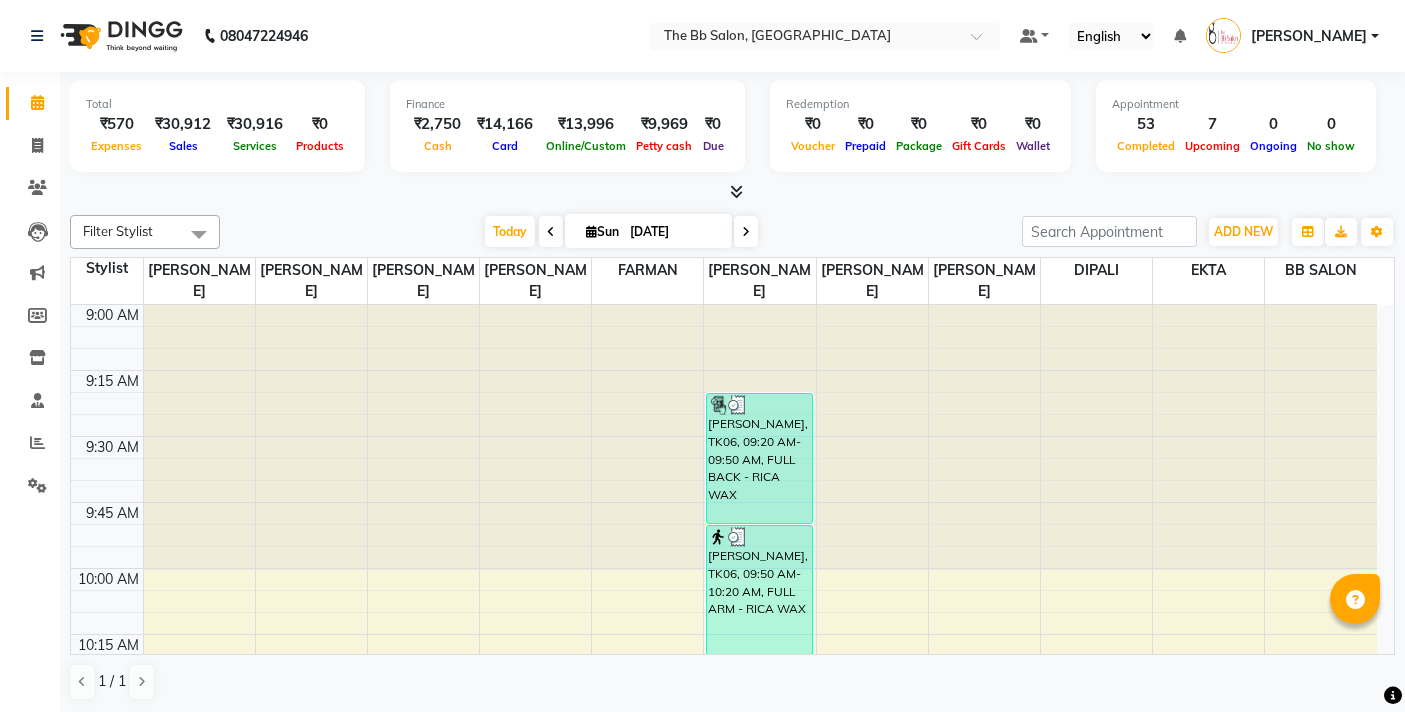 scroll, scrollTop: 1, scrollLeft: 0, axis: vertical 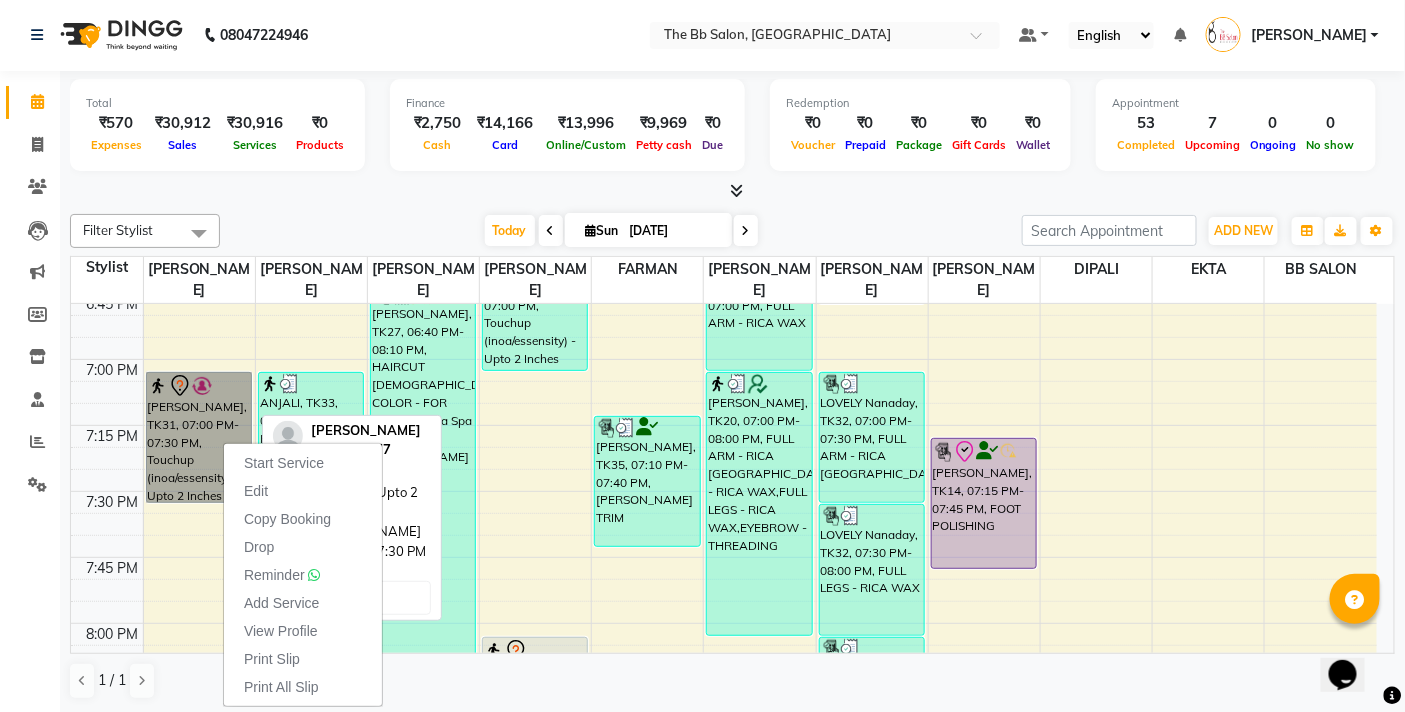click on "[PERSON_NAME], TK31, 07:00 PM-07:30 PM, Touchup (inoa/essensity) - Upto 2 Inches" at bounding box center (199, 437) 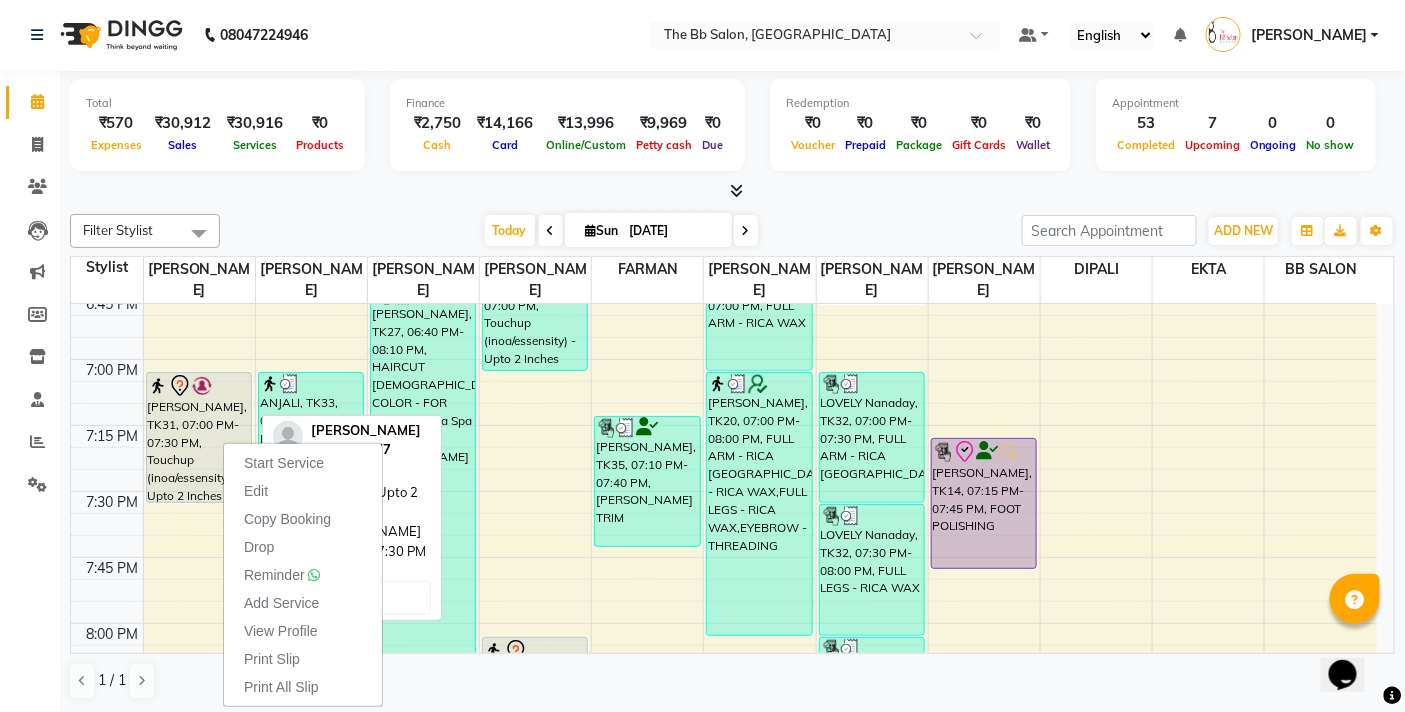 select on "7" 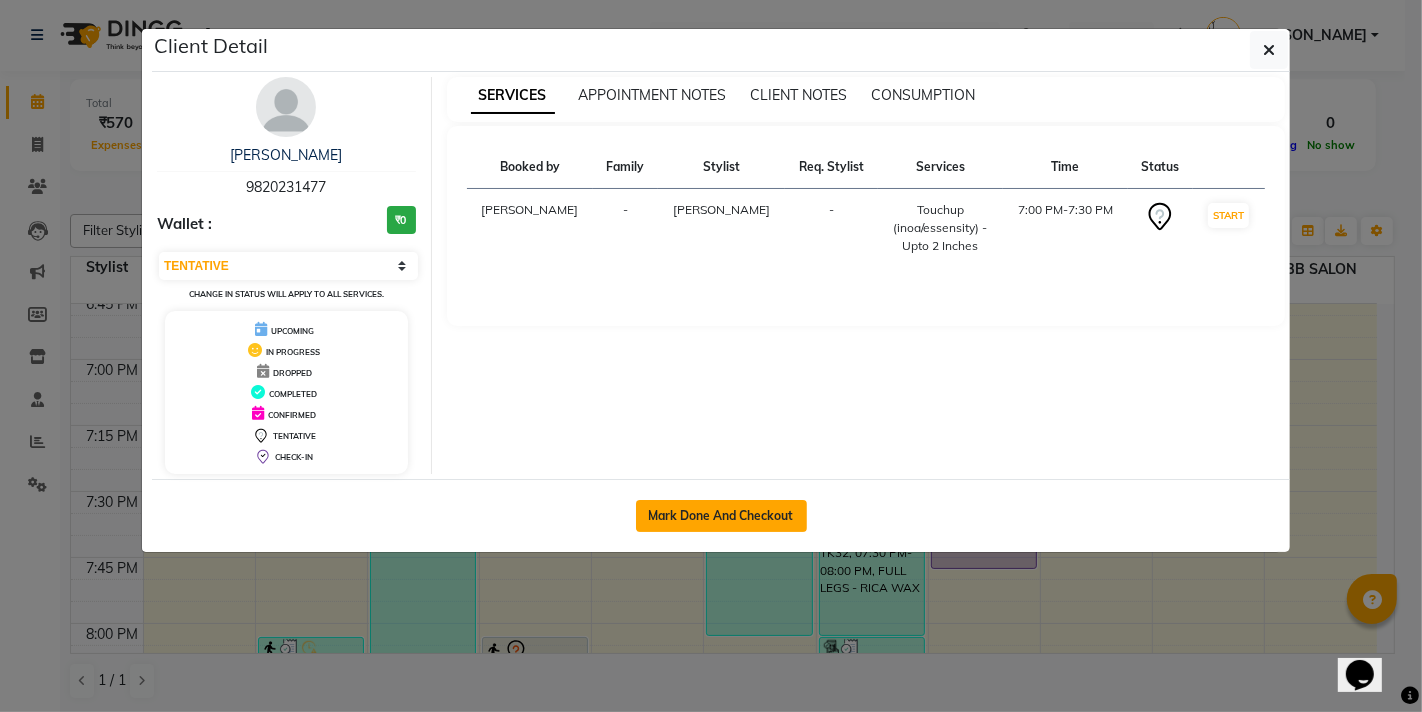 click on "Mark Done And Checkout" 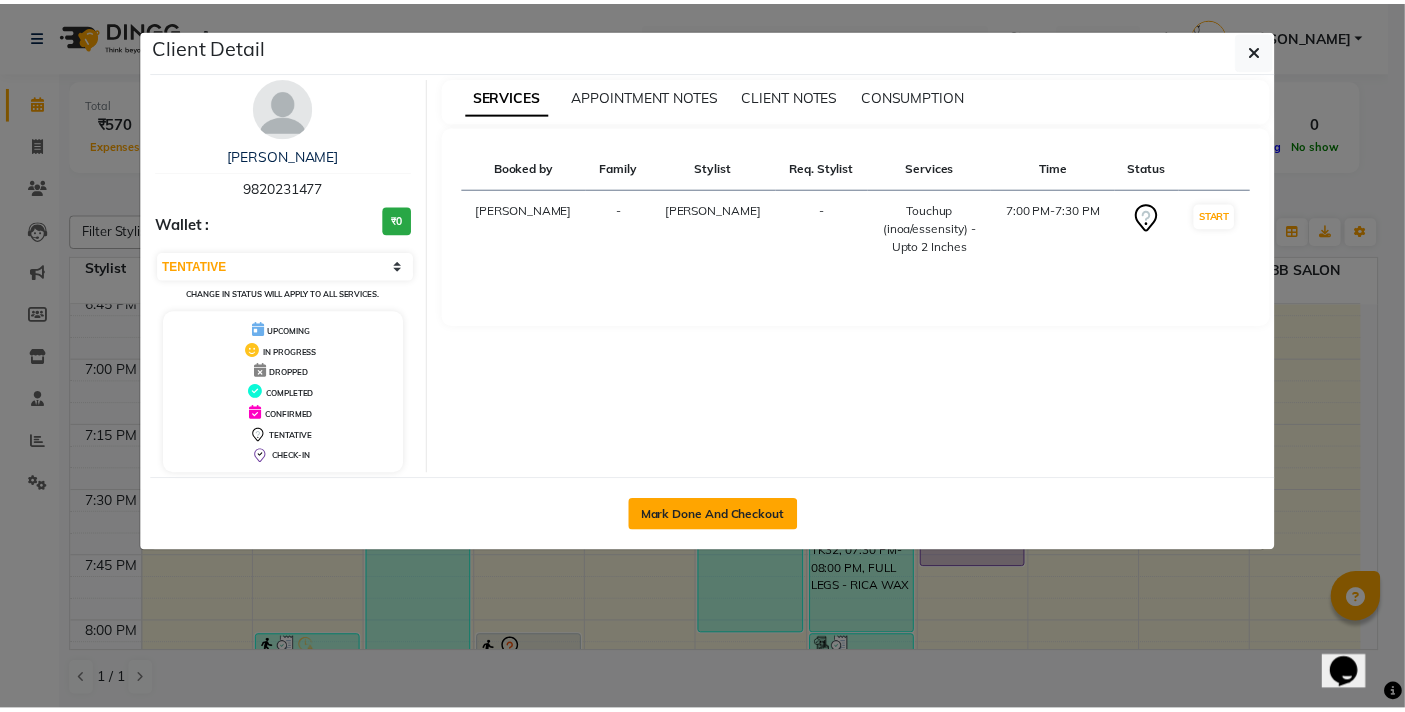 scroll, scrollTop: 0, scrollLeft: 0, axis: both 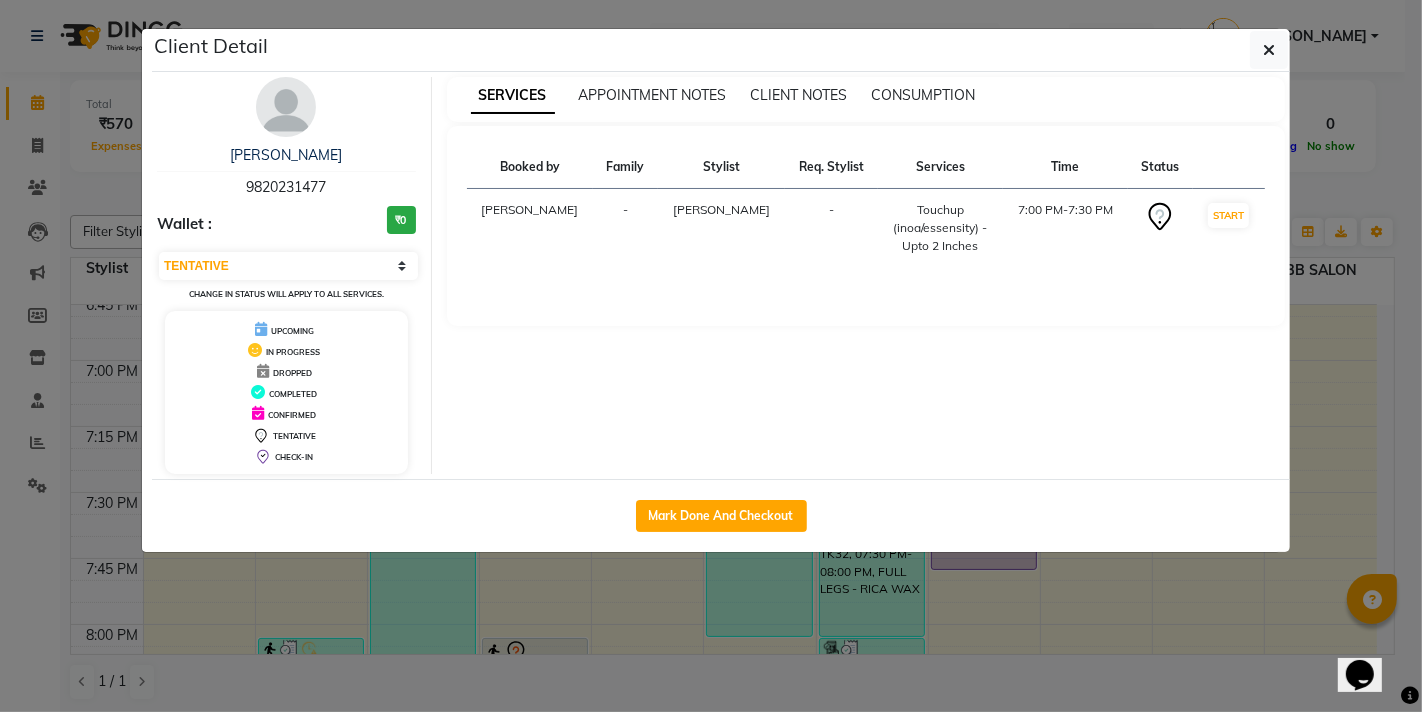 select on "6231" 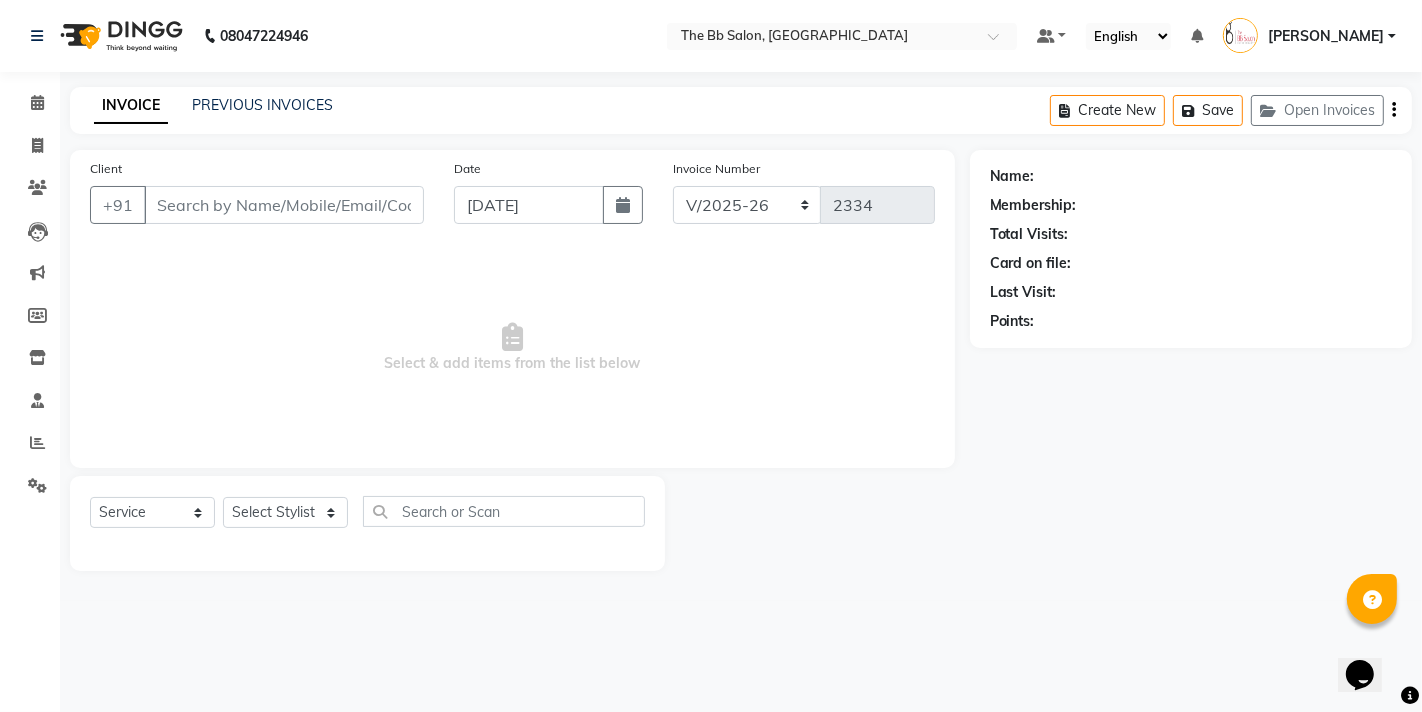 type on "98******77" 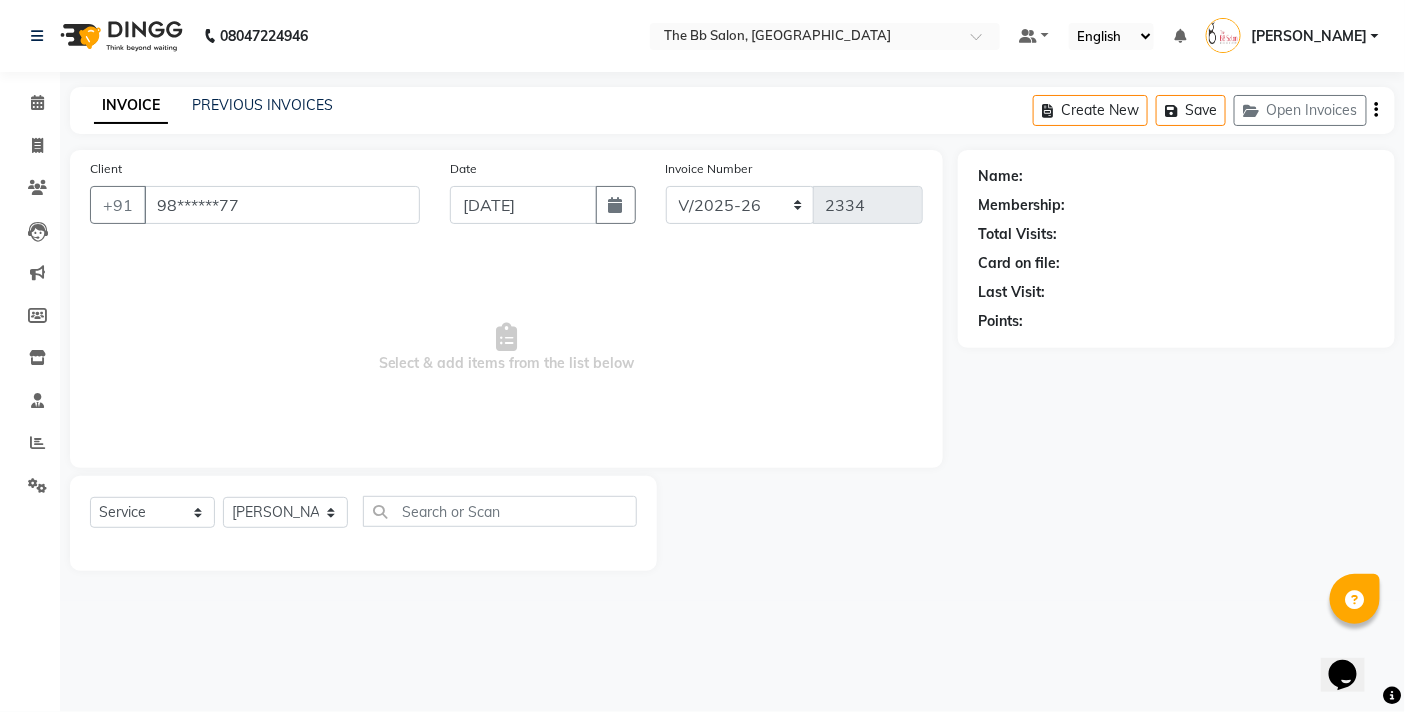 select on "1: Object" 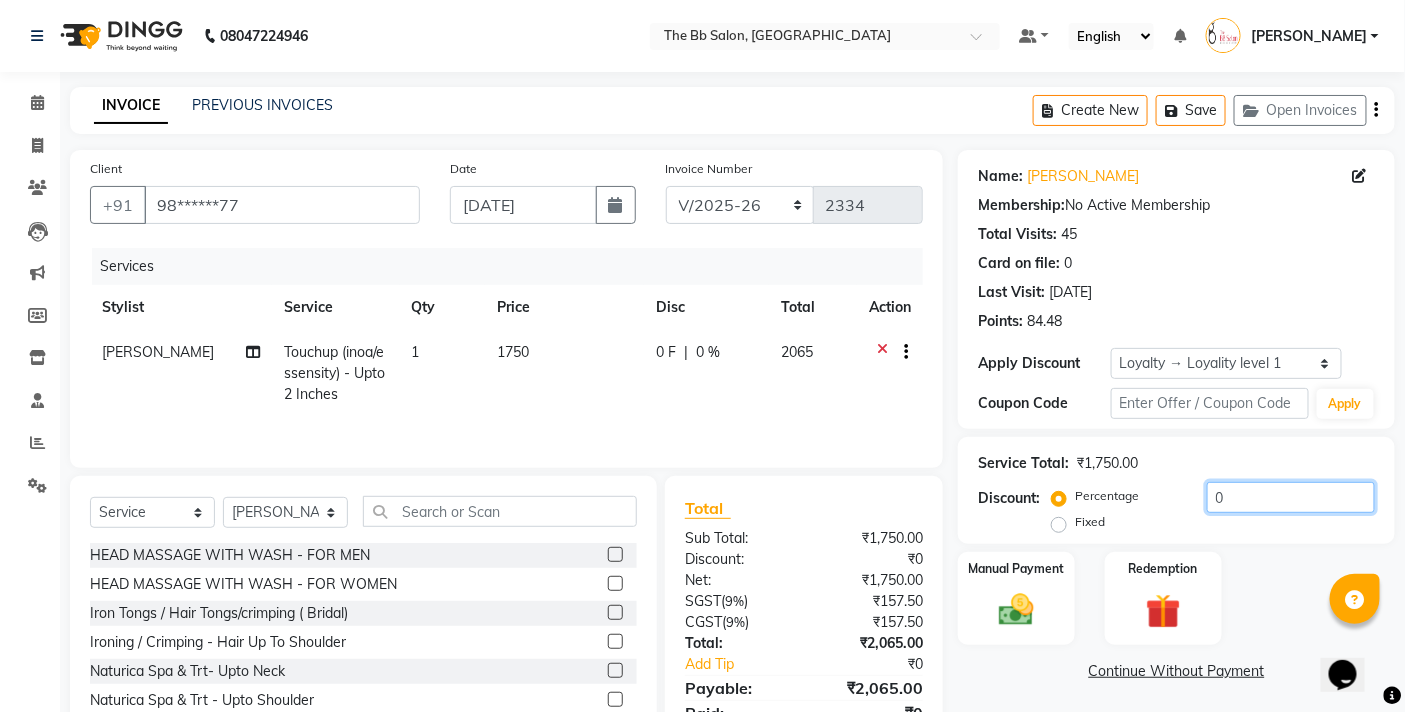 drag, startPoint x: 1200, startPoint y: 498, endPoint x: 1301, endPoint y: 511, distance: 101.8332 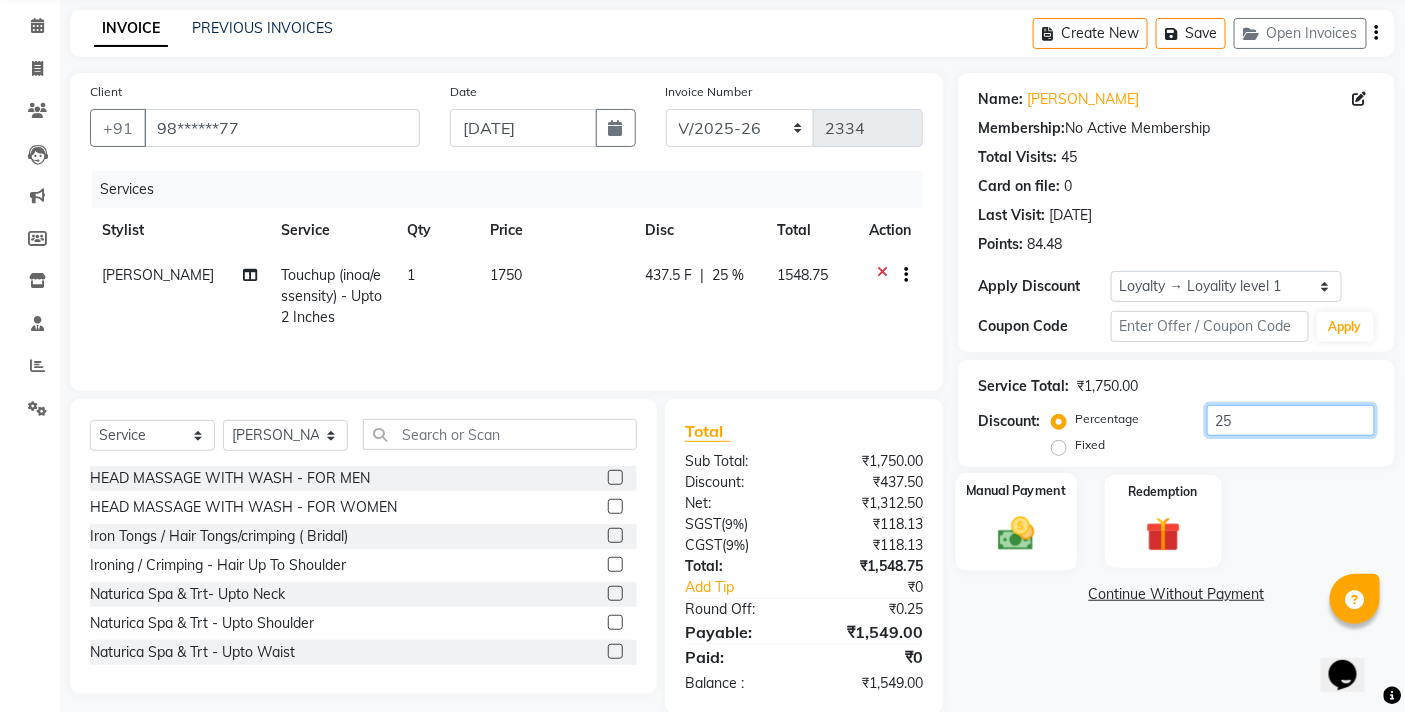 scroll, scrollTop: 111, scrollLeft: 0, axis: vertical 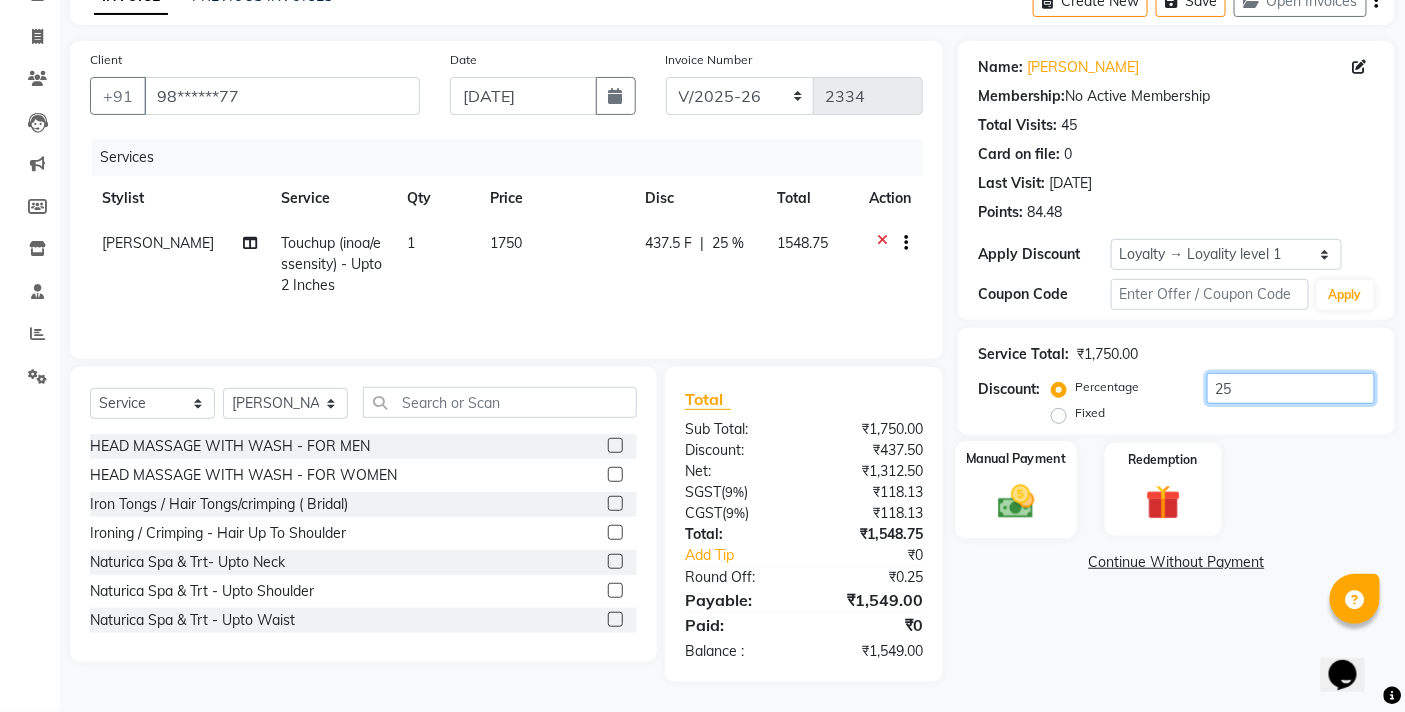 type on "2" 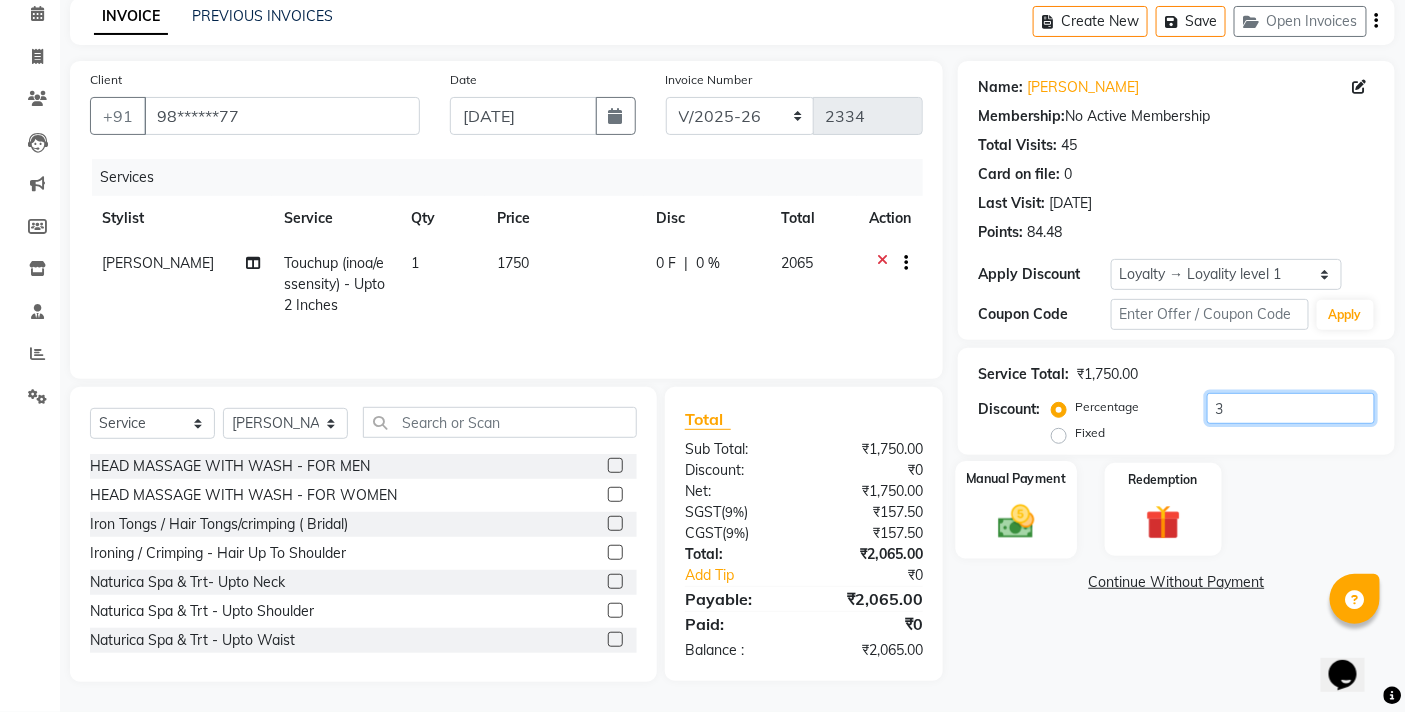scroll, scrollTop: 111, scrollLeft: 0, axis: vertical 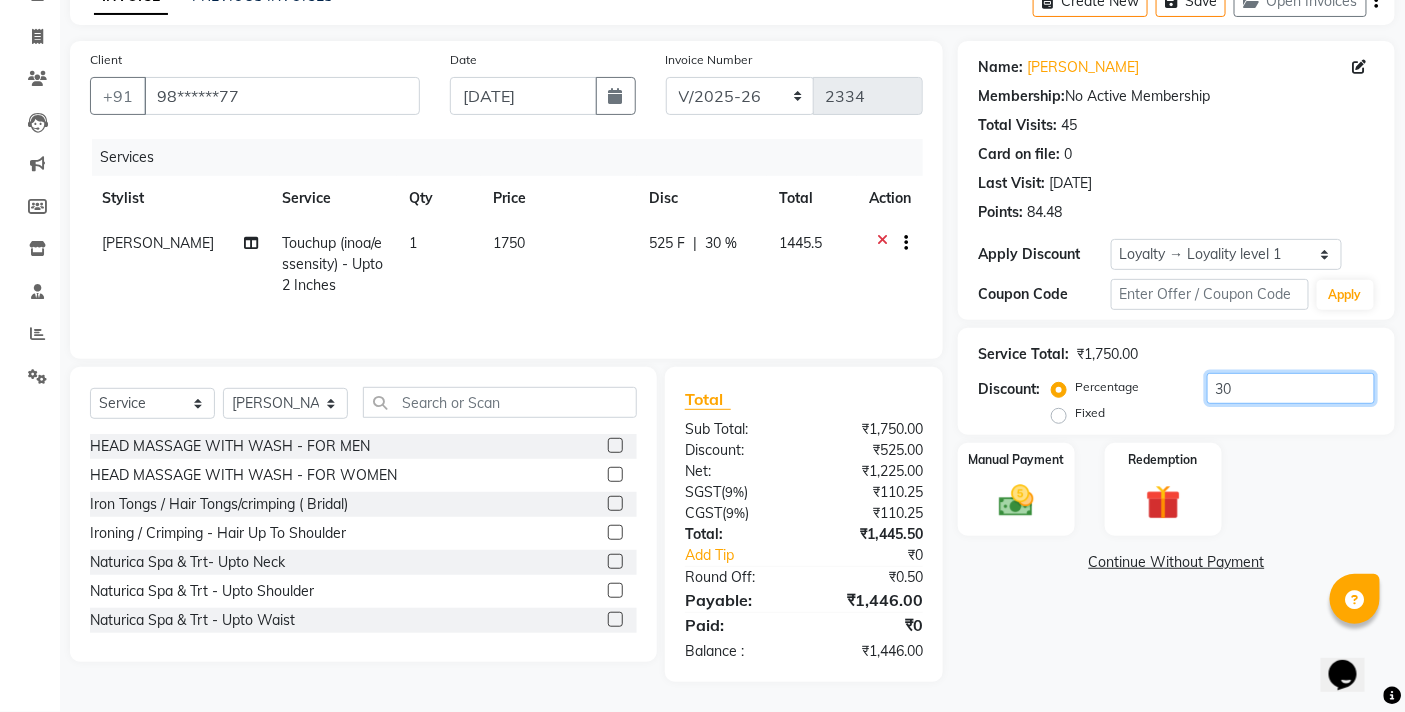 type on "3" 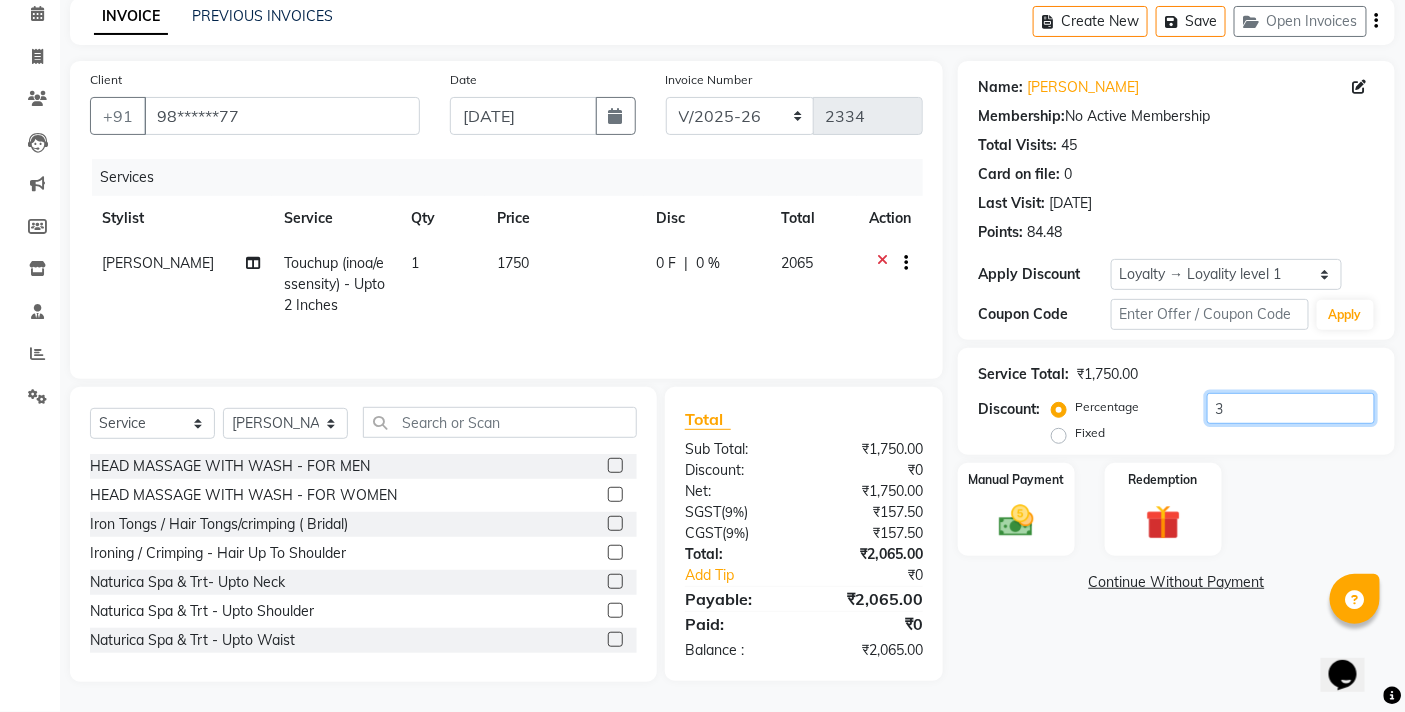 scroll, scrollTop: 111, scrollLeft: 0, axis: vertical 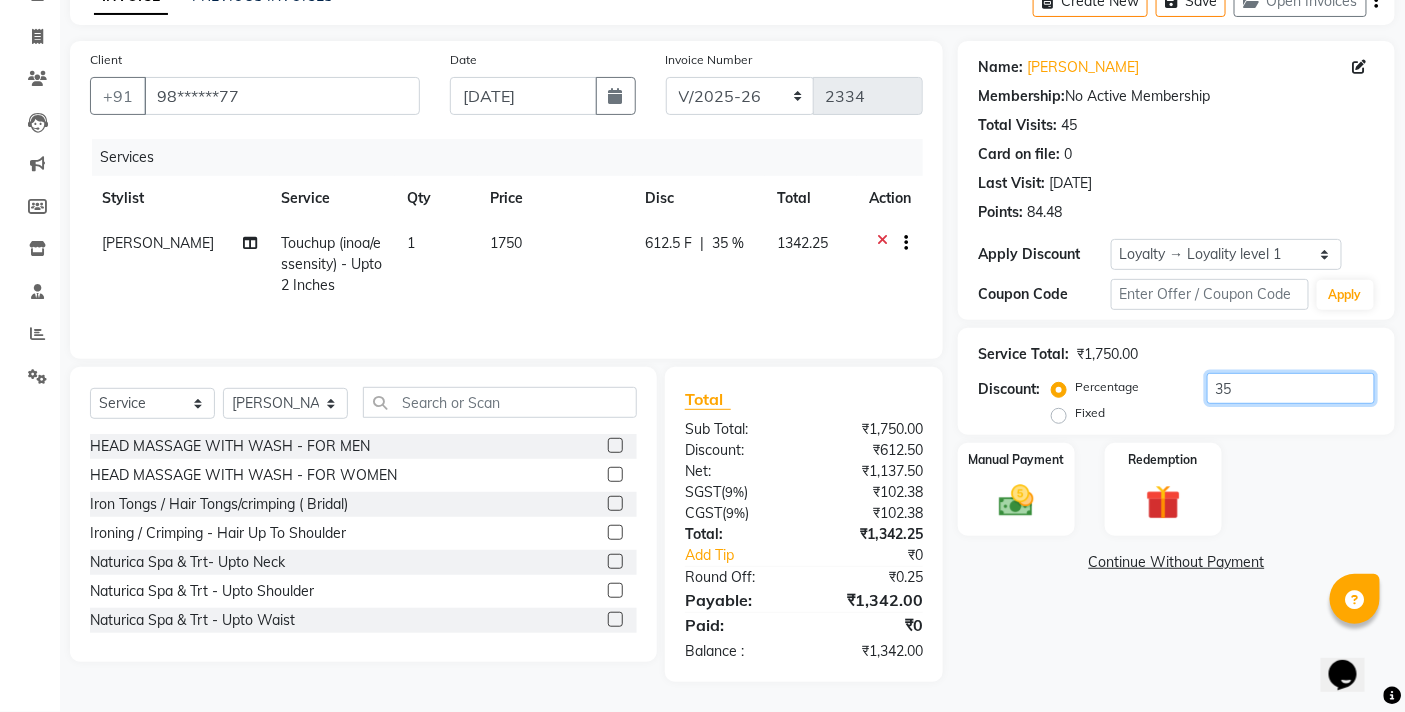 type on "3" 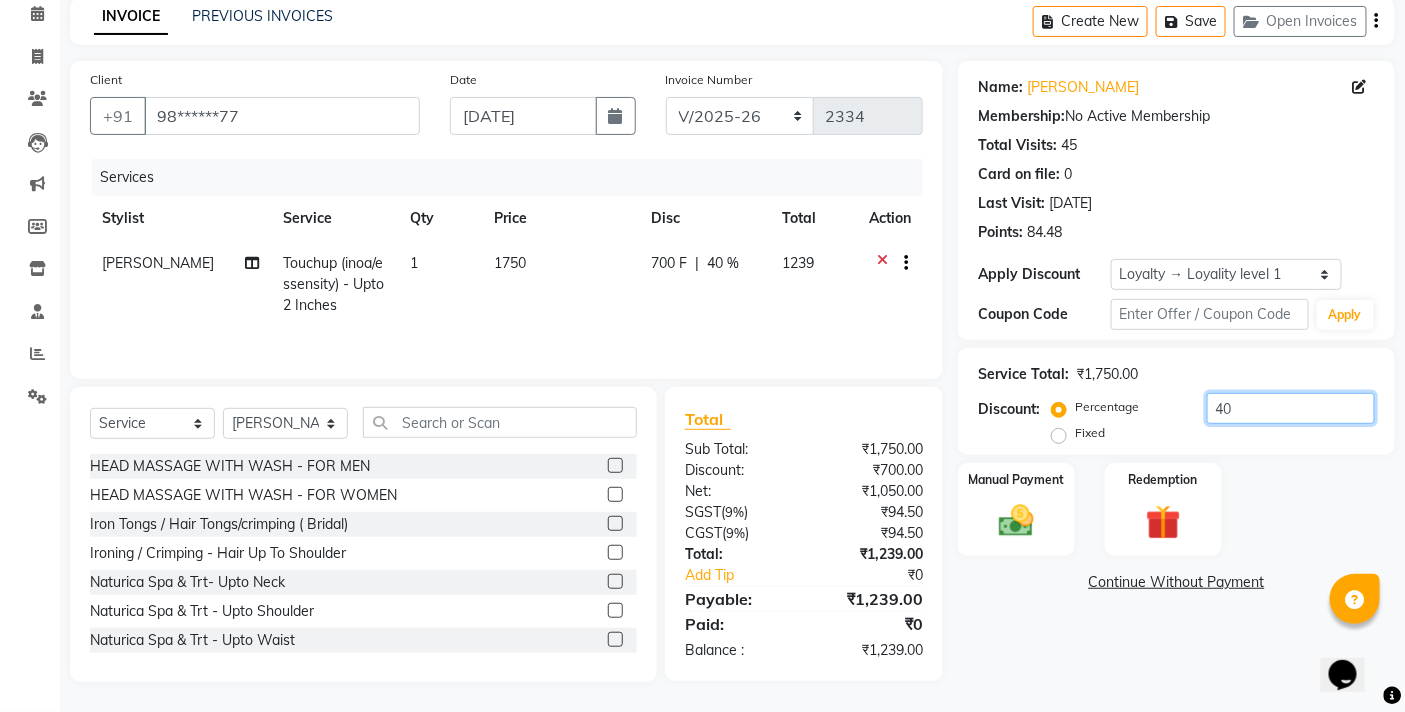 scroll, scrollTop: 91, scrollLeft: 0, axis: vertical 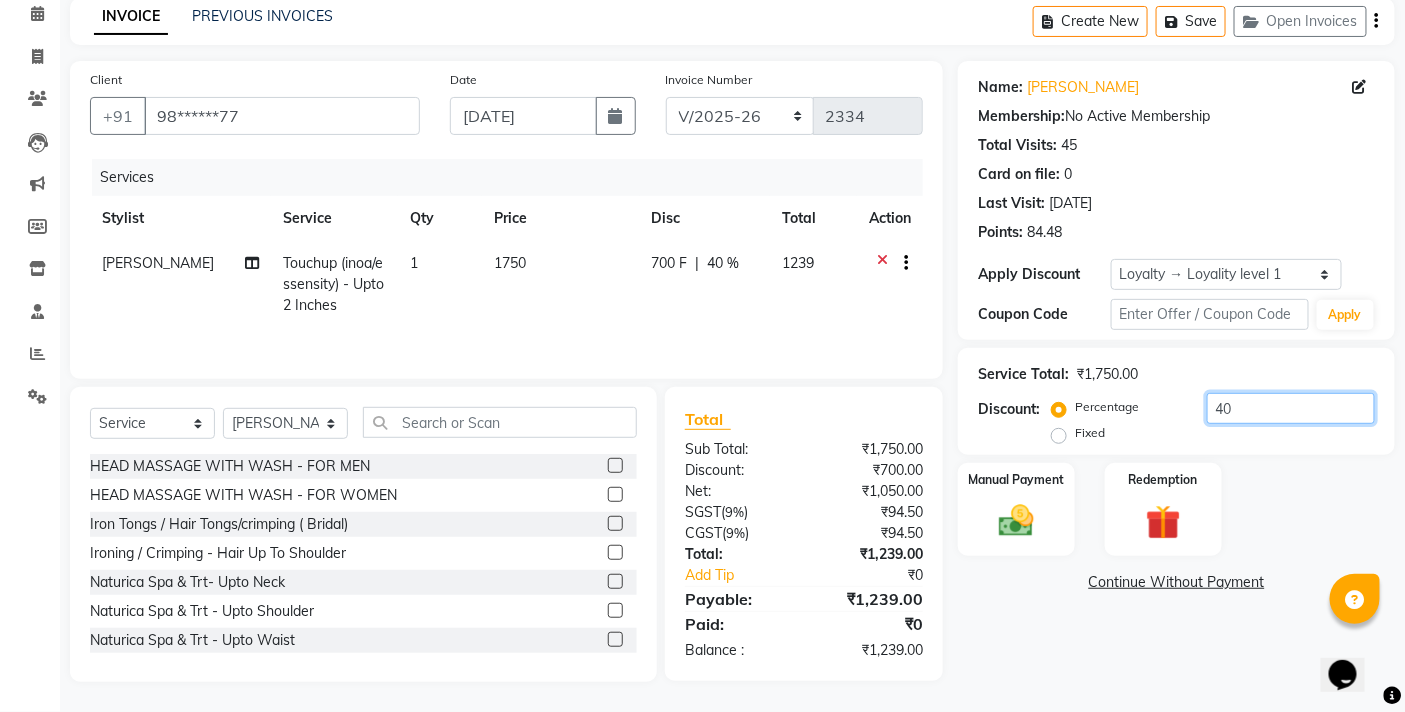 type on "4" 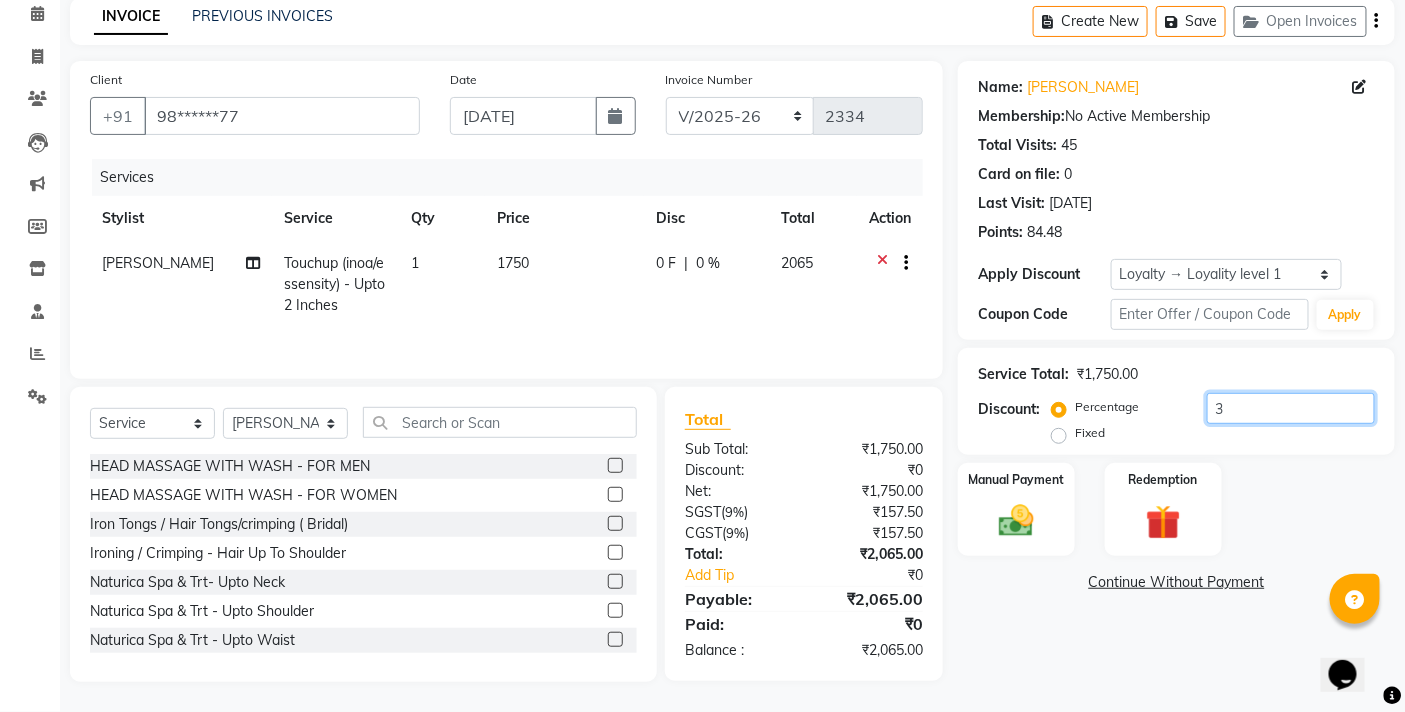scroll, scrollTop: 111, scrollLeft: 0, axis: vertical 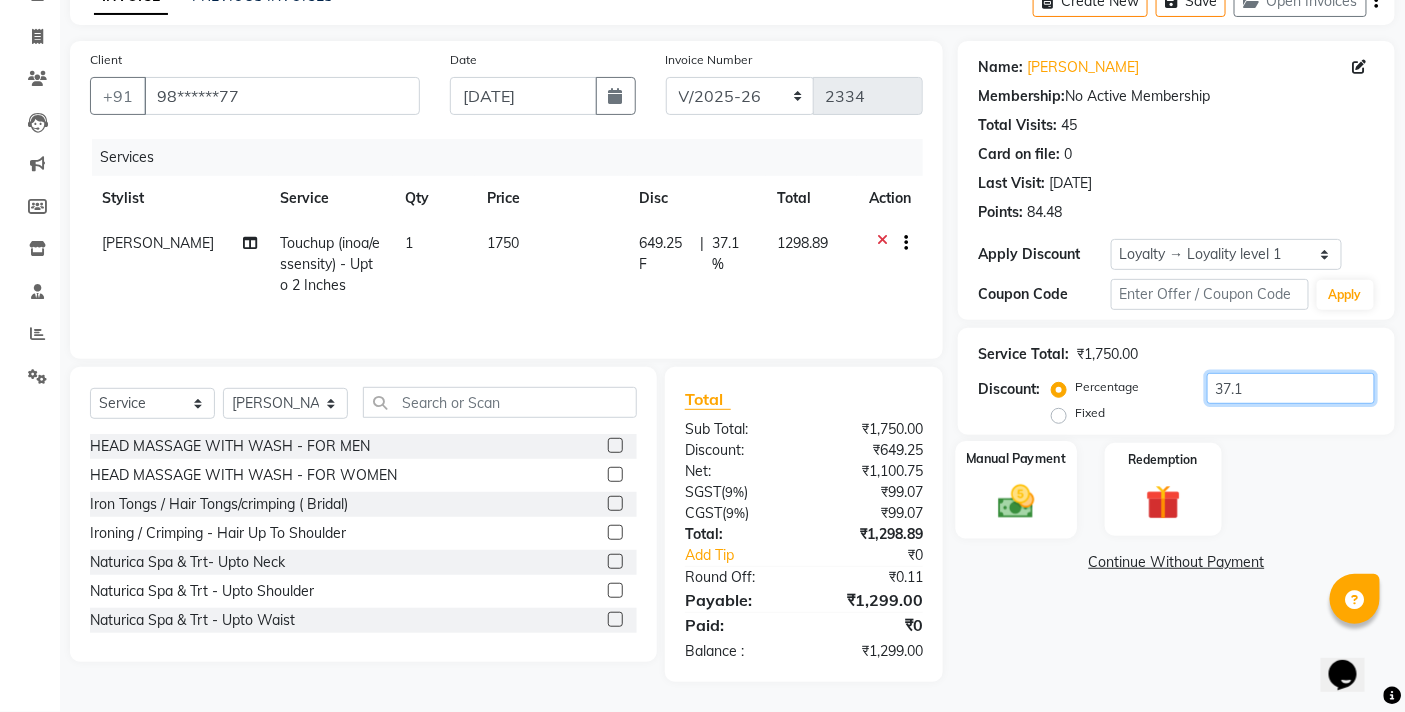type on "37.1" 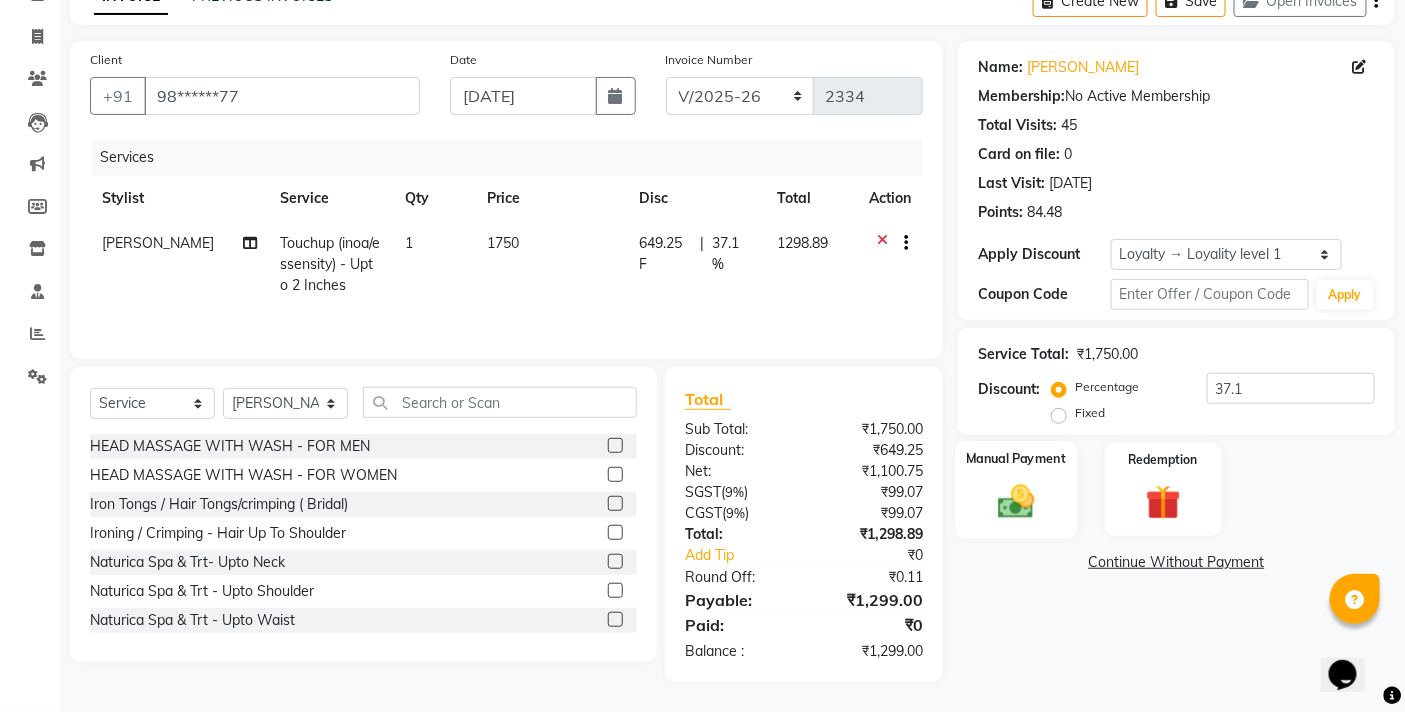 click 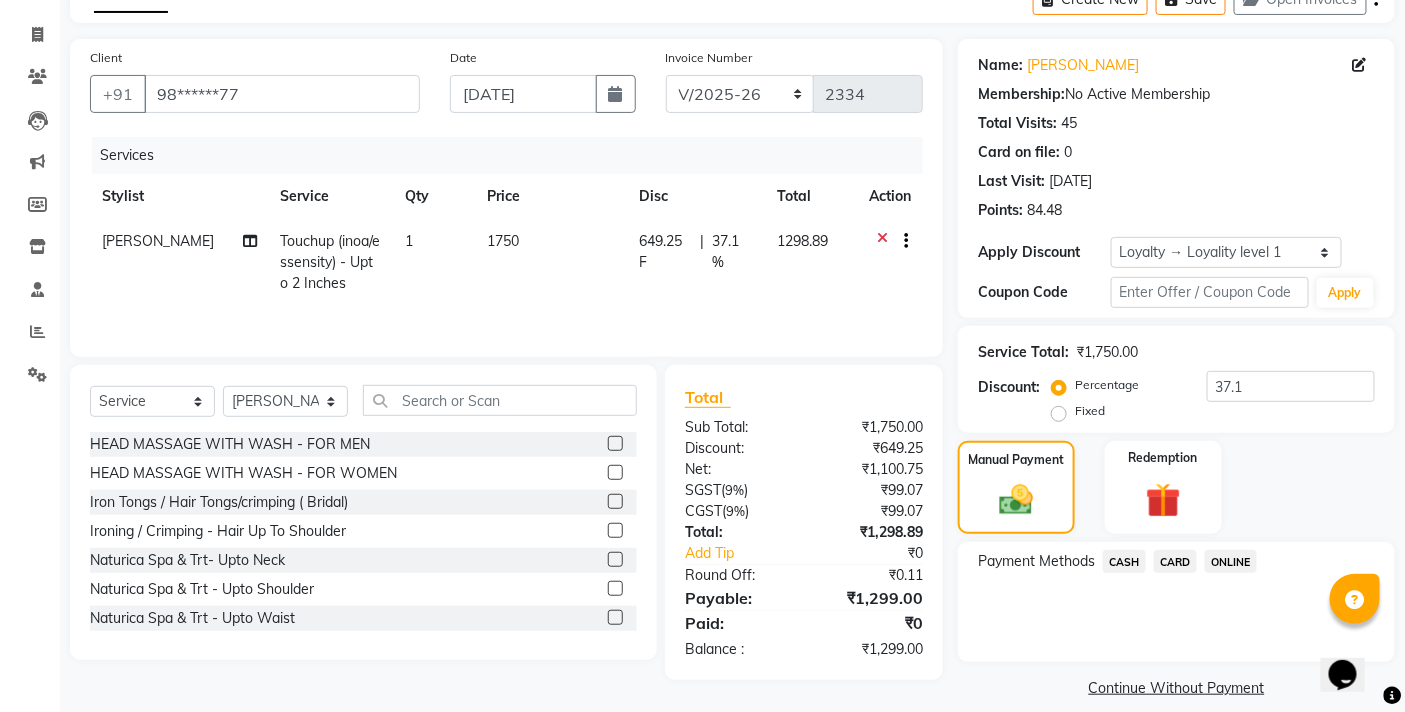 click on "ONLINE" 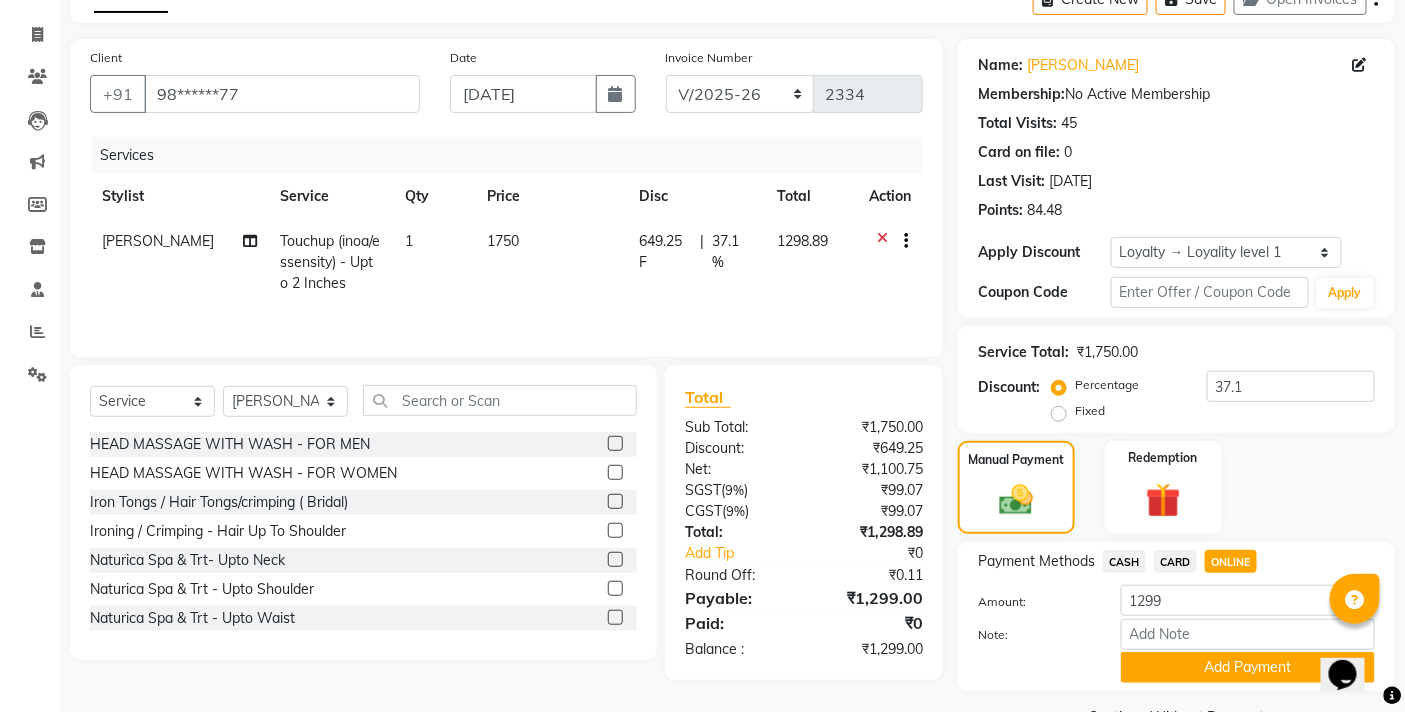 scroll, scrollTop: 162, scrollLeft: 0, axis: vertical 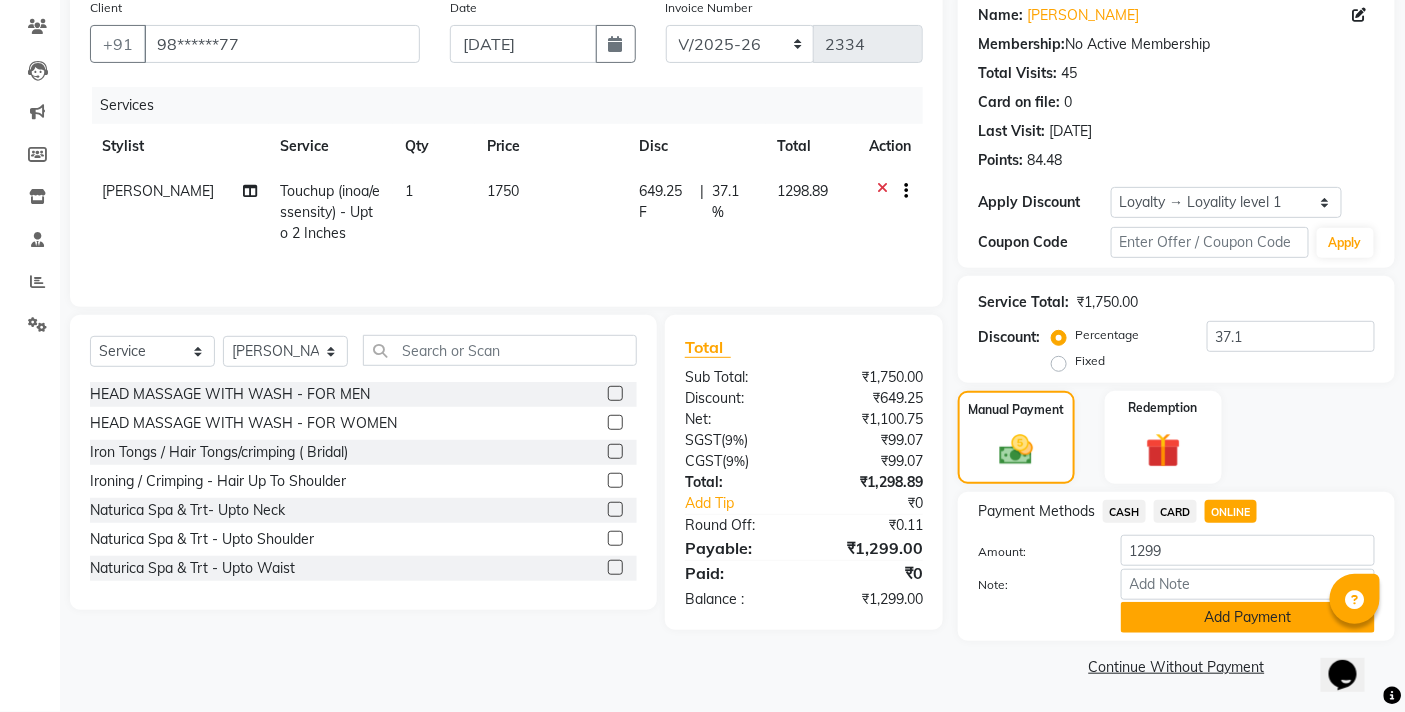 click on "Add Payment" 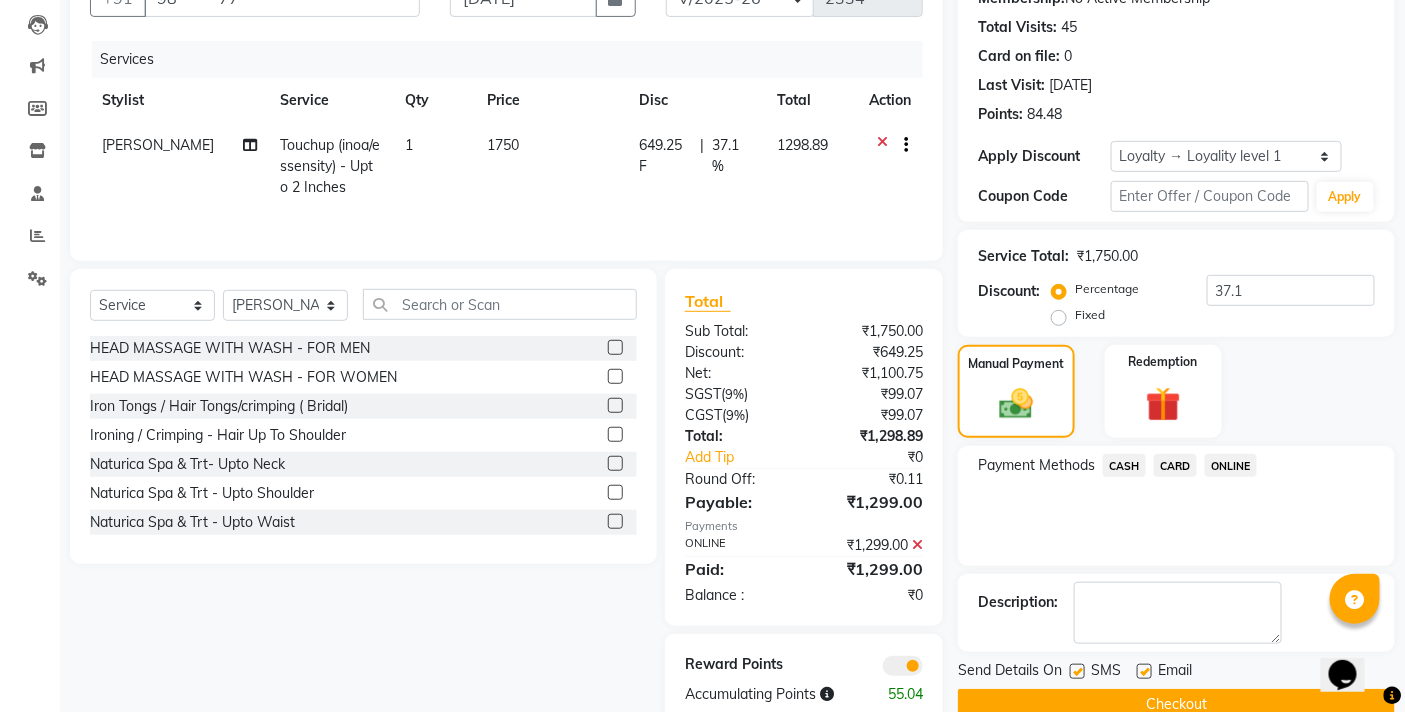 scroll, scrollTop: 252, scrollLeft: 0, axis: vertical 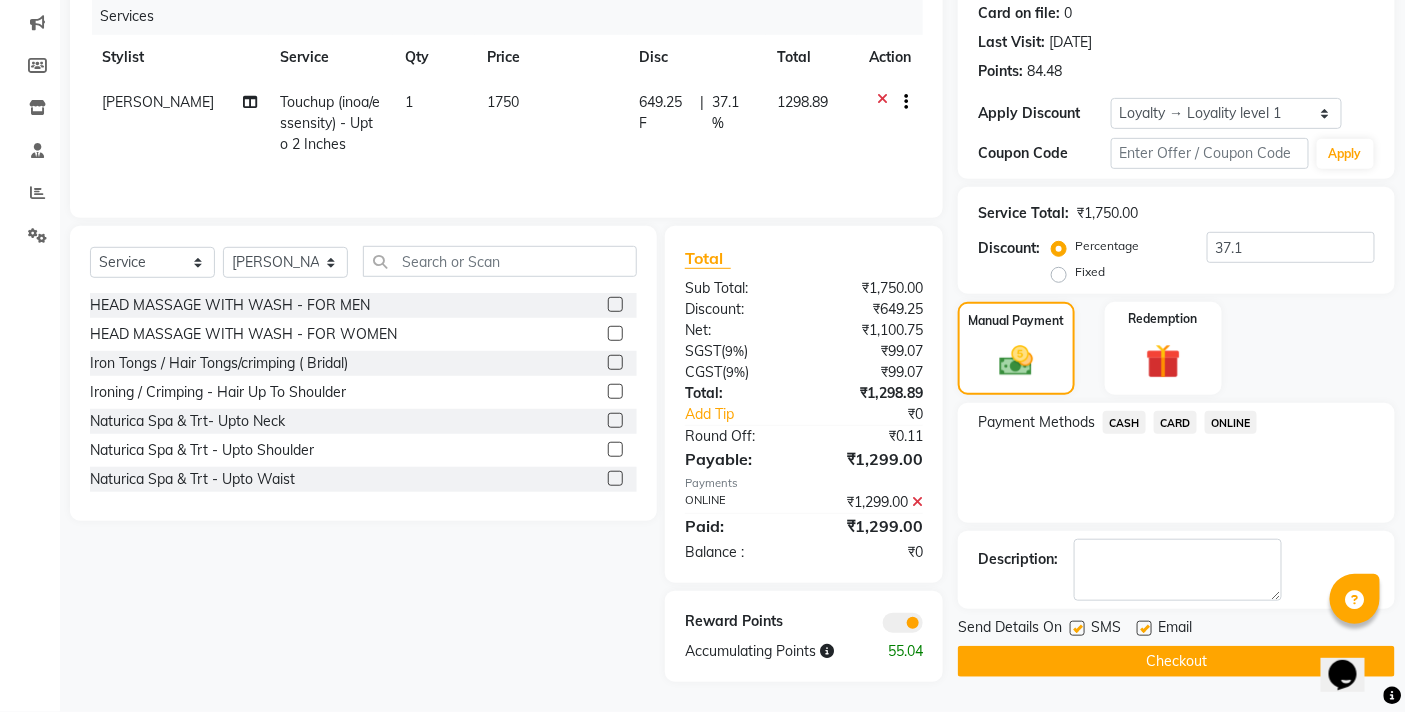 click on "Checkout" 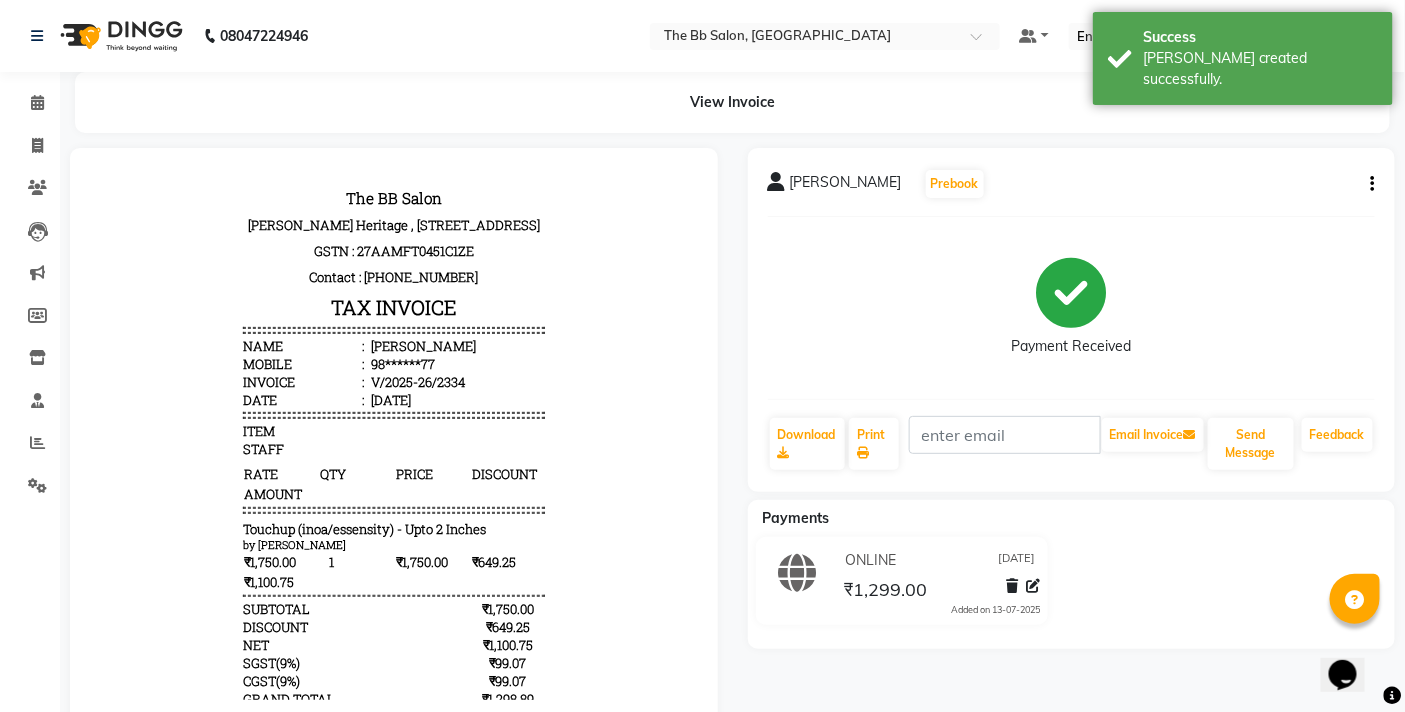 scroll, scrollTop: 0, scrollLeft: 0, axis: both 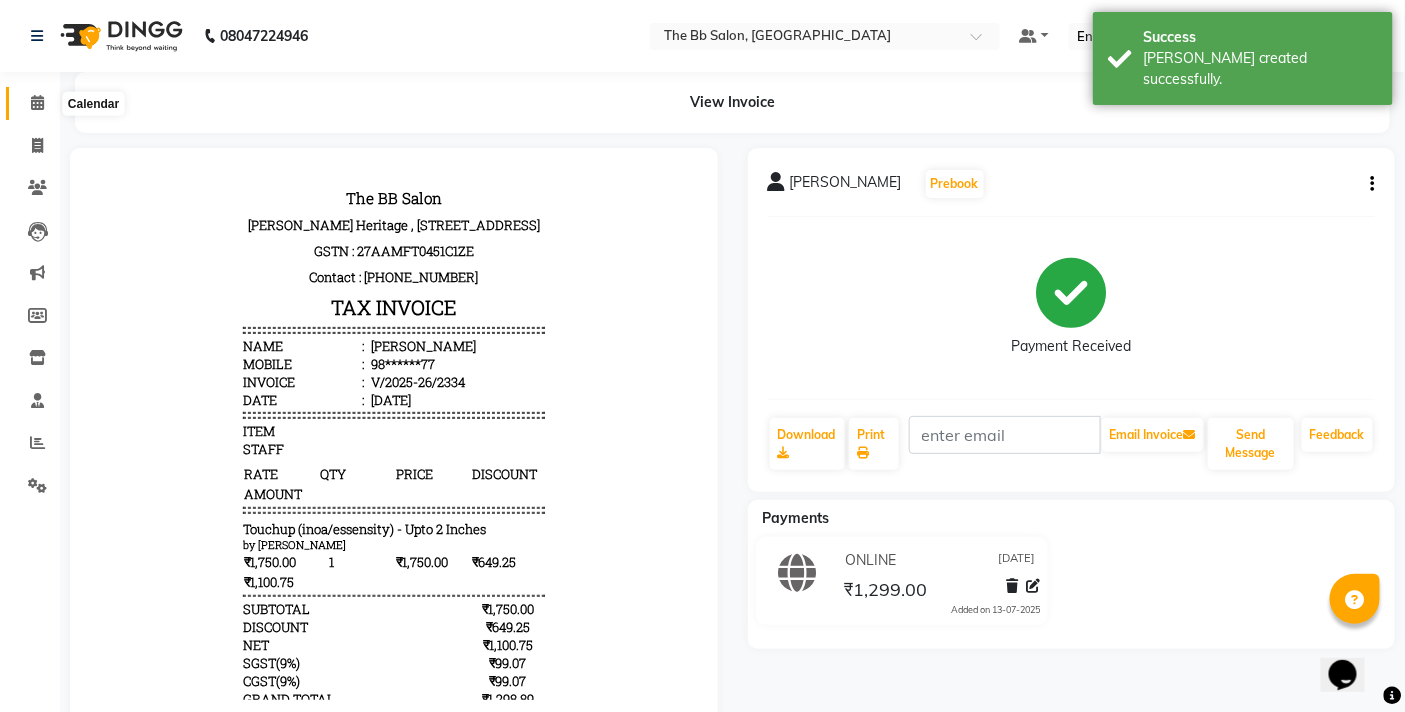 click 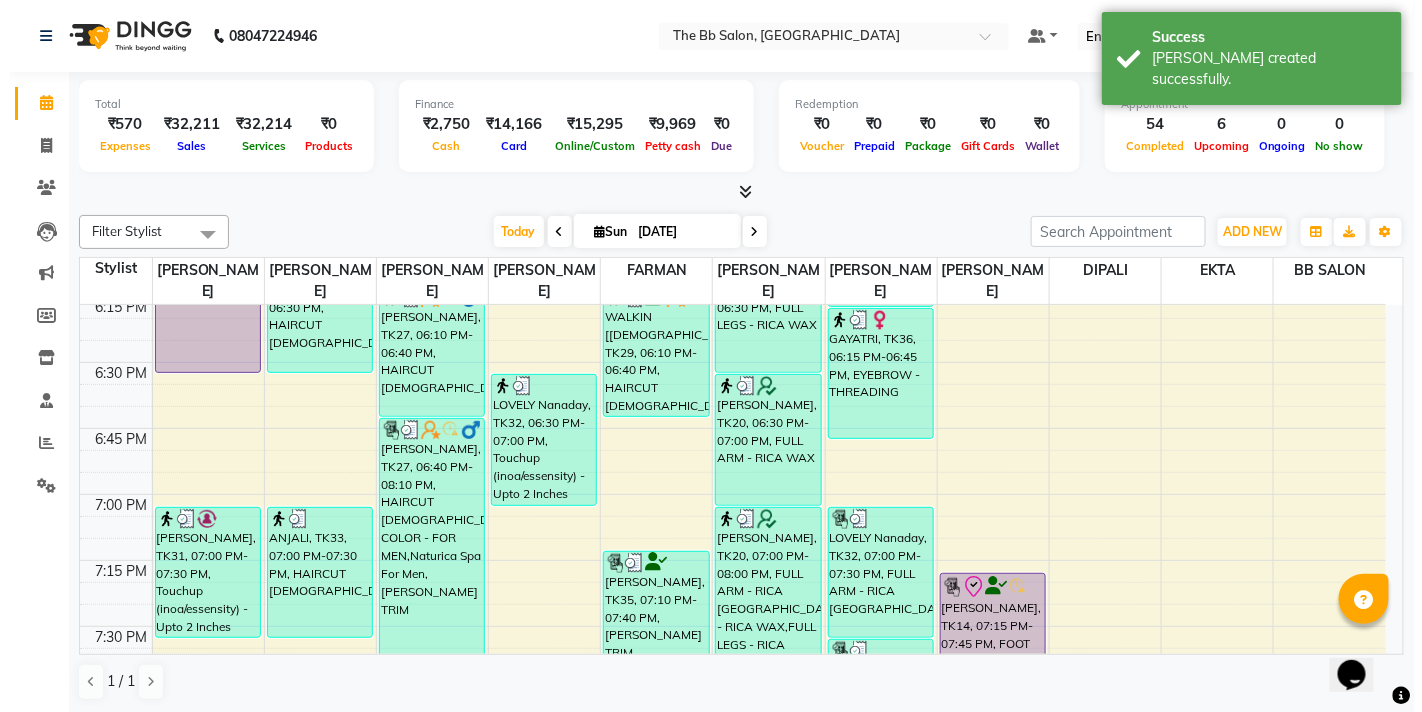 scroll, scrollTop: 2444, scrollLeft: 0, axis: vertical 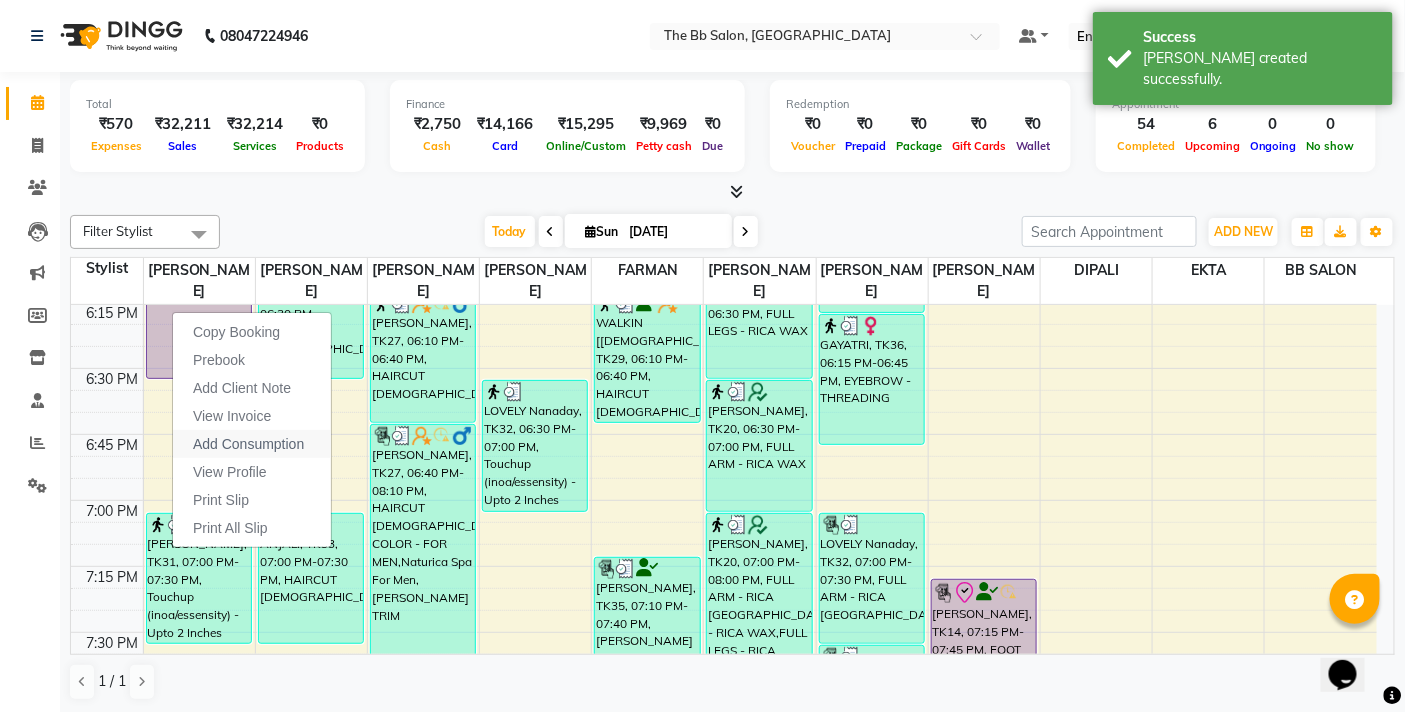 click on "Add Consumption" at bounding box center (248, 444) 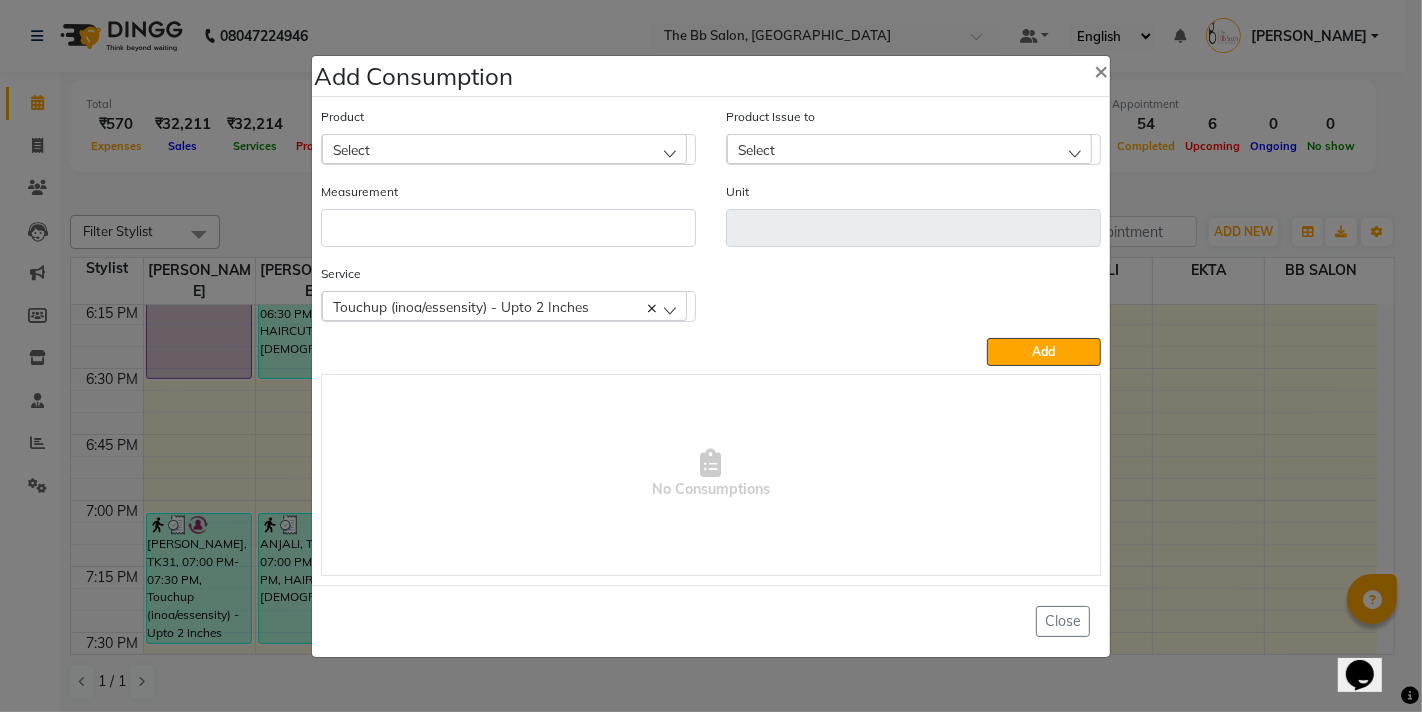 click on "Select" 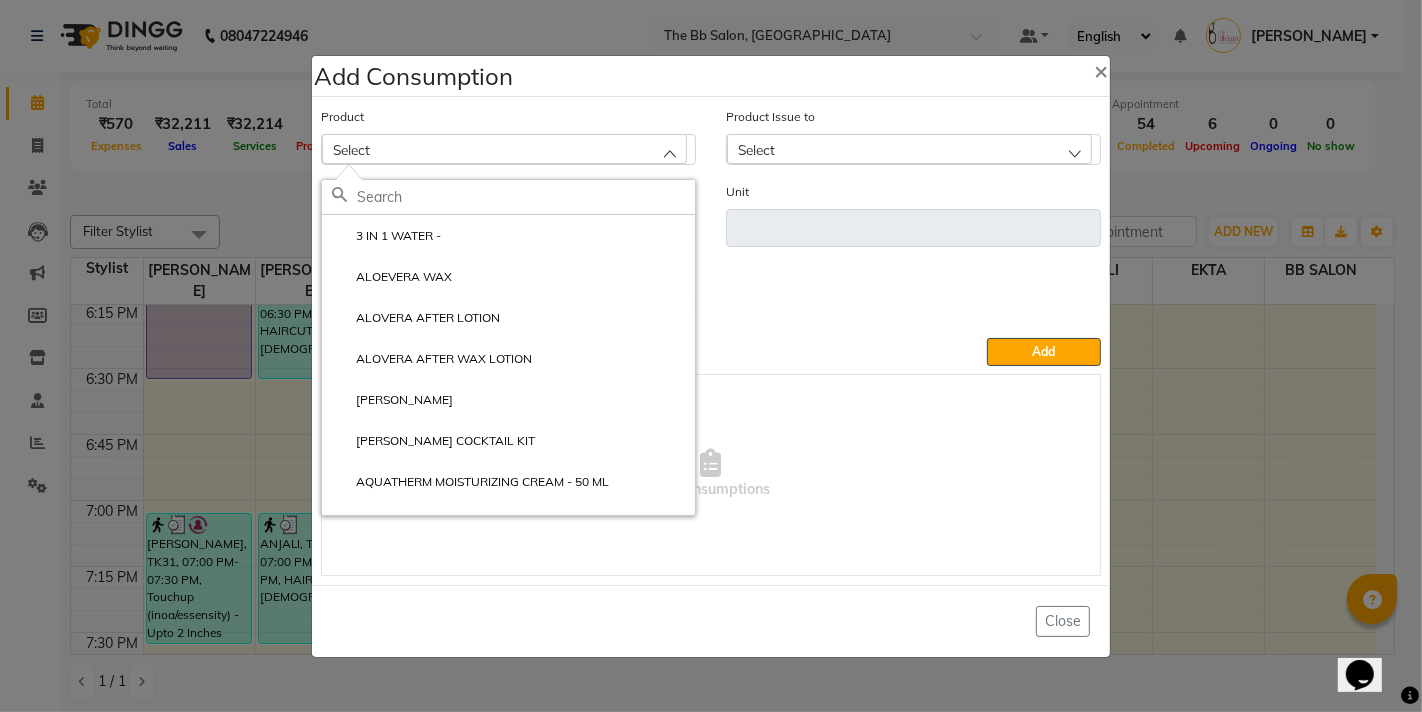 click 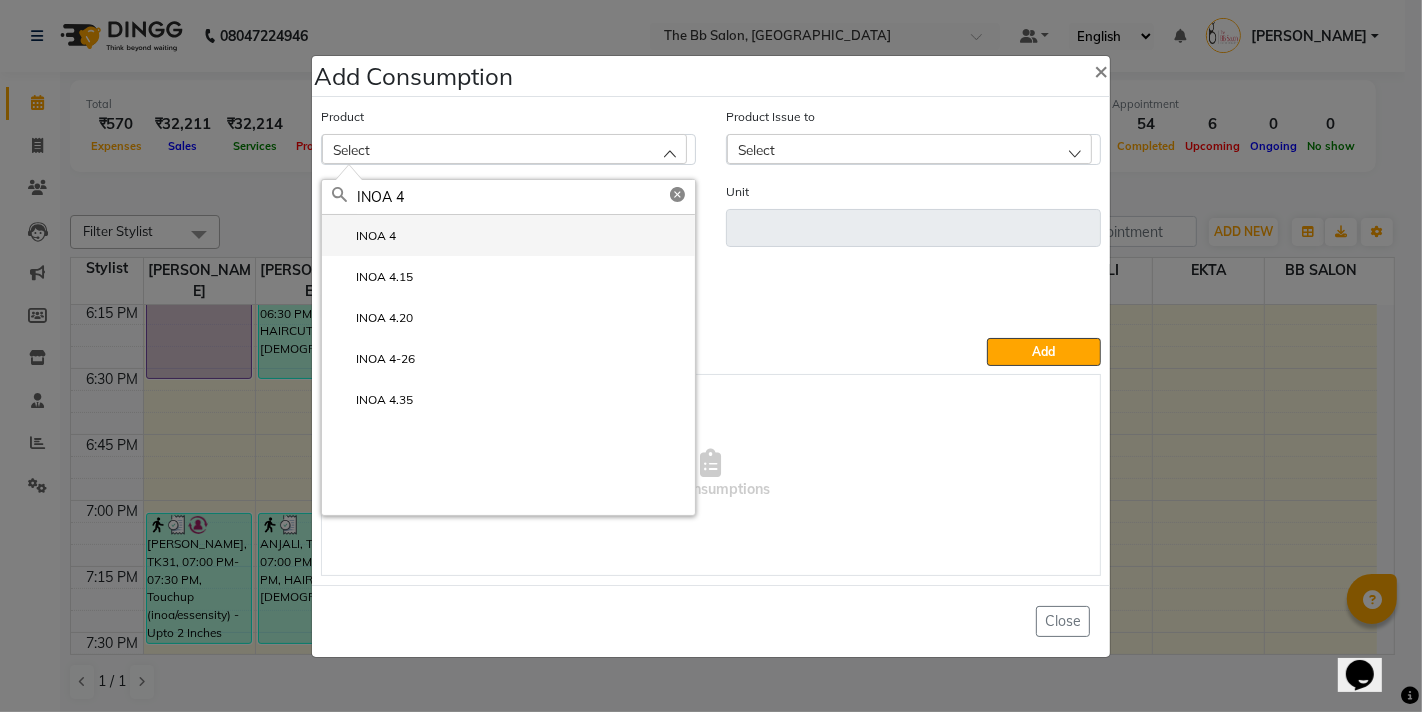 type on "INOA 4" 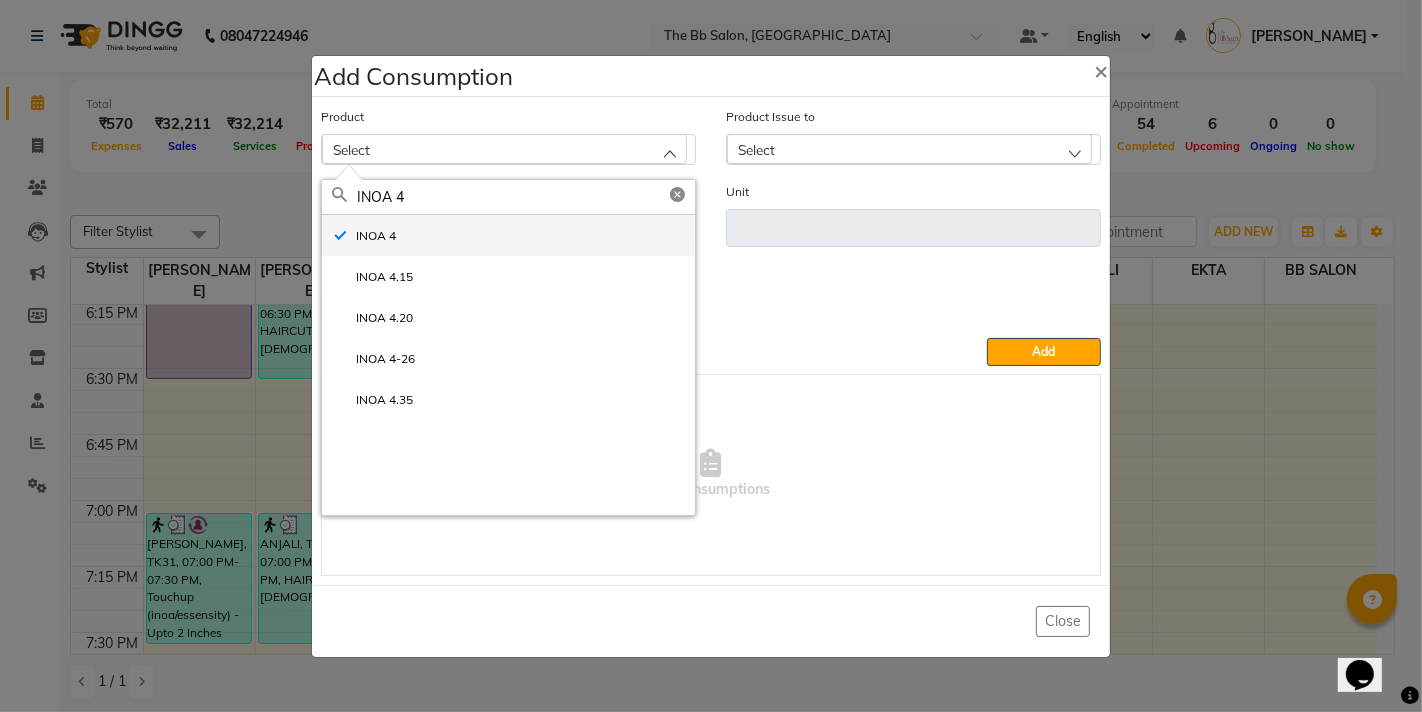 type on "ML" 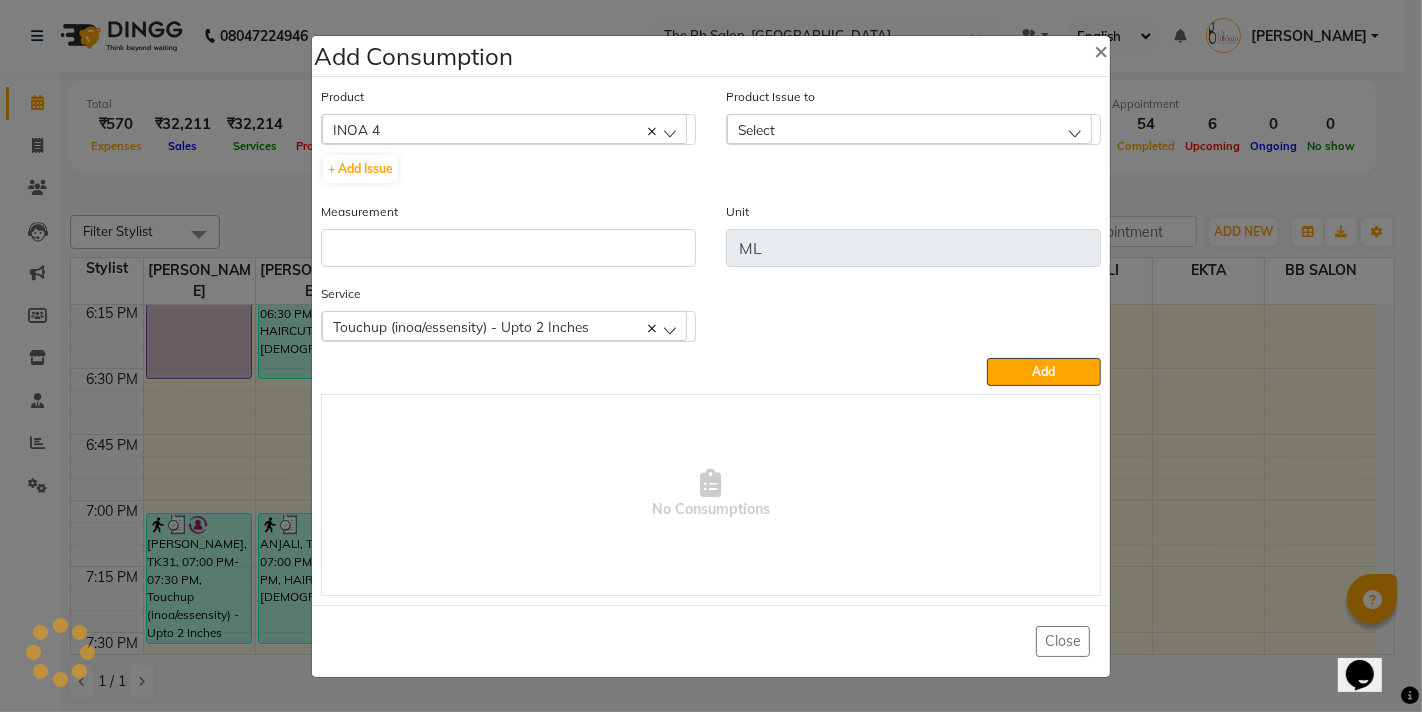 click on "Select" 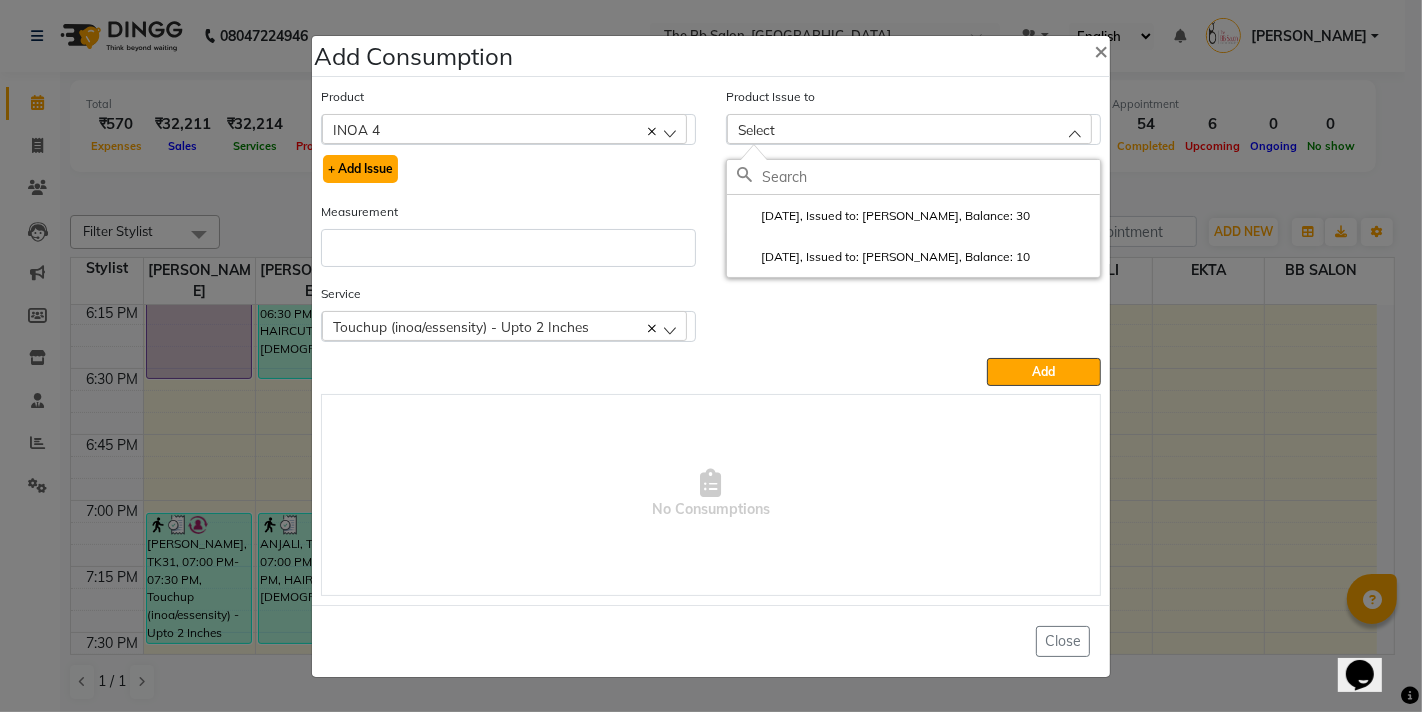click on "+ Add Issue" 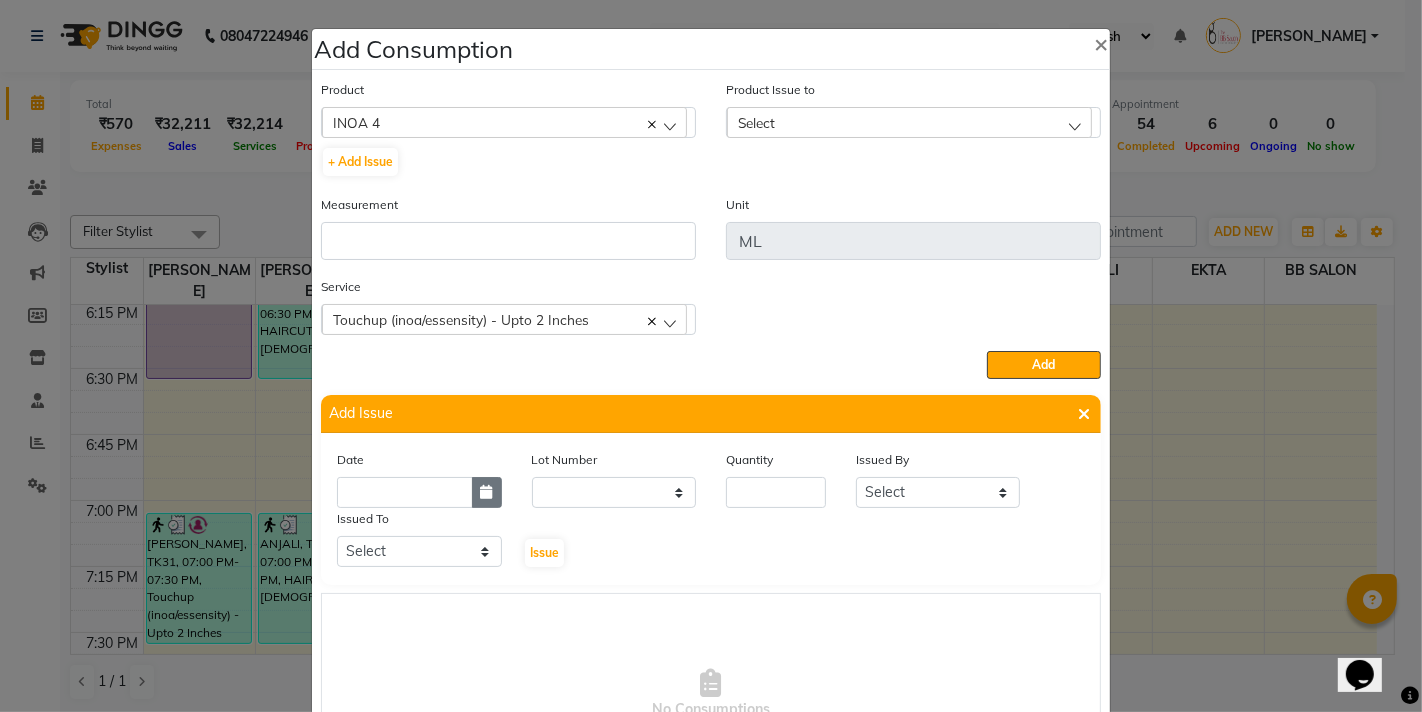 click 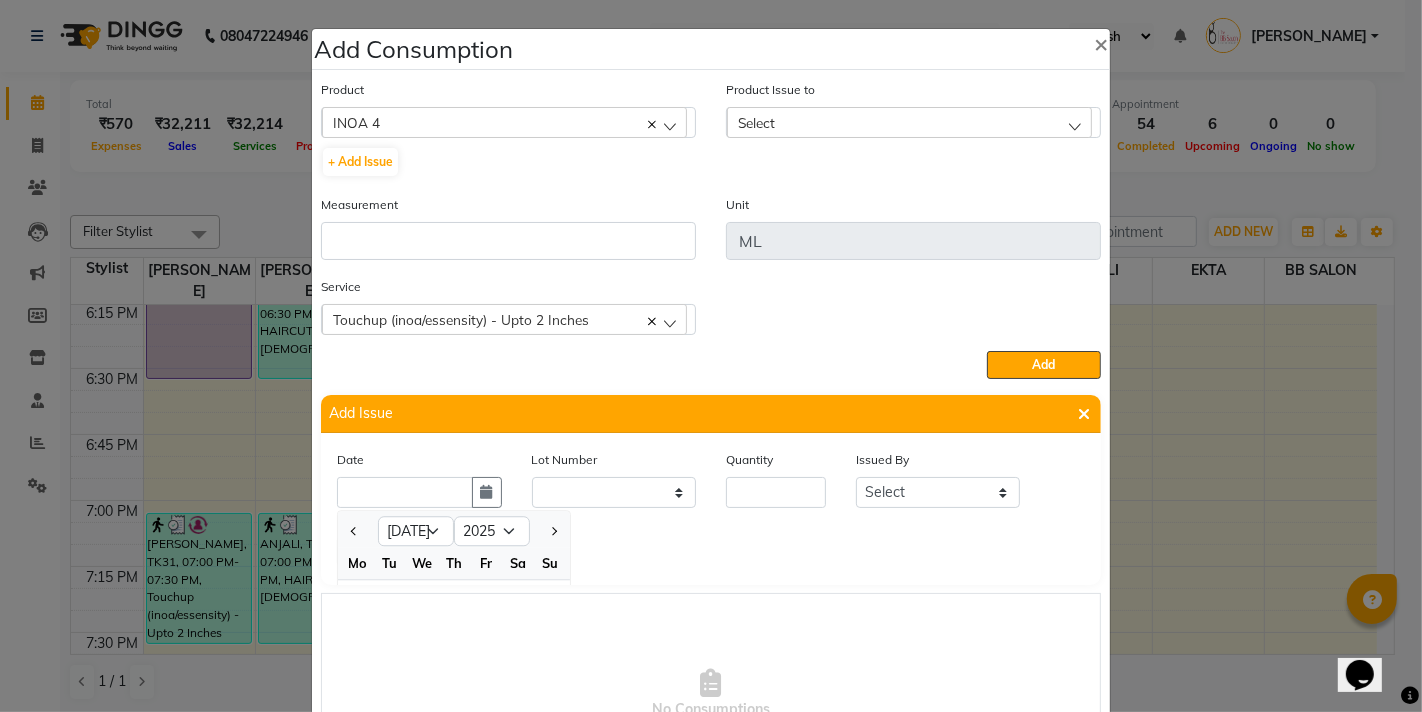 scroll, scrollTop: 138, scrollLeft: 0, axis: vertical 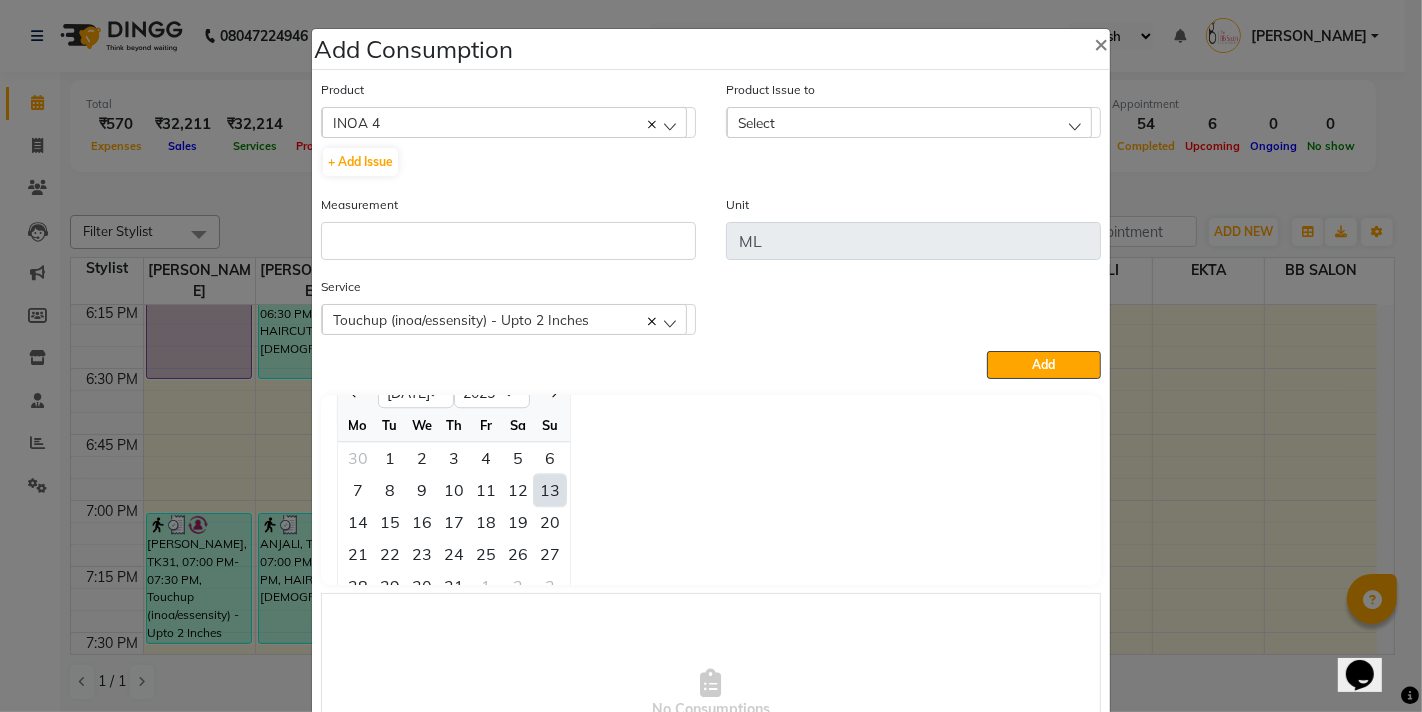 click on "13" 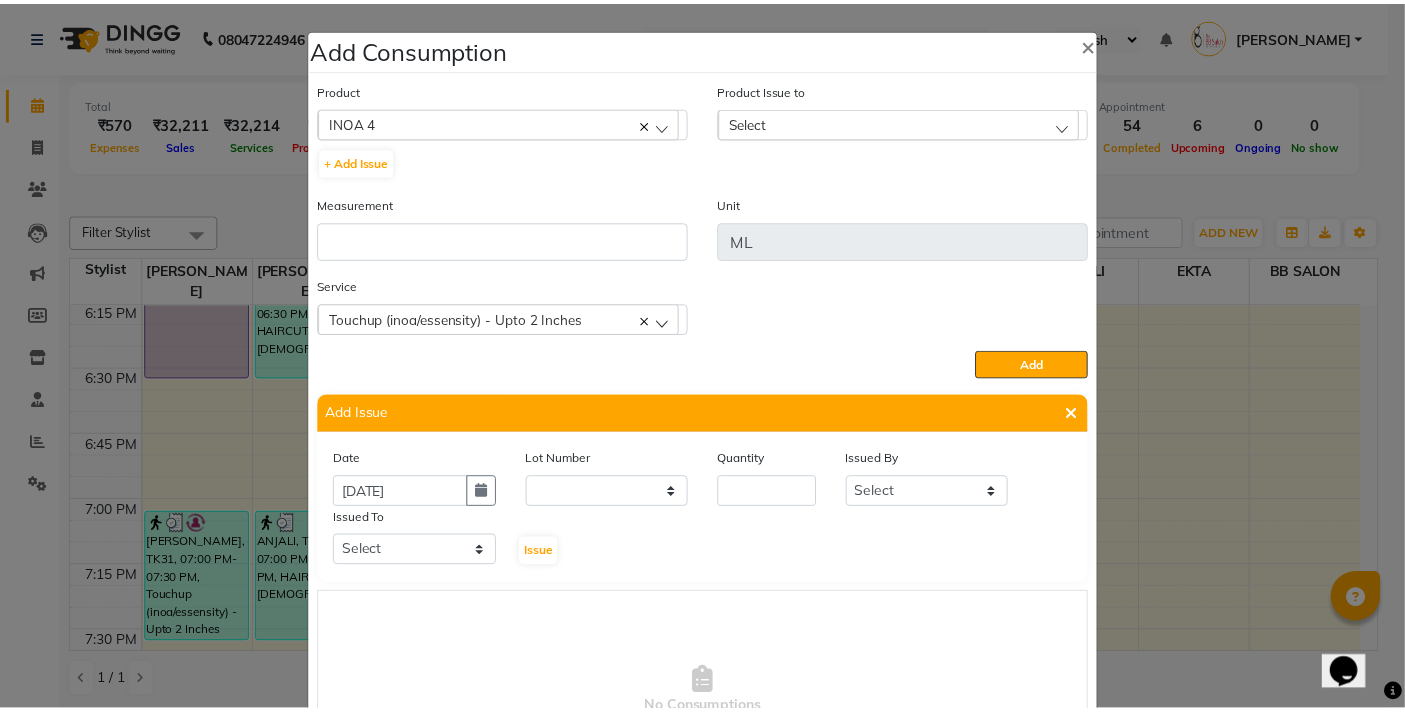 scroll, scrollTop: 0, scrollLeft: 0, axis: both 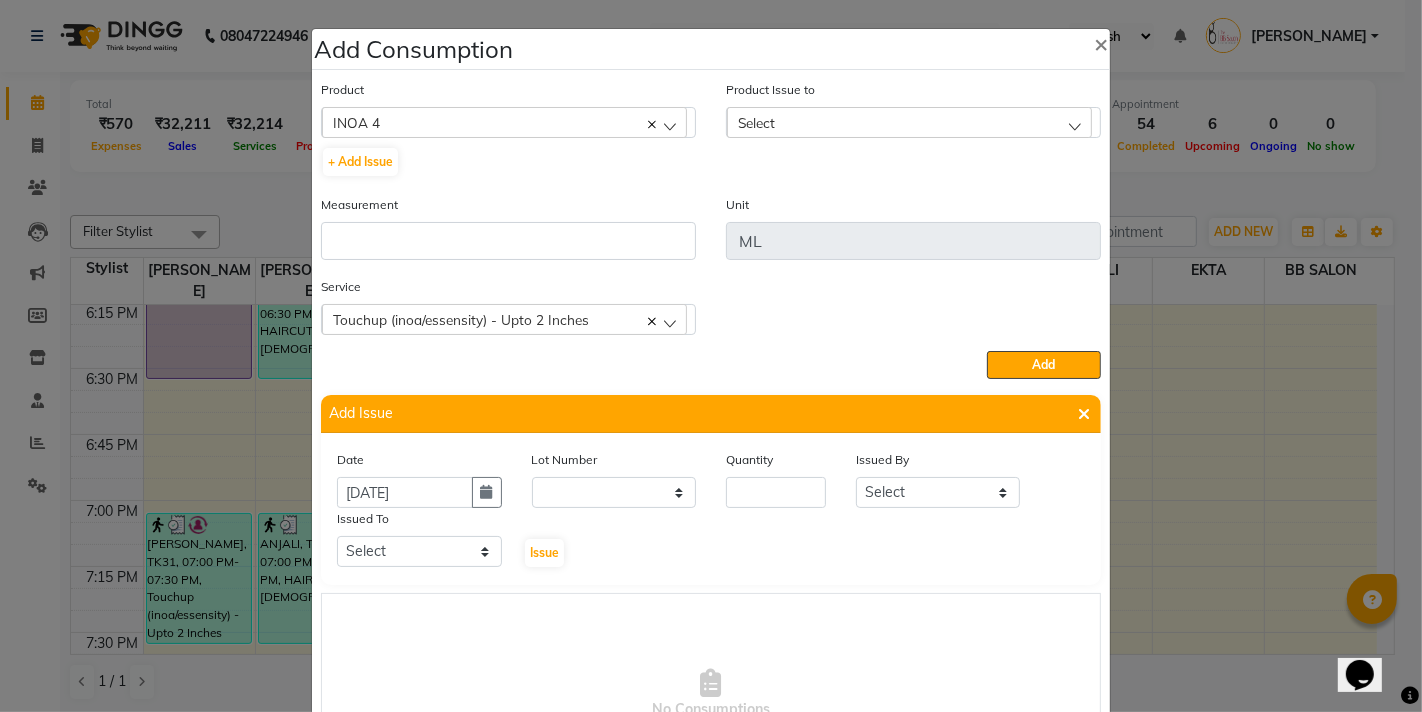 drag, startPoint x: 604, startPoint y: 470, endPoint x: 593, endPoint y: 494, distance: 26.400757 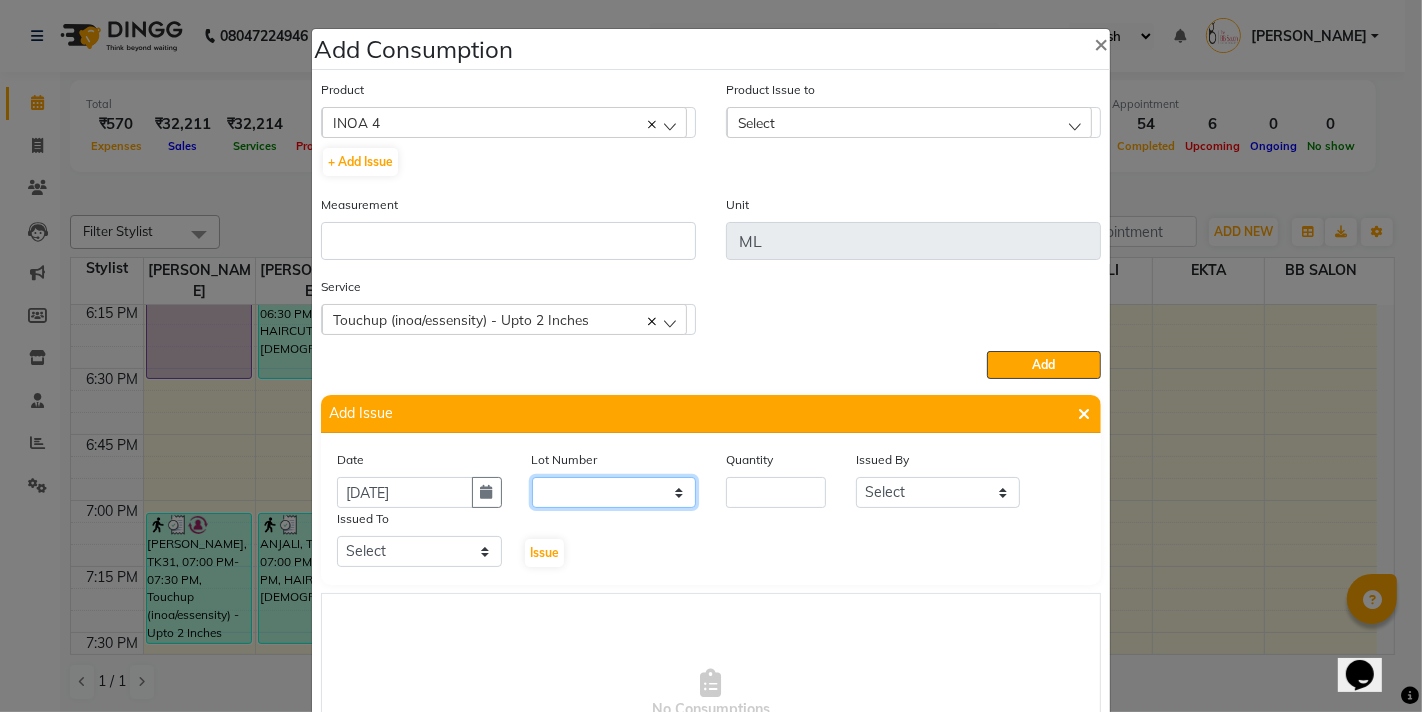 click on "None" 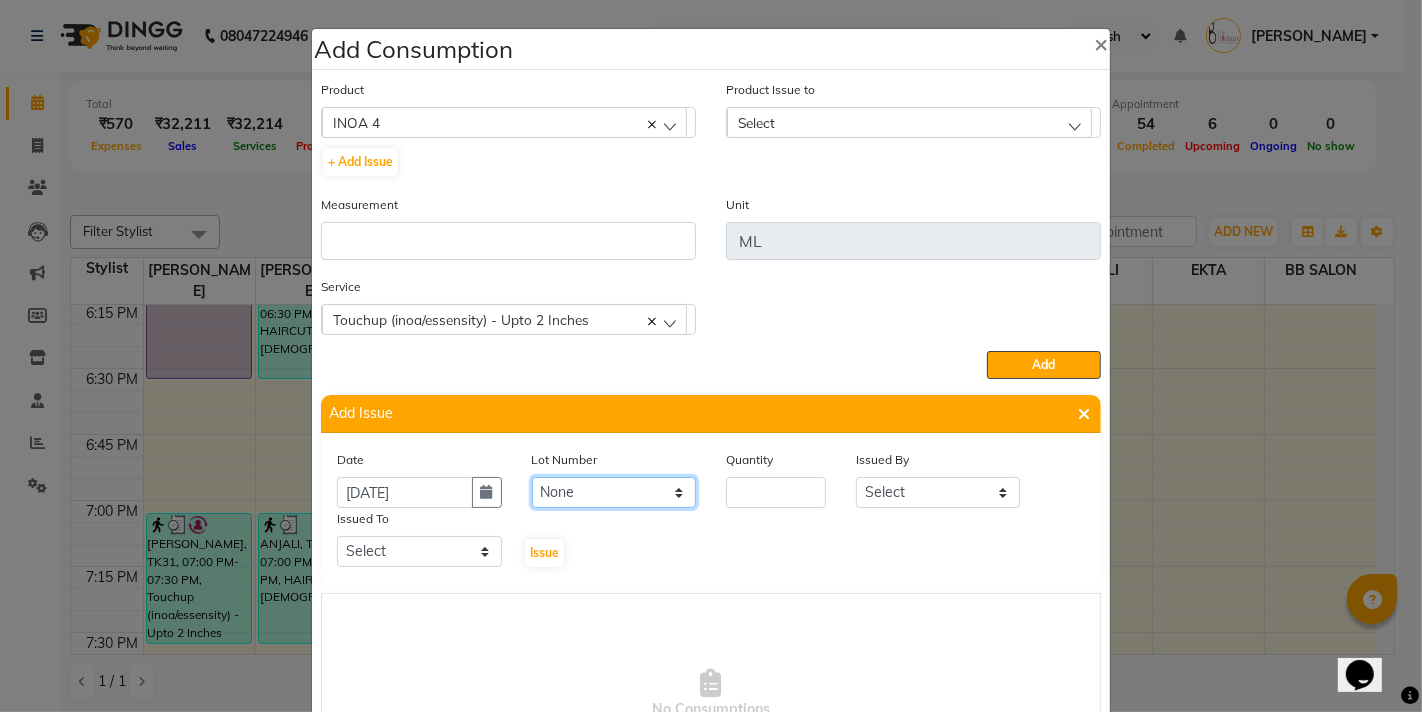 click on "None" 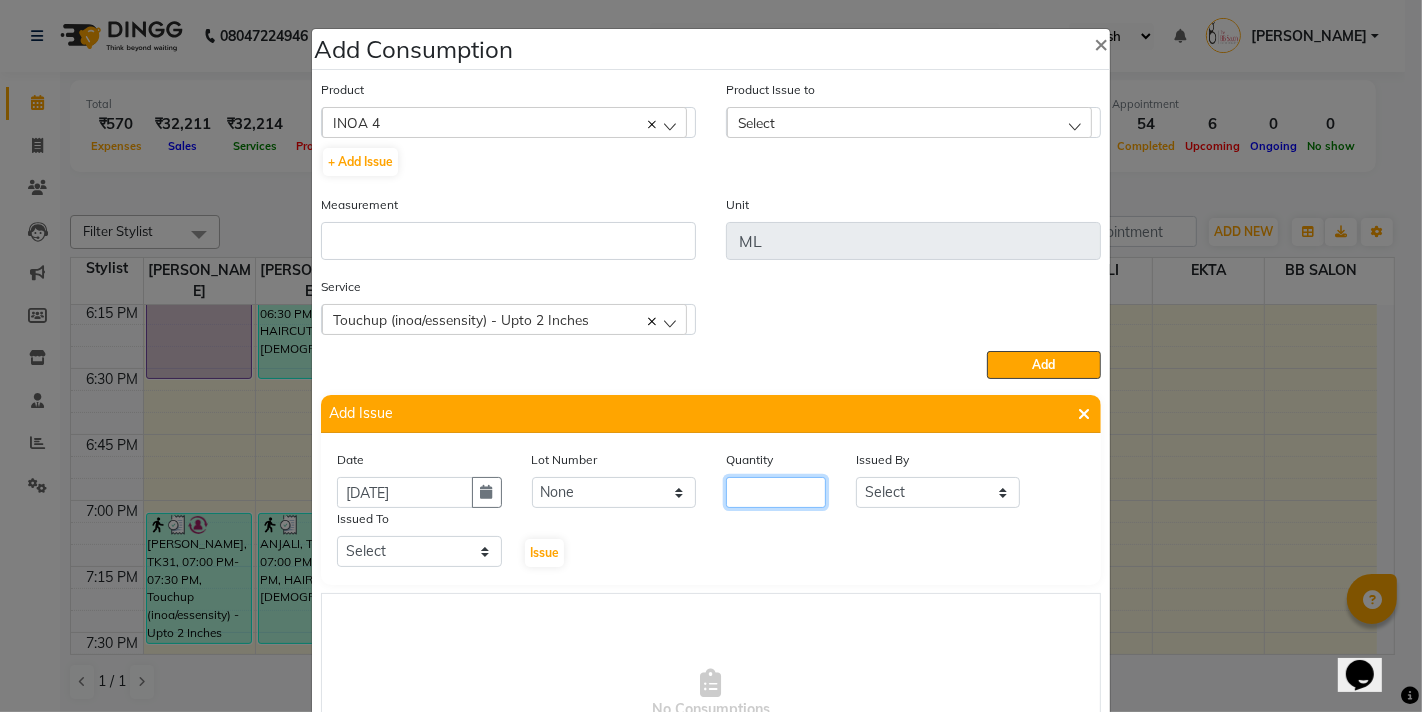 click 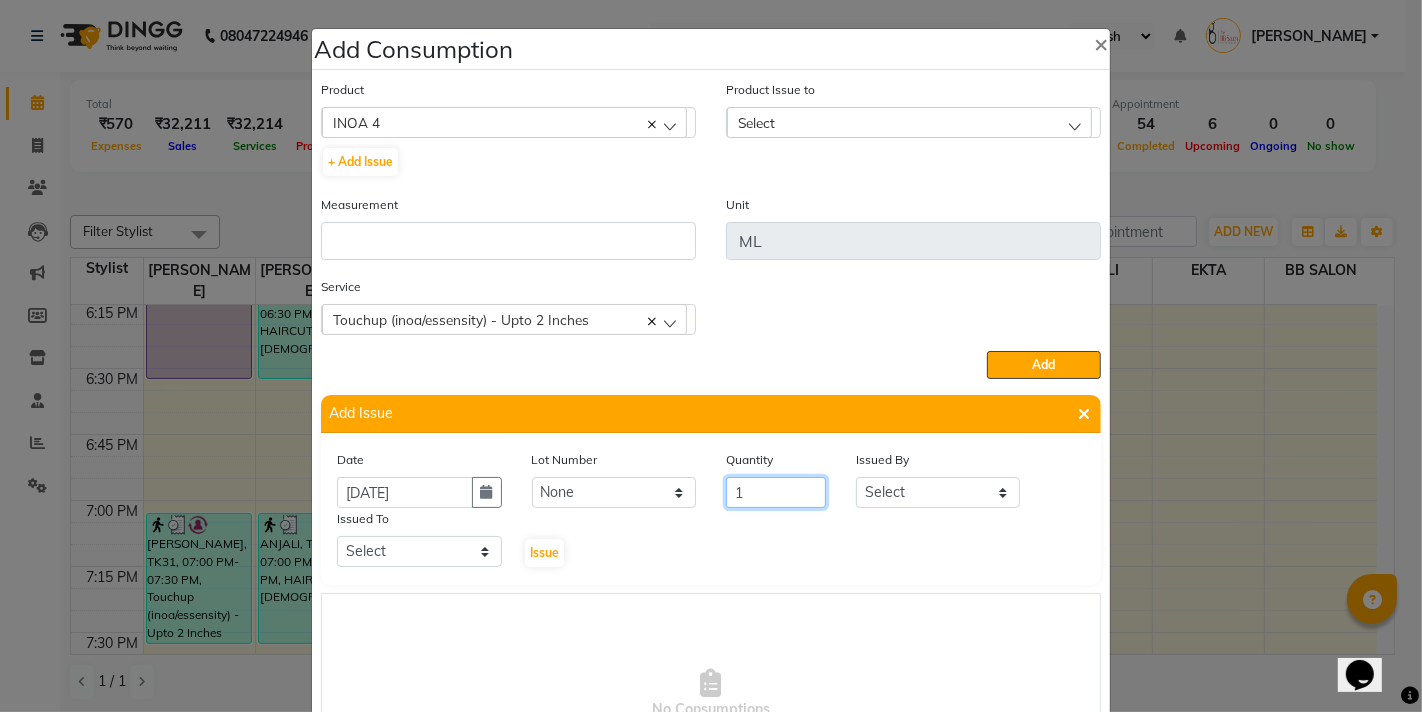type on "1" 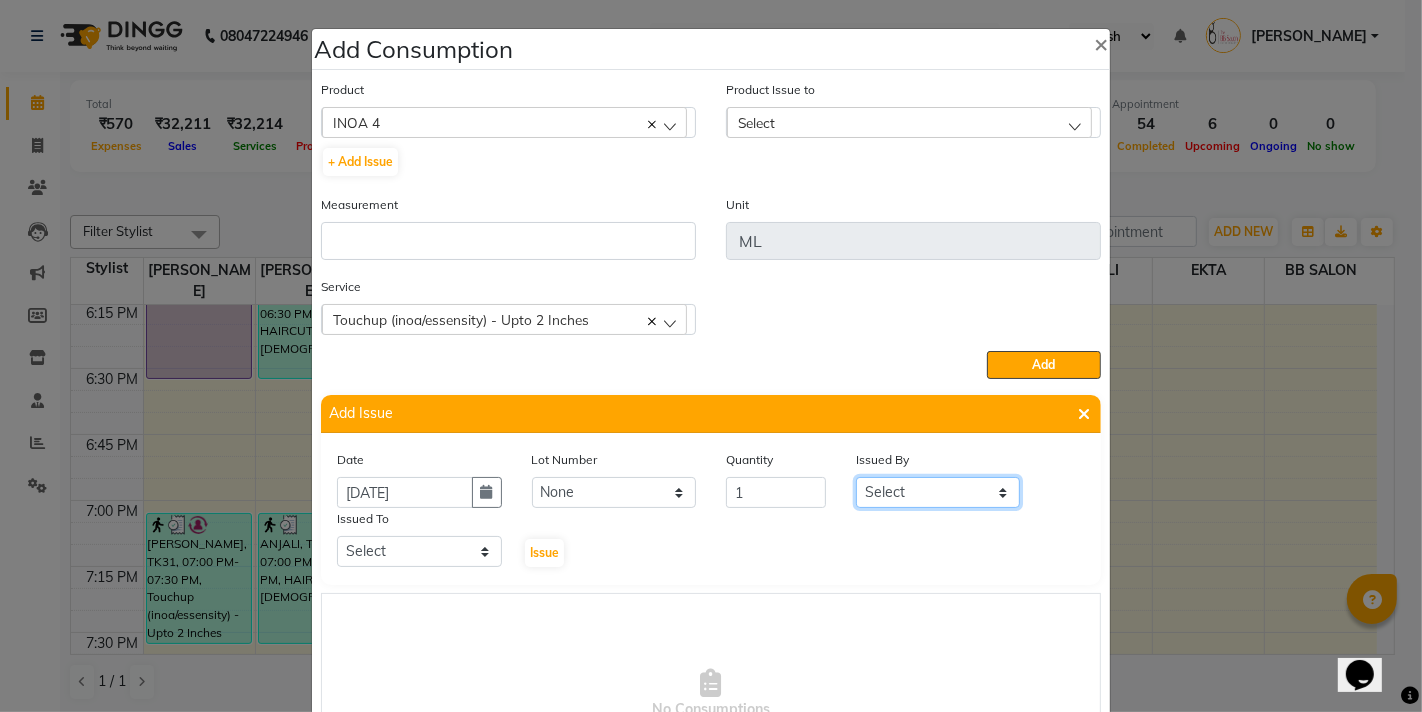 click on "Select Sanjay Pawar Nazim Shaikh Rupesh Chavan MANGESH TAVARE FARMAN SHILPA YADAV GOUSIYA SHAIKH WILSON DIPALI EKTA BB SALON" 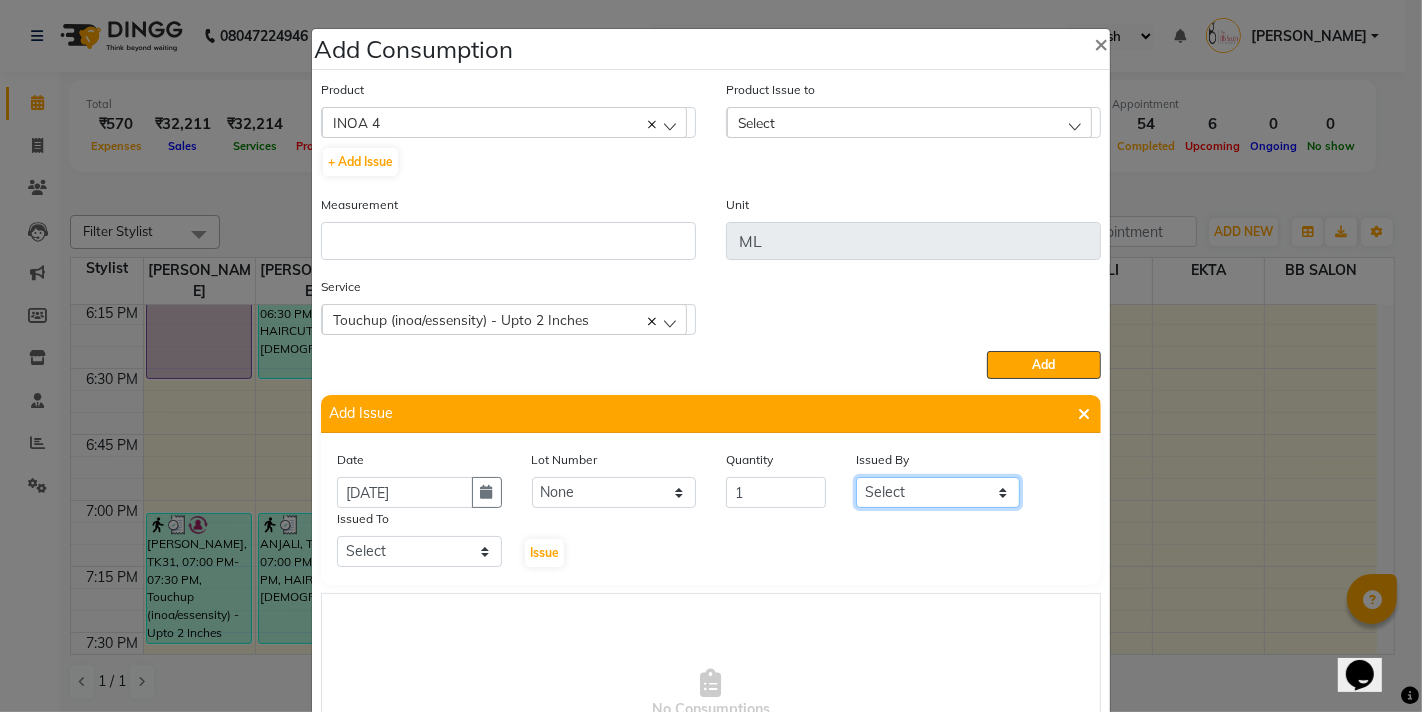 select on "83509" 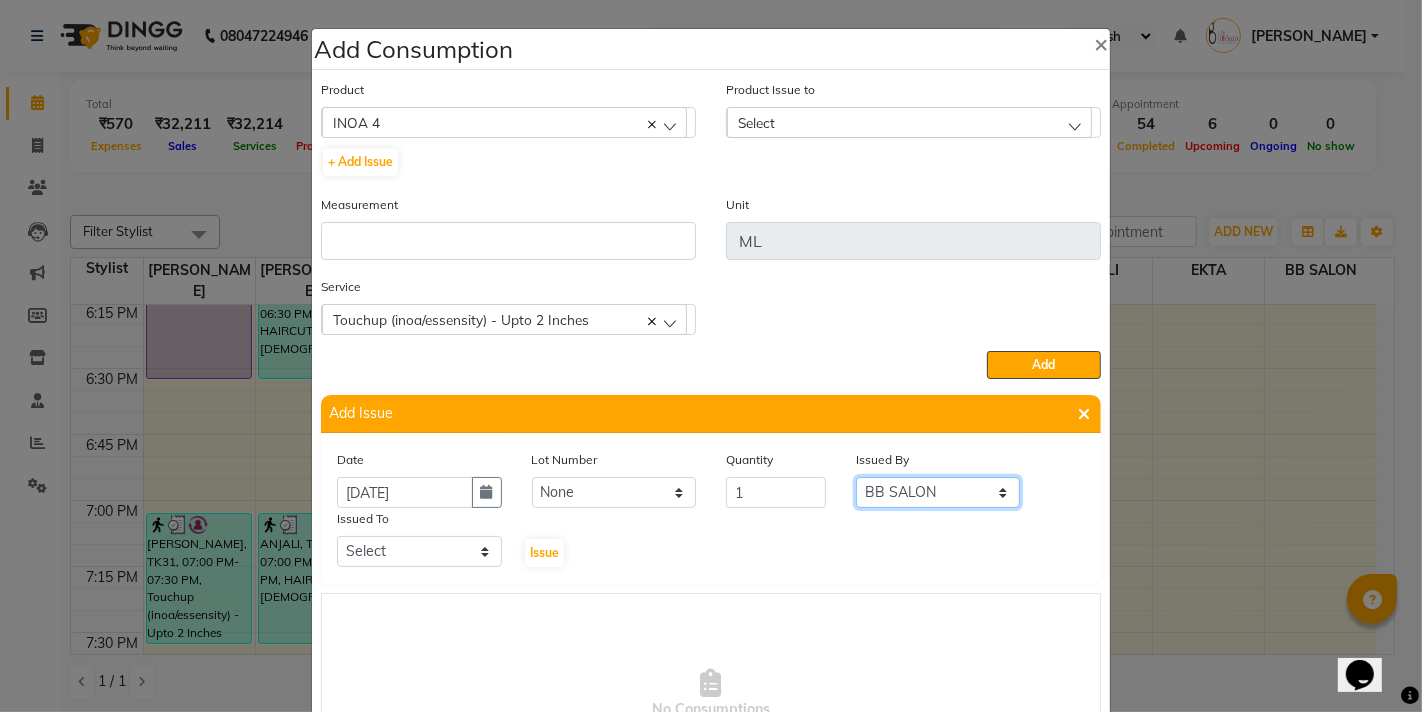 click on "Select Sanjay Pawar Nazim Shaikh Rupesh Chavan MANGESH TAVARE FARMAN SHILPA YADAV GOUSIYA SHAIKH WILSON DIPALI EKTA BB SALON" 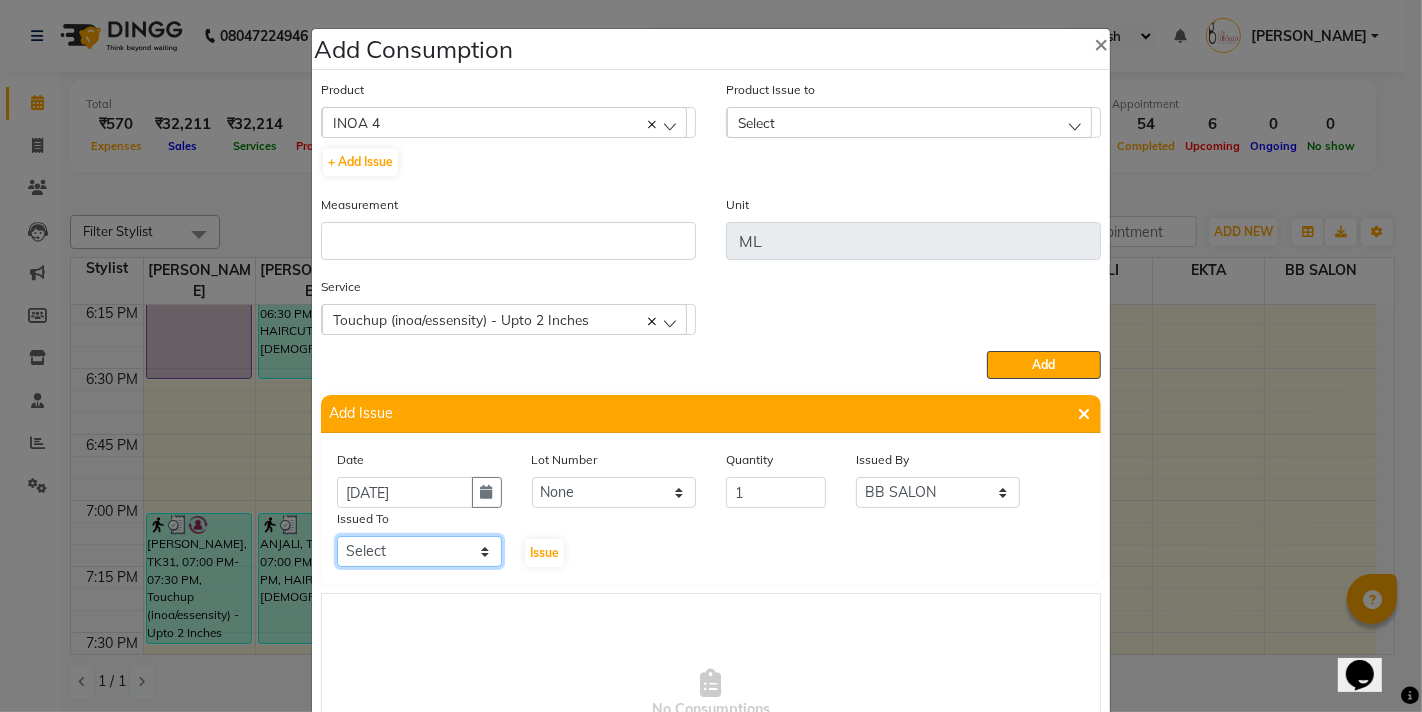 click on "Select Sanjay Pawar Nazim Shaikh Rupesh Chavan MANGESH TAVARE FARMAN SHILPA YADAV GOUSIYA SHAIKH WILSON DIPALI EKTA BB SALON" 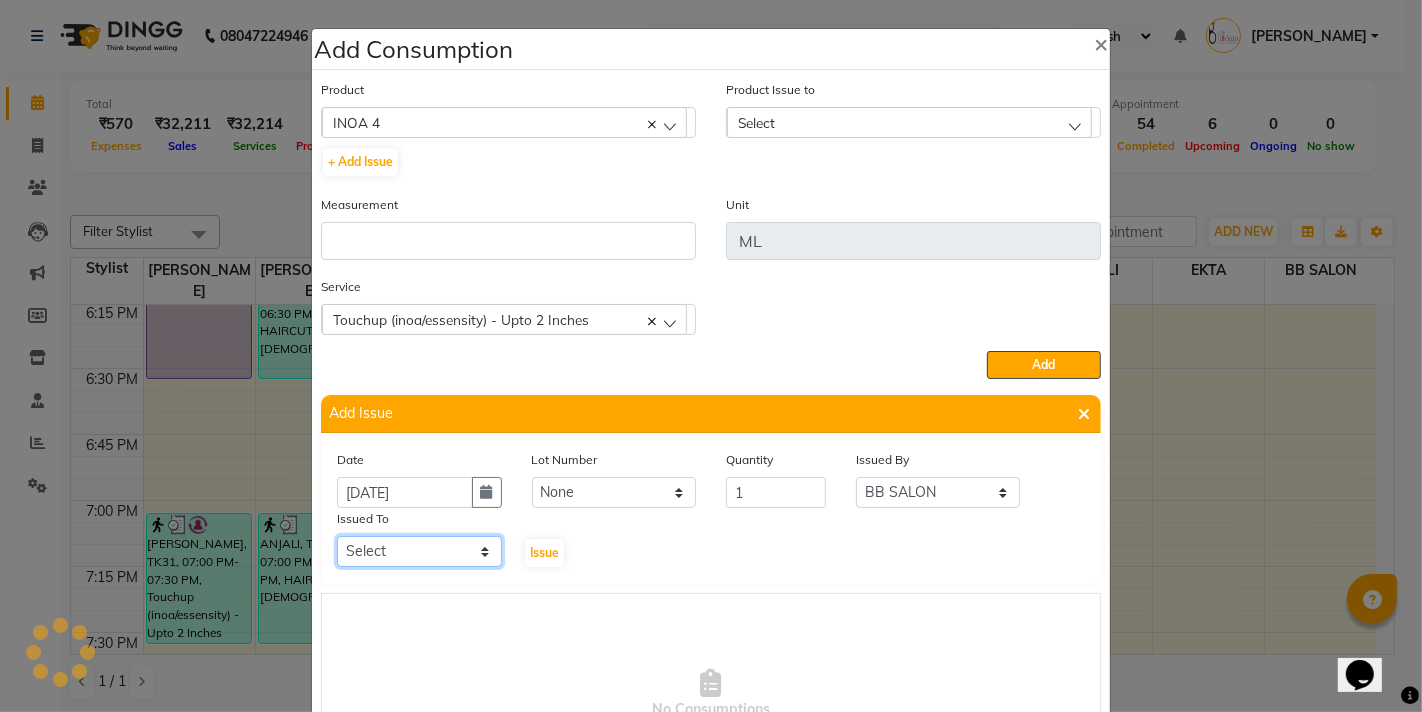 select on "83660" 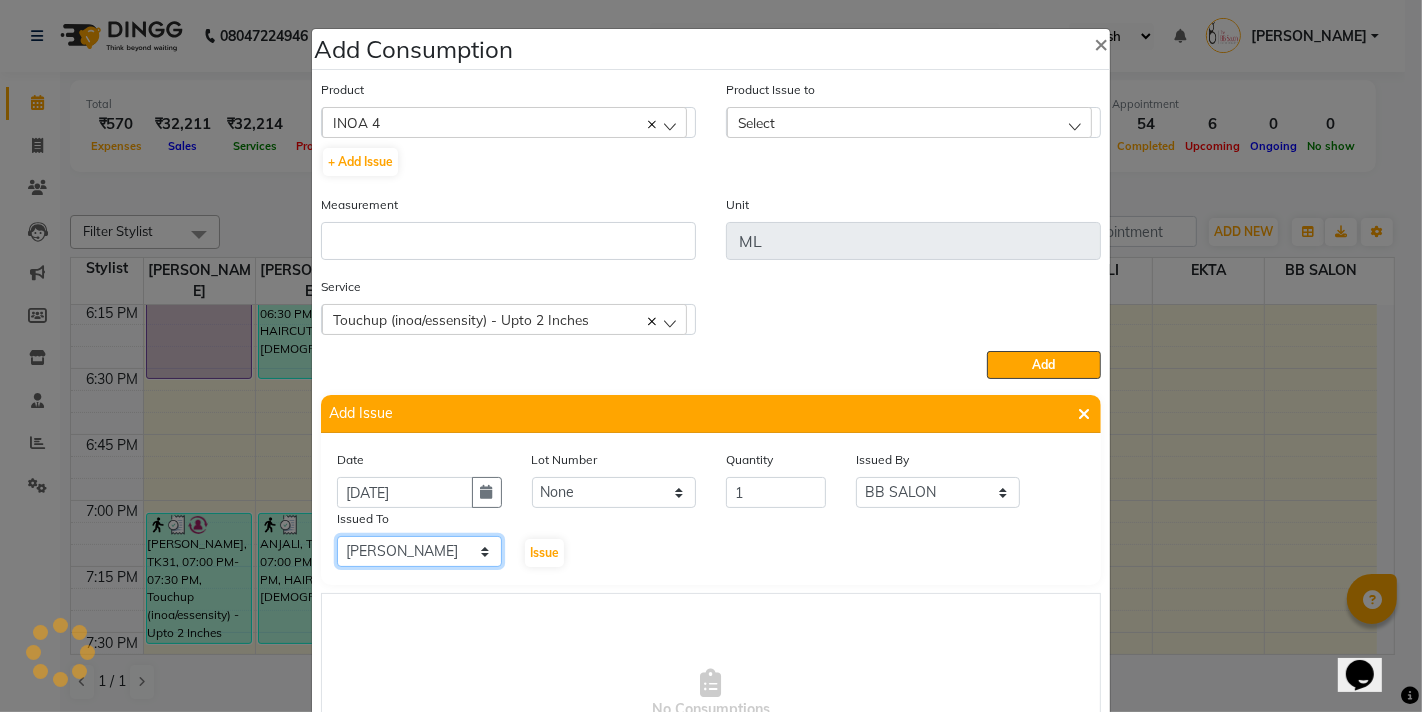 click on "Select Sanjay Pawar Nazim Shaikh Rupesh Chavan MANGESH TAVARE FARMAN SHILPA YADAV GOUSIYA SHAIKH WILSON DIPALI EKTA BB SALON" 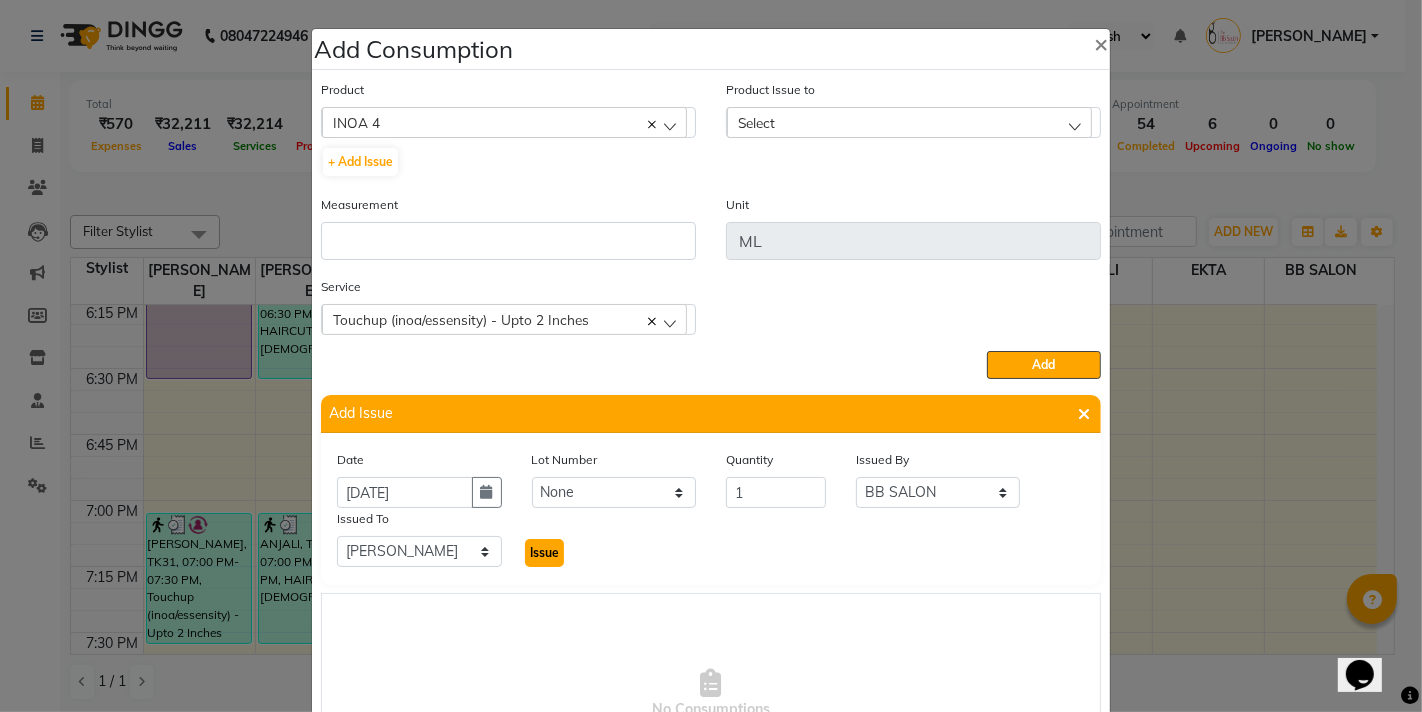 click on "Issue" 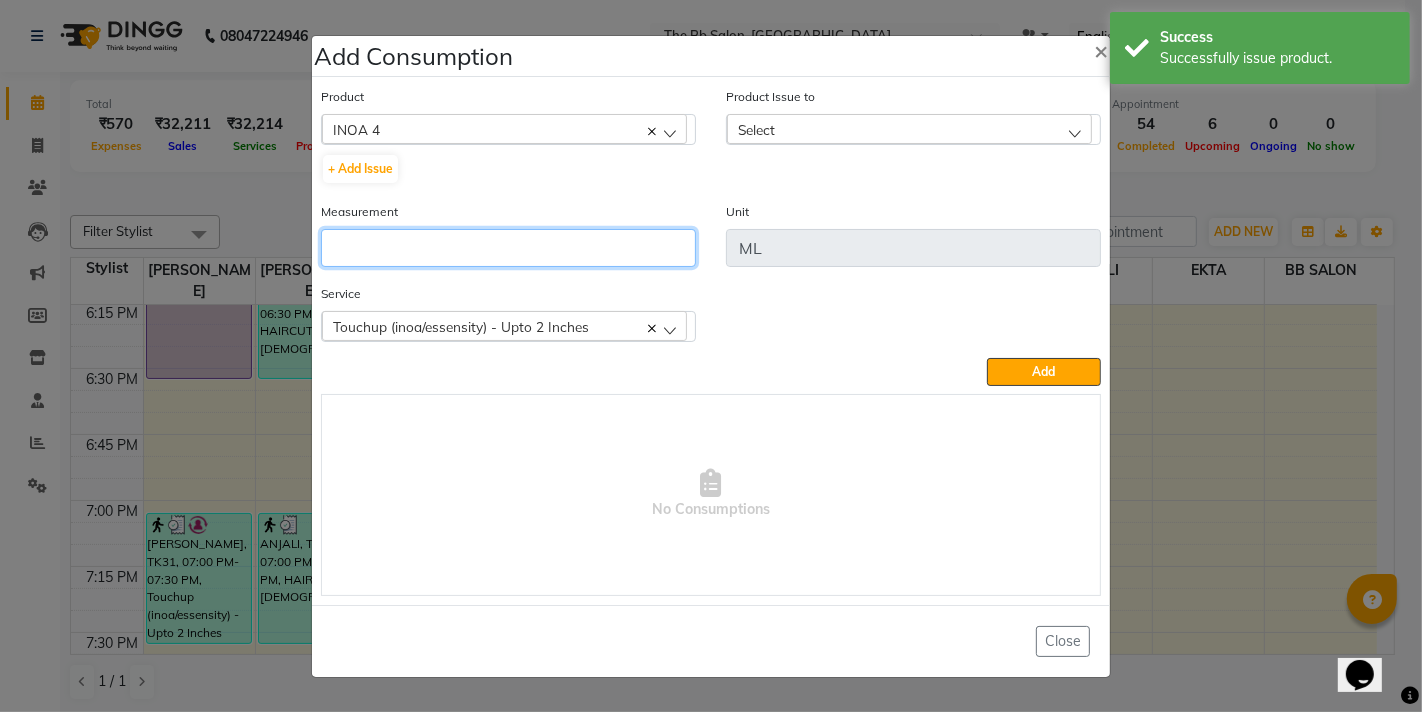 click 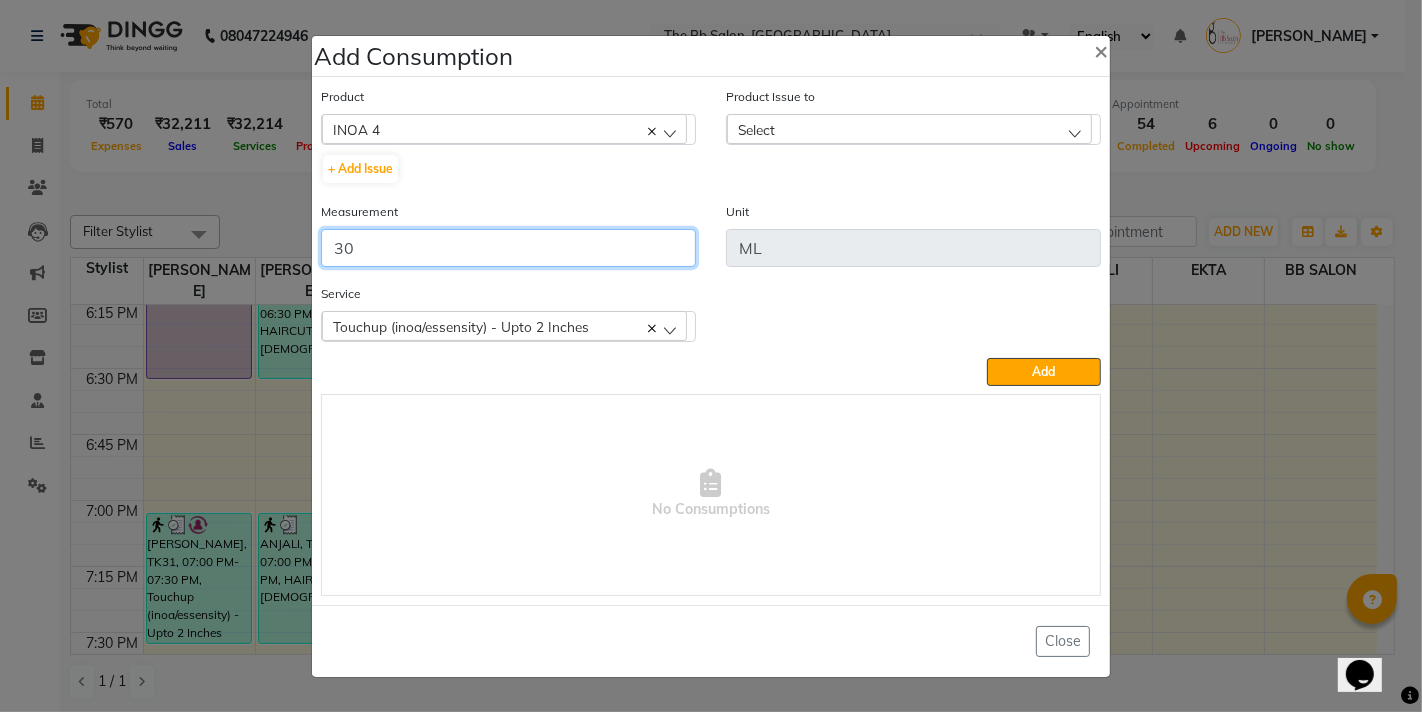 type on "30" 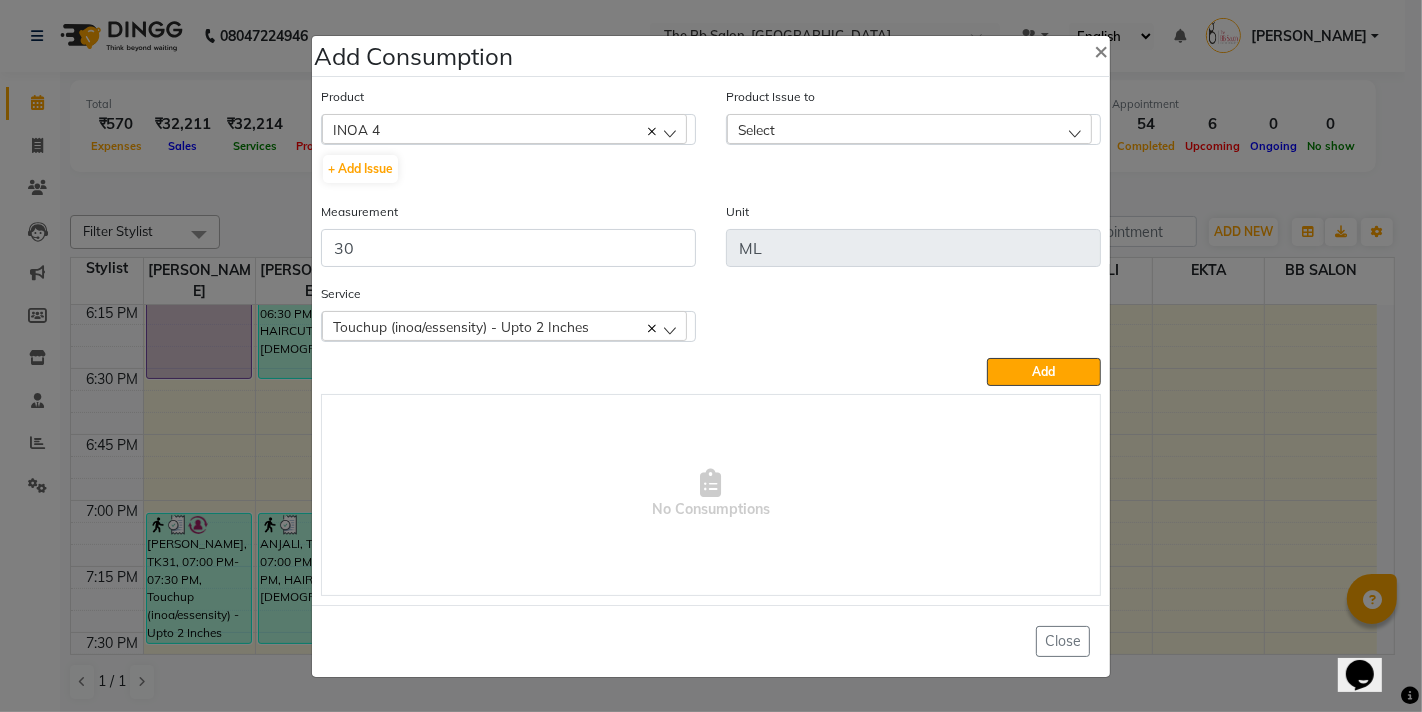 click on "Select" 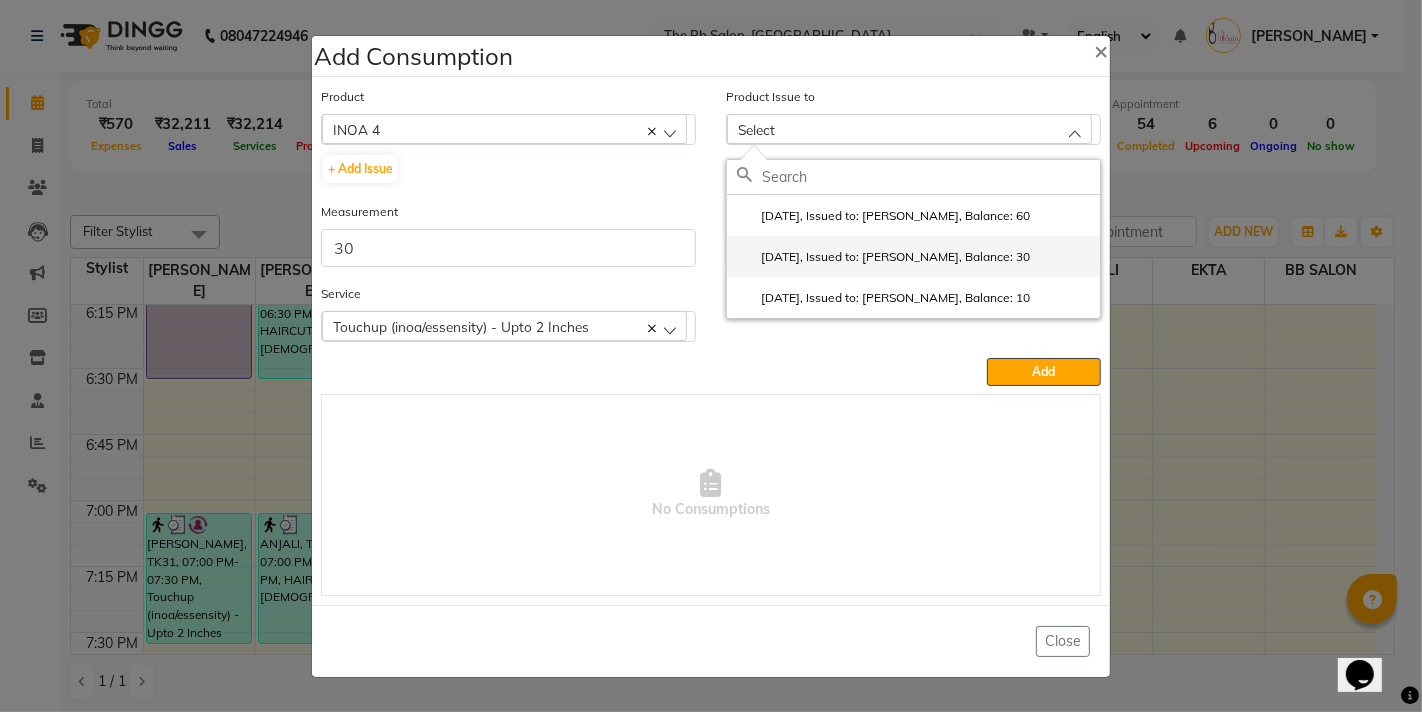 click on "2025-07-13, Issued to: Rupesh Chavan, Balance: 30" 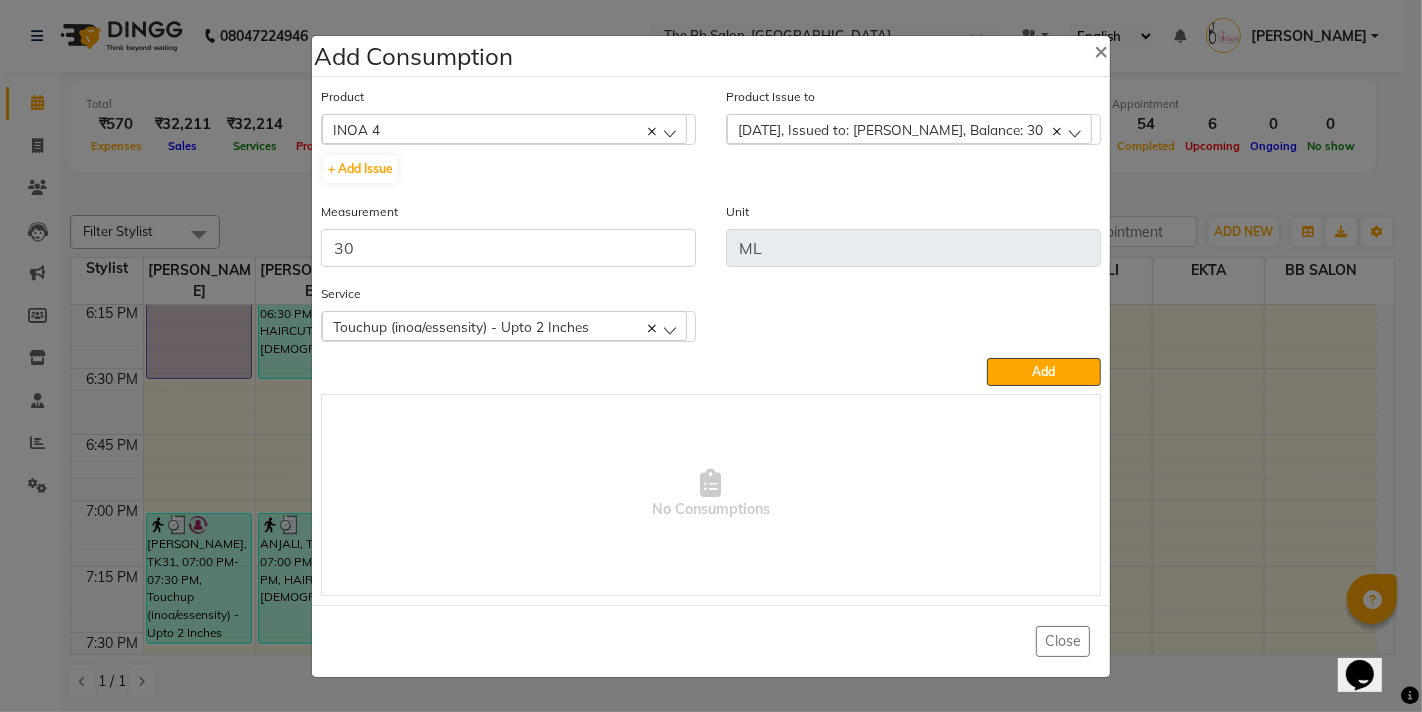 click on "2025-07-13, Issued to: Rupesh Chavan, Balance: 30" 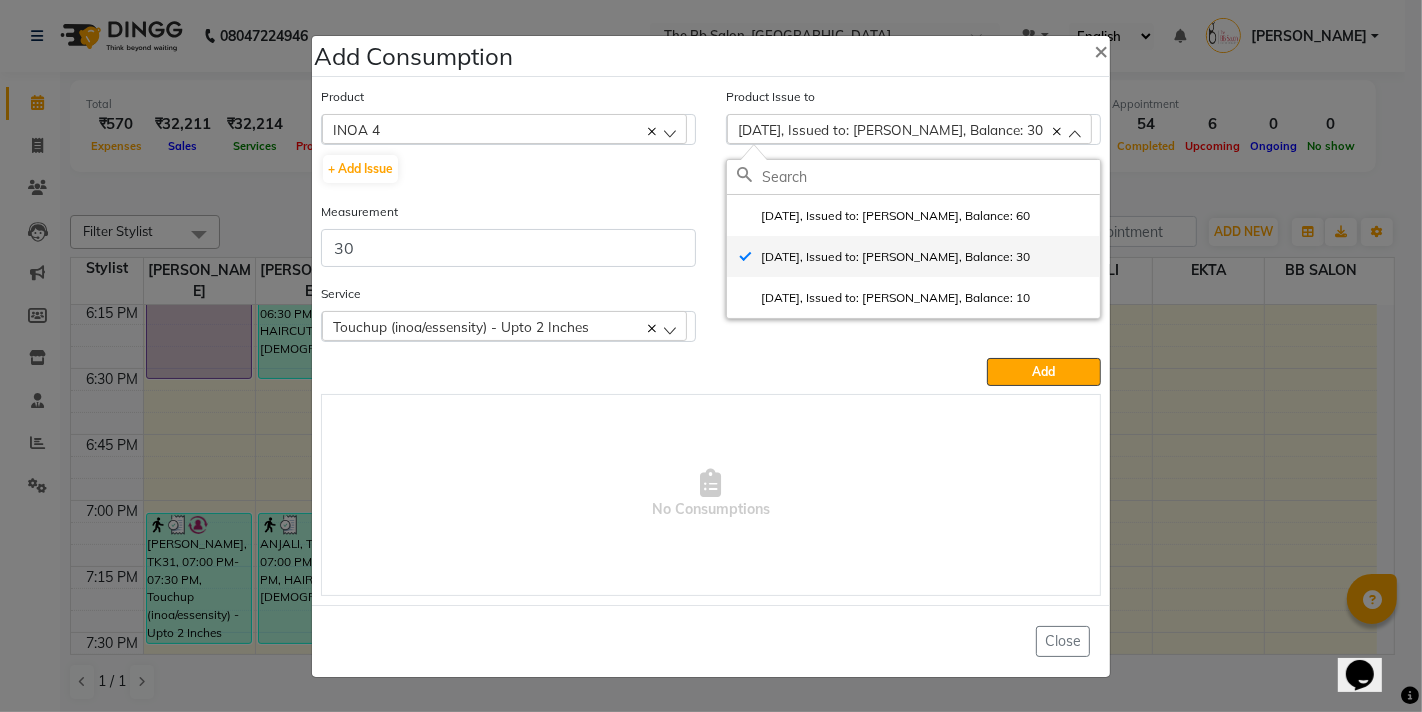 click on "2025-07-13, Issued to: Rupesh Chavan, Balance: 30" 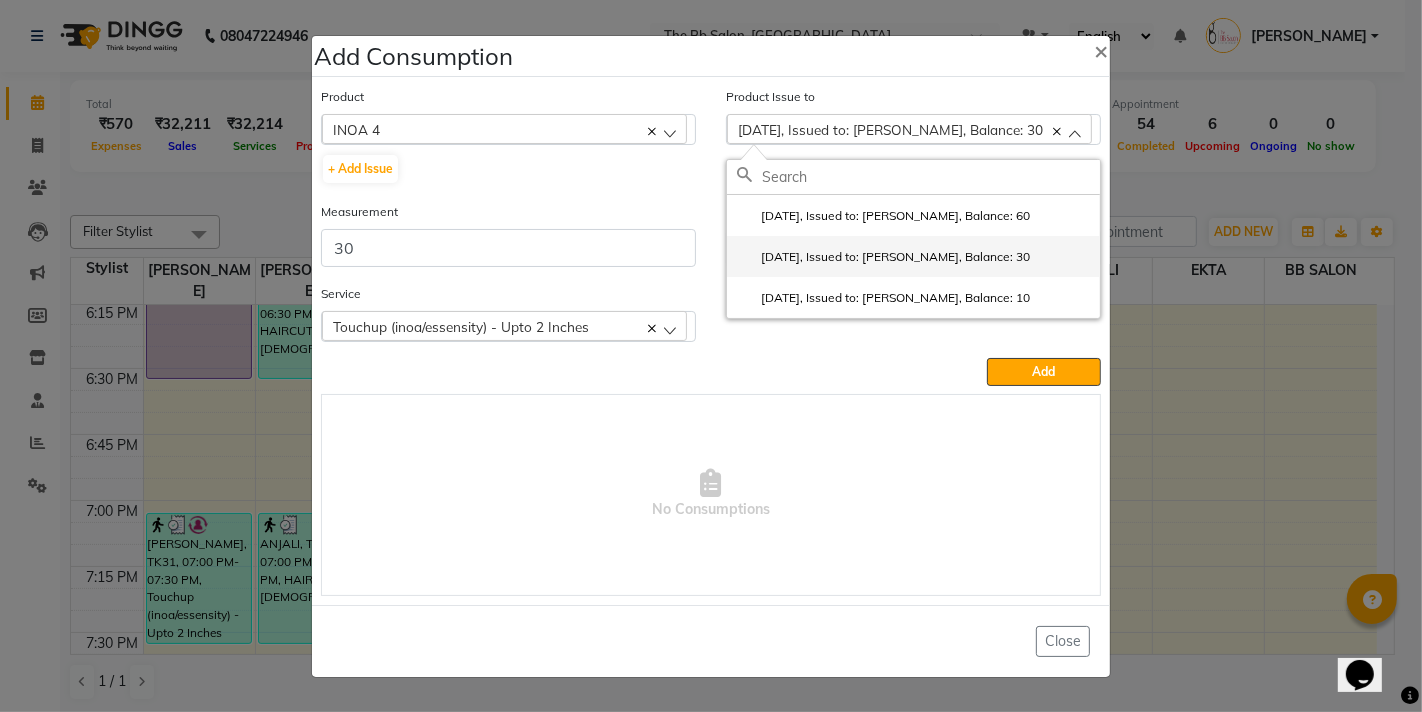 checkbox on "false" 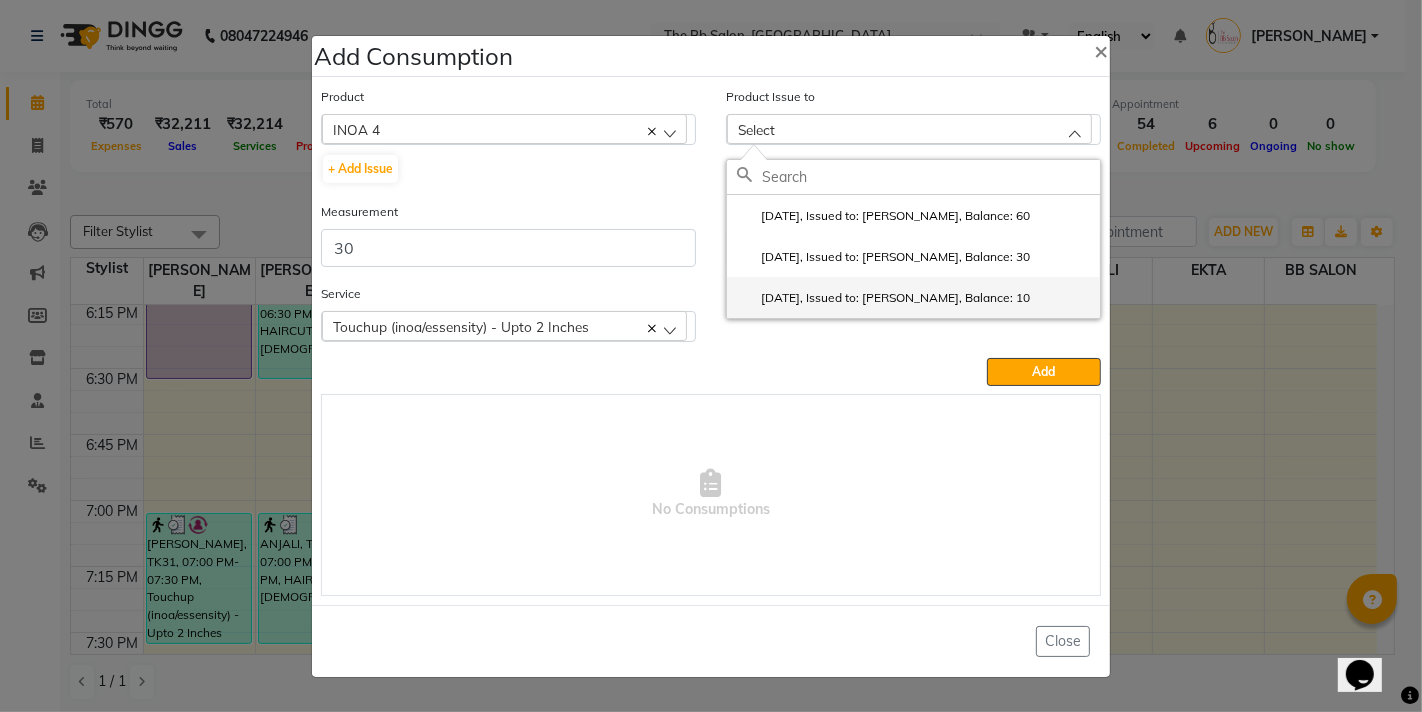 click on "2025-07-13, Issued to: Nazim Shaikh, Balance: 10" 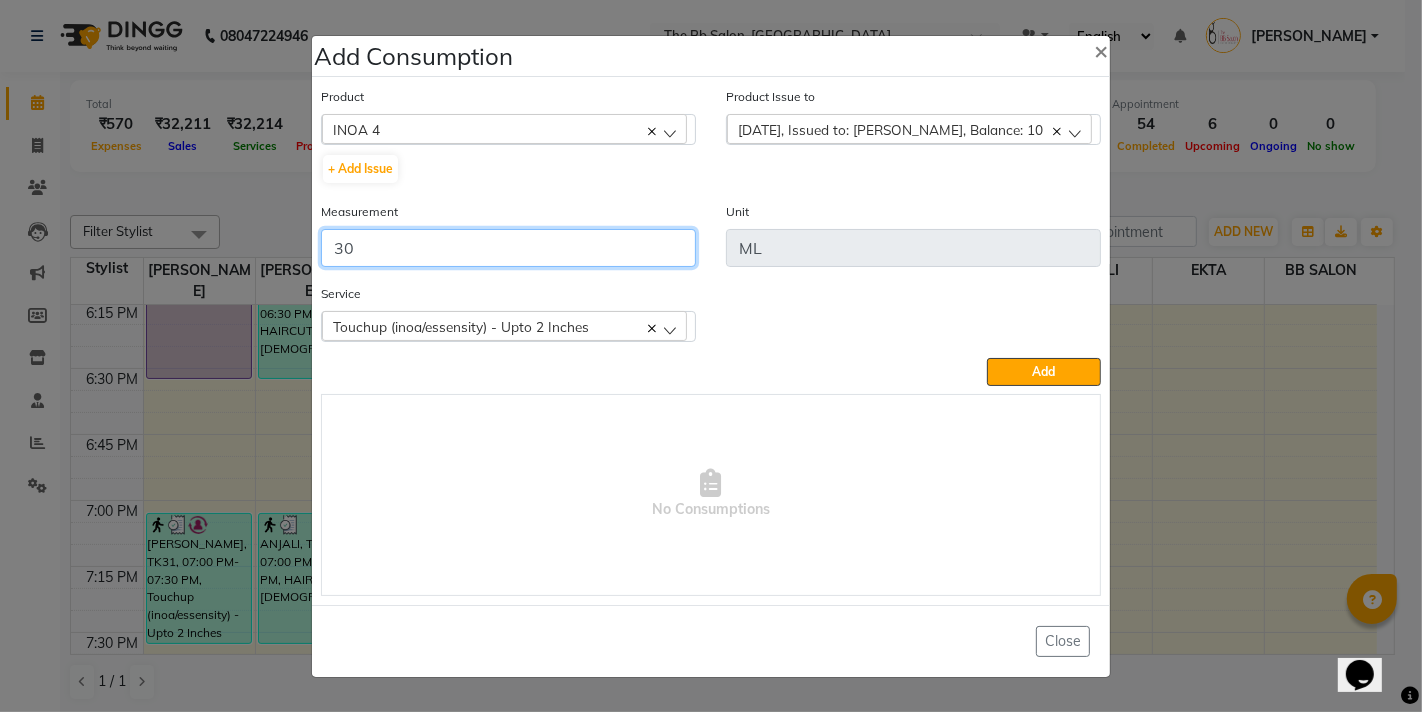 drag, startPoint x: 403, startPoint y: 256, endPoint x: 92, endPoint y: 250, distance: 311.05786 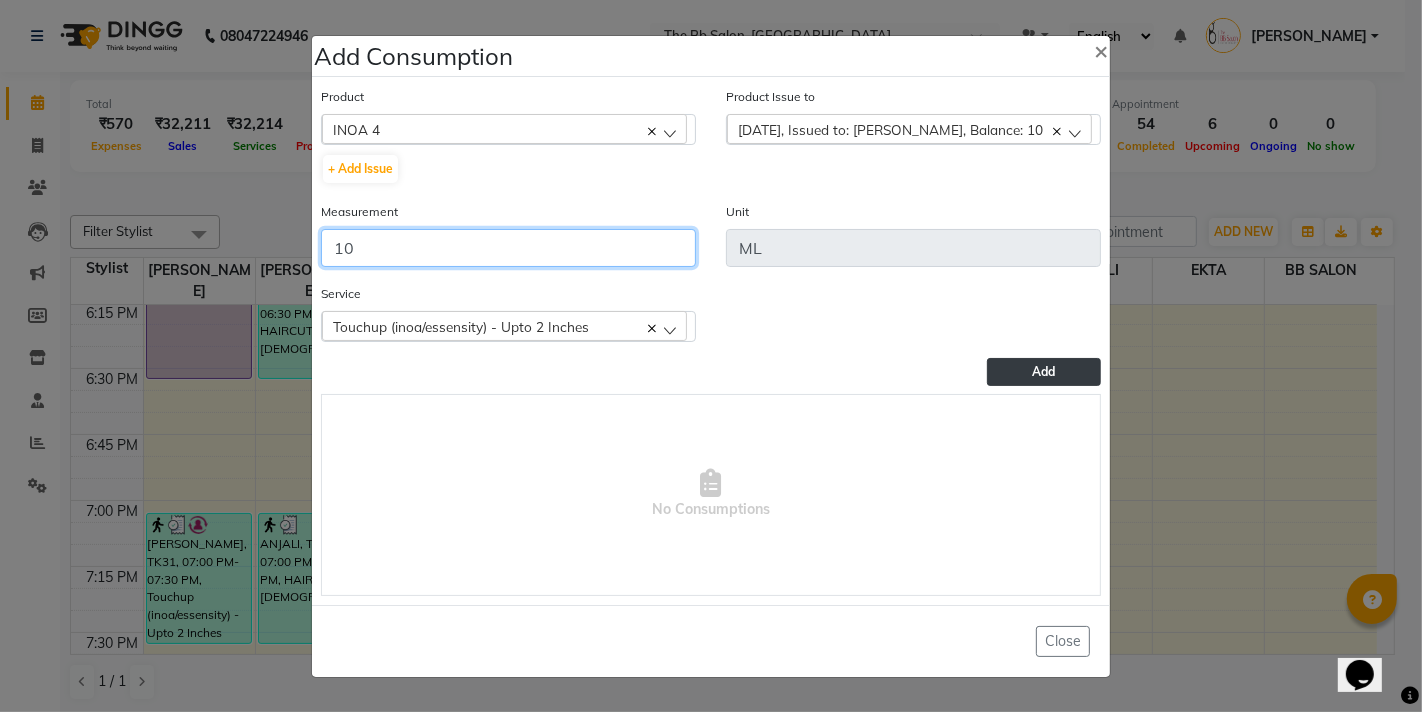 type on "10" 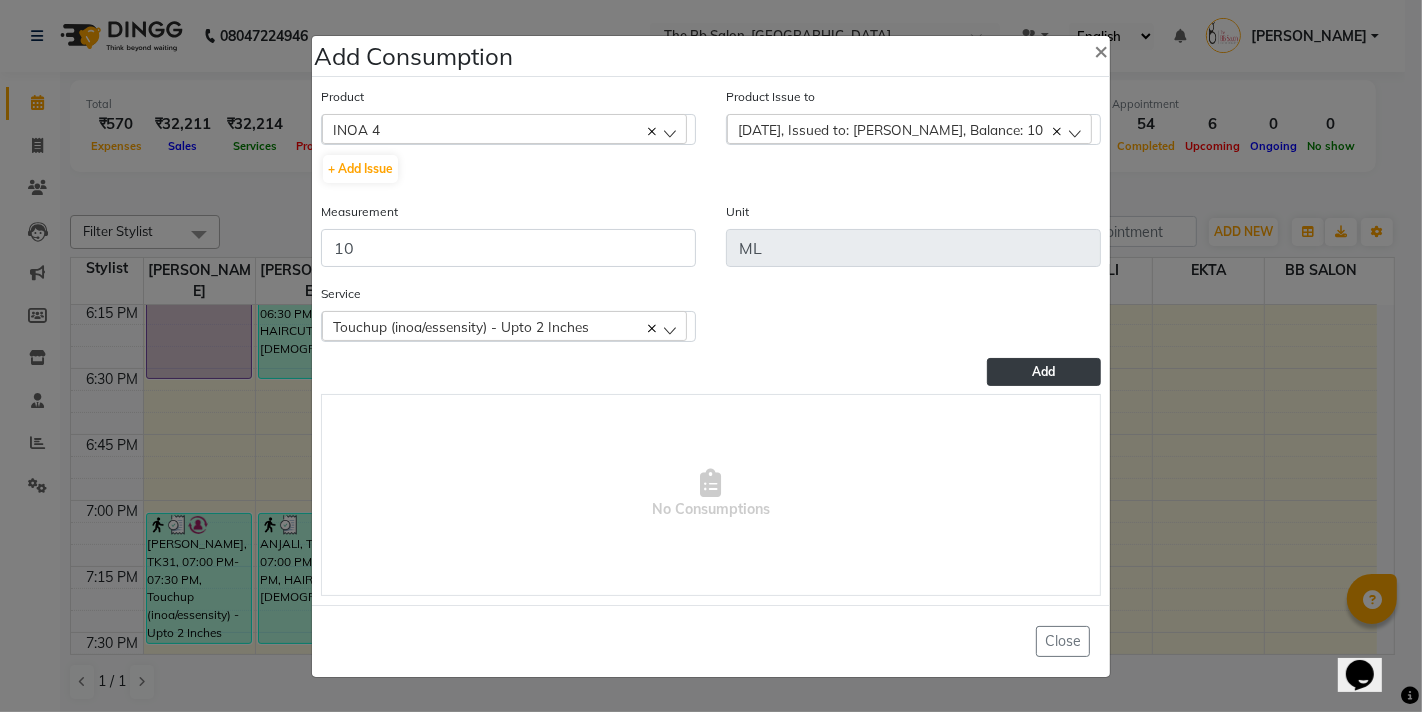 click on "Add" 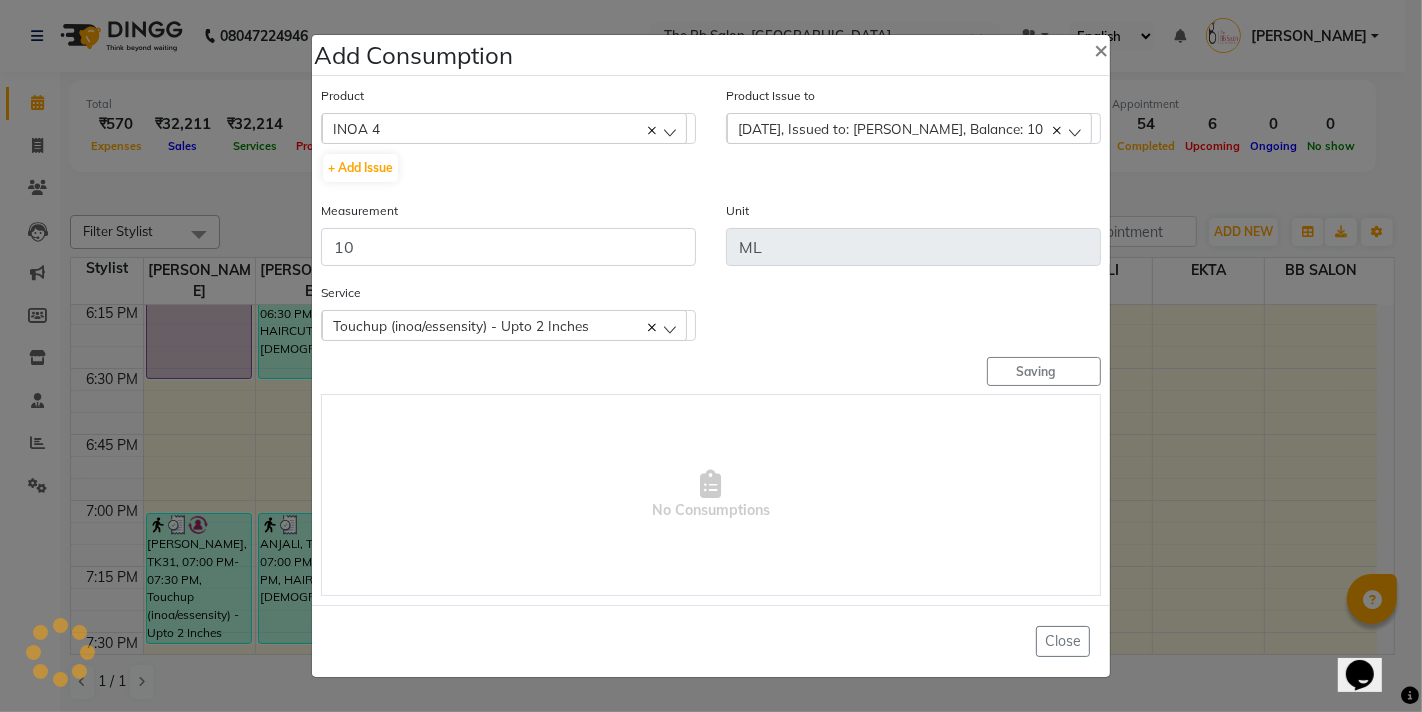 type 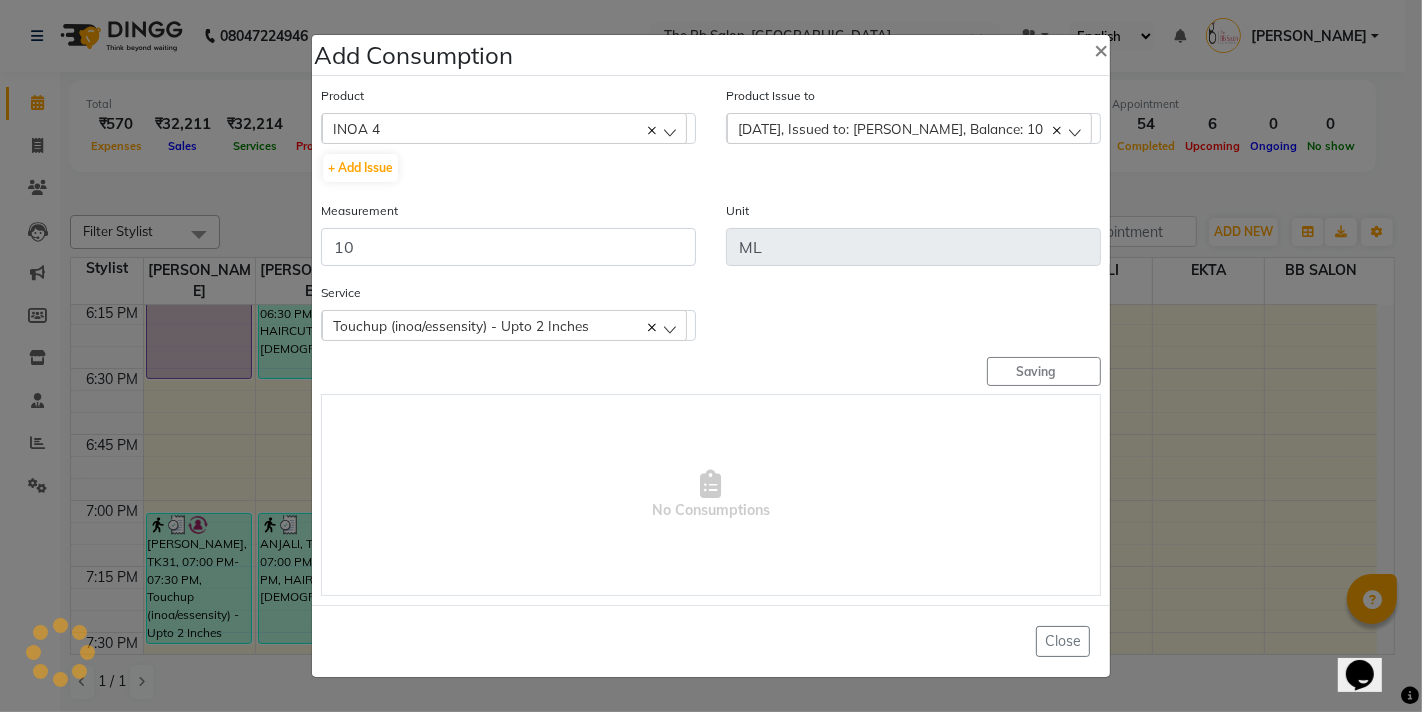 type 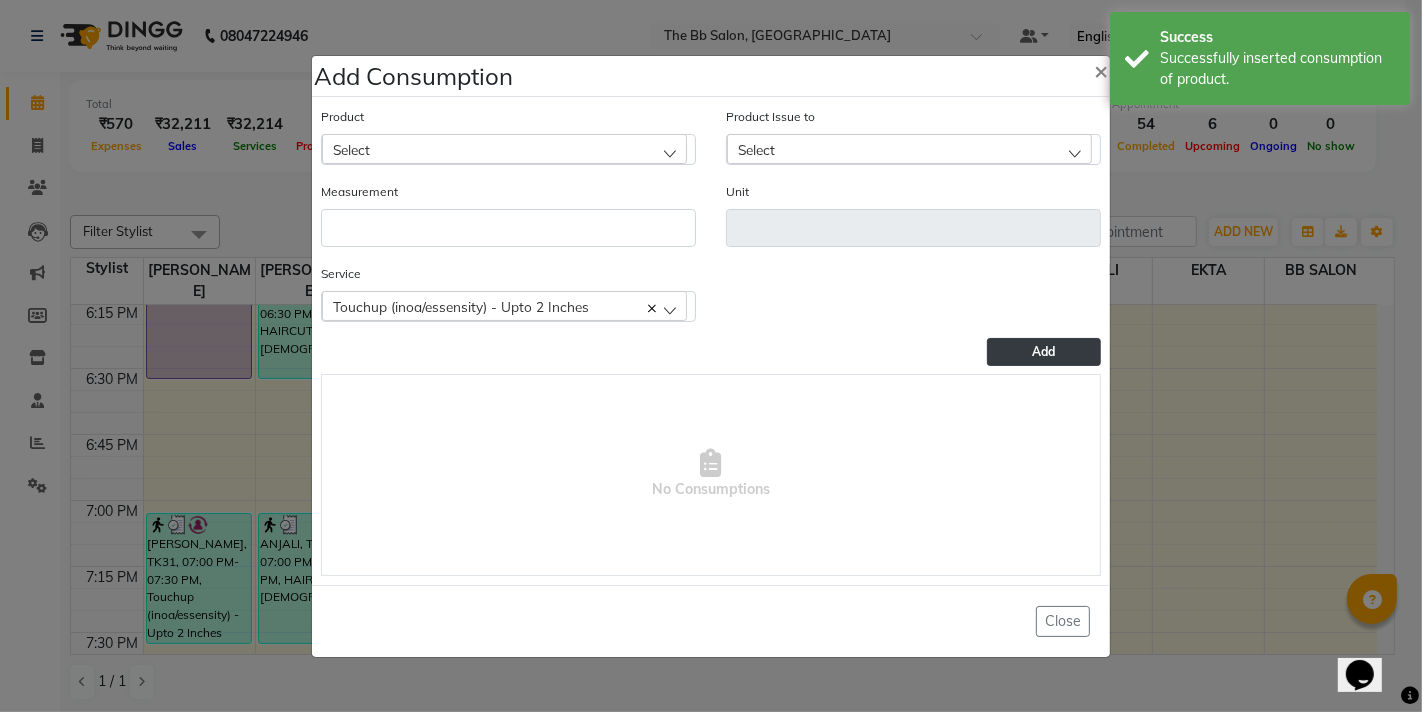 click on "Select" 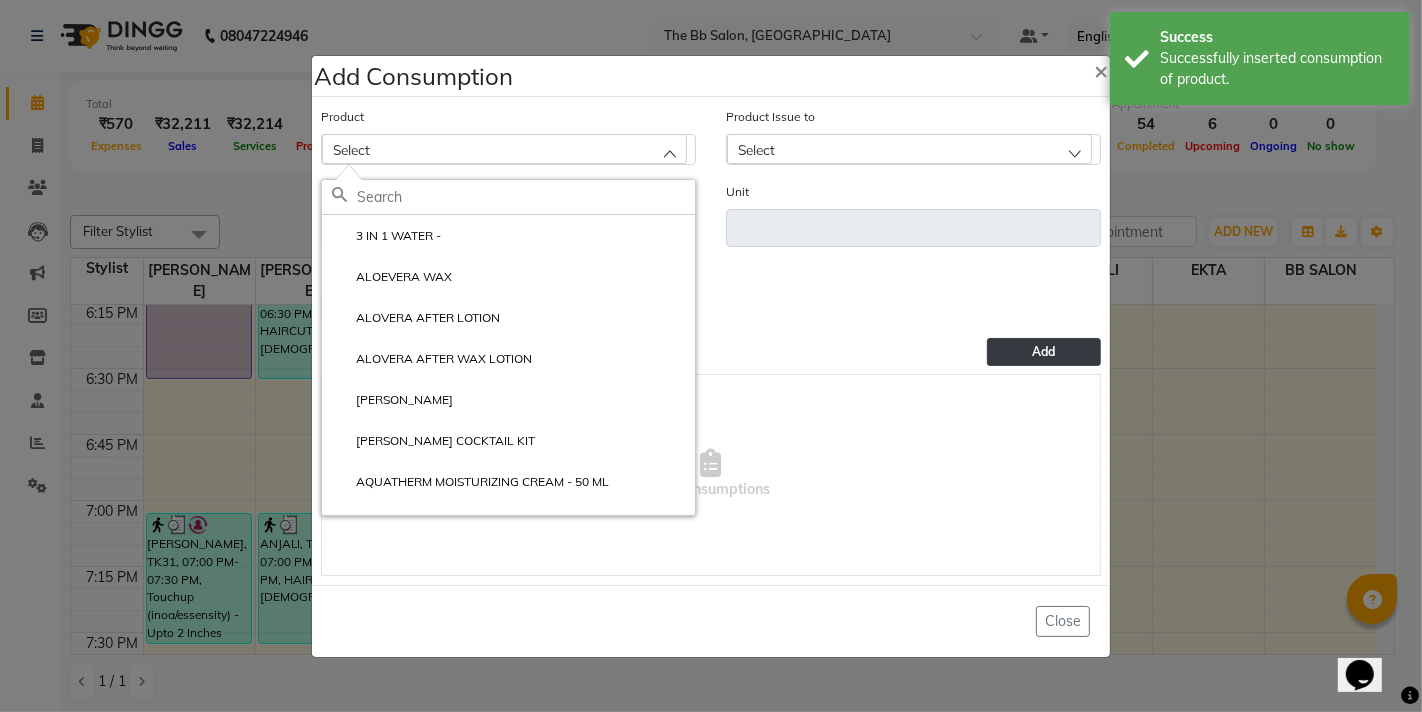 click 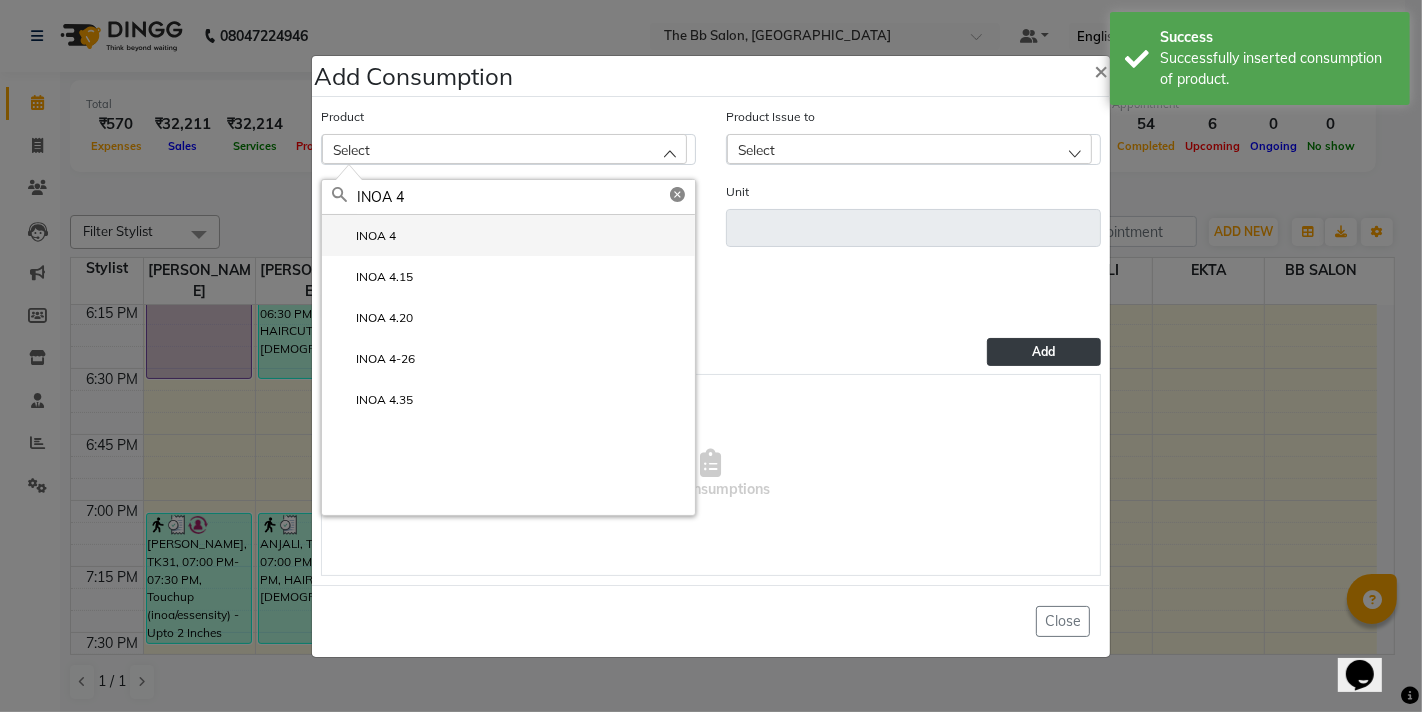 type on "INOA 4" 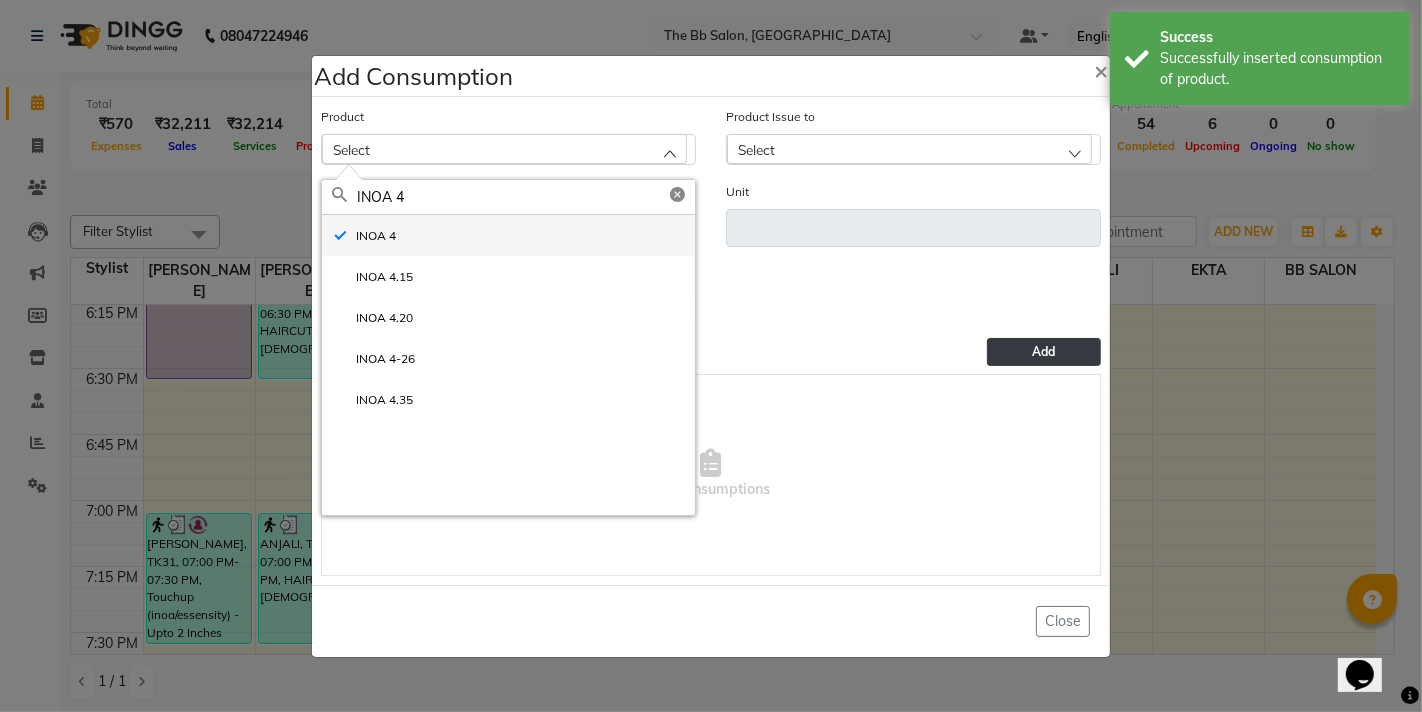 type on "ML" 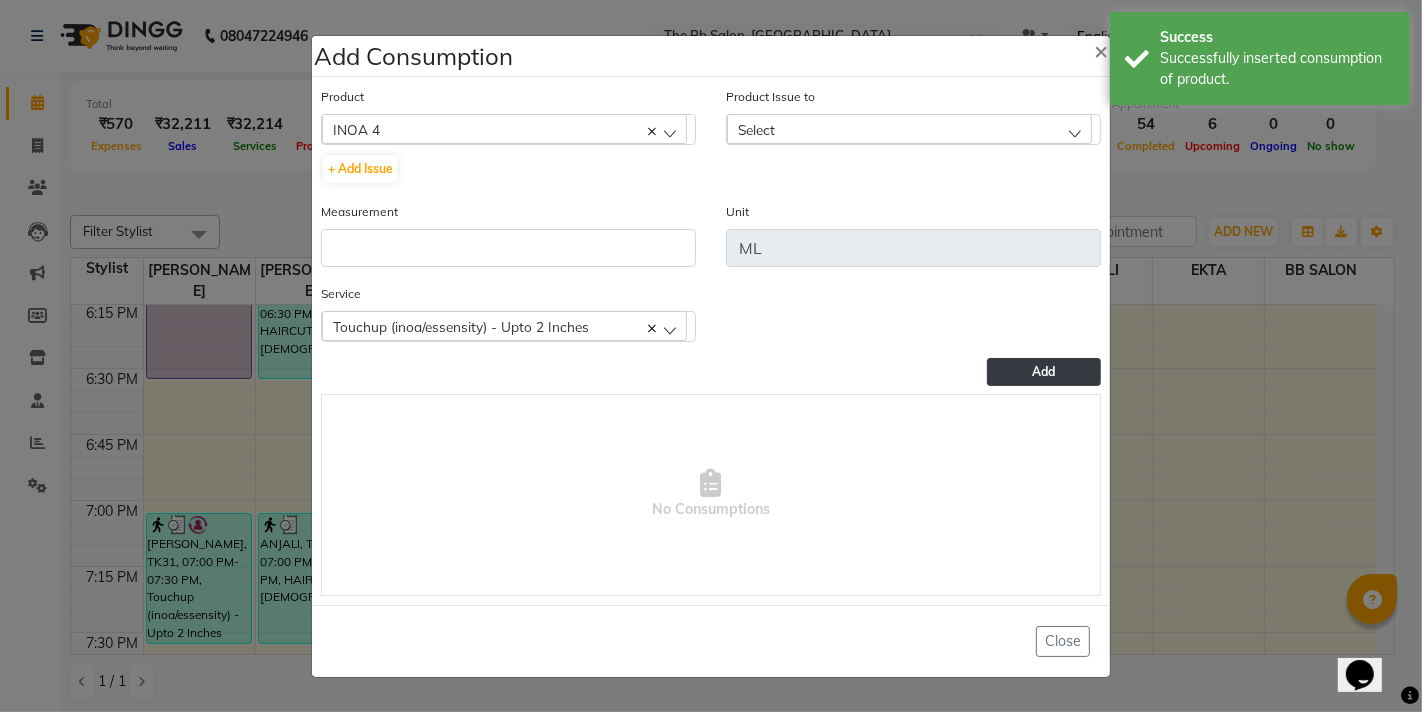 click on "Select" 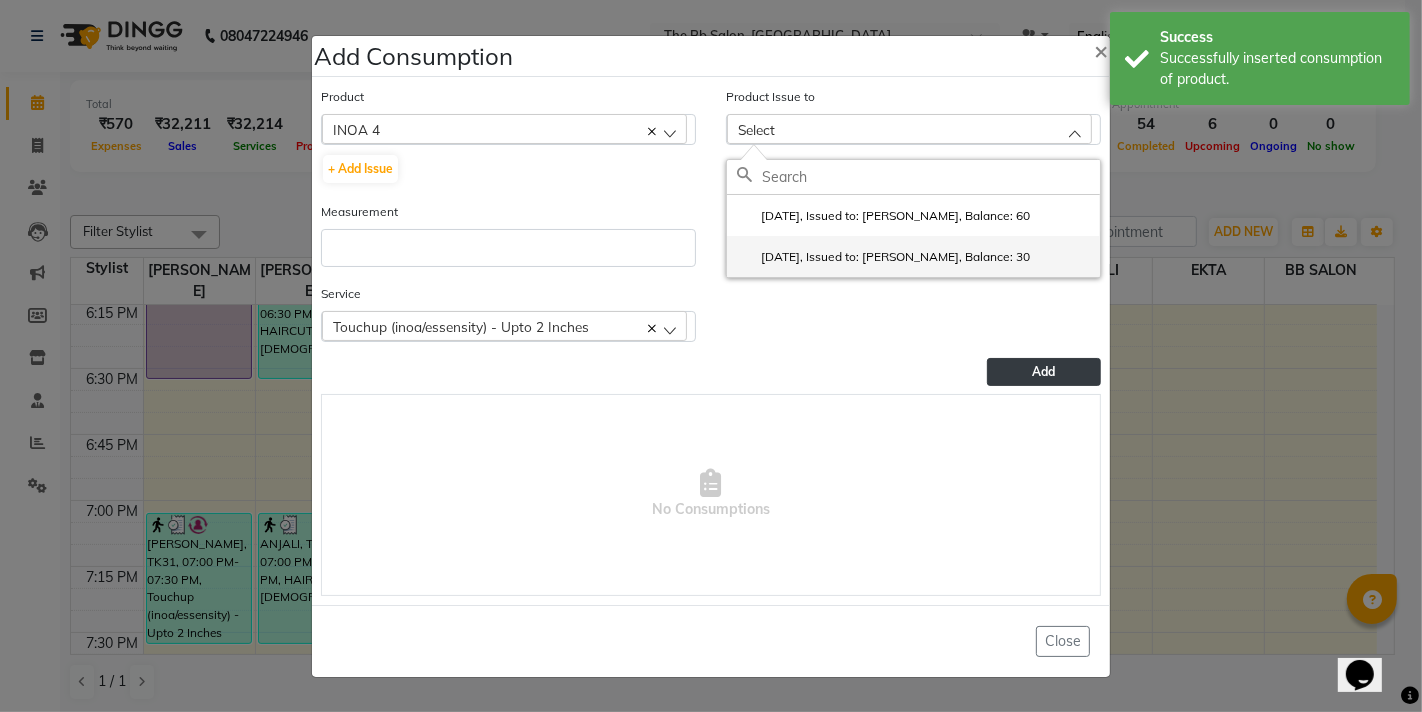 click on "2025-07-13, Issued to: Rupesh Chavan, Balance: 30" 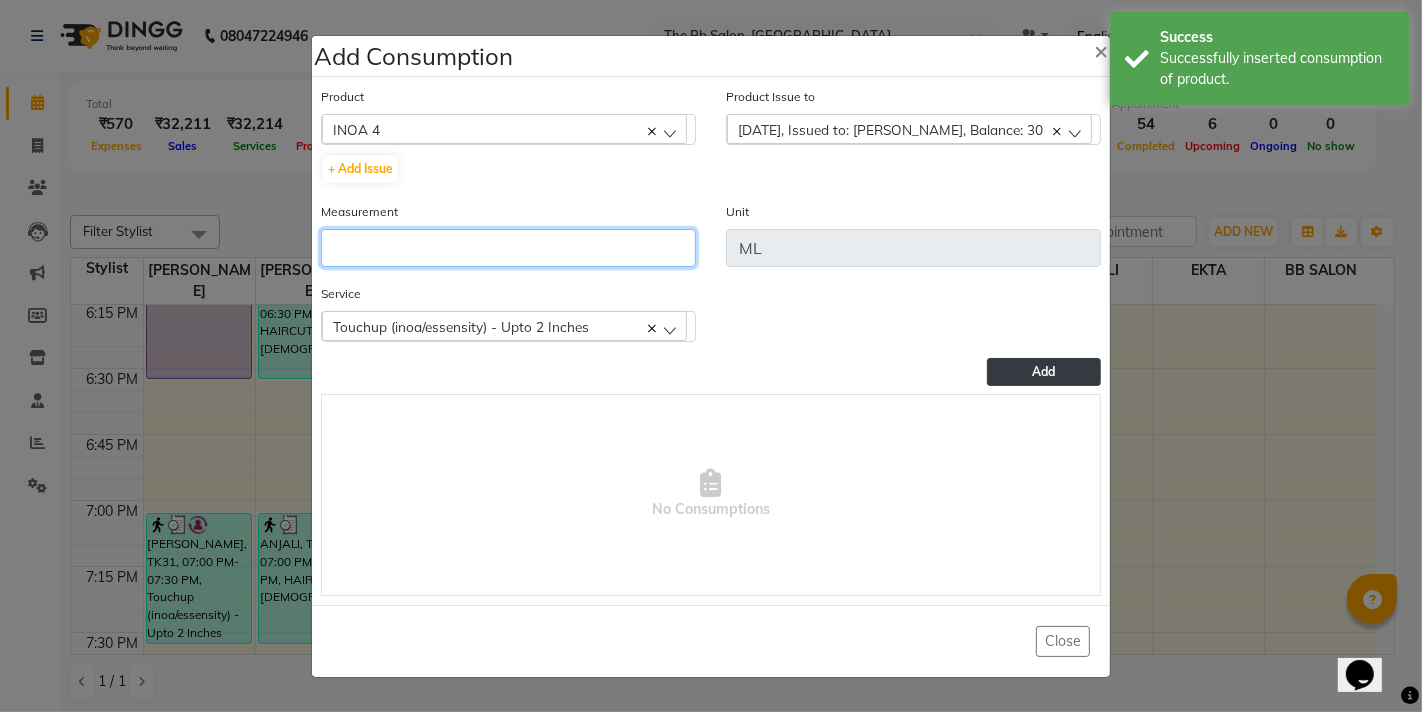 click 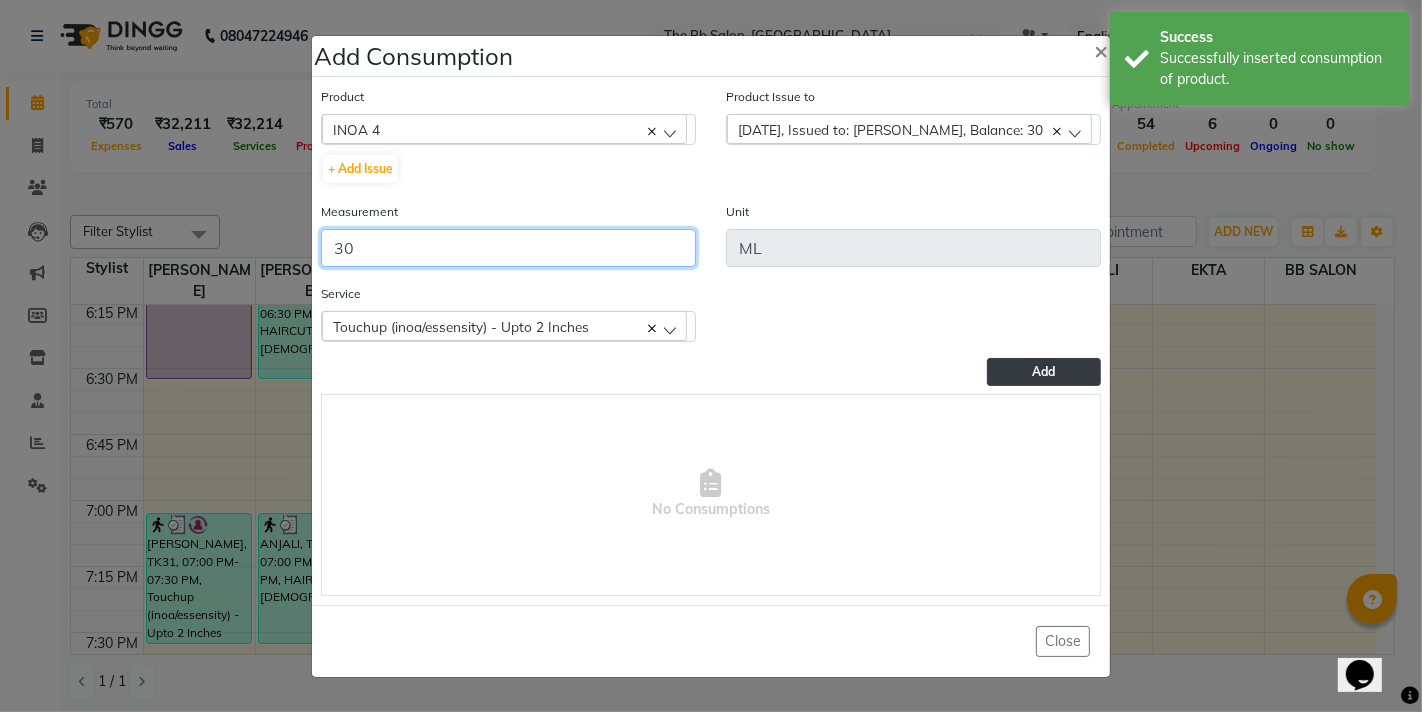 type on "30" 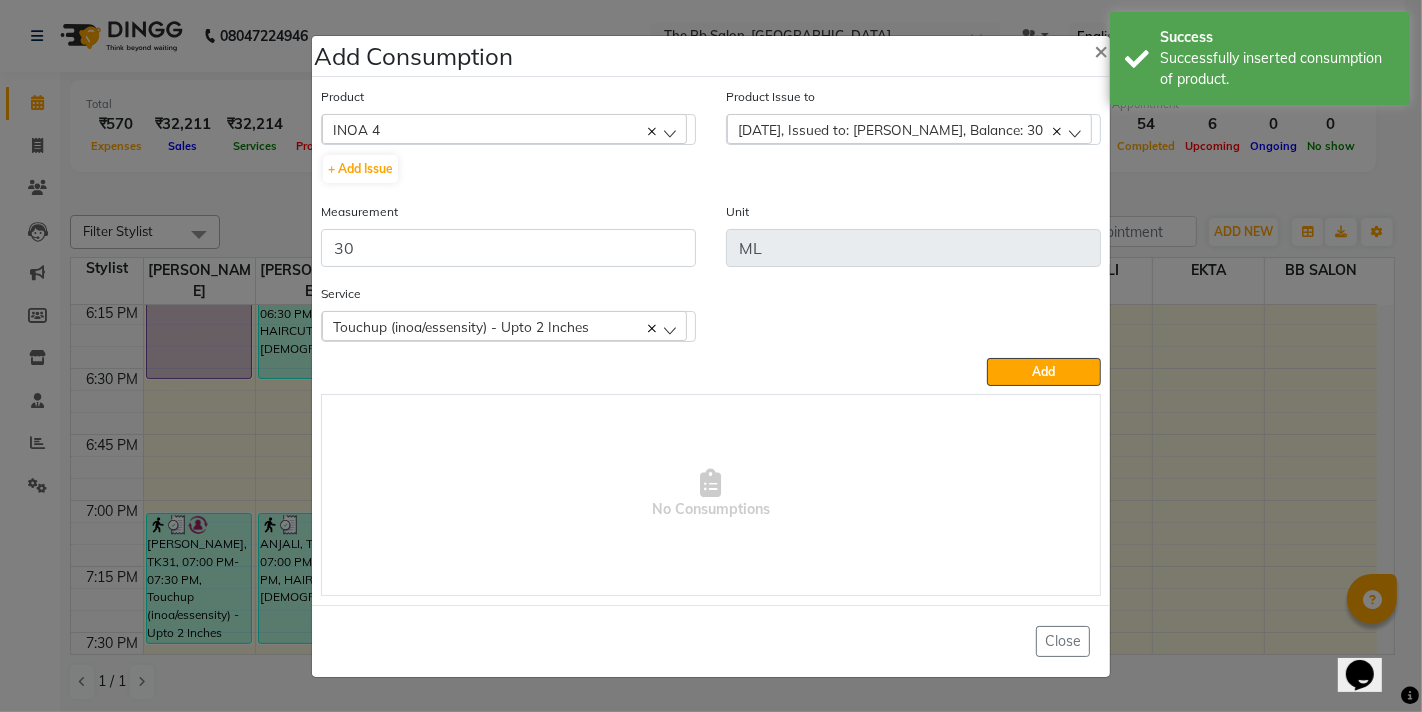 click on "Add" 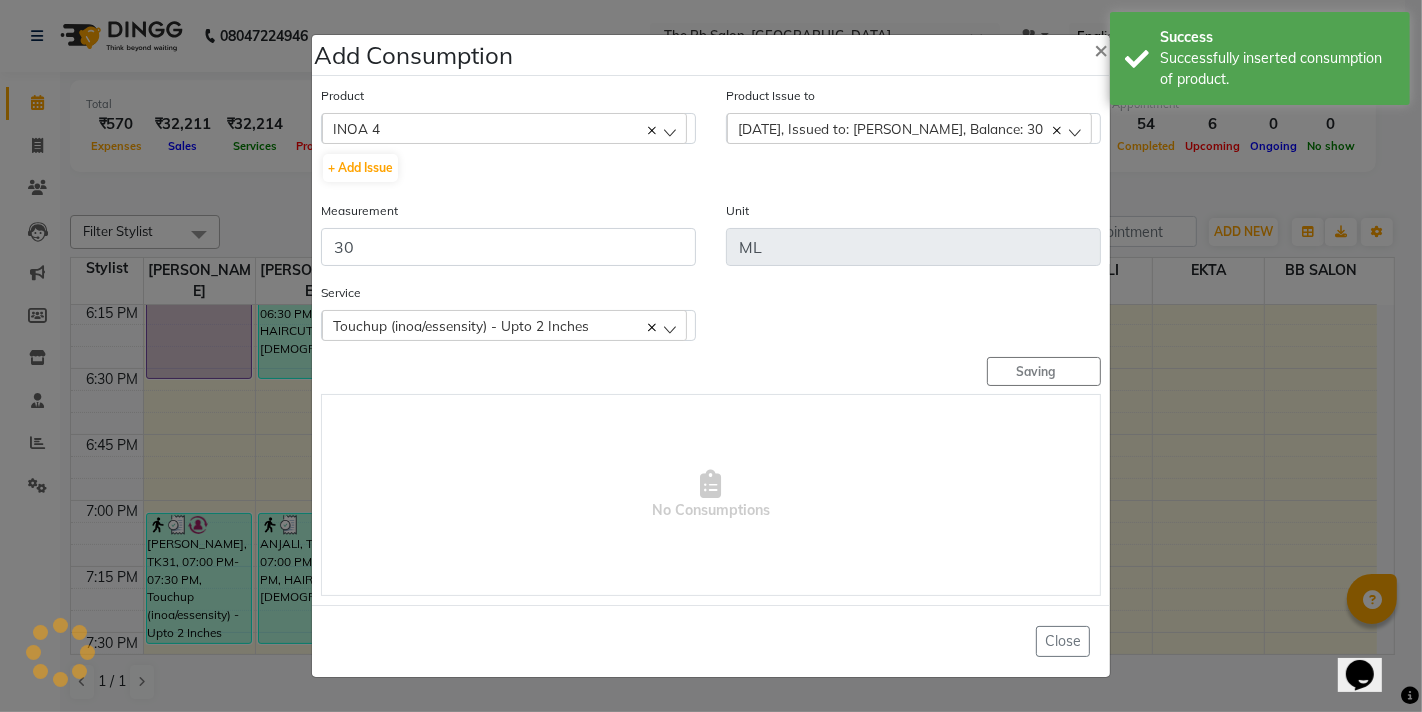 type 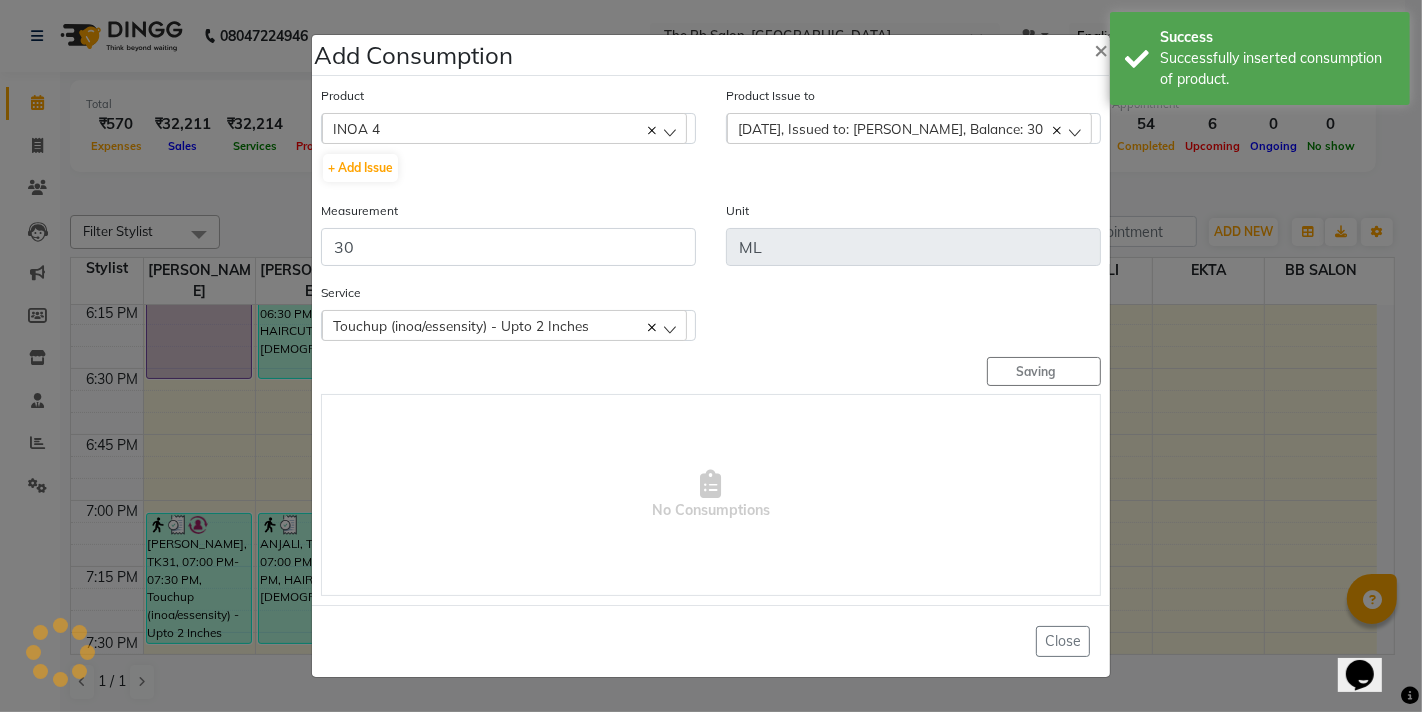 type 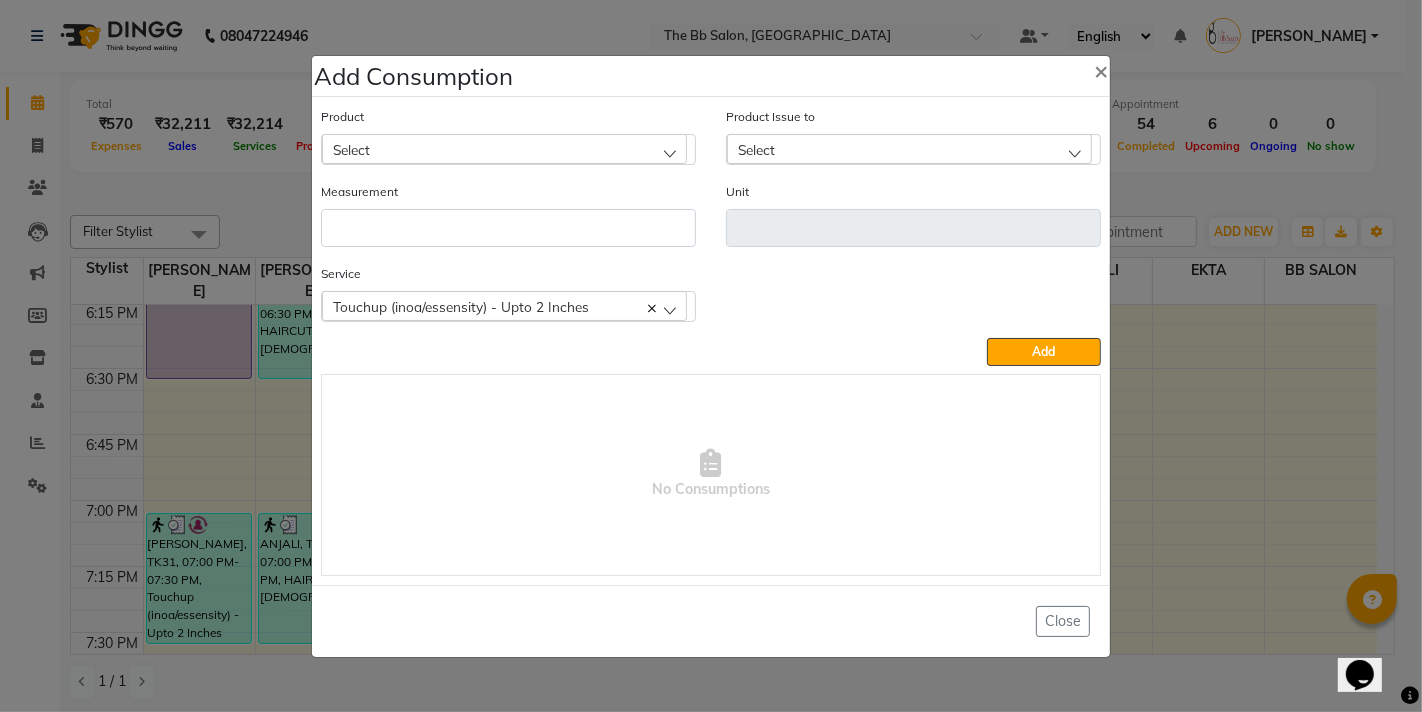 click on "Select" 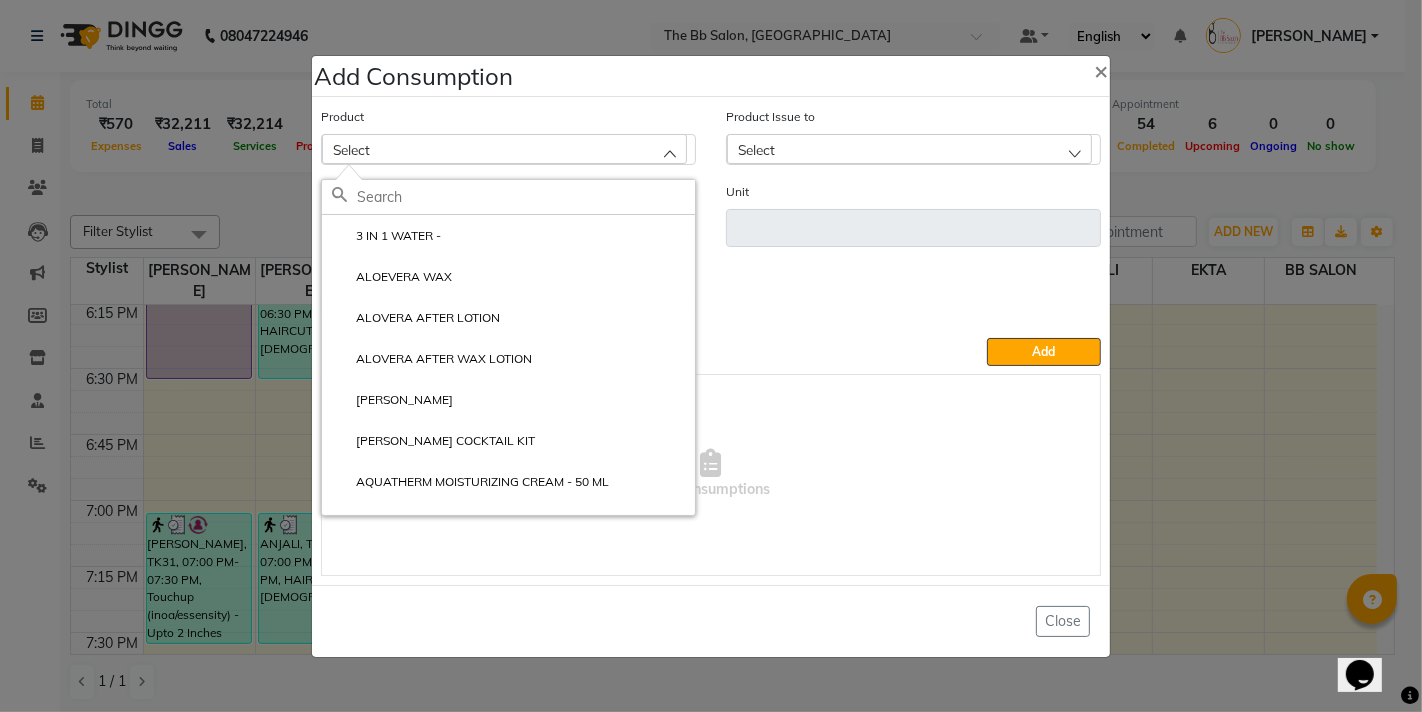 click 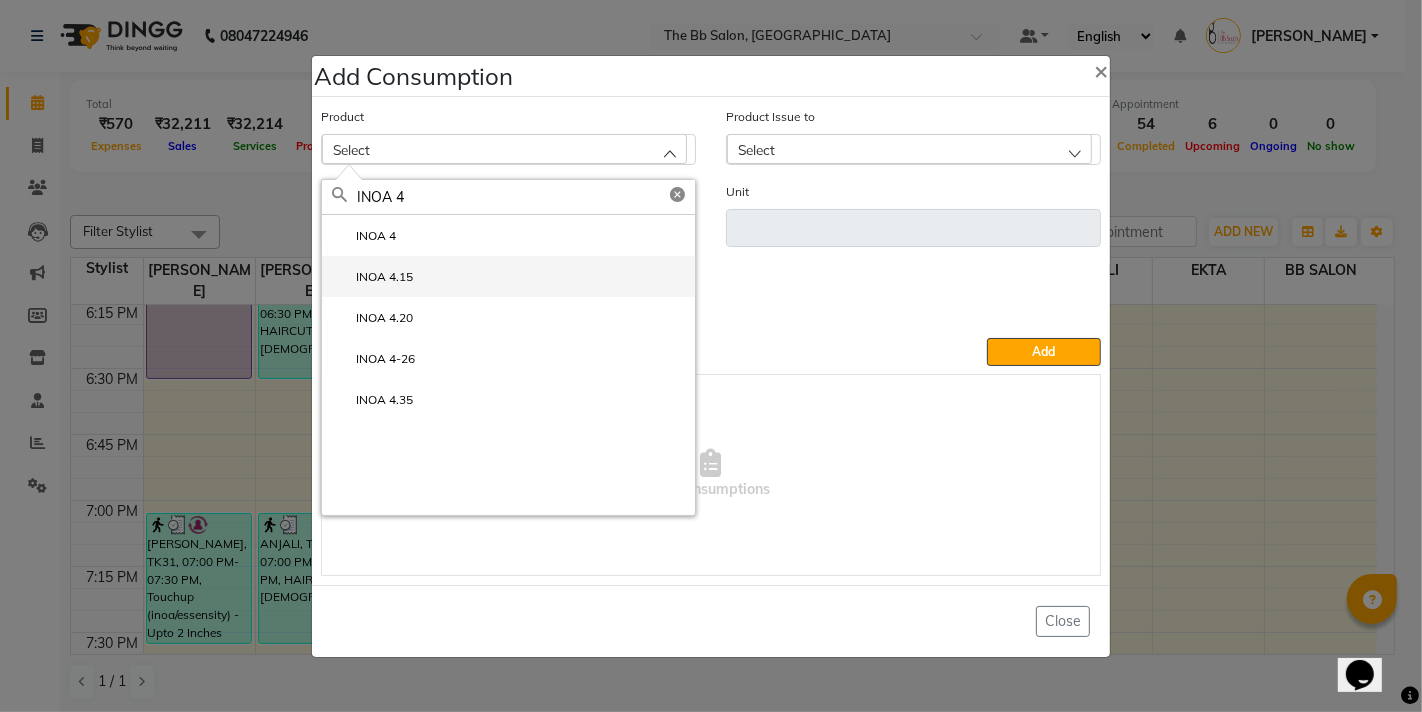 type on "INOA 4" 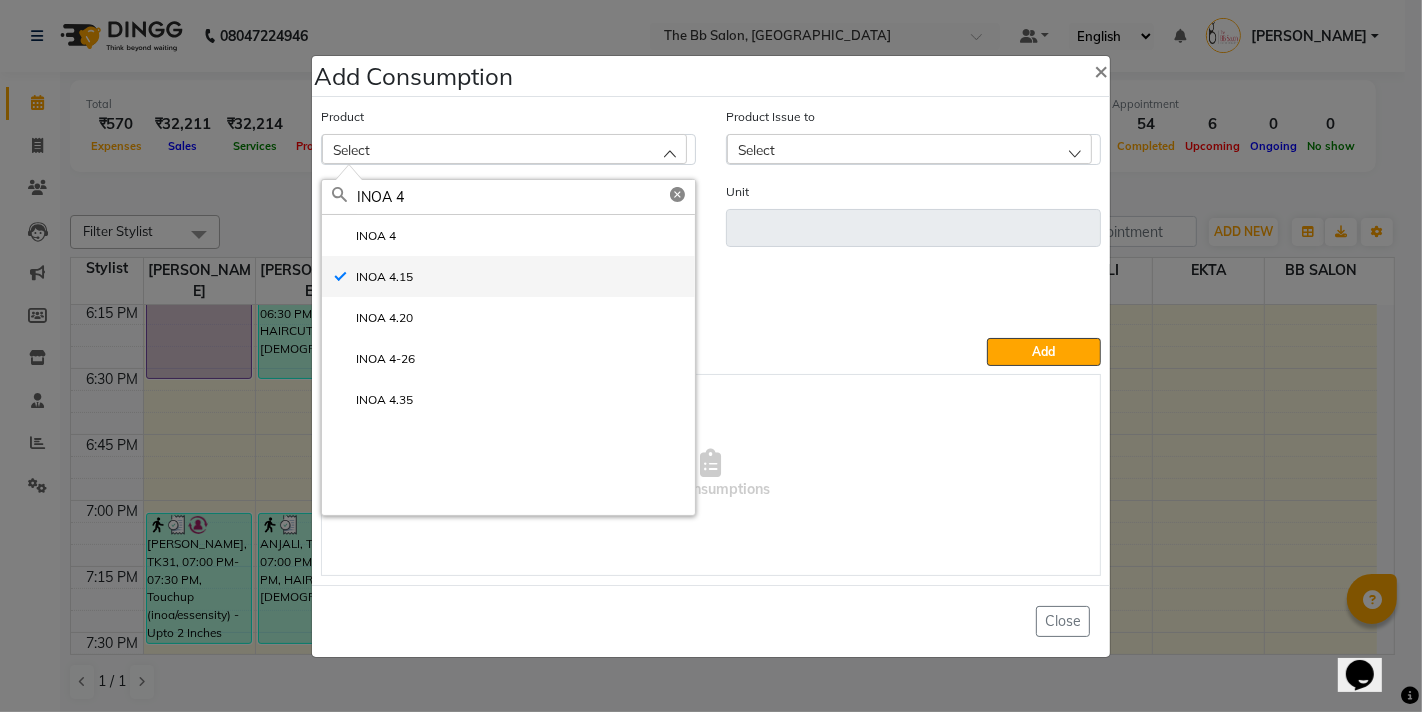 type on "ML" 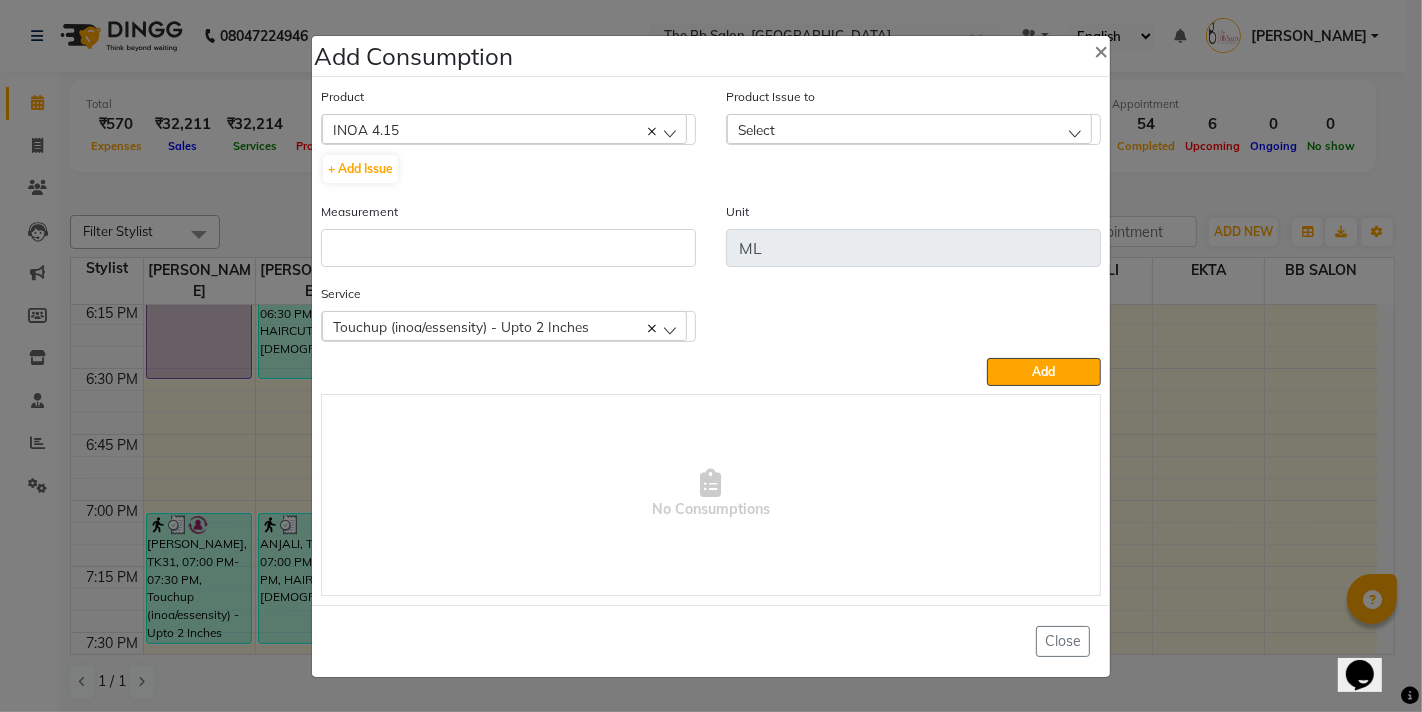 click on "Select" 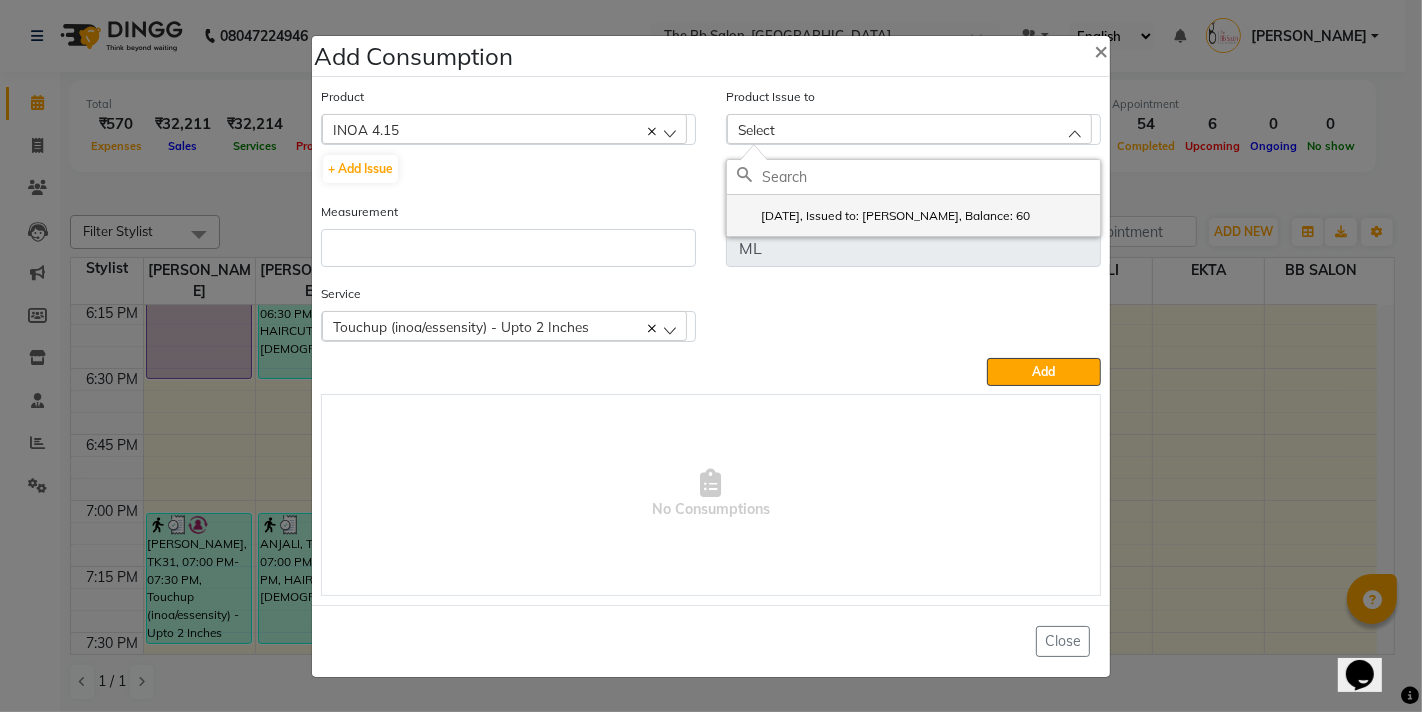 click on "2025-07-13, Issued to: Sanjay Pawar, Balance: 60" 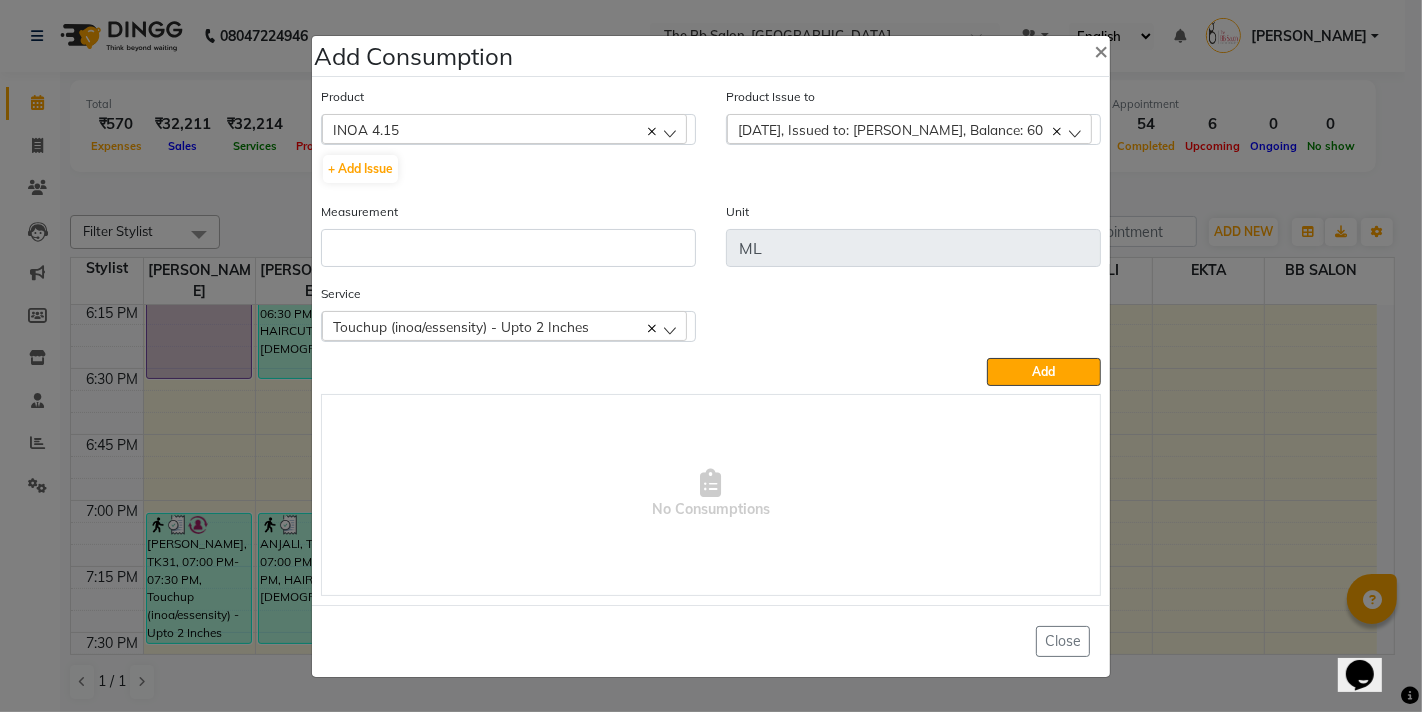 click on "Measurement" 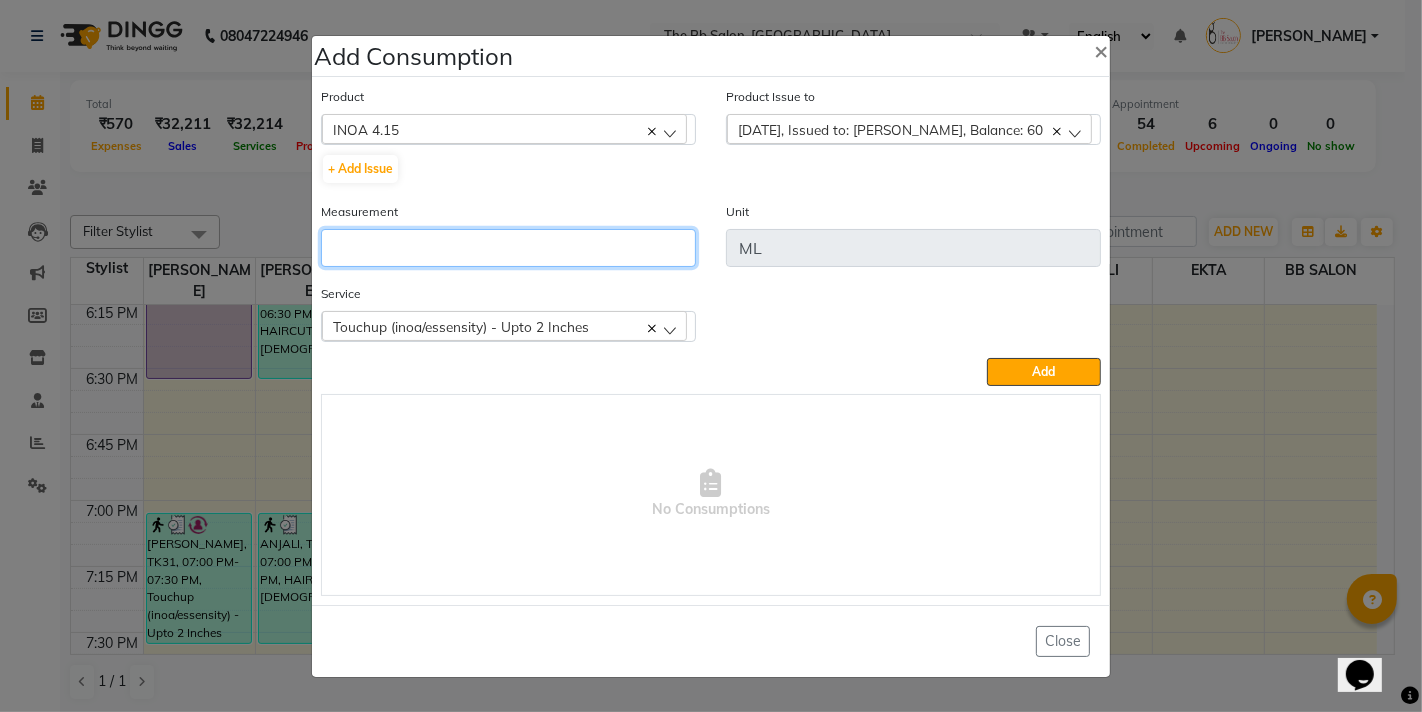 click 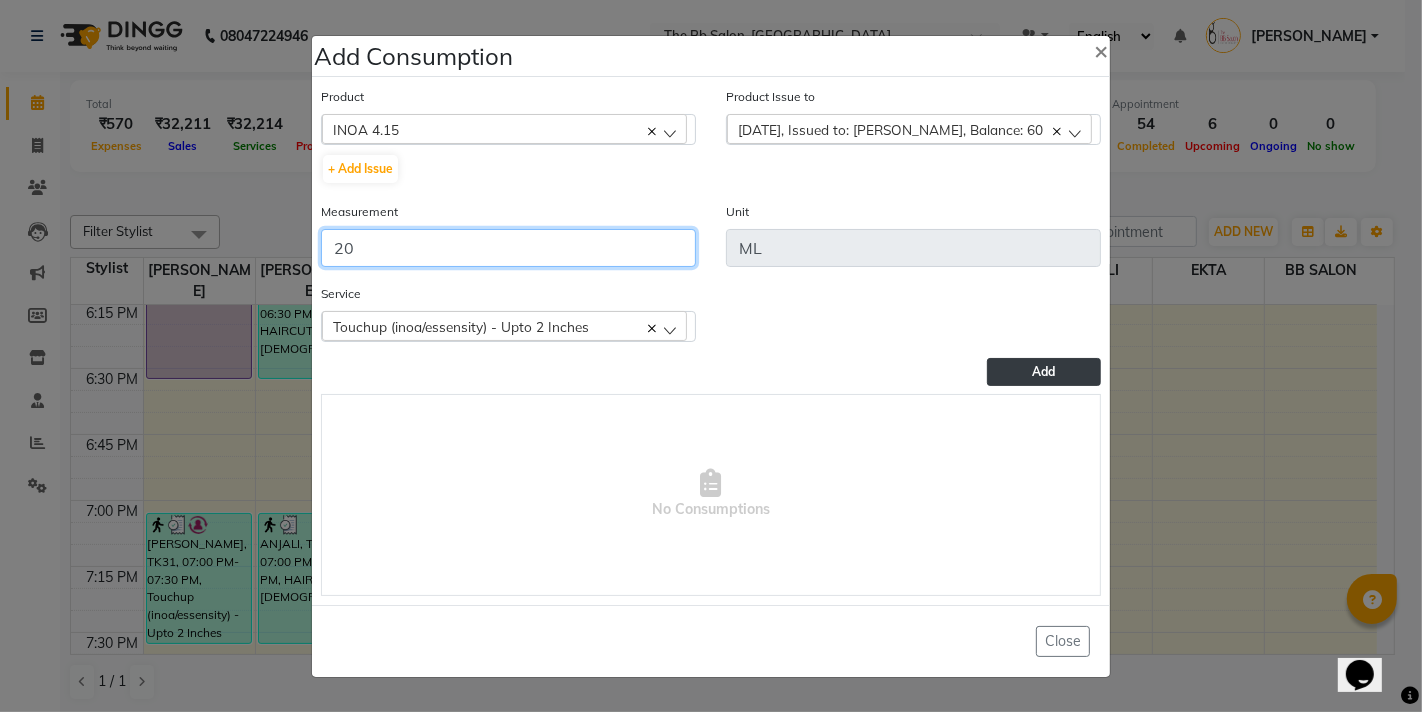 type on "20" 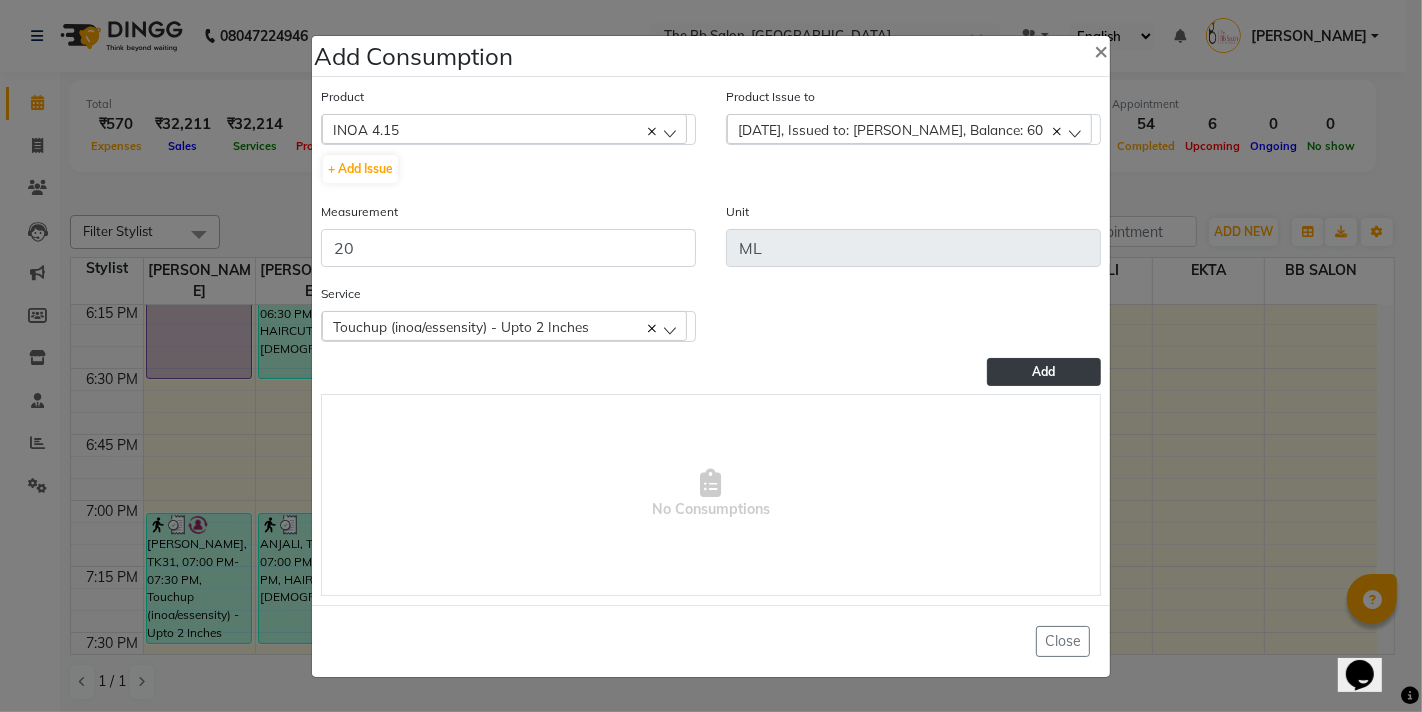 click on "Add" 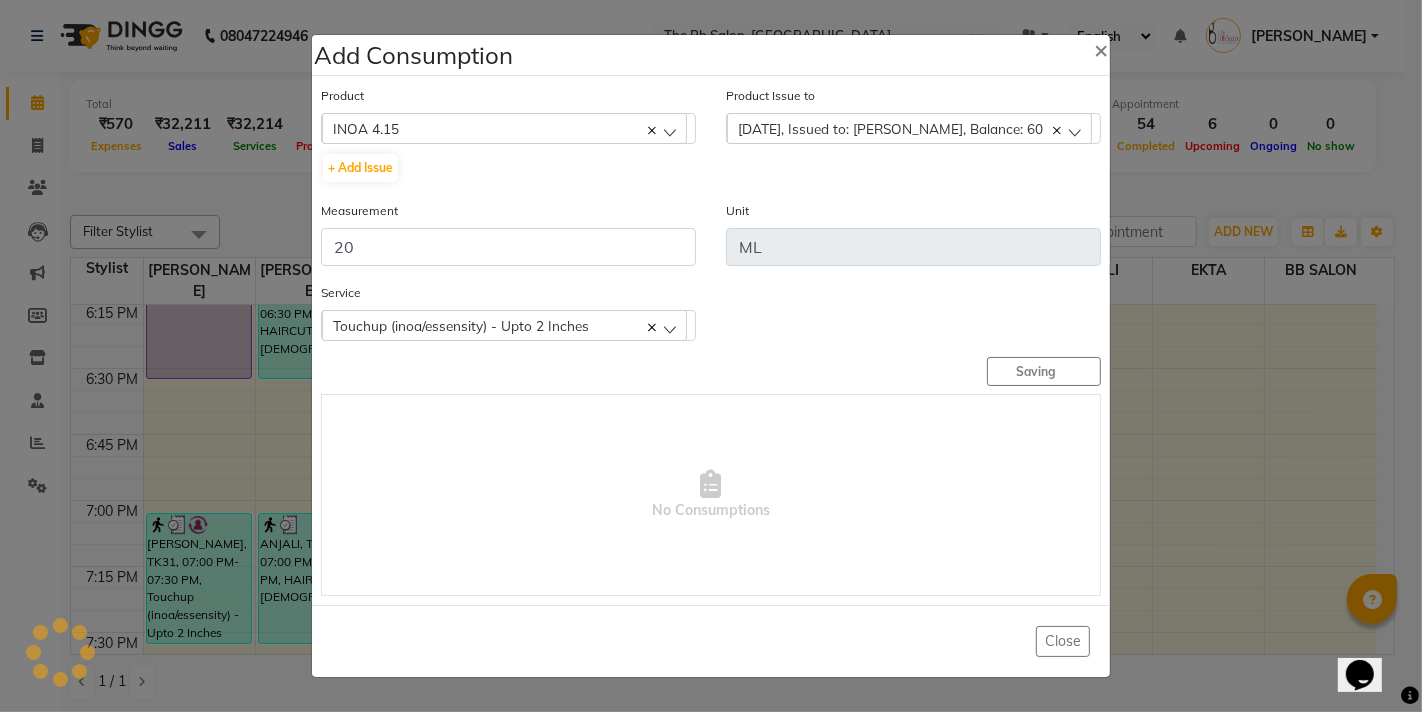 type 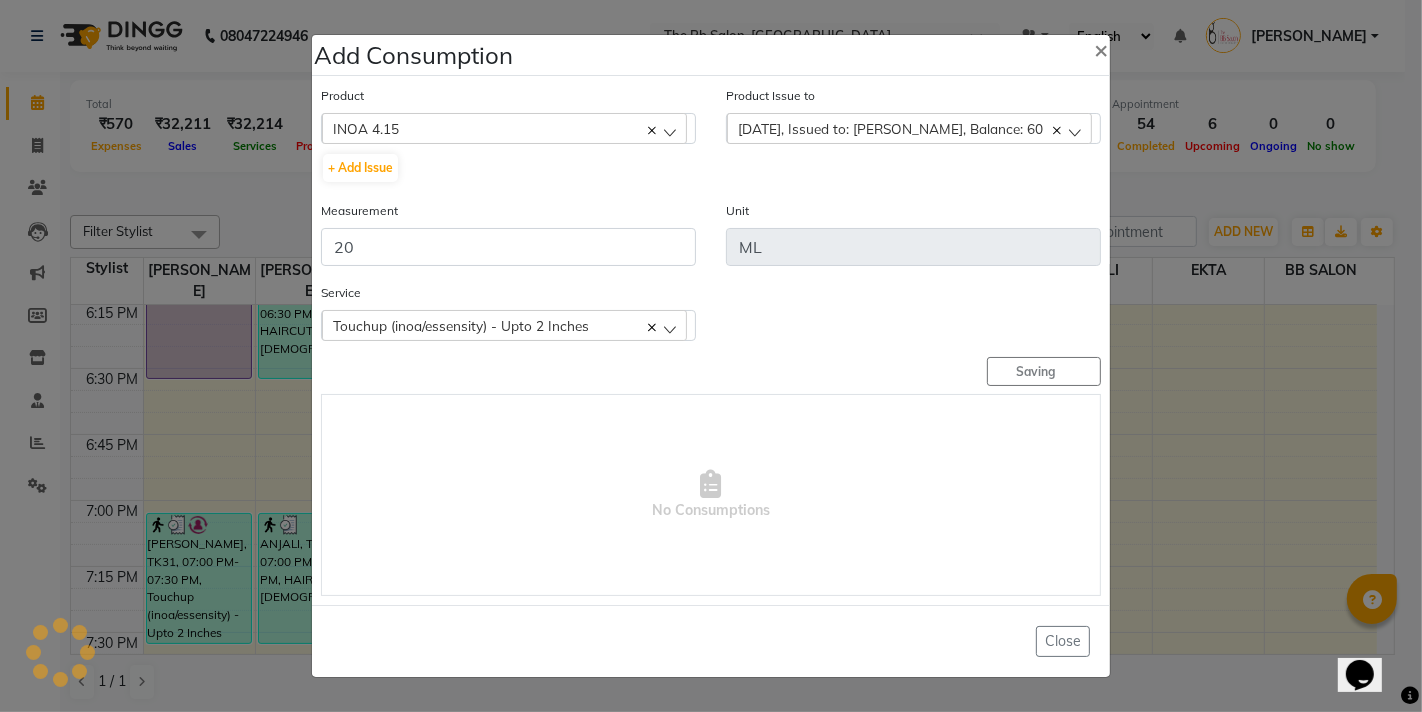 type 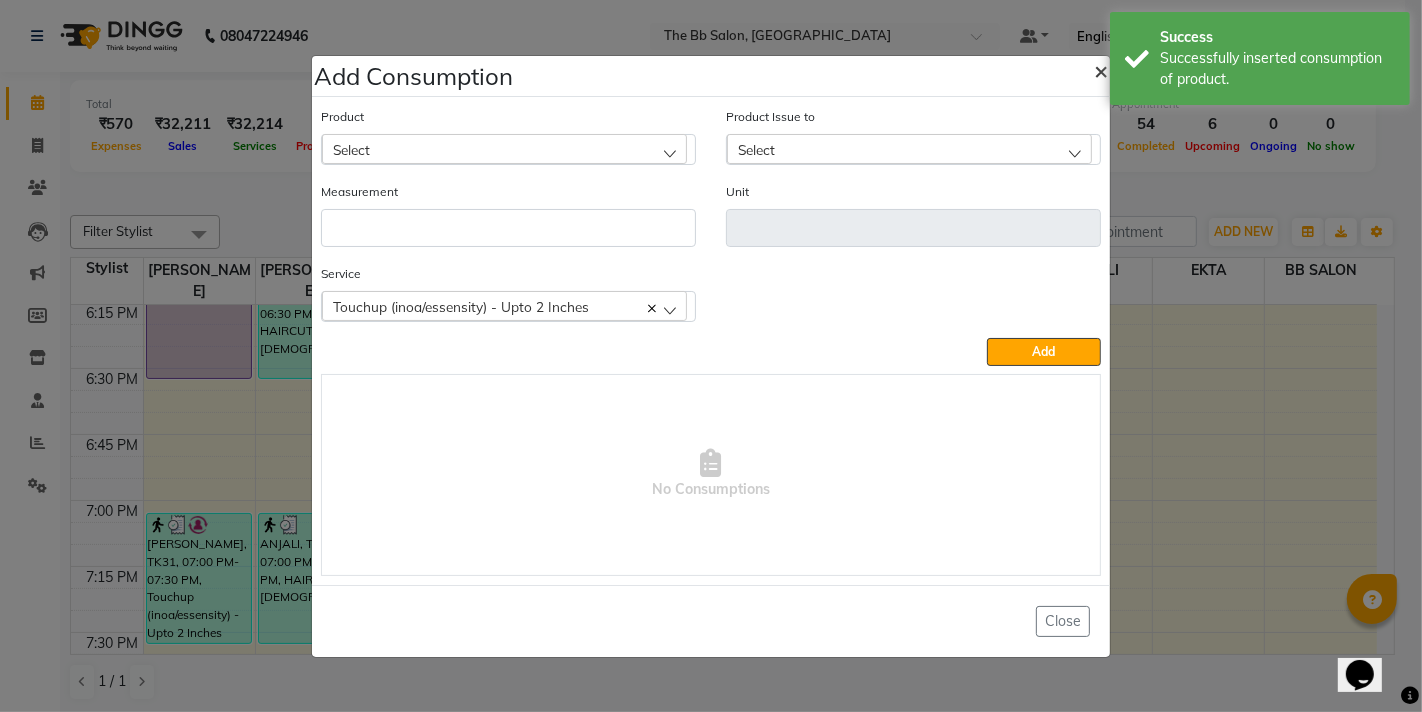 click on "×" 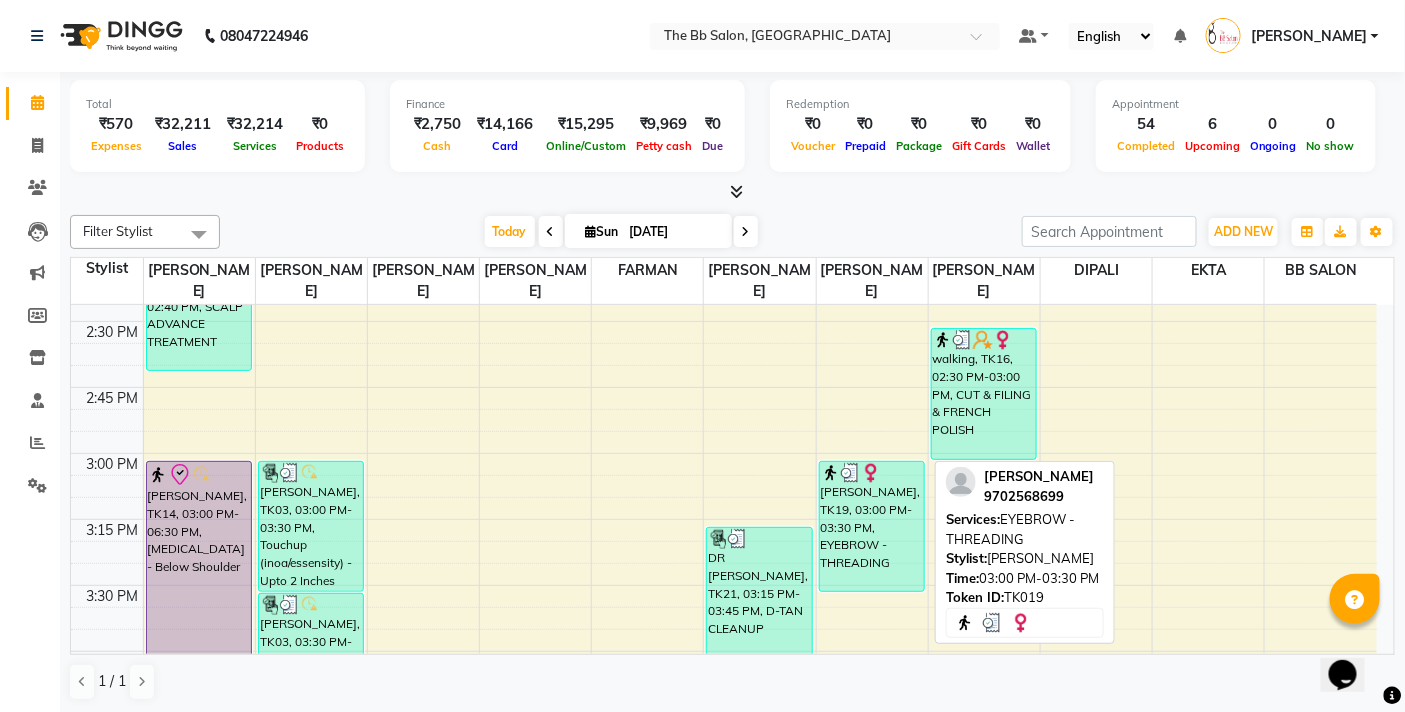 scroll, scrollTop: 1444, scrollLeft: 0, axis: vertical 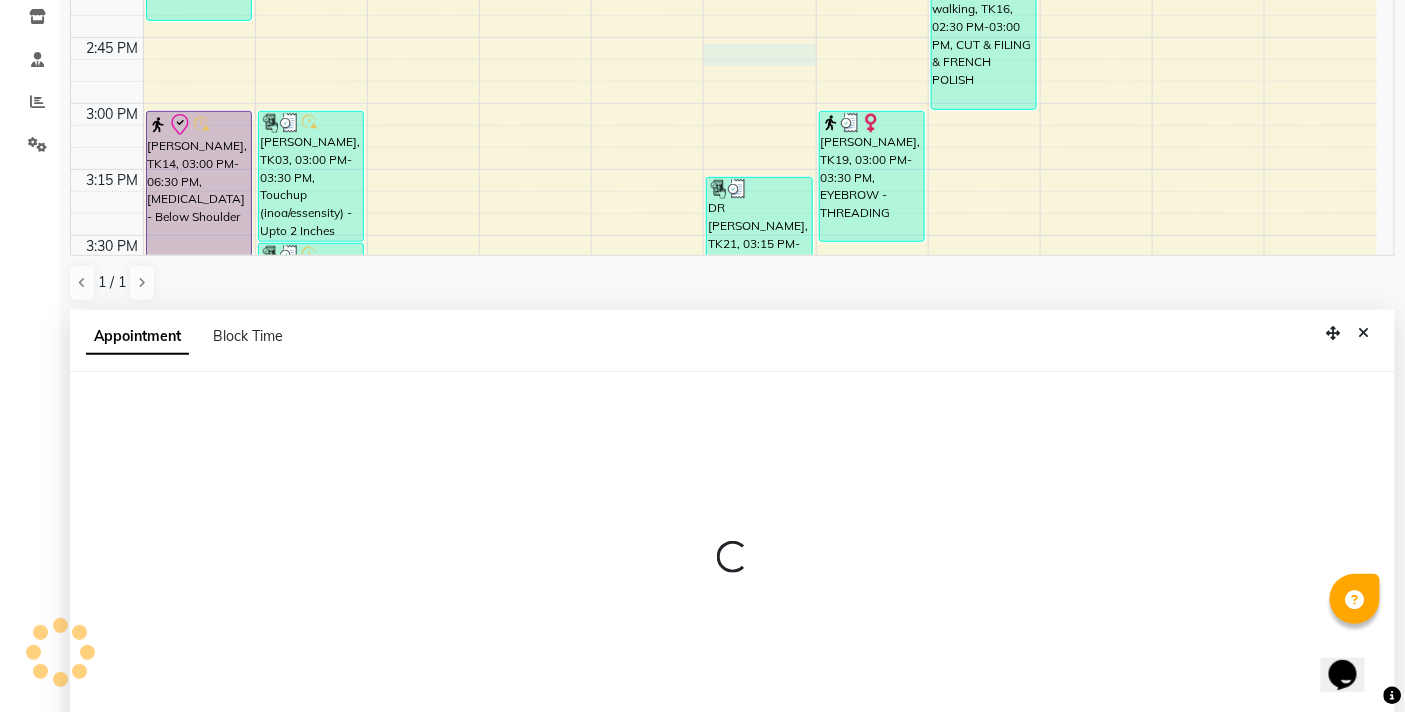 select on "83516" 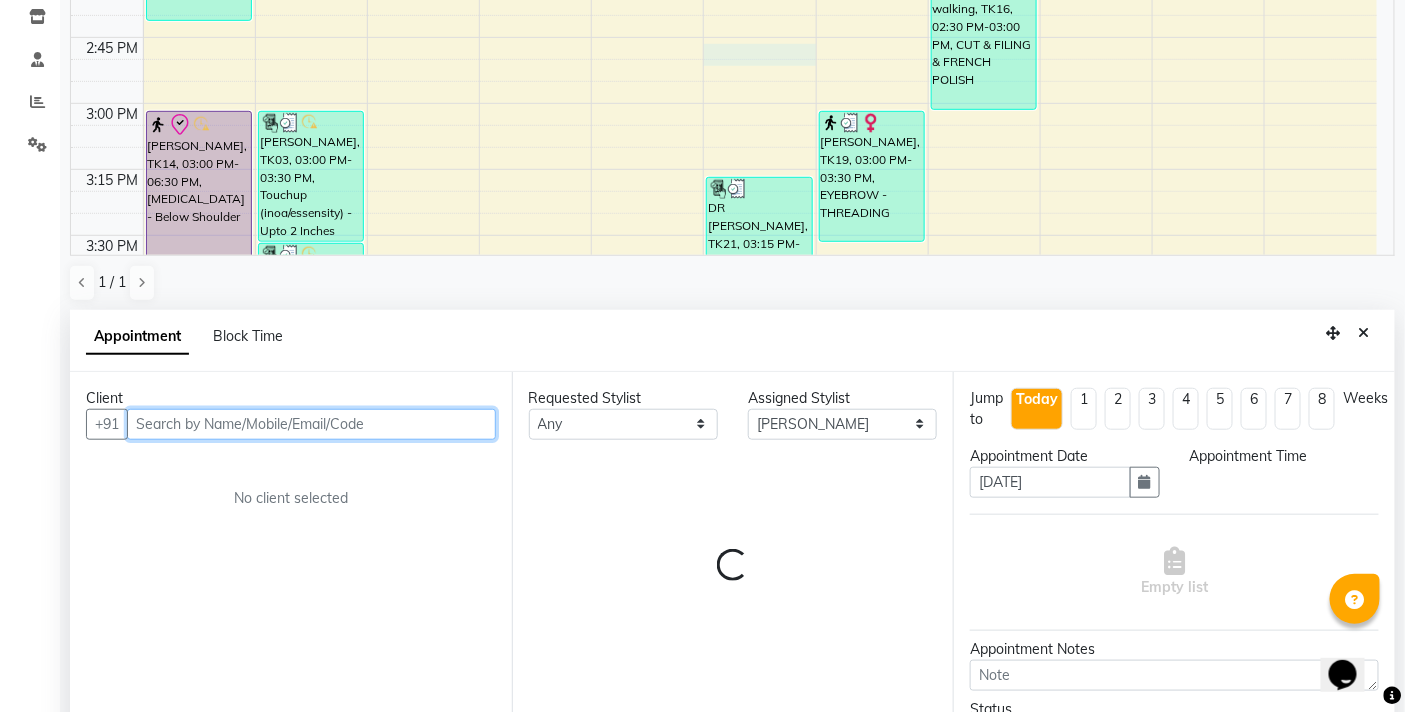 scroll, scrollTop: 392, scrollLeft: 0, axis: vertical 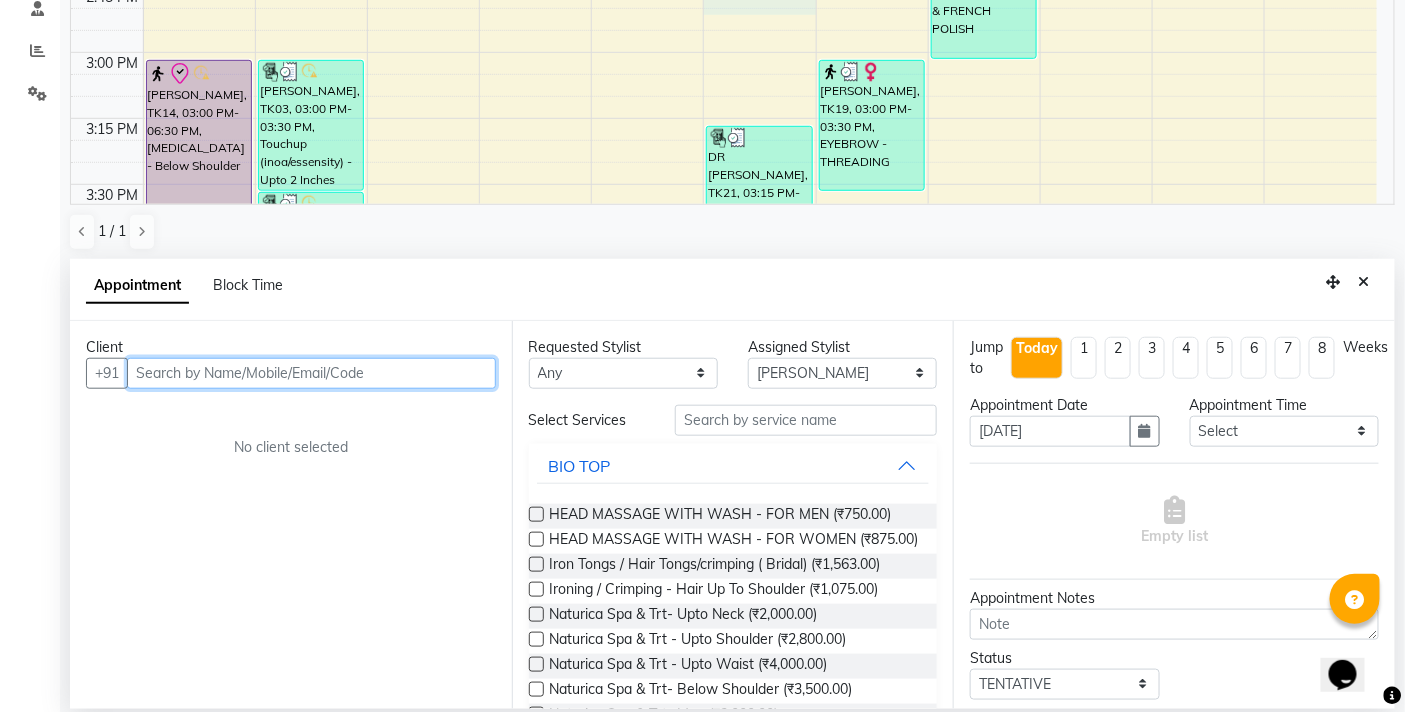 click at bounding box center [311, 373] 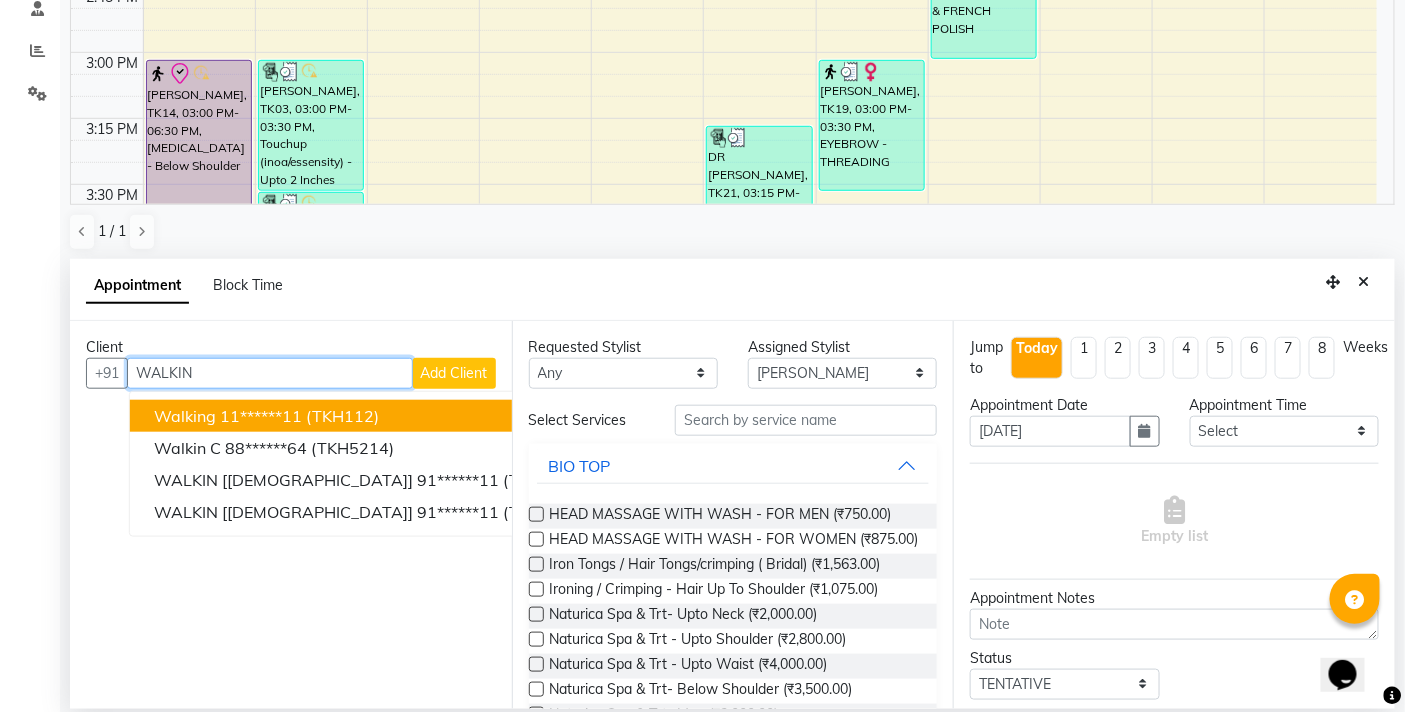 click on "walking  11******11 (TKH112)" at bounding box center (377, 416) 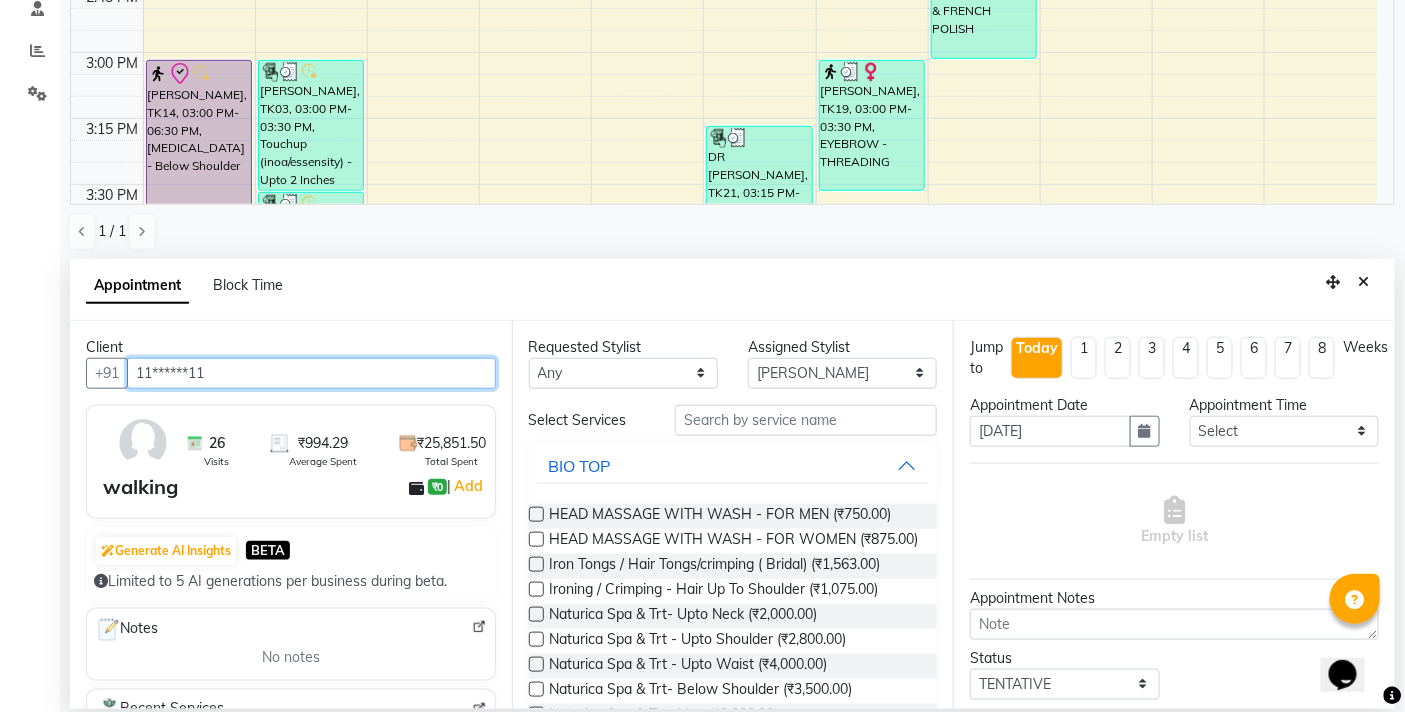 type on "11******11" 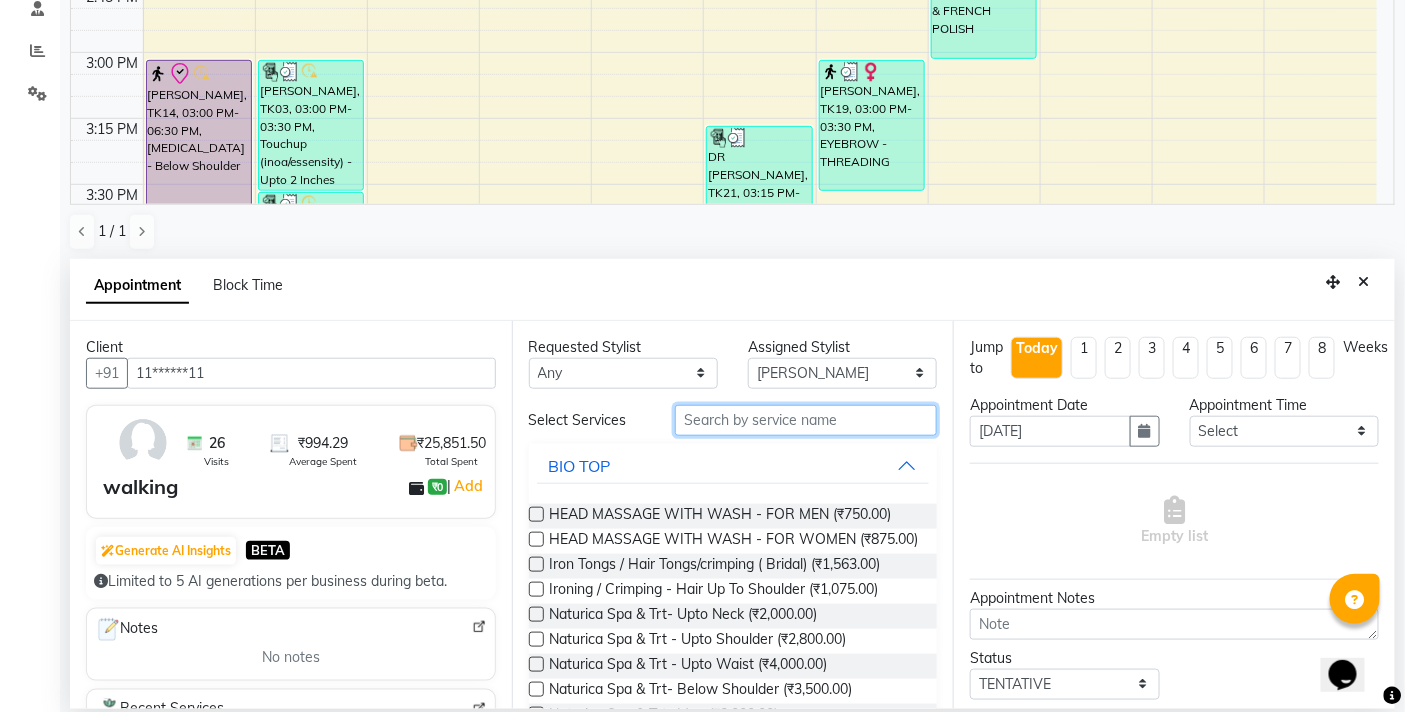 click at bounding box center (806, 420) 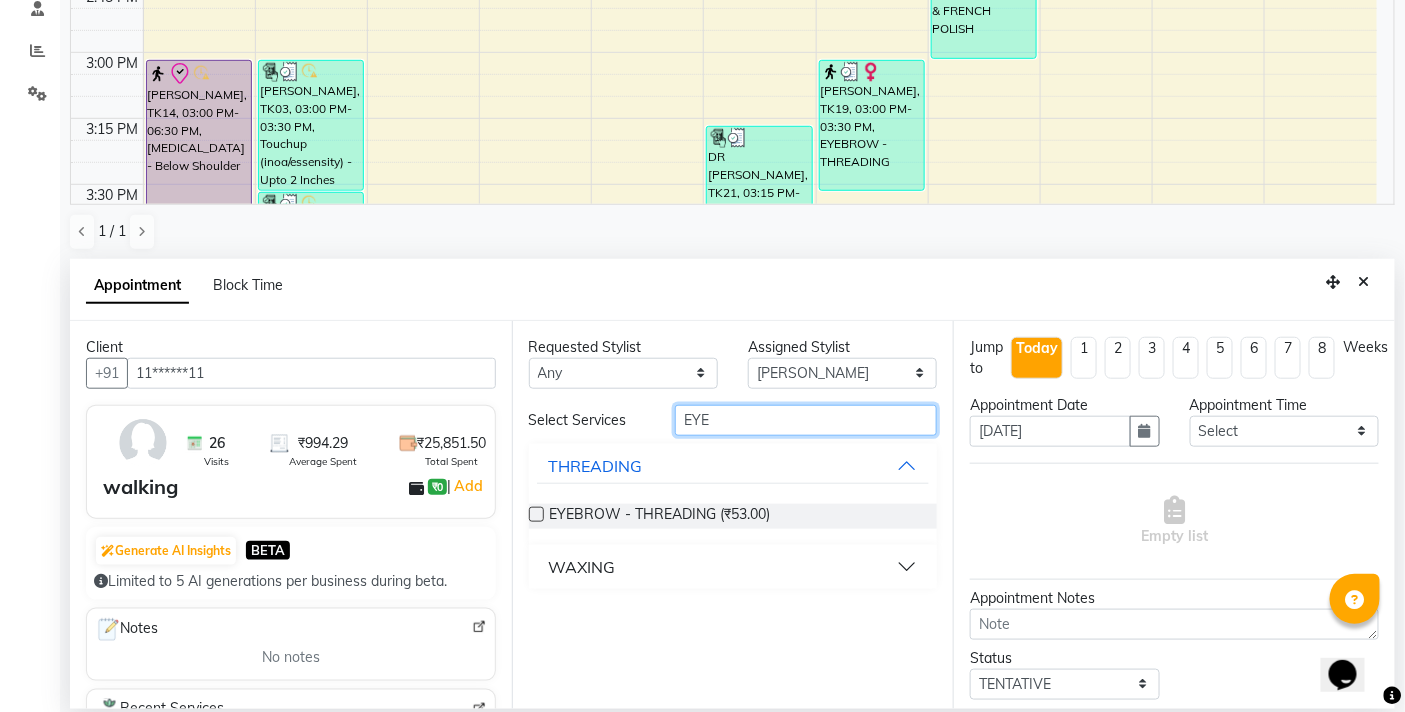type on "EYE" 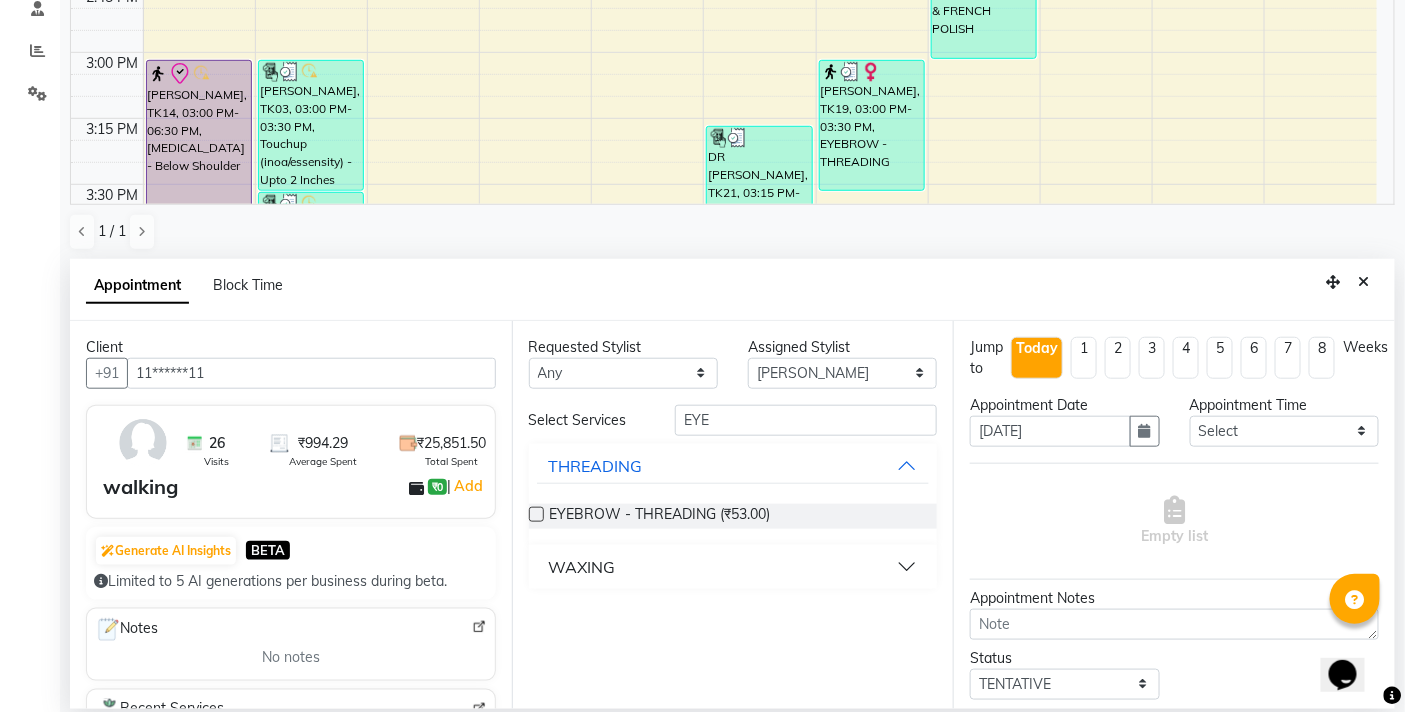 click at bounding box center (536, 514) 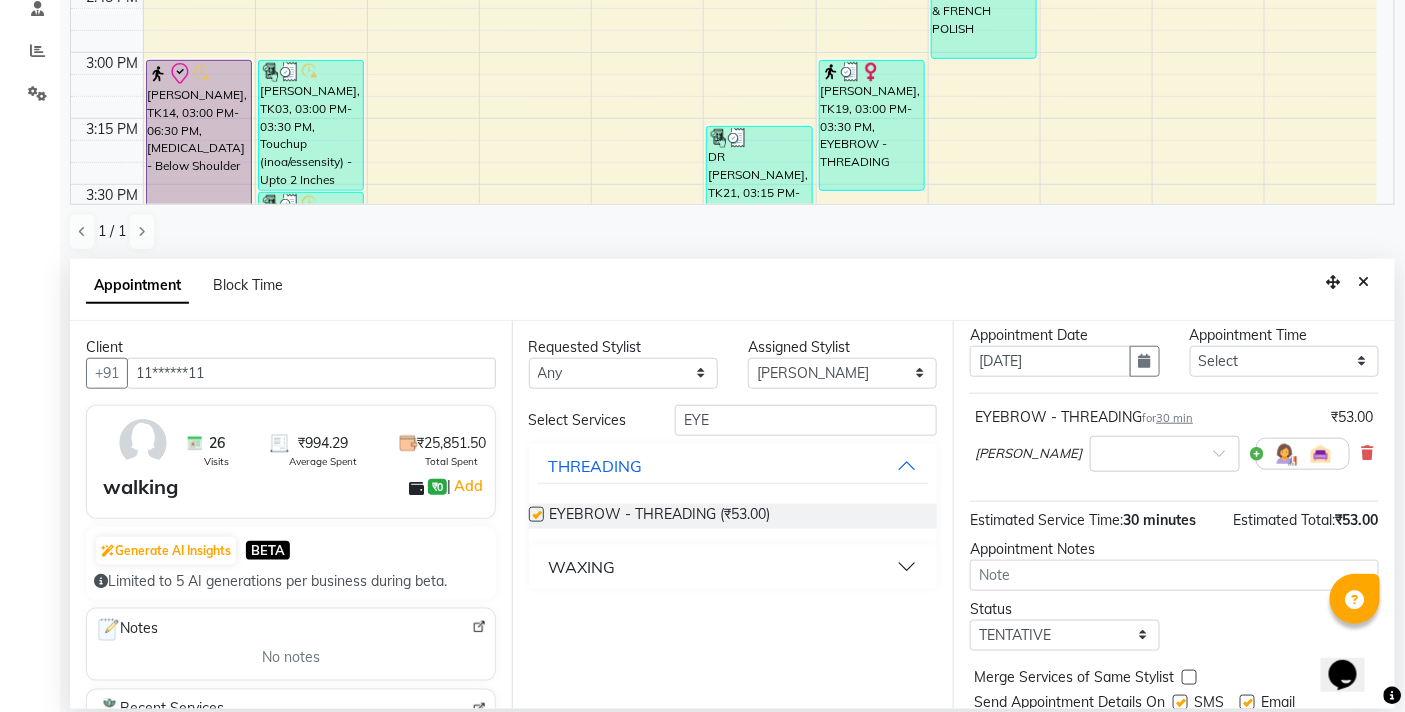 checkbox on "false" 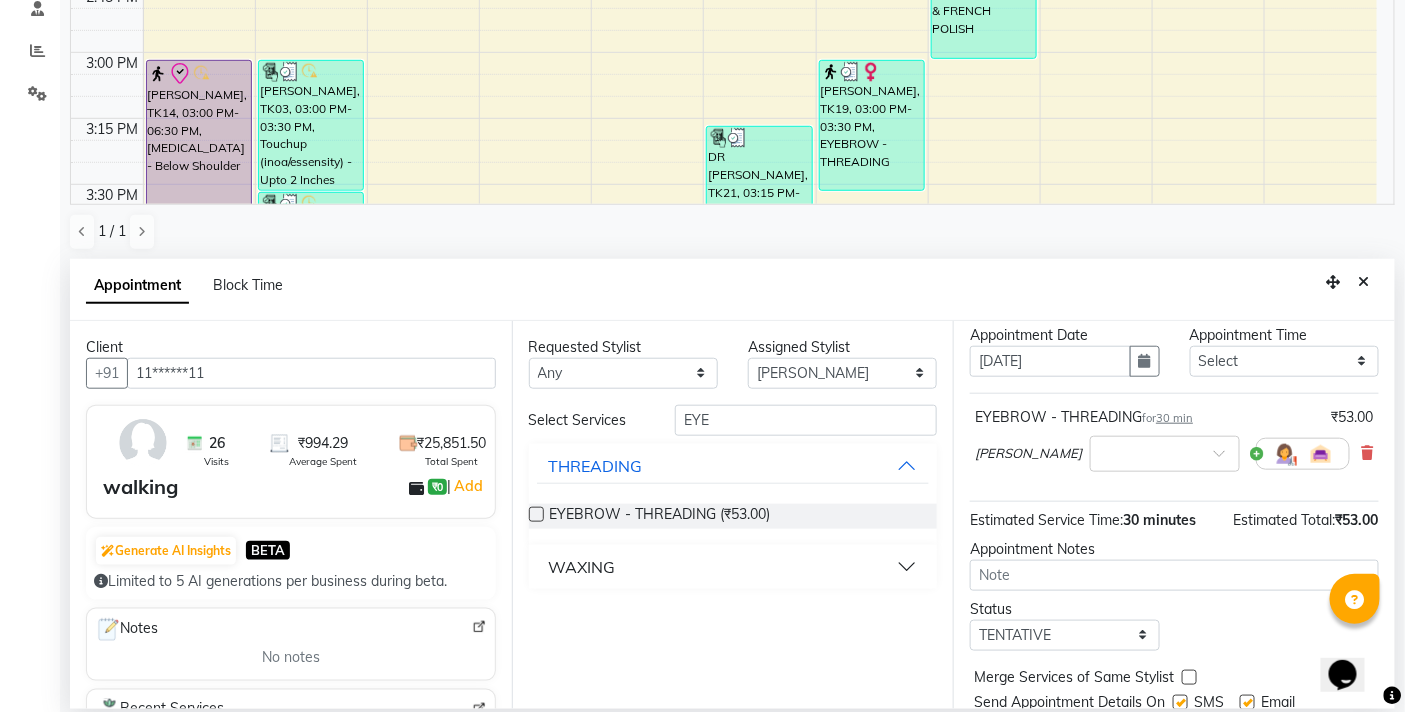 scroll, scrollTop: 137, scrollLeft: 0, axis: vertical 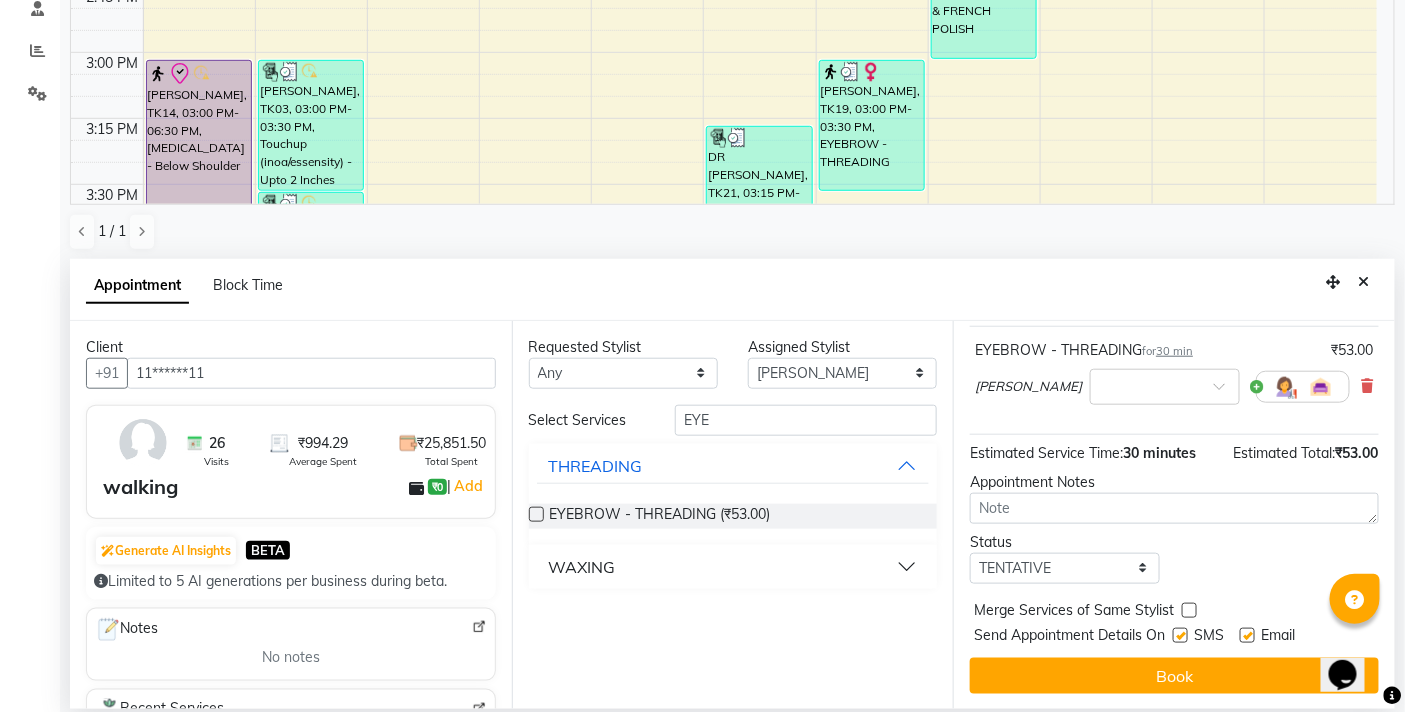 click on "Jump to Today 1 2 3 4 5 6 7 8 Weeks Appointment Date 13-07-2025 Appointment Time Select 10:00 AM 10:10 AM 10:20 AM 10:30 AM 10:40 AM 10:50 AM 11:00 AM 11:10 AM 11:20 AM 11:30 AM 11:40 AM 11:50 AM 12:00 PM 12:10 PM 12:20 PM 12:30 PM 12:40 PM 12:50 PM 01:00 PM 01:10 PM 01:20 PM 01:30 PM 01:40 PM 01:50 PM 02:00 PM 02:10 PM 02:20 PM 02:30 PM 02:40 PM 02:50 PM 03:00 PM 03:10 PM 03:20 PM 03:30 PM 03:40 PM 03:50 PM 04:00 PM 04:10 PM 04:20 PM 04:30 PM 04:40 PM 04:50 PM 05:00 PM 05:10 PM 05:20 PM 05:30 PM 05:40 PM 05:50 PM 06:00 PM 06:10 PM 06:20 PM 06:30 PM 06:40 PM 06:50 PM 07:00 PM 07:10 PM 07:20 PM 07:30 PM 07:40 PM 07:50 PM 08:00 PM 08:10 PM 08:20 PM 08:30 PM 08:40 PM 08:50 PM 09:00 PM 09:10 PM 09:20 PM 09:30 PM 09:40 PM 09:50 PM 10:00 PM EYEBROW - THREADING   for  30 min ₹53.00 SHILPA YADAV × Estimated Service Time:  30 minutes Estimated Total:  ₹53.00 Appointment Notes Status Select TENTATIVE CONFIRM CHECK-IN UPCOMING Merge Services of Same Stylist Send Appointment Details On SMS Email  Book" at bounding box center (1174, 515) 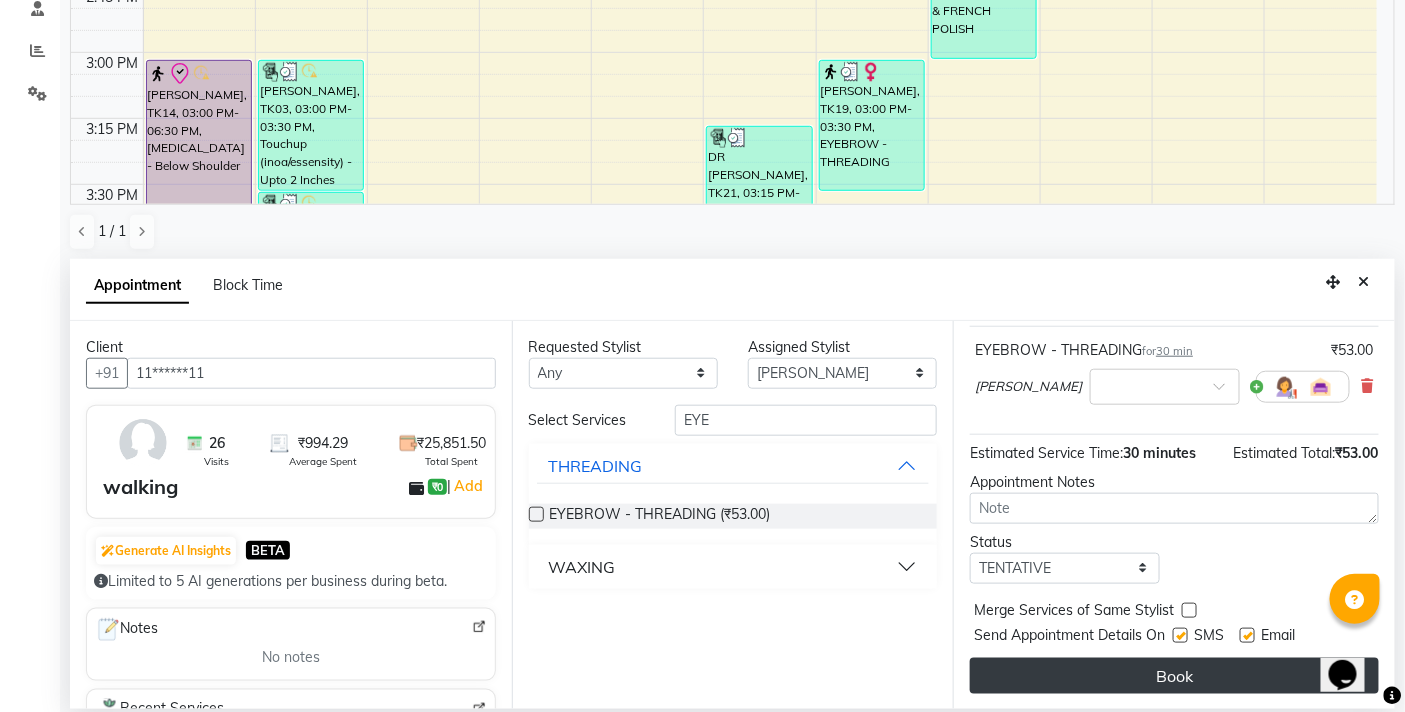 click on "Book" at bounding box center [1174, 676] 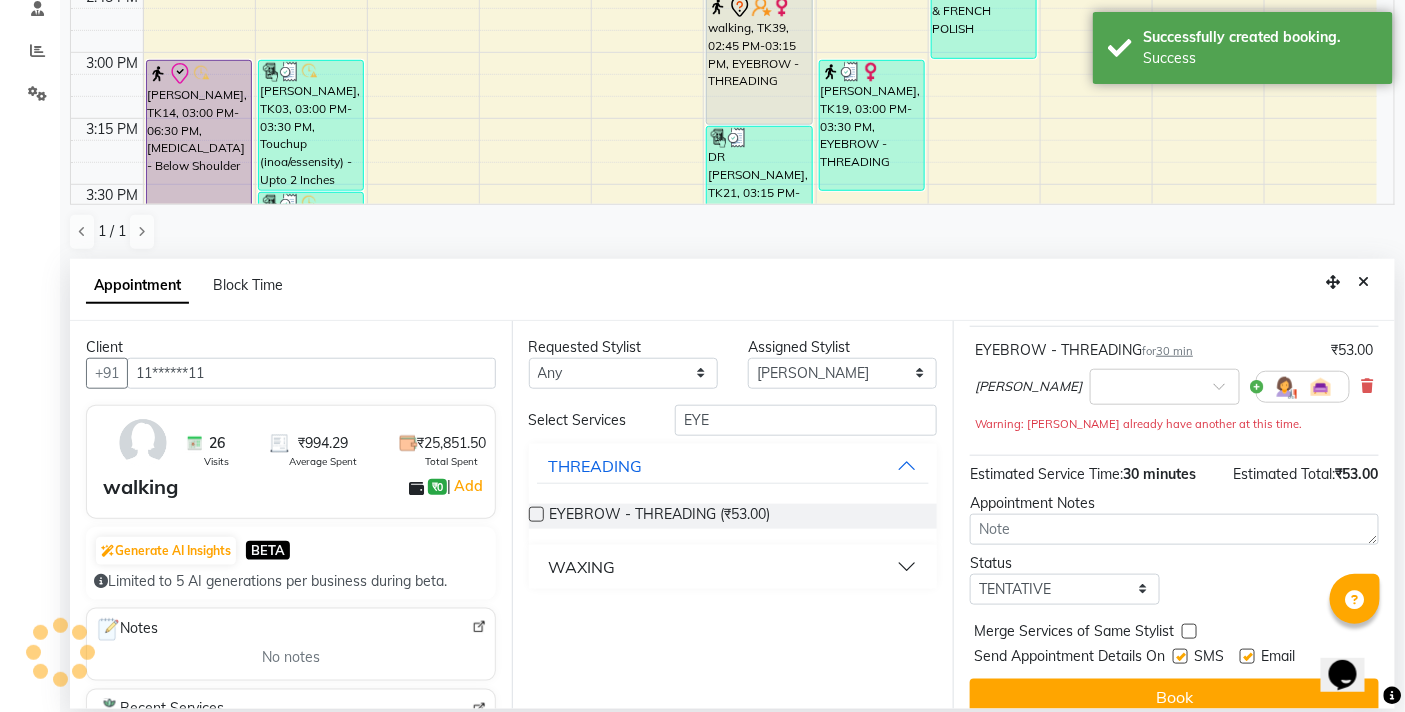 scroll, scrollTop: 277, scrollLeft: 0, axis: vertical 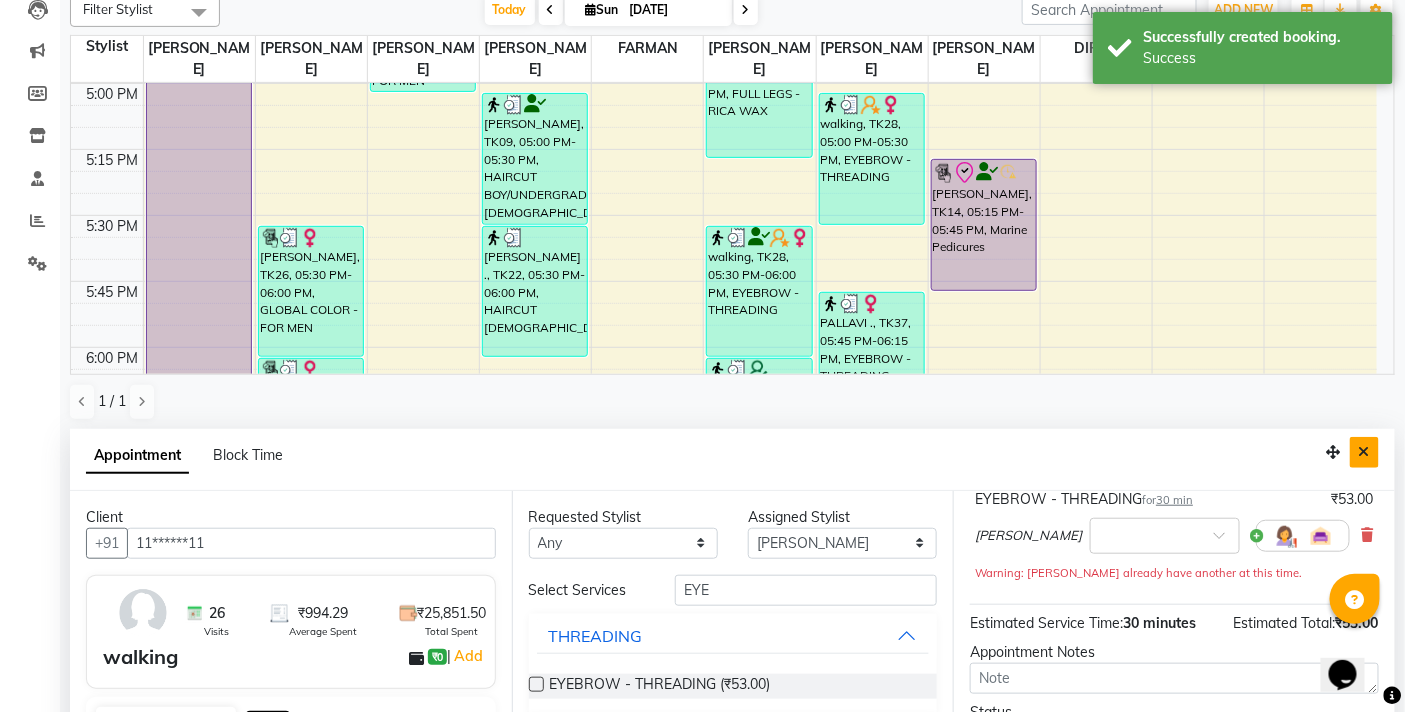 click at bounding box center (1364, 452) 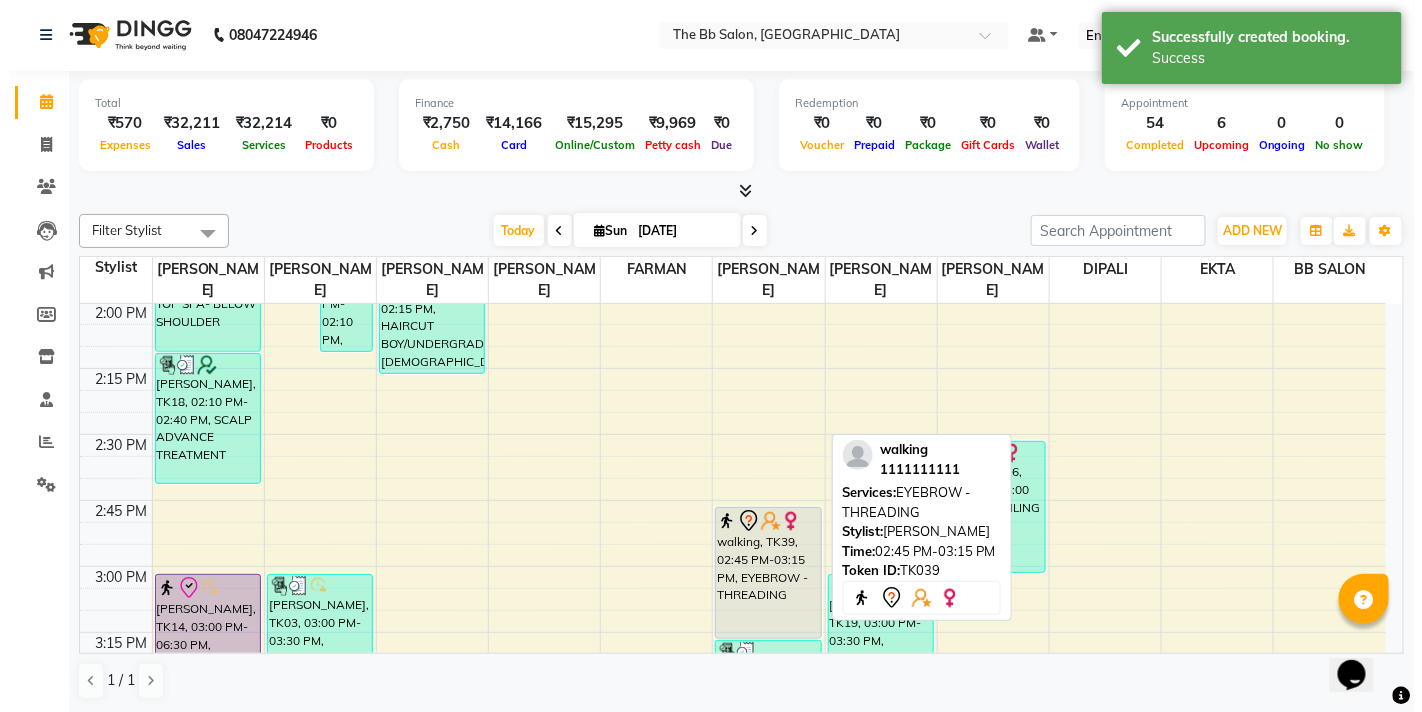 scroll, scrollTop: 1444, scrollLeft: 0, axis: vertical 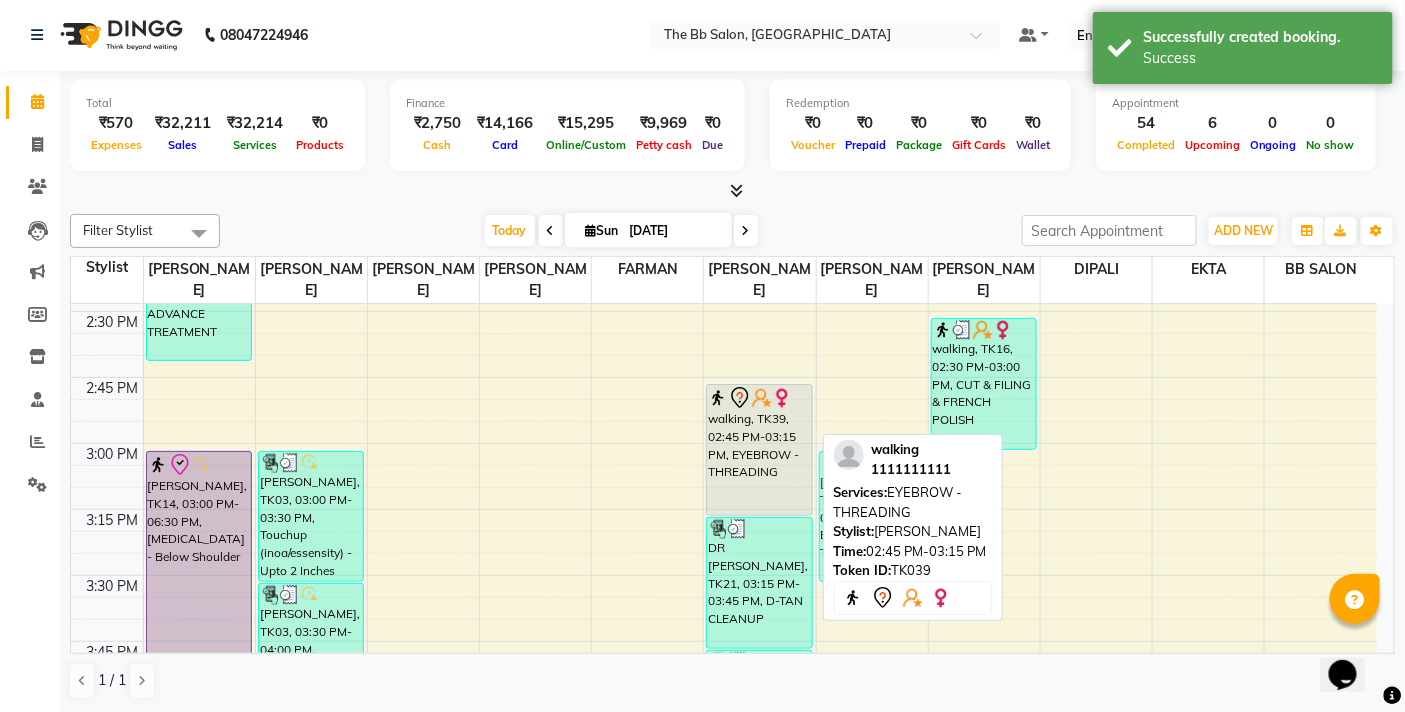 click on "walking, TK39, 02:45 PM-03:15 PM, EYEBROW - THREADING" at bounding box center (759, 450) 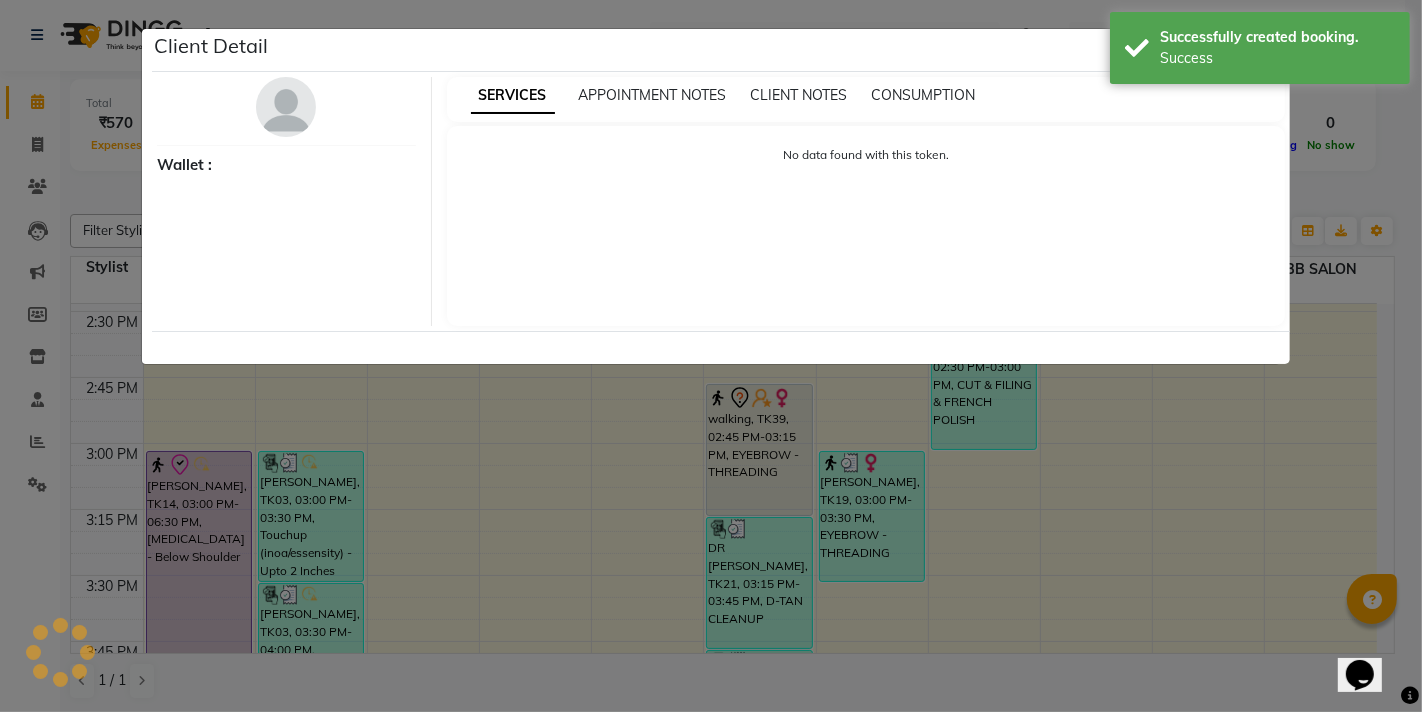 select on "7" 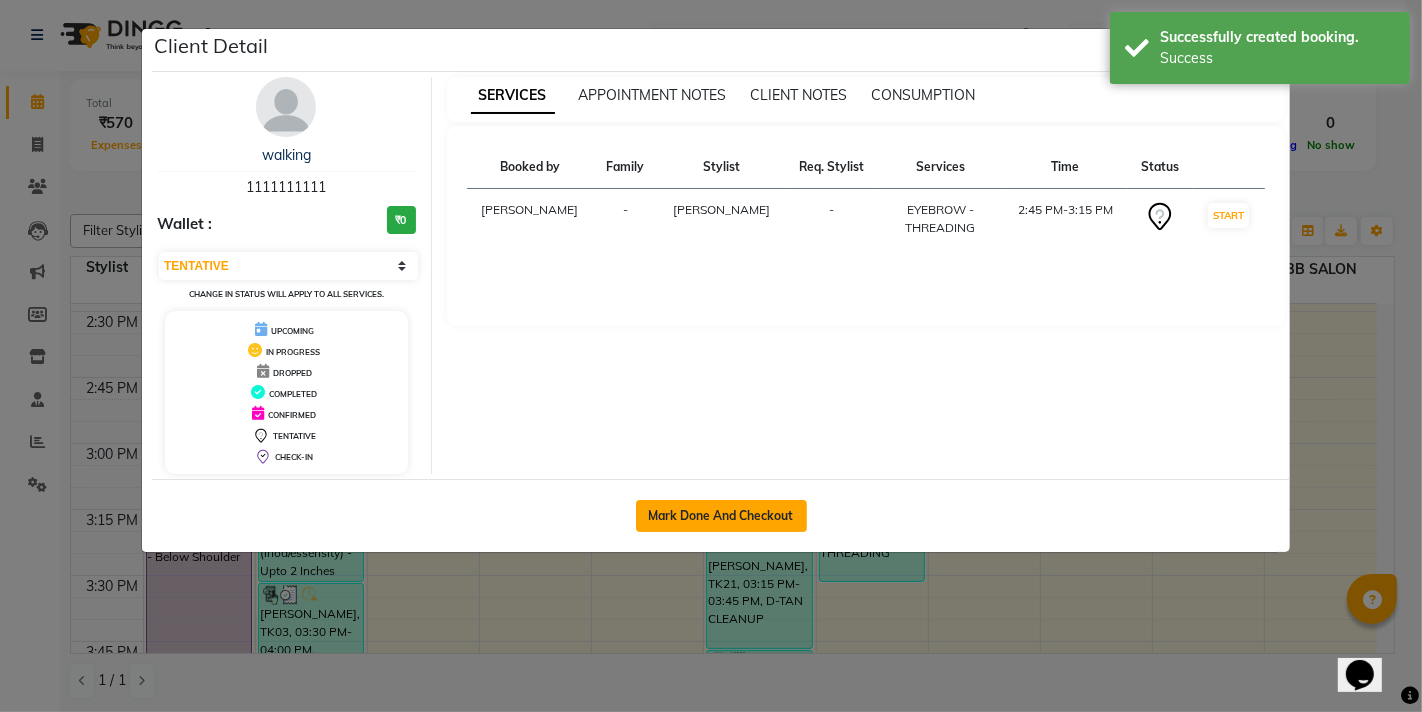 click on "Mark Done And Checkout" 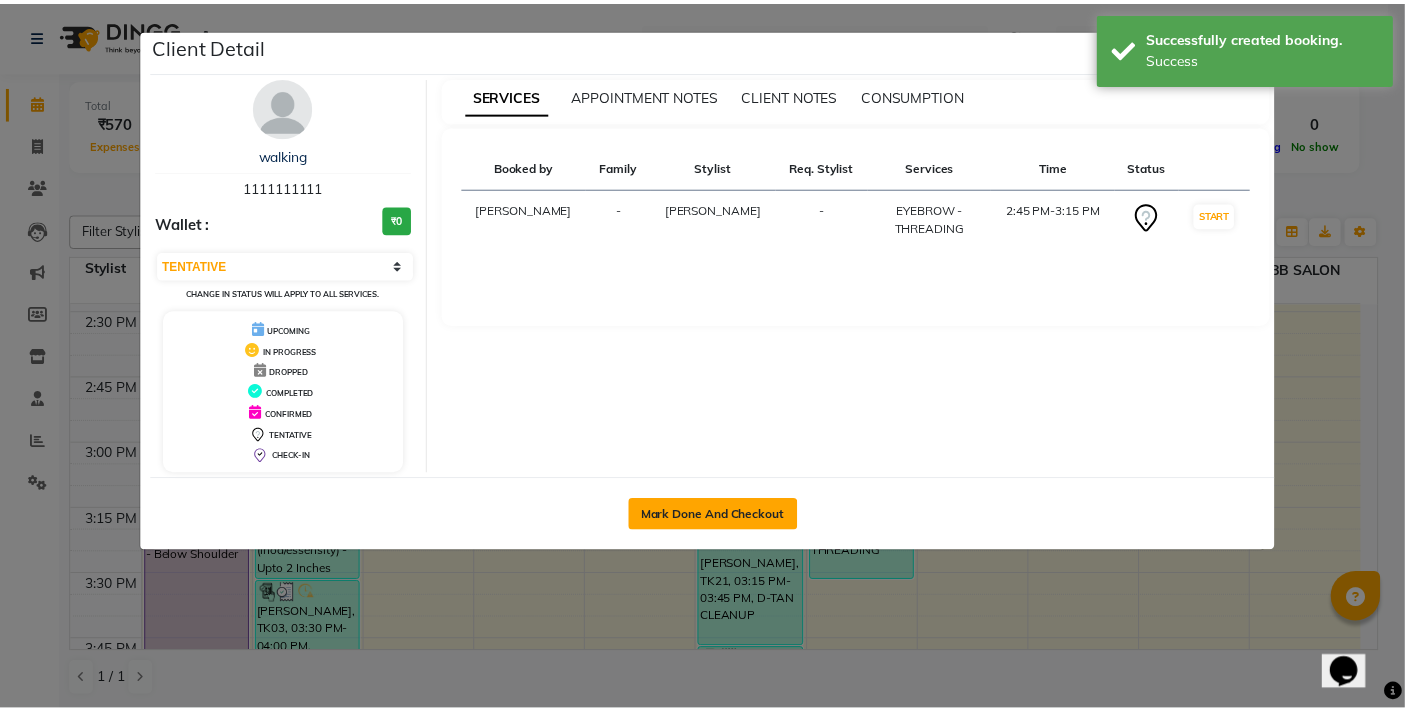 scroll, scrollTop: 0, scrollLeft: 0, axis: both 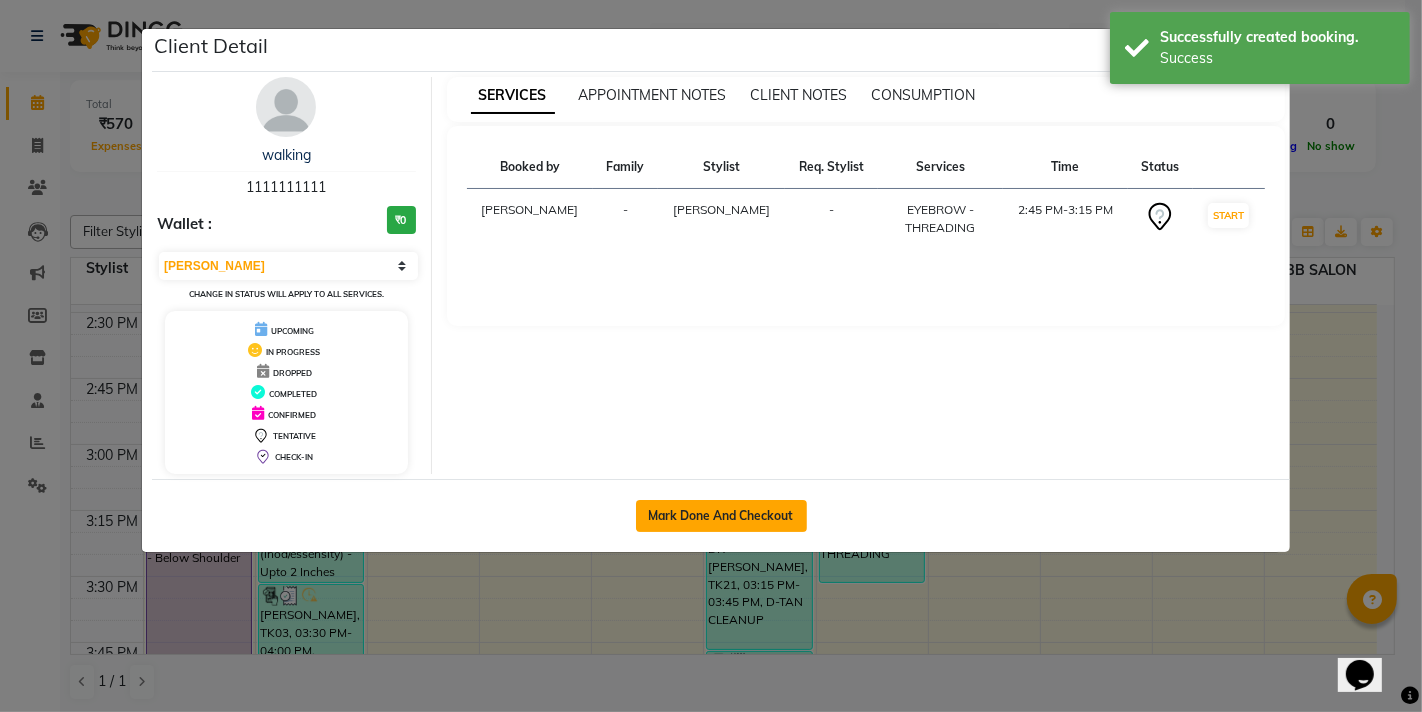 select on "6231" 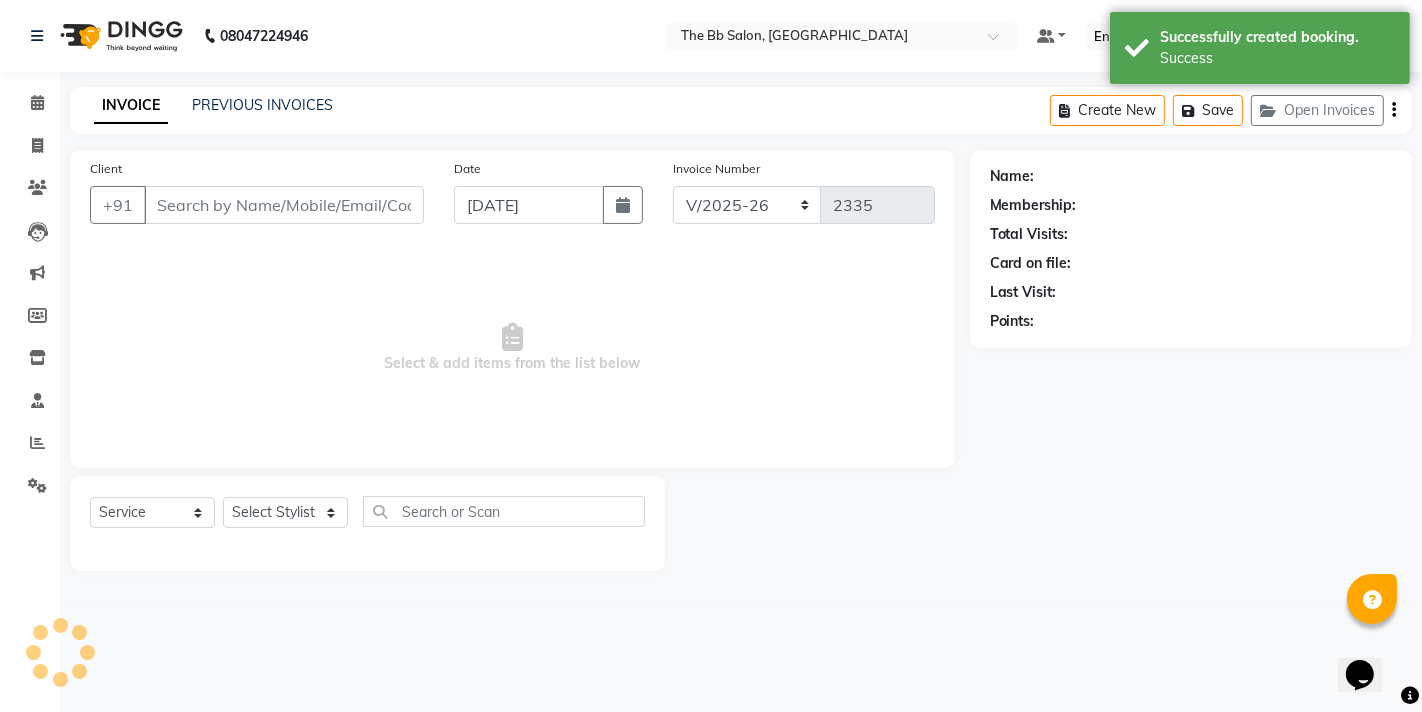 type on "11******11" 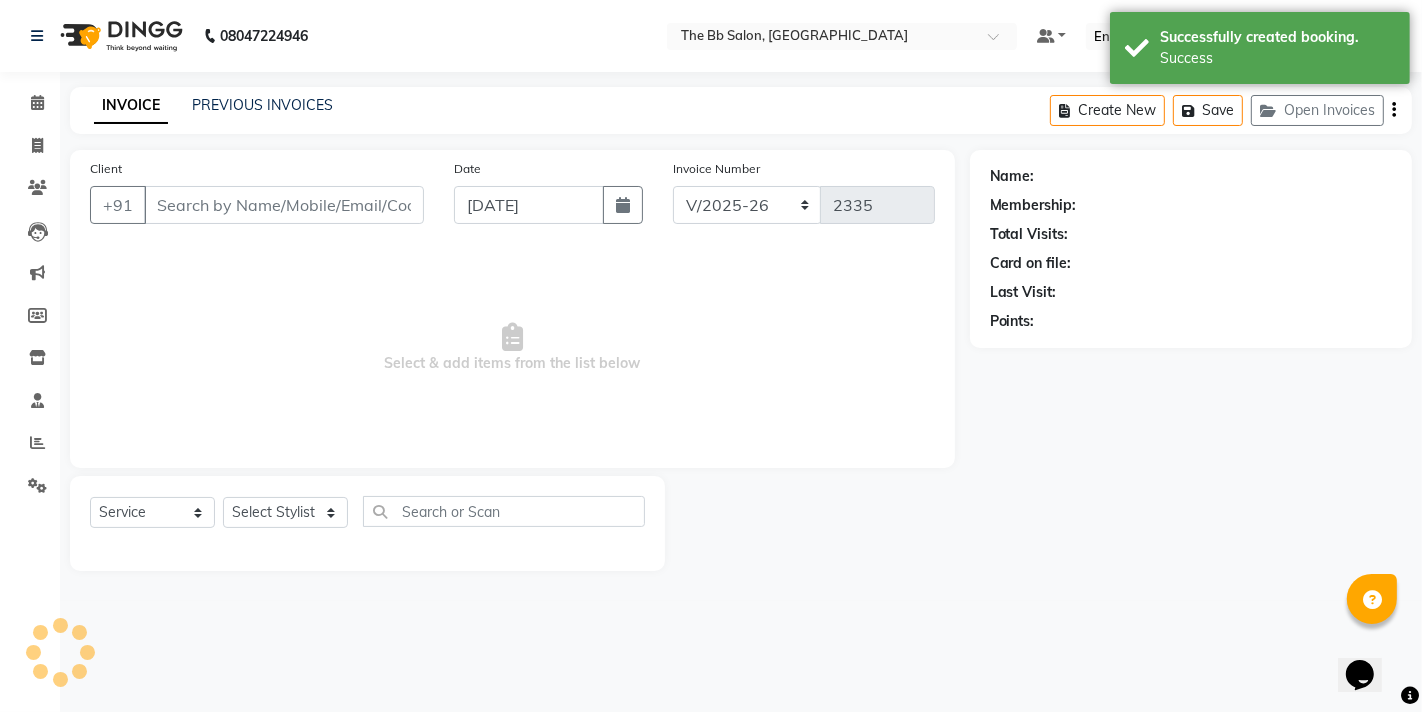 select on "83516" 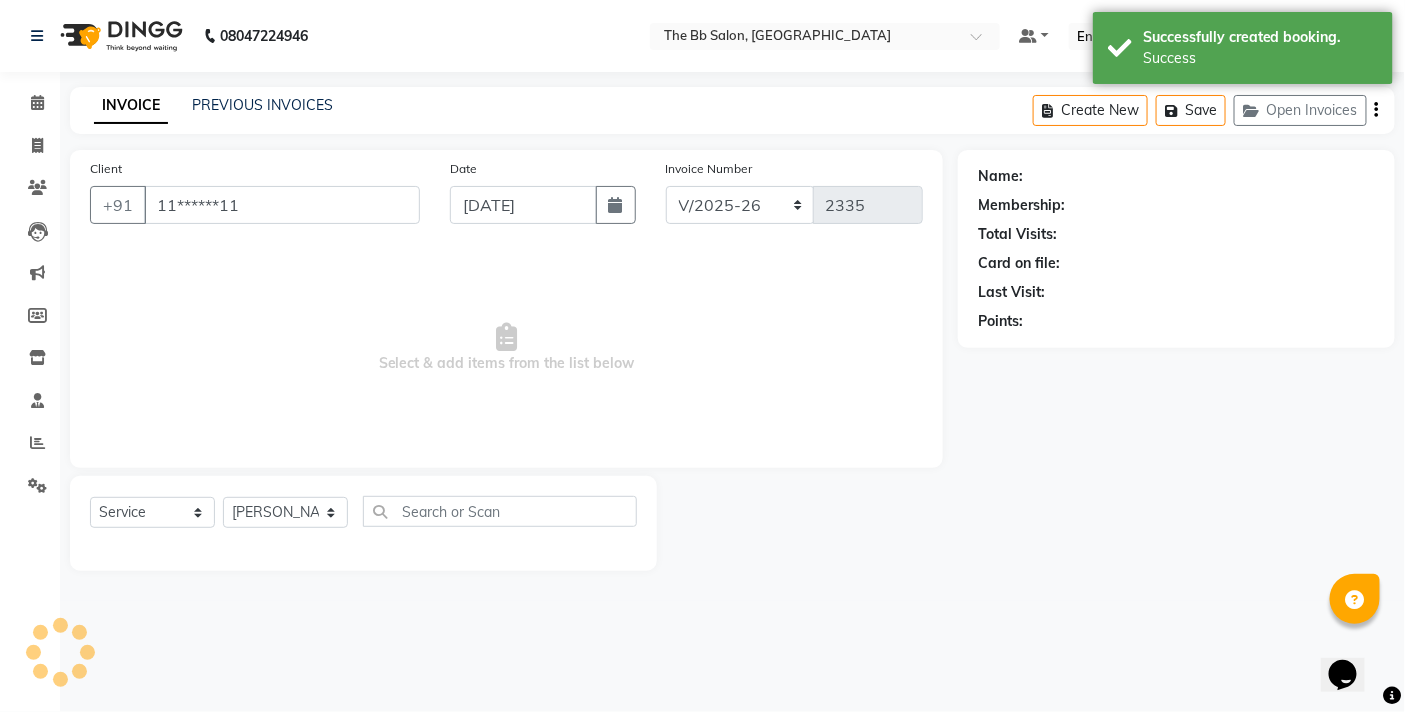 select on "1: Object" 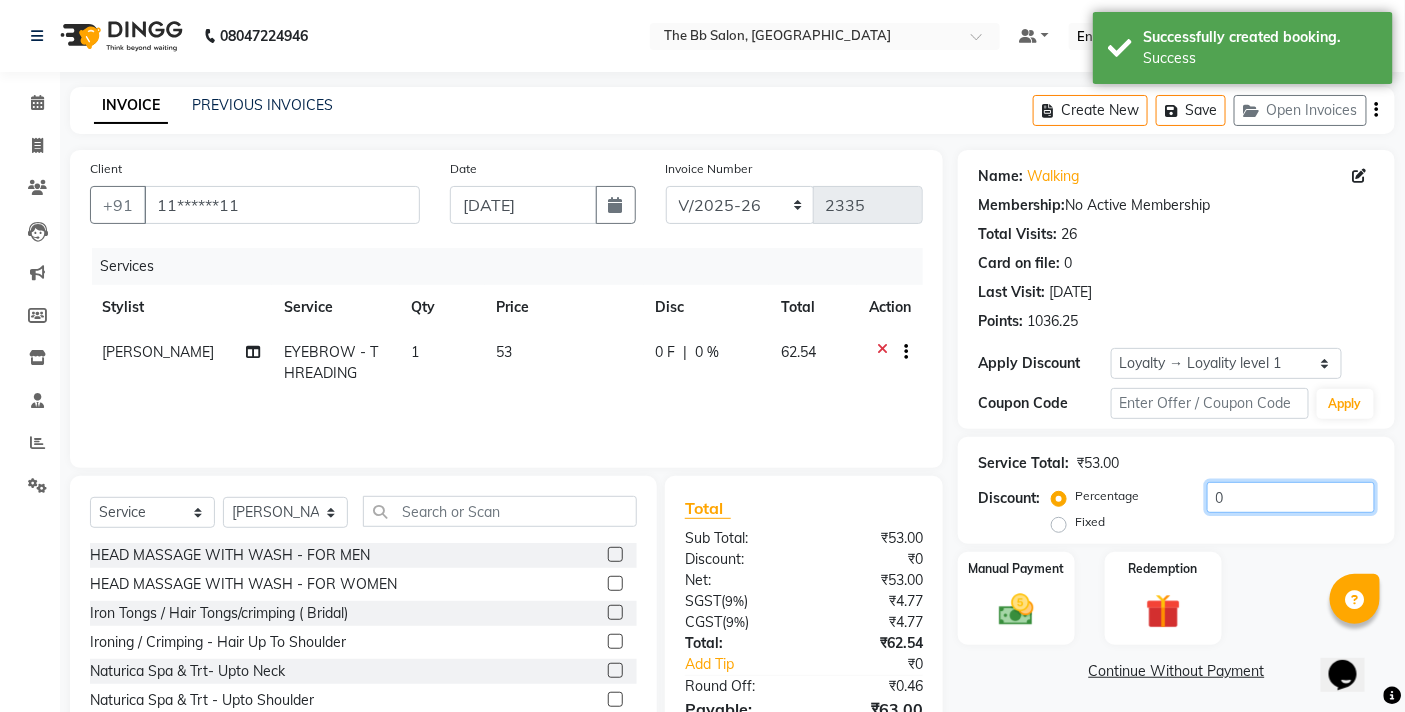click on "0" 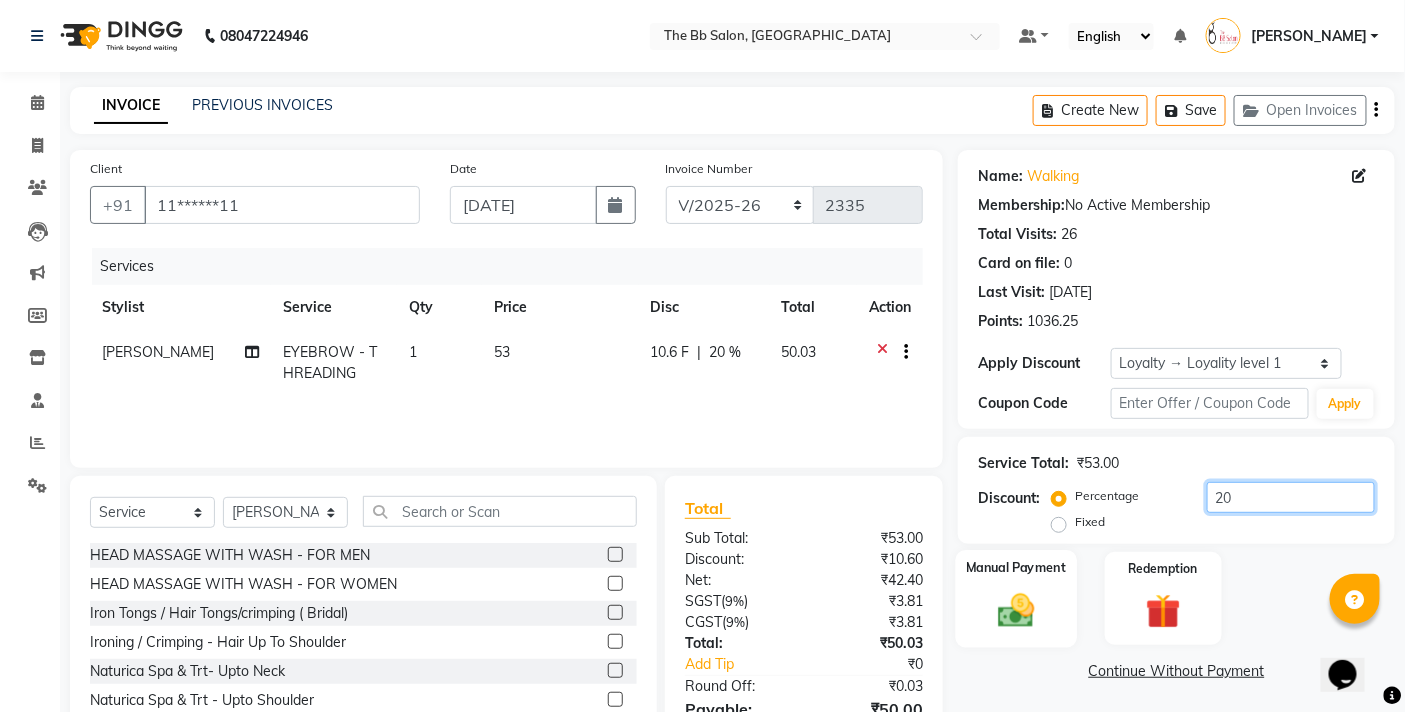 type on "20" 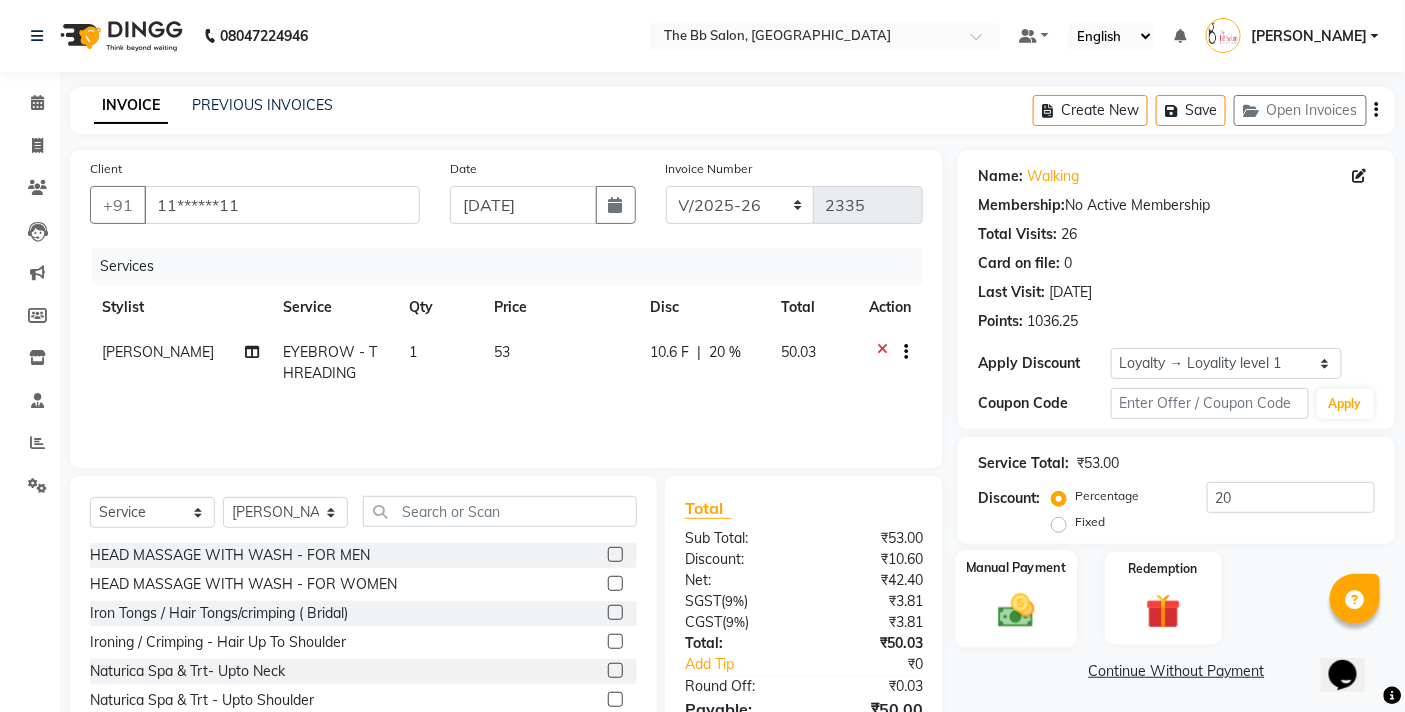 click 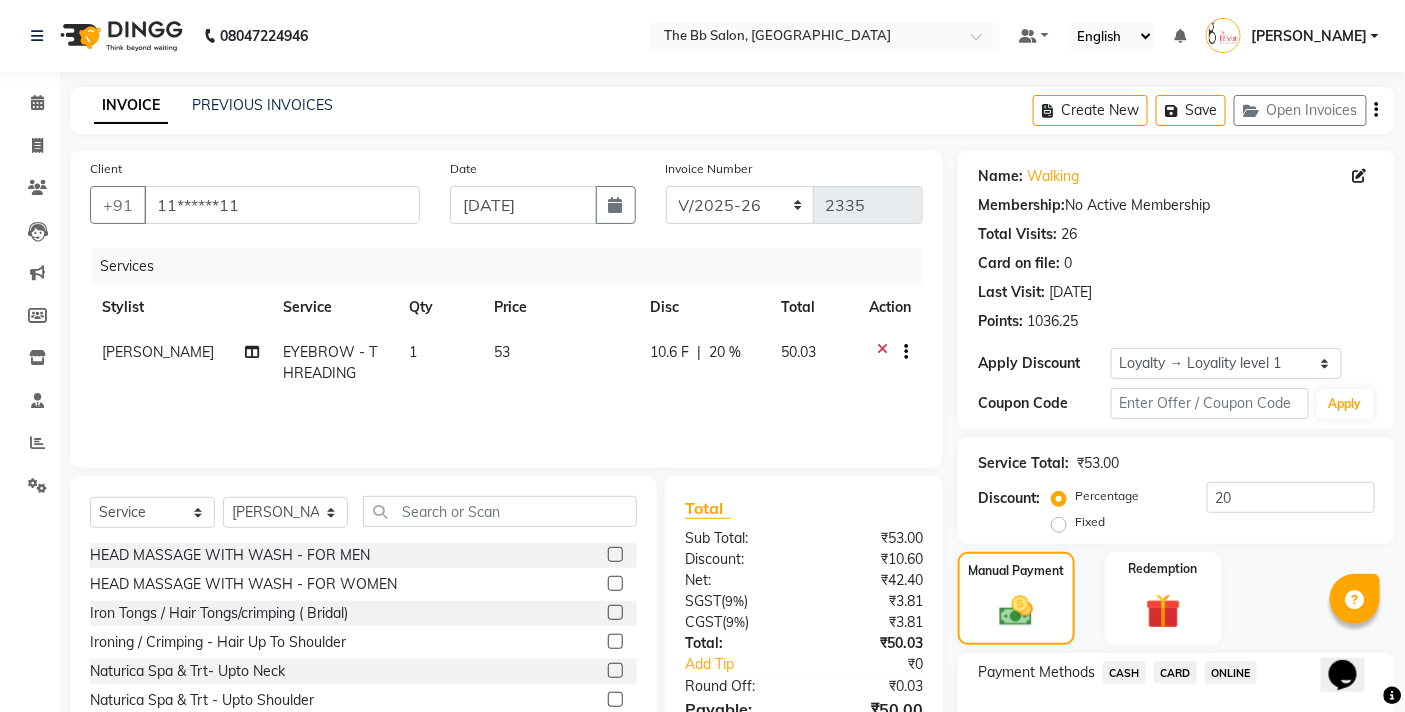 scroll, scrollTop: 132, scrollLeft: 0, axis: vertical 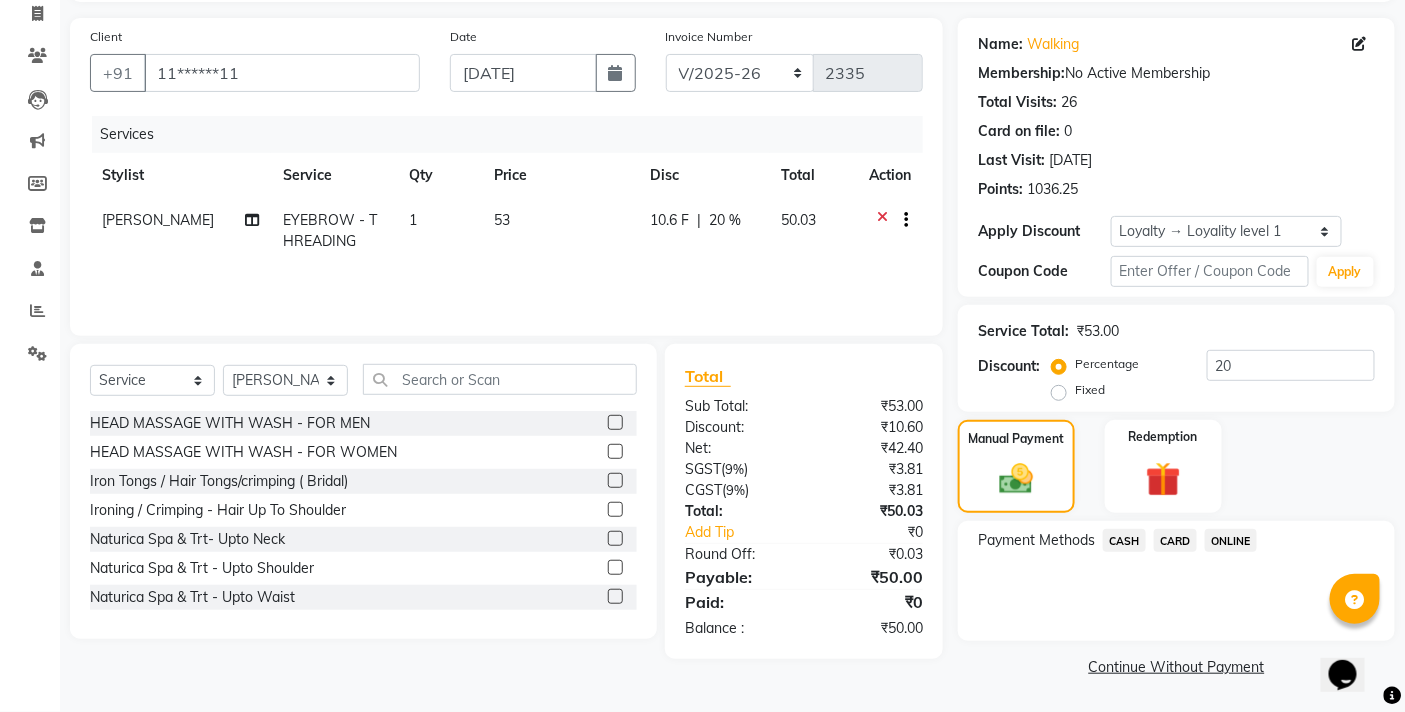 click on "CASH" 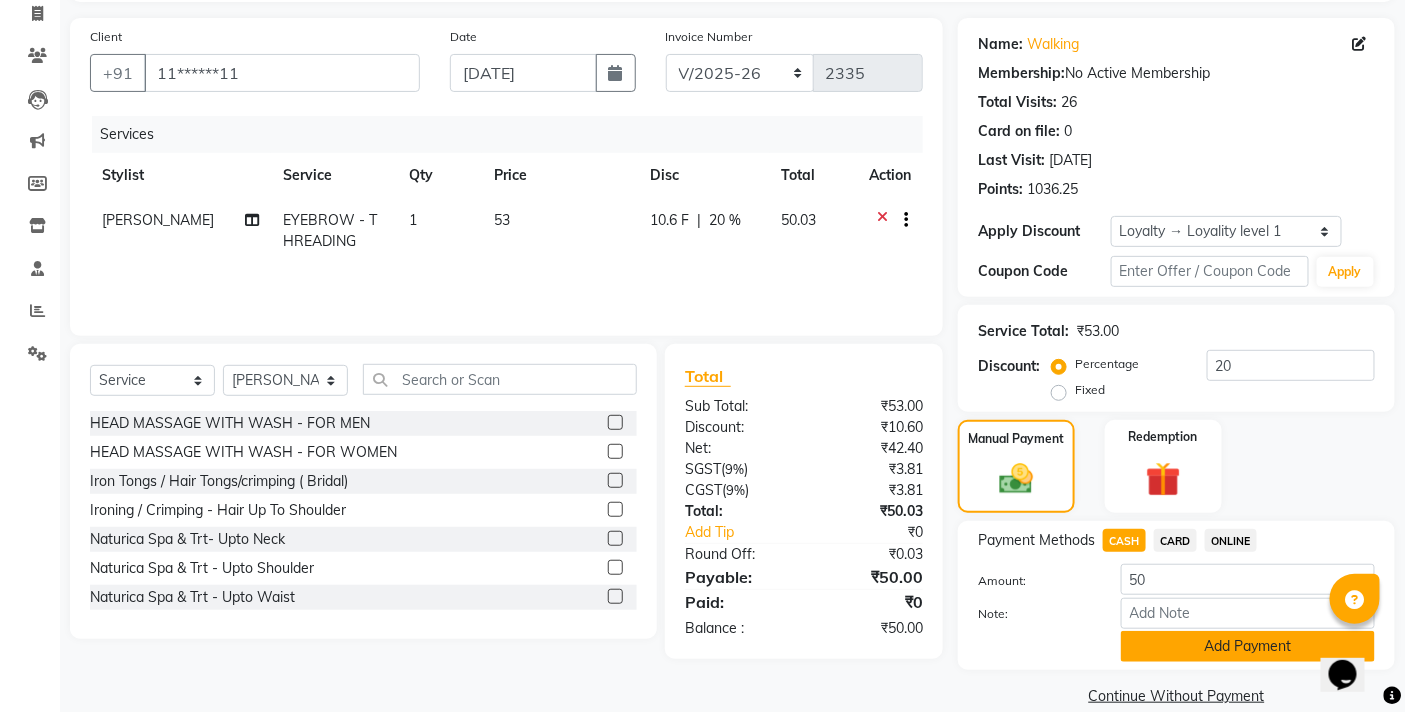 click on "Add Payment" 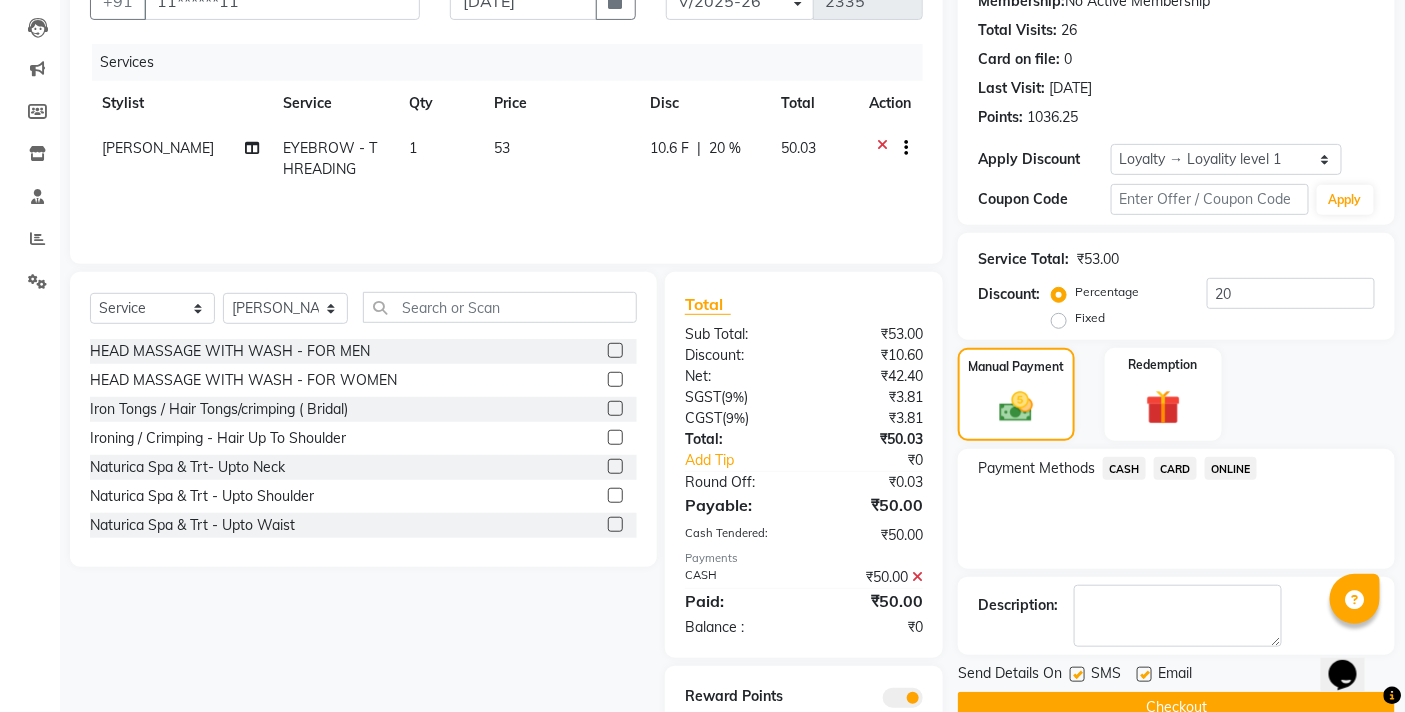 scroll, scrollTop: 278, scrollLeft: 0, axis: vertical 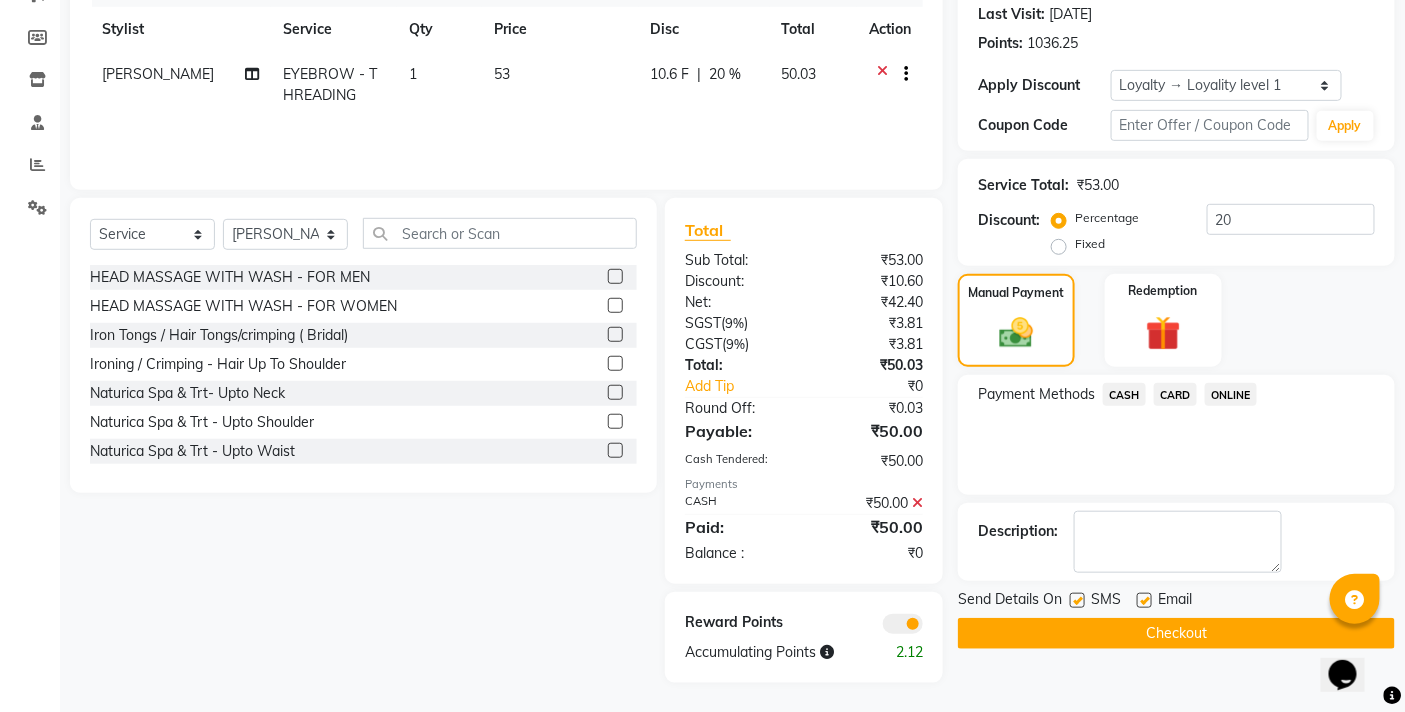 click on "Checkout" 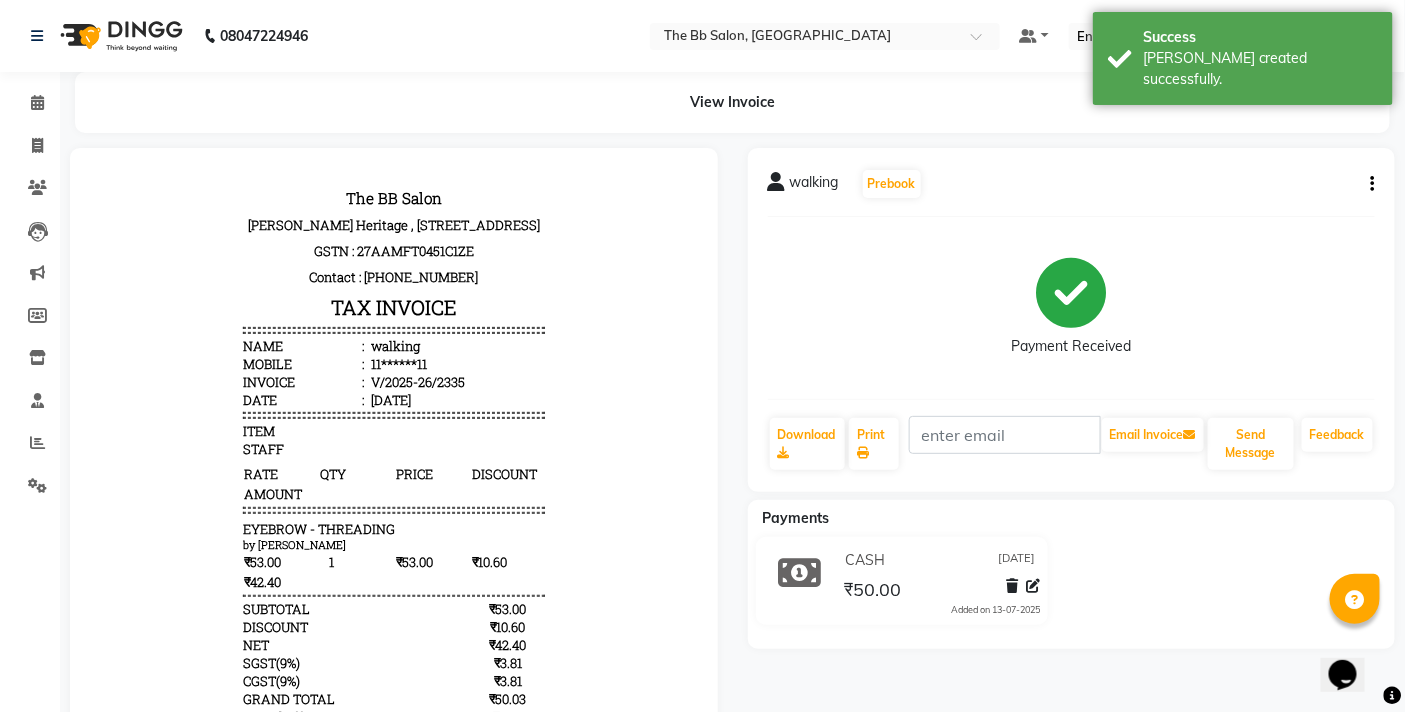 scroll, scrollTop: 0, scrollLeft: 0, axis: both 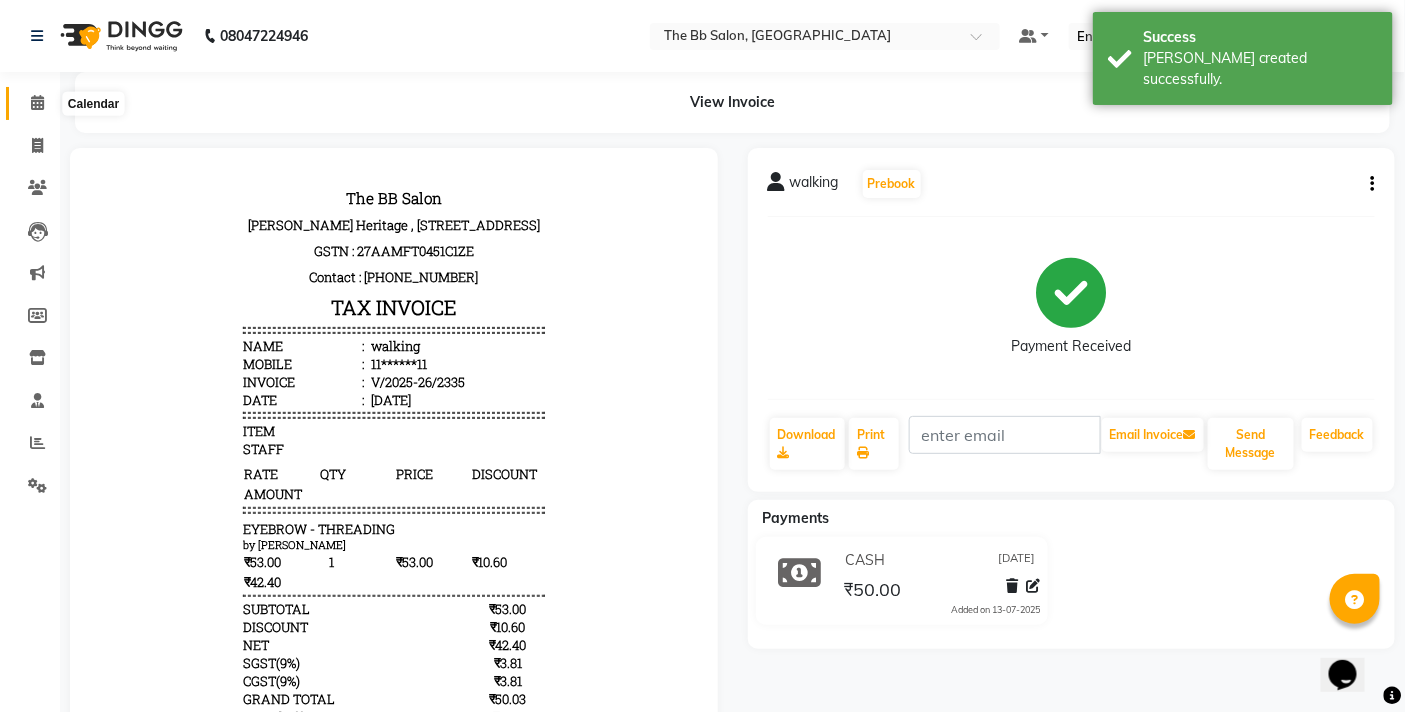 click 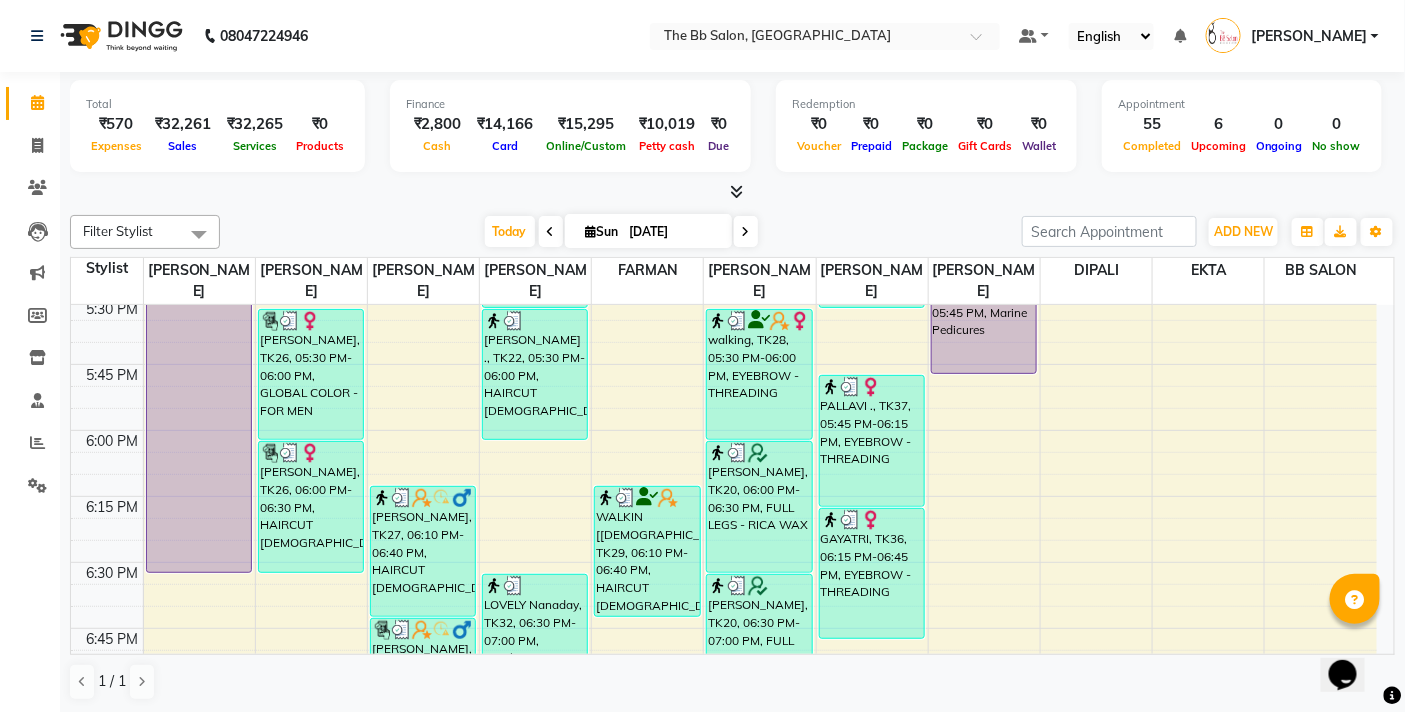 scroll, scrollTop: 2333, scrollLeft: 0, axis: vertical 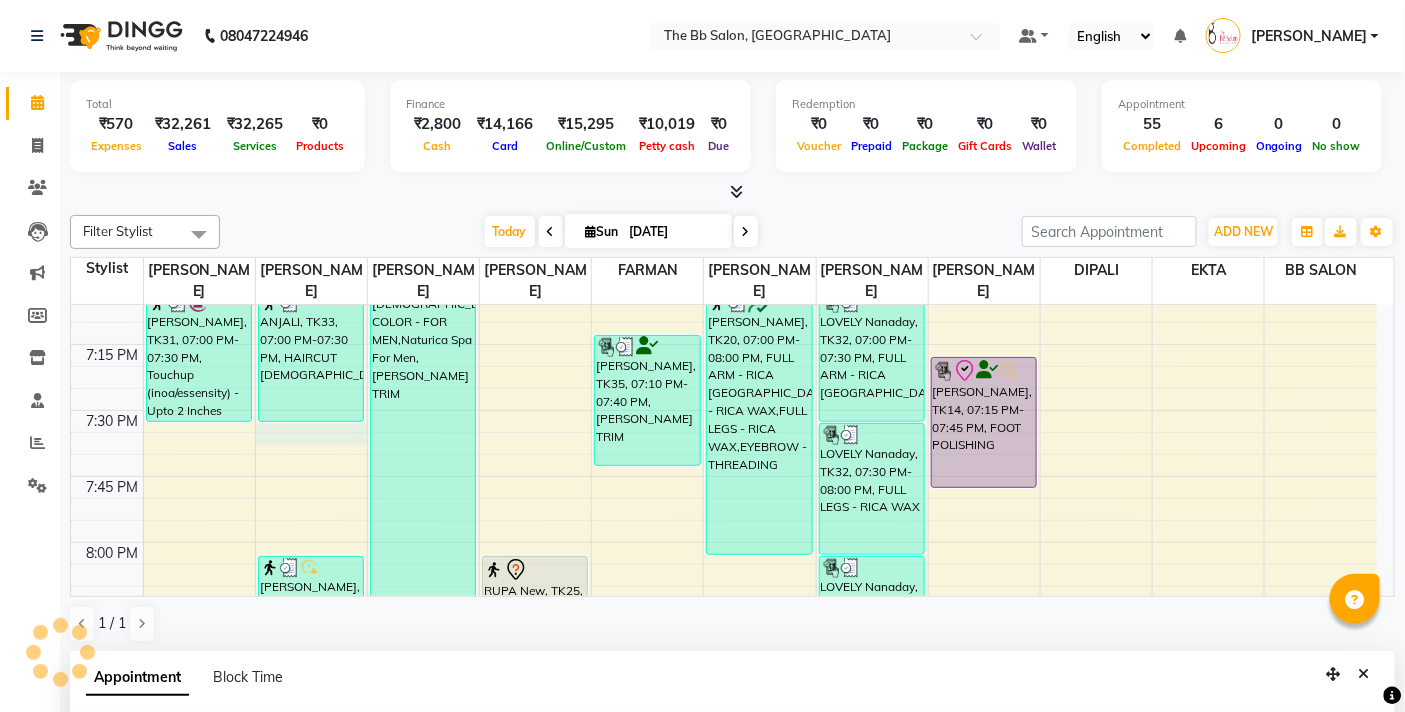 select on "83658" 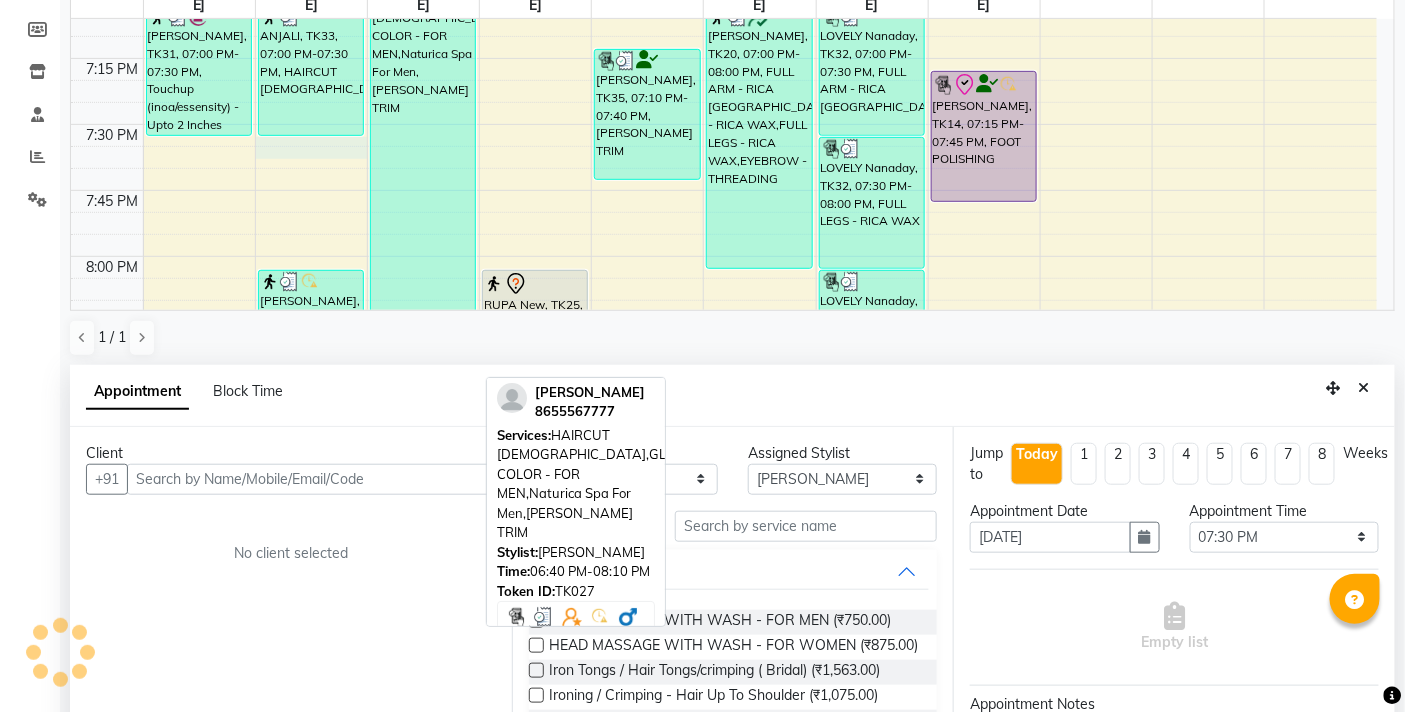 scroll, scrollTop: 392, scrollLeft: 0, axis: vertical 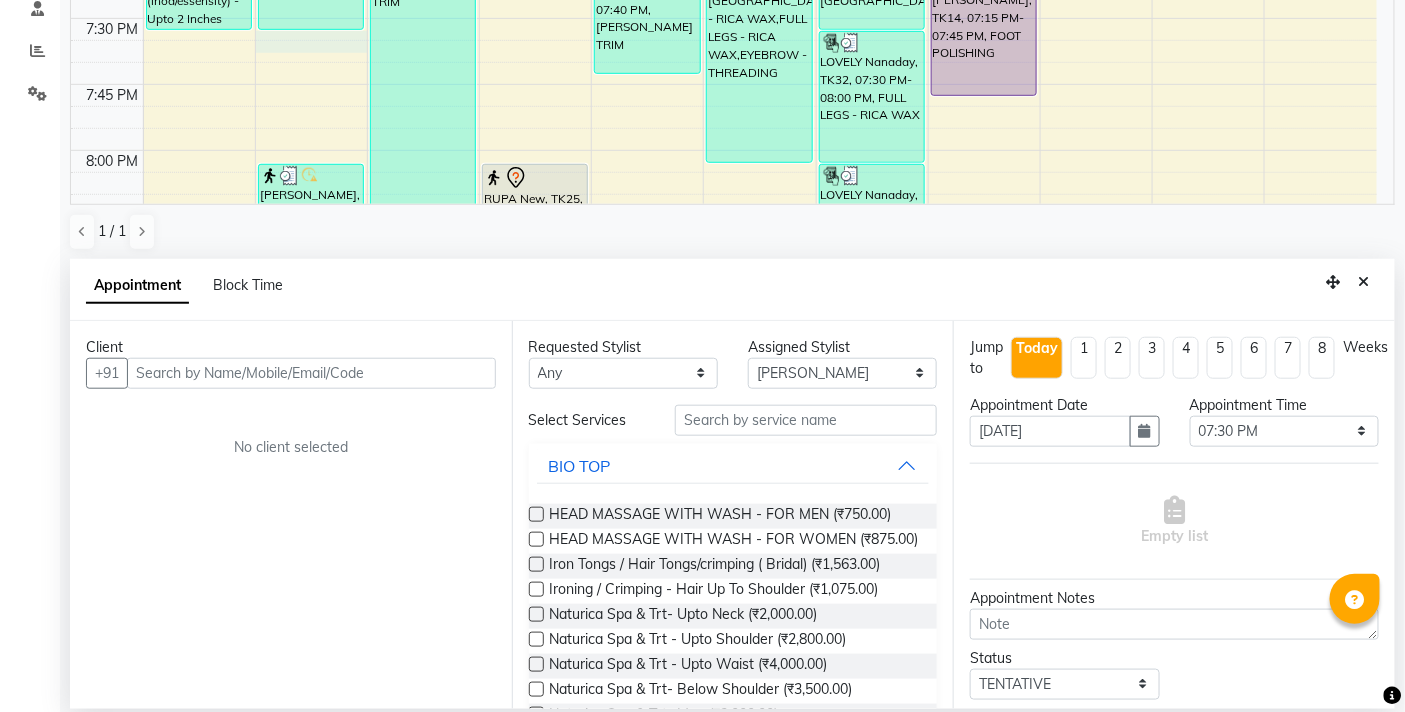 click at bounding box center [311, 373] 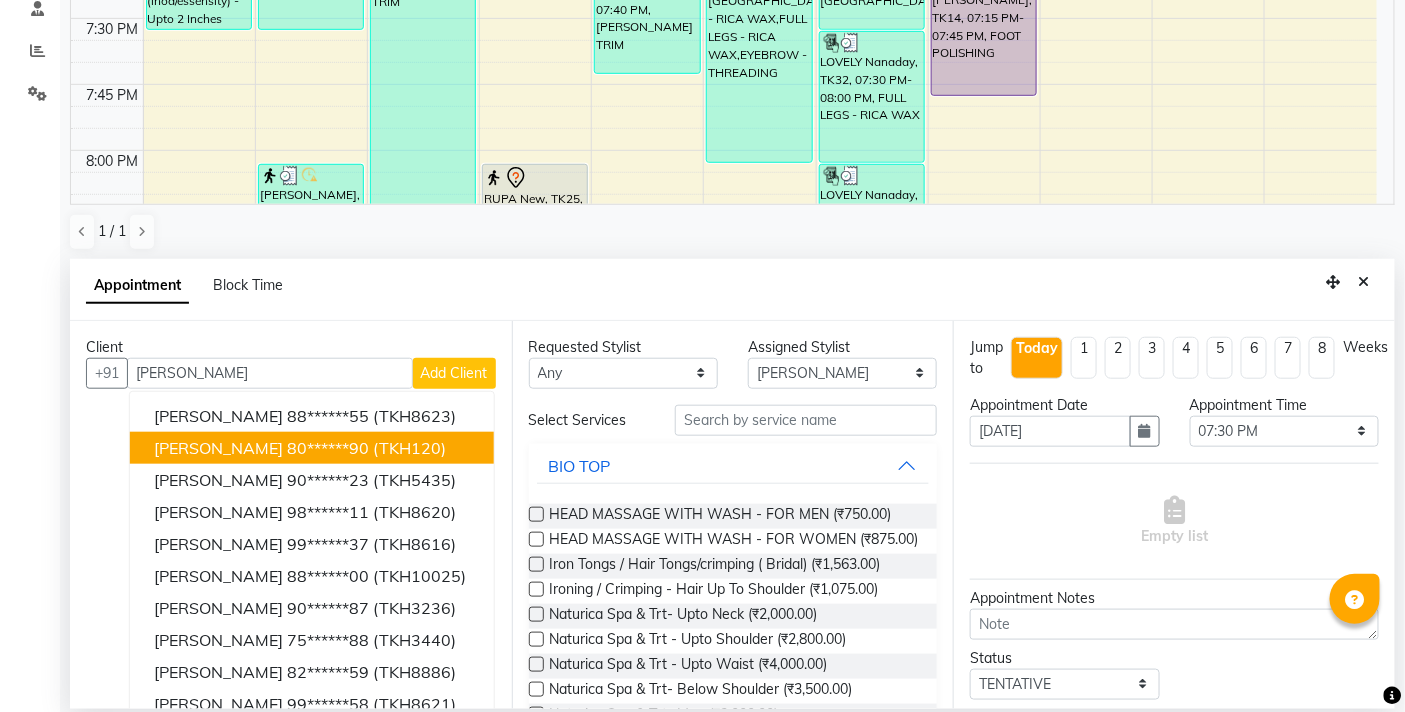 click on "[PERSON_NAME]" at bounding box center [218, 448] 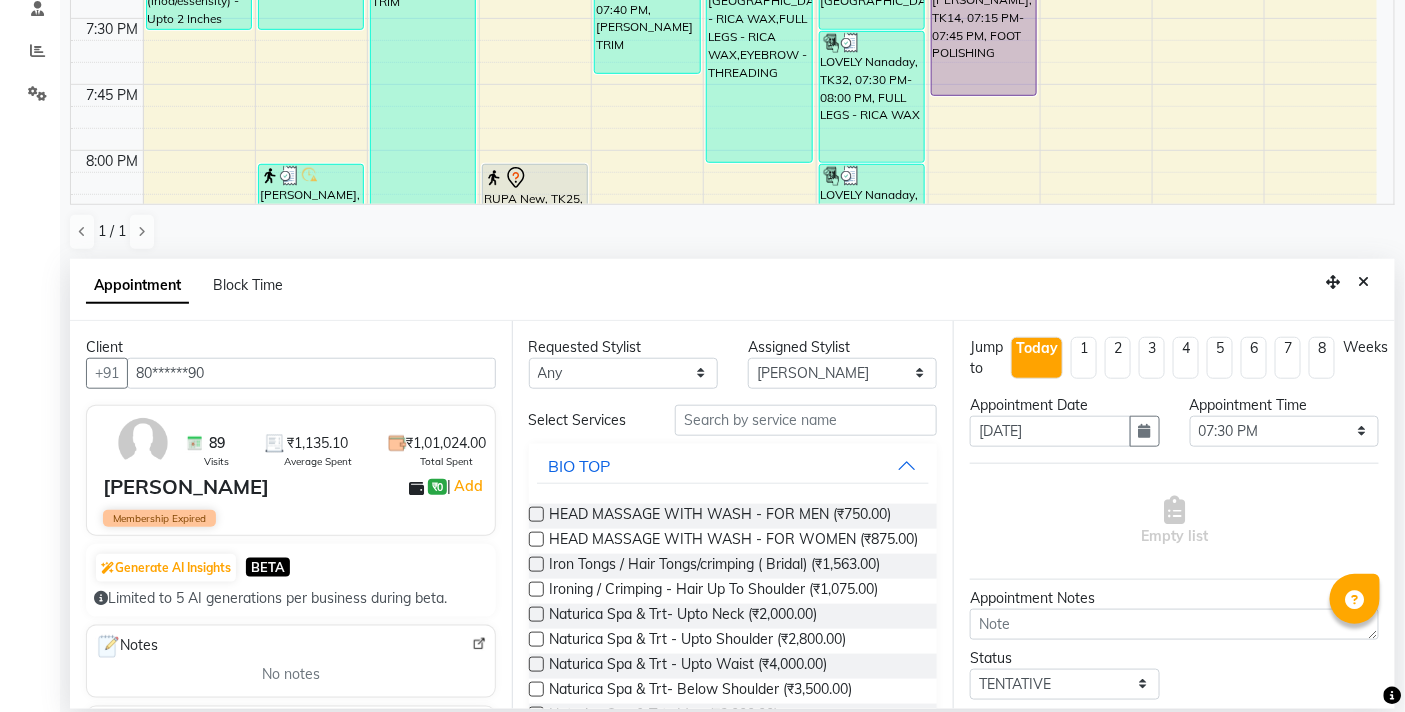type on "80******90" 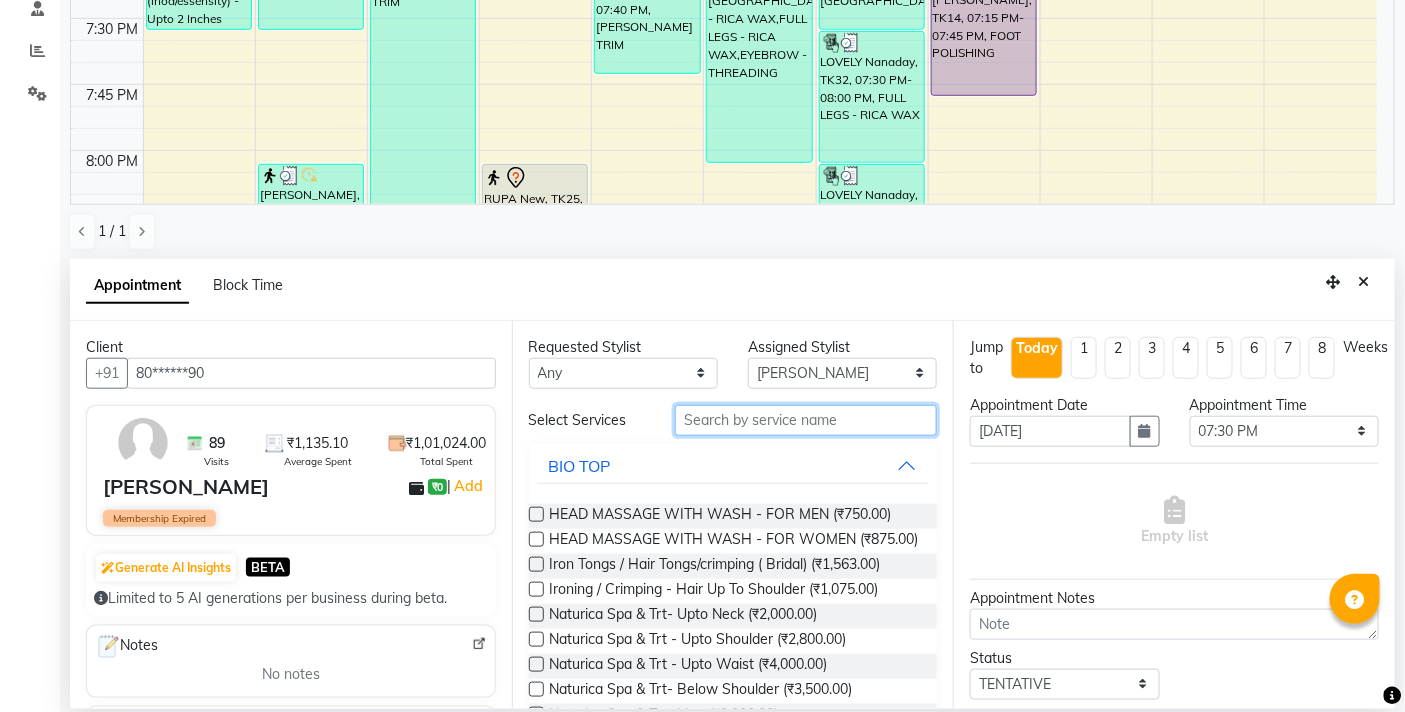 drag, startPoint x: 701, startPoint y: 407, endPoint x: 707, endPoint y: 422, distance: 16.155495 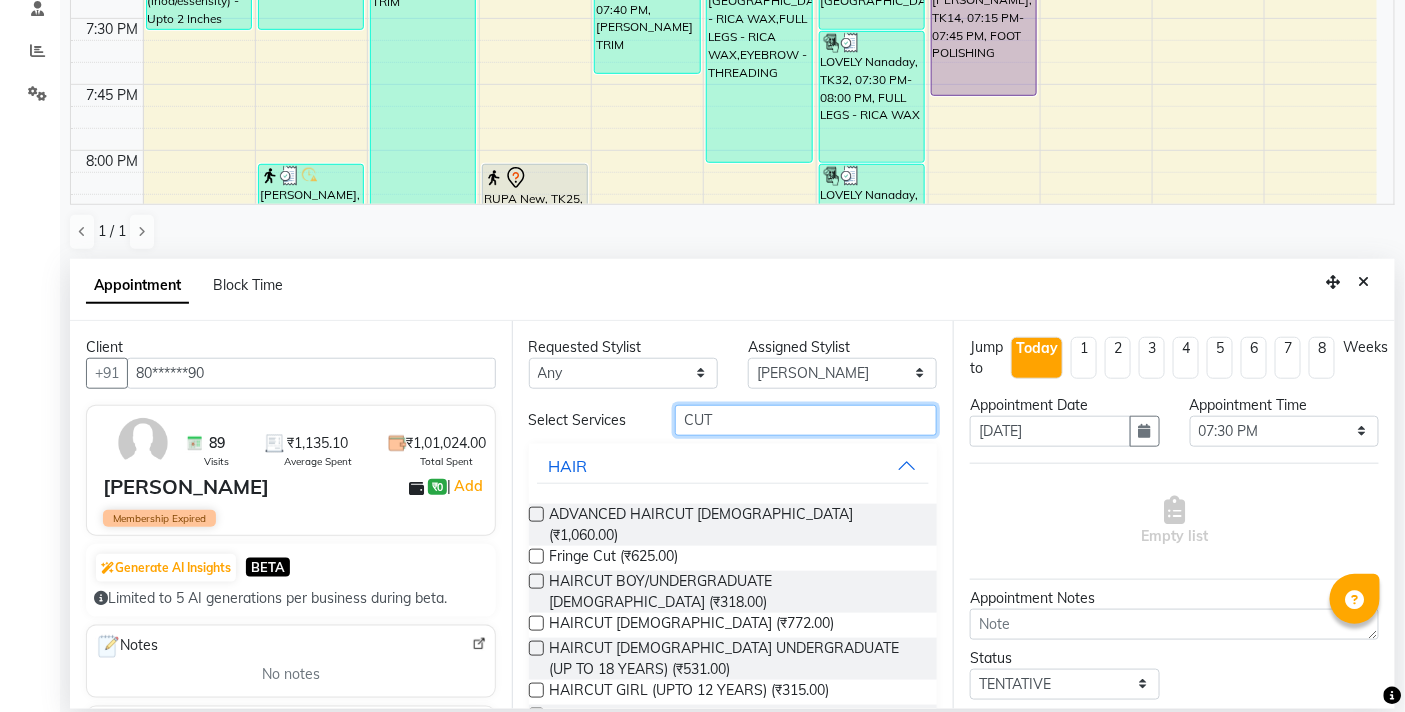 type on "CUT" 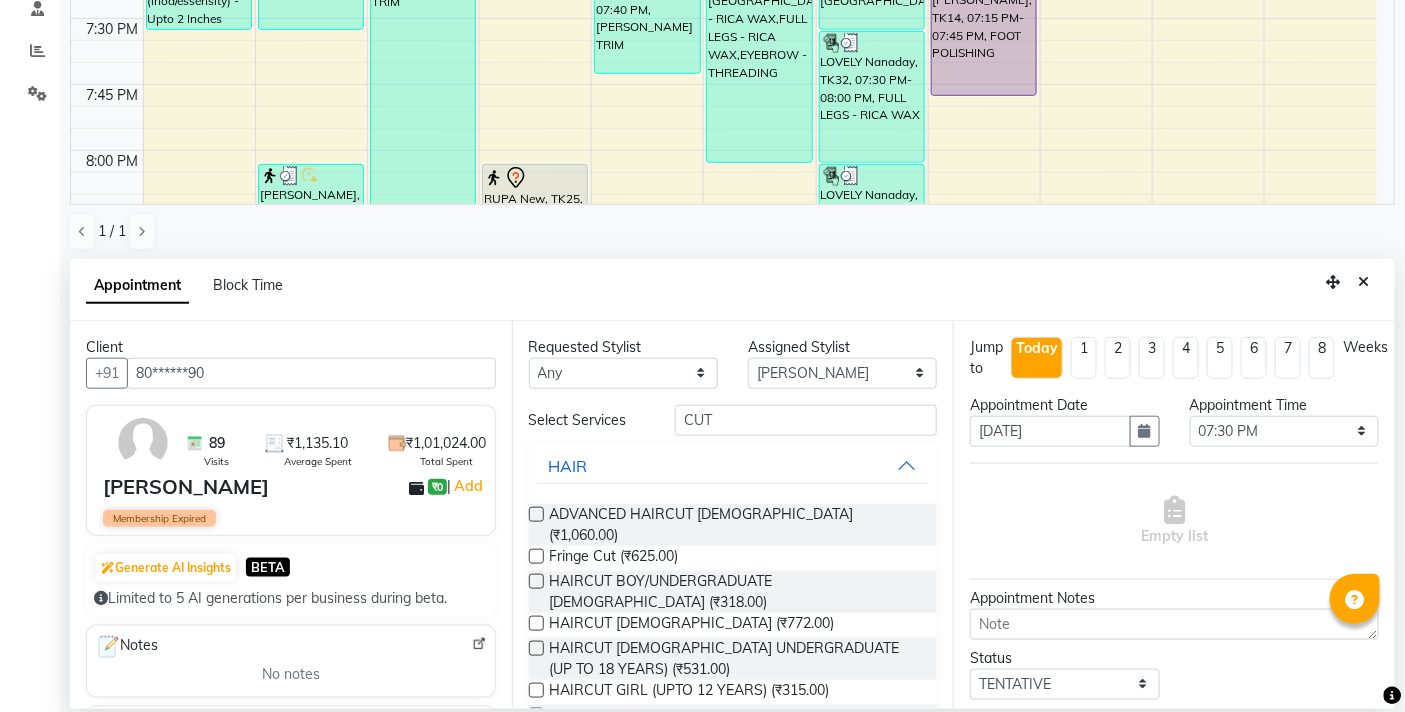 click at bounding box center [536, 715] 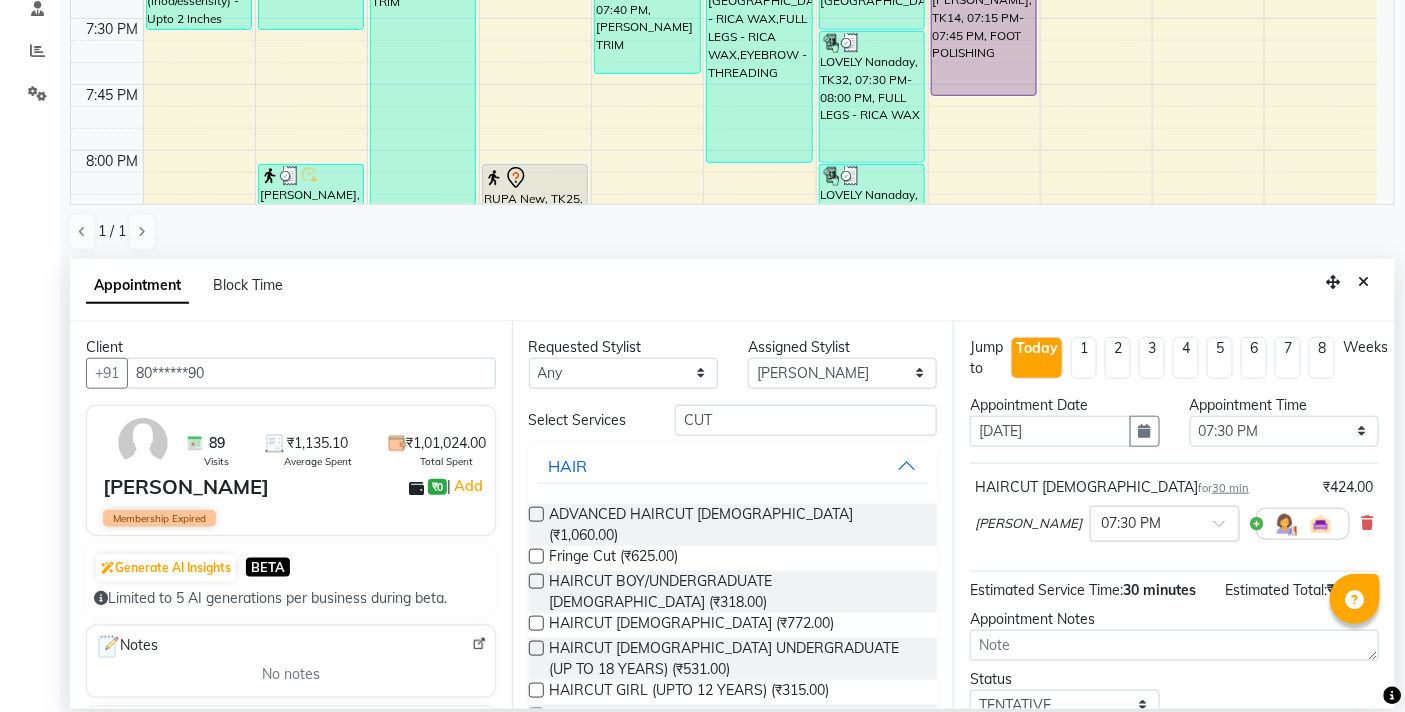 checkbox on "false" 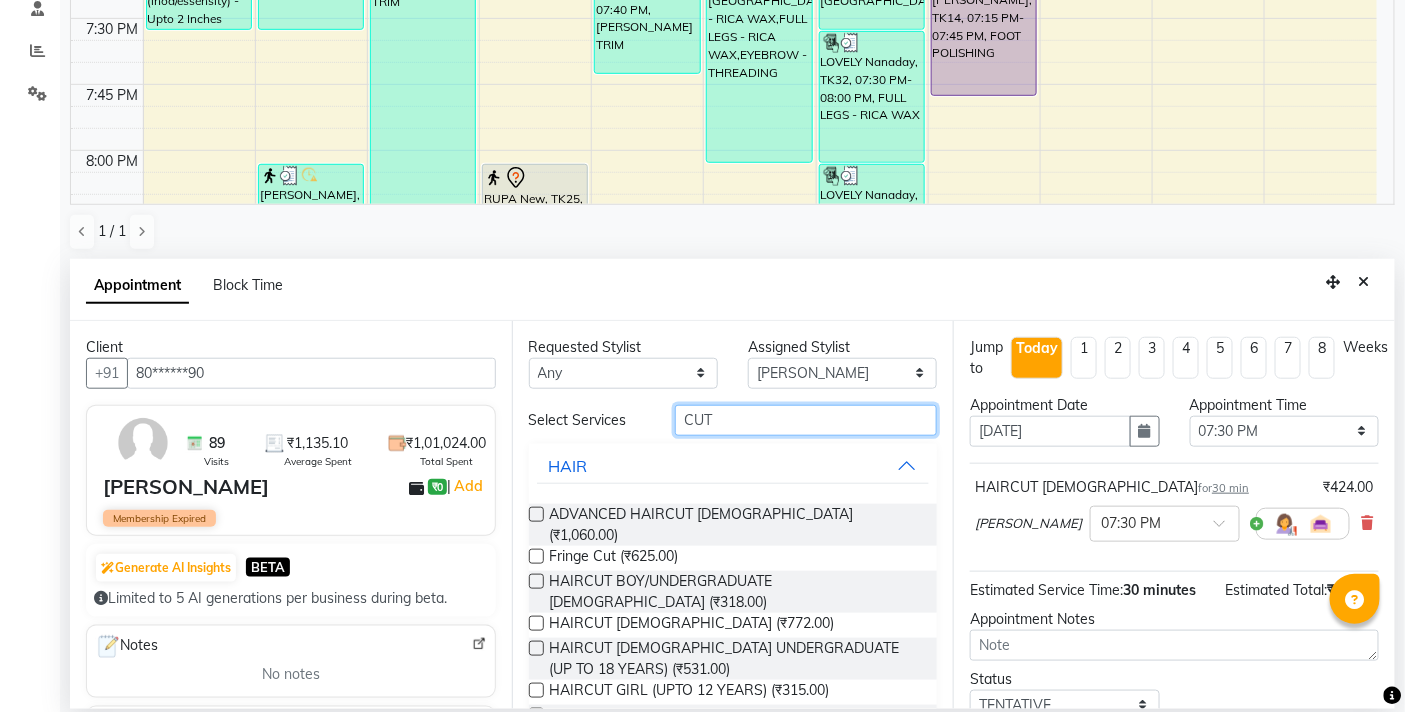 drag, startPoint x: 747, startPoint y: 421, endPoint x: 642, endPoint y: 425, distance: 105.076164 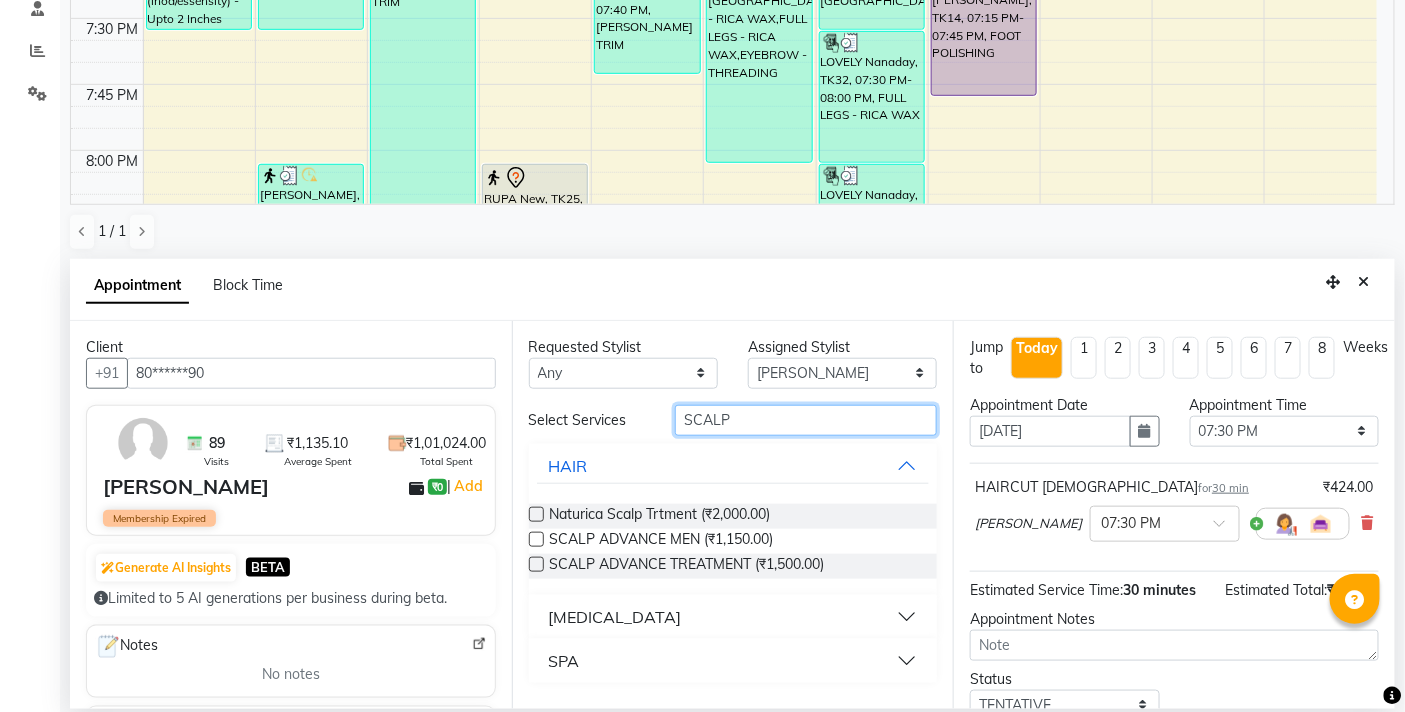 type on "SCALP" 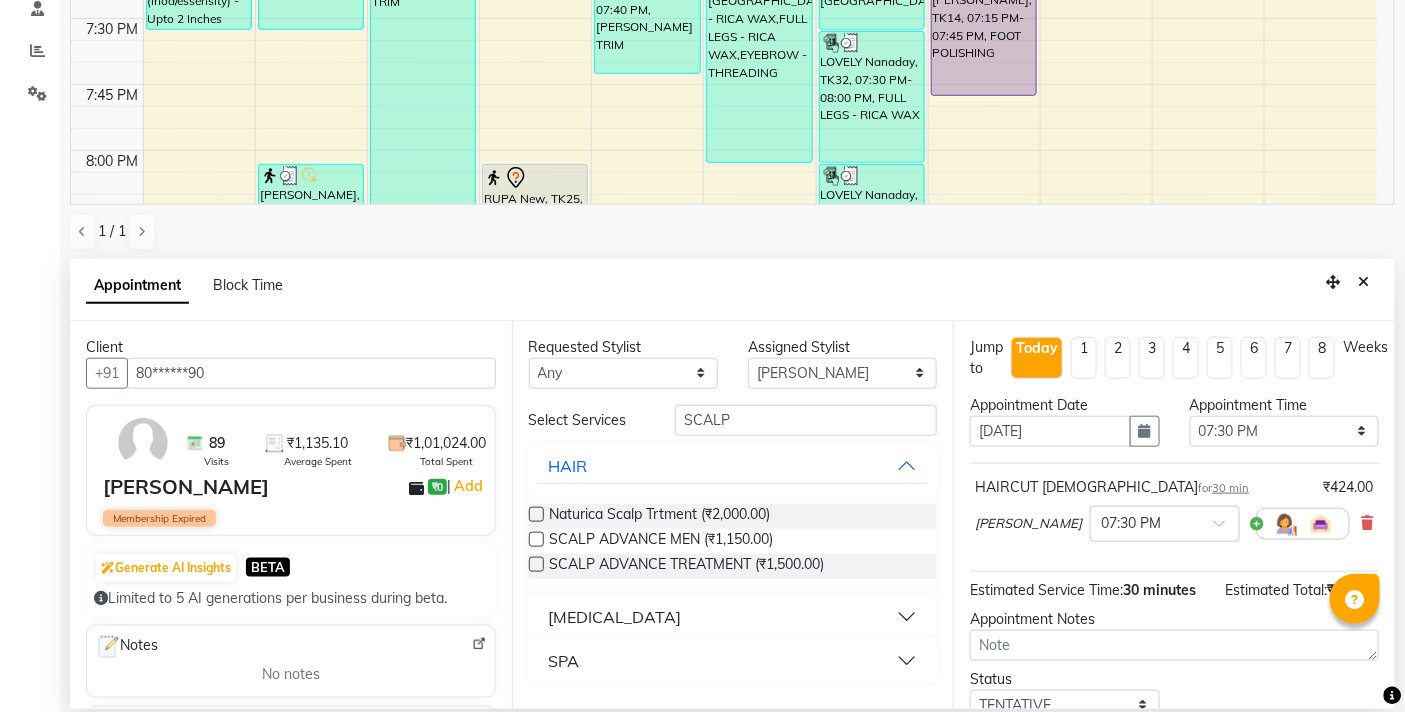 click at bounding box center (536, 514) 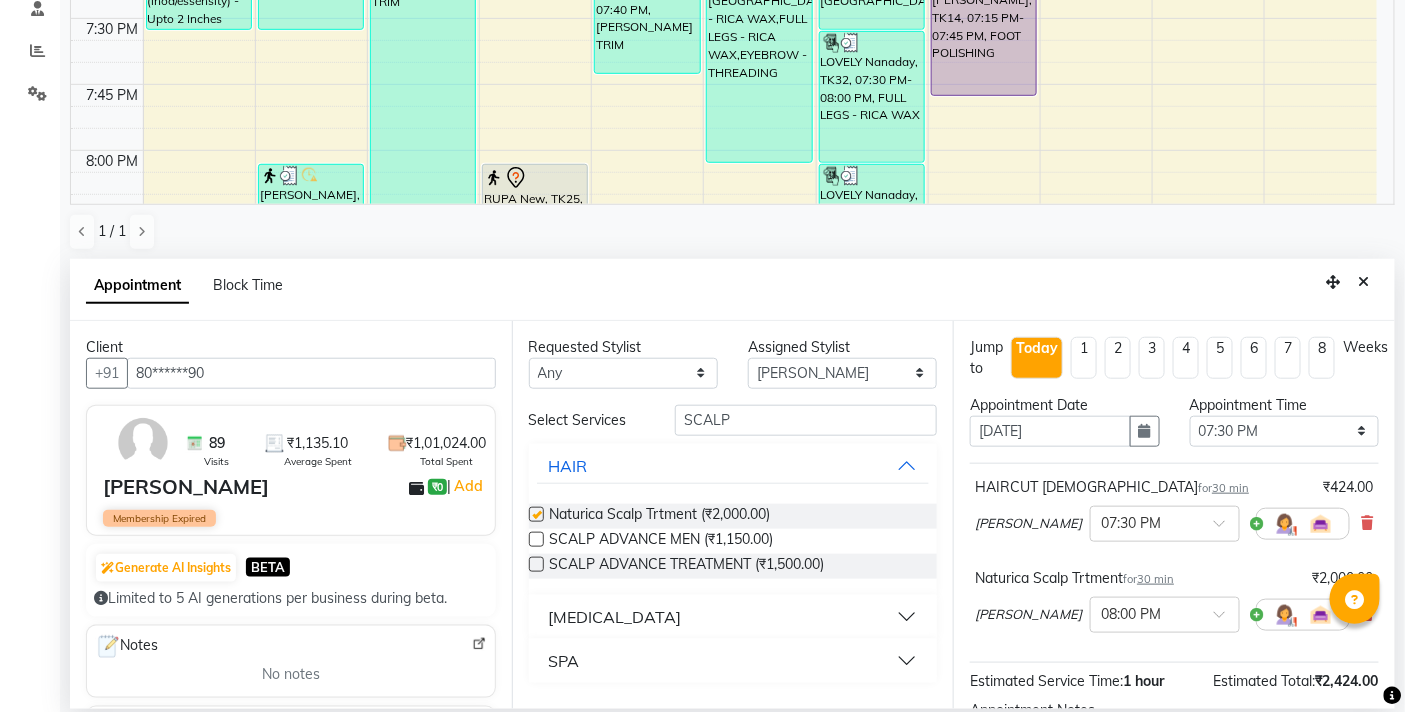 checkbox on "false" 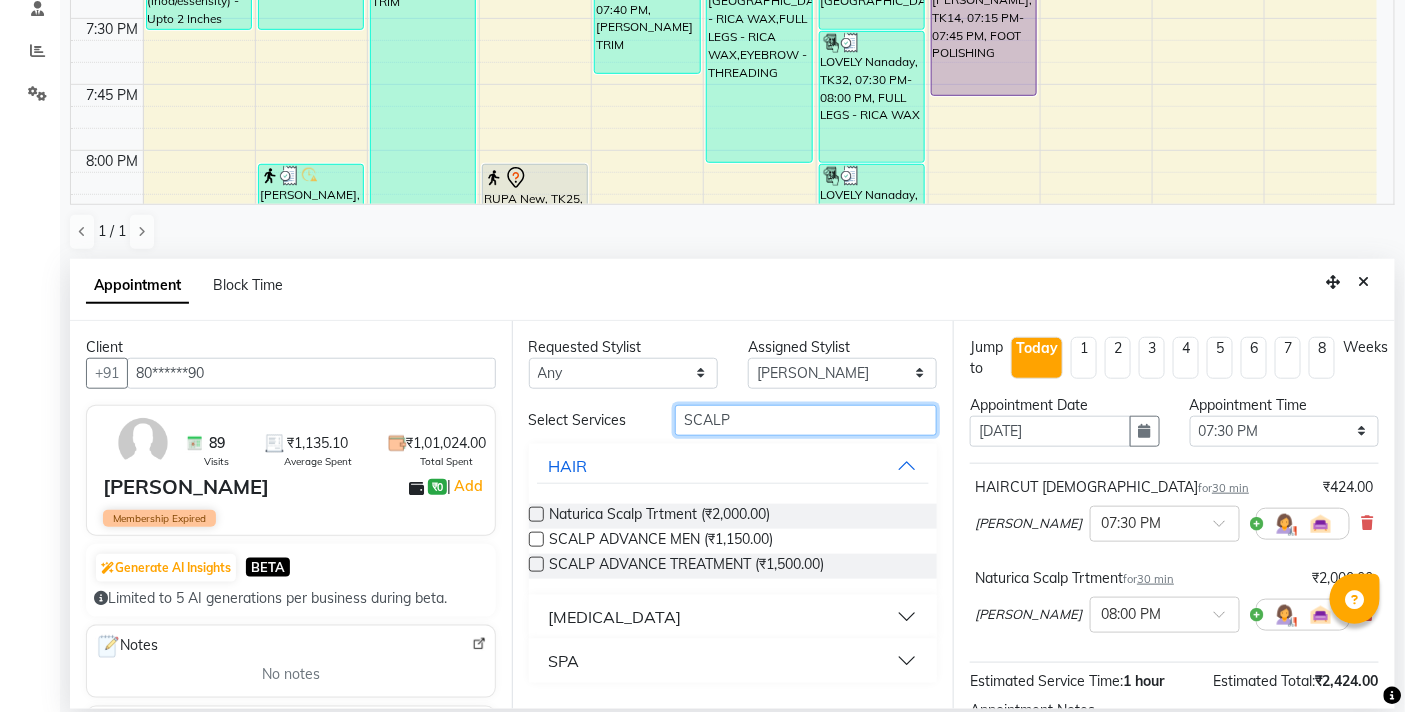 drag, startPoint x: 785, startPoint y: 422, endPoint x: 568, endPoint y: 430, distance: 217.14742 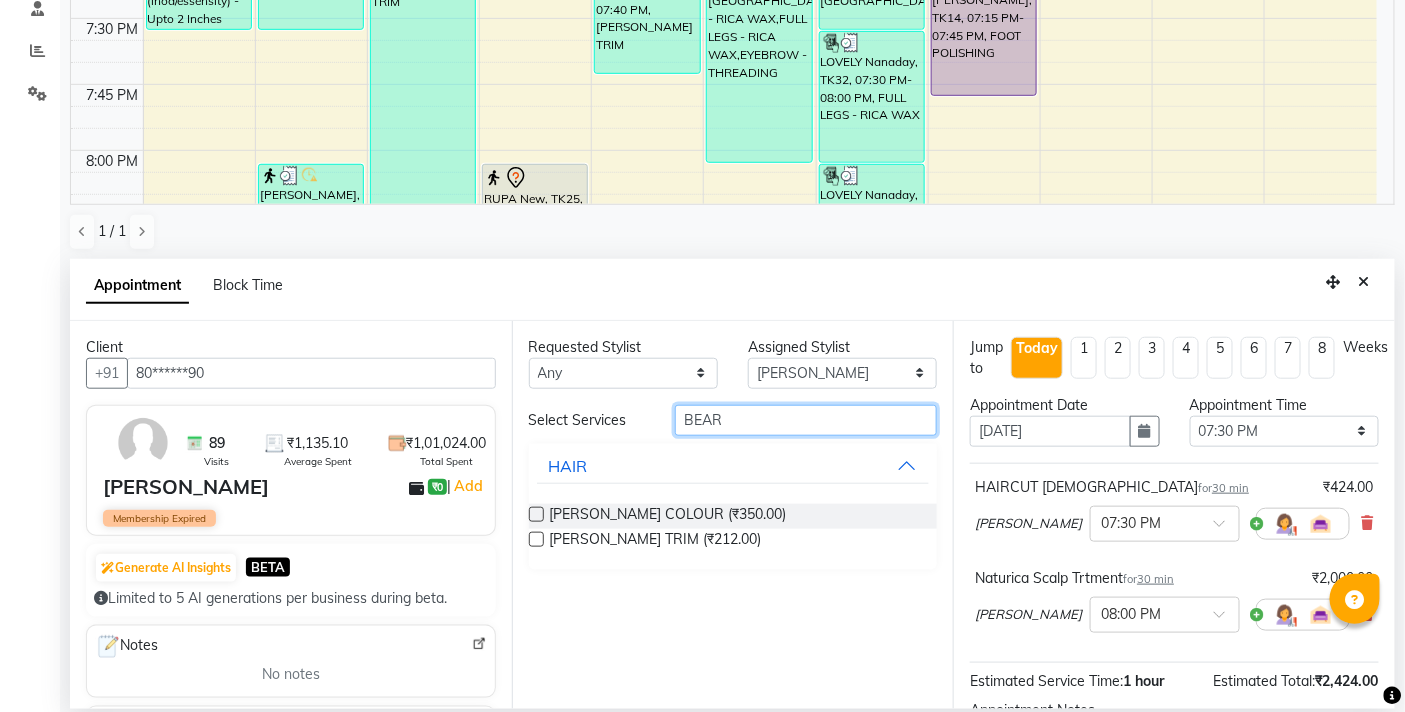 type on "BEAR" 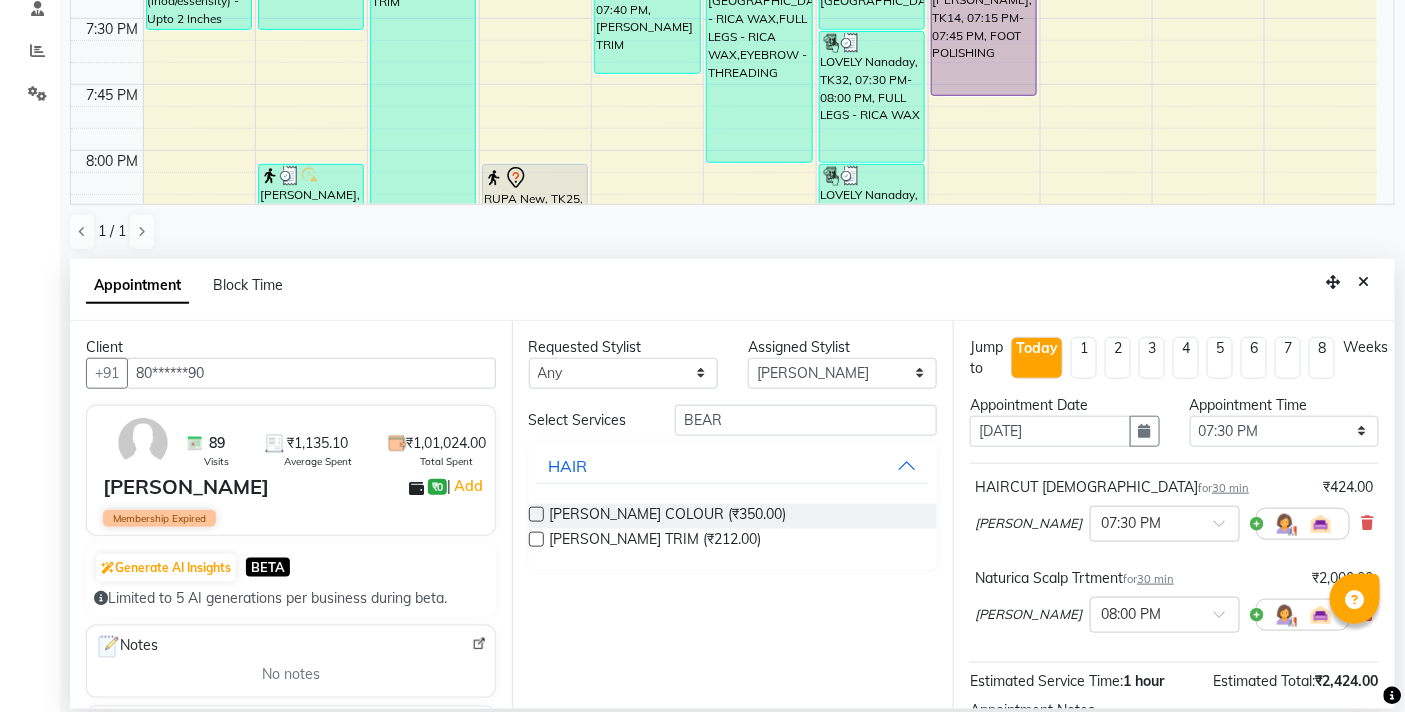 click at bounding box center (536, 539) 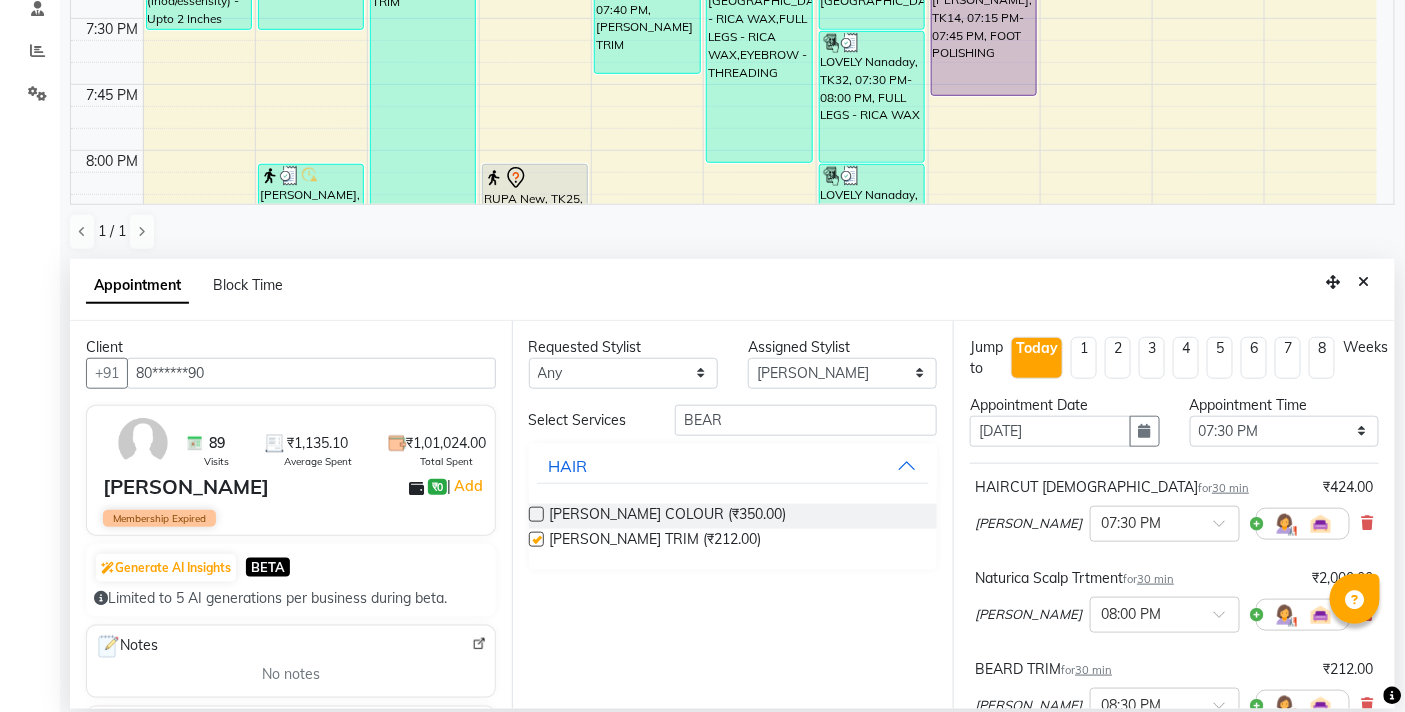checkbox on "false" 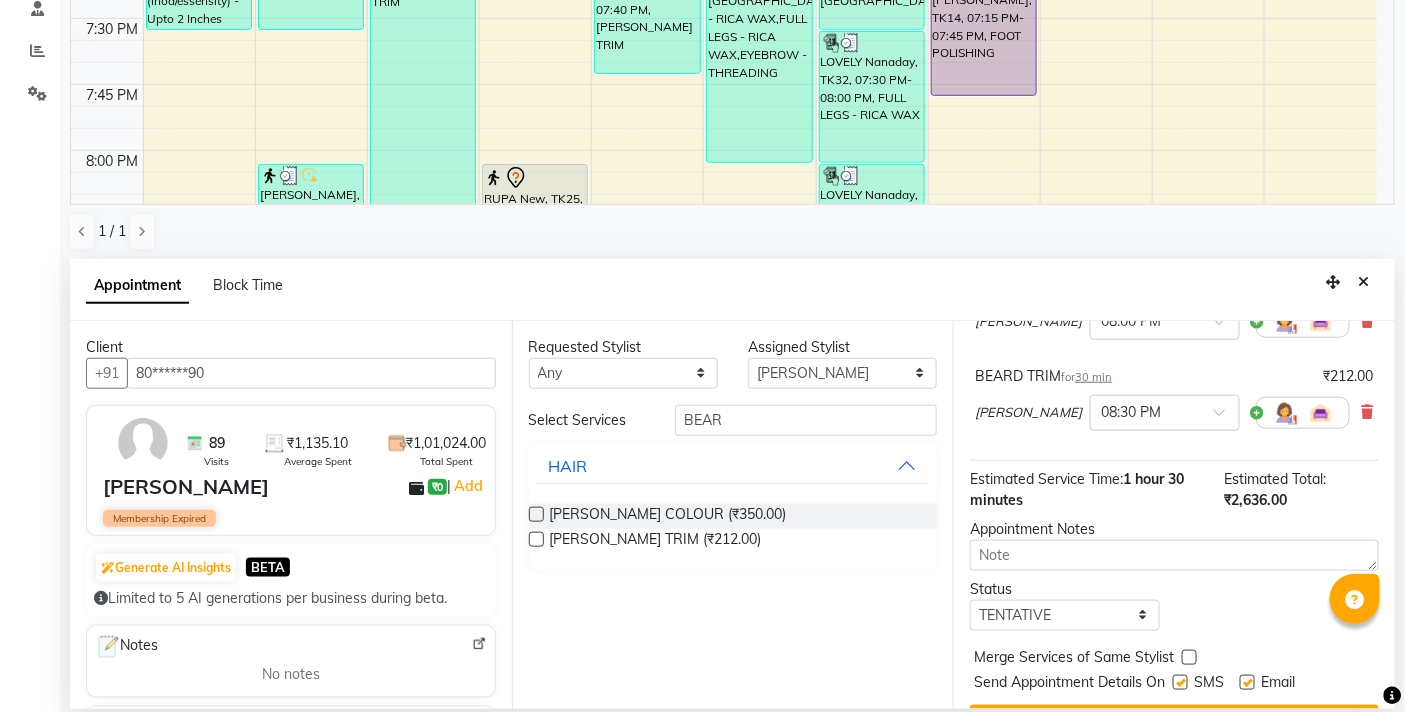 scroll, scrollTop: 341, scrollLeft: 0, axis: vertical 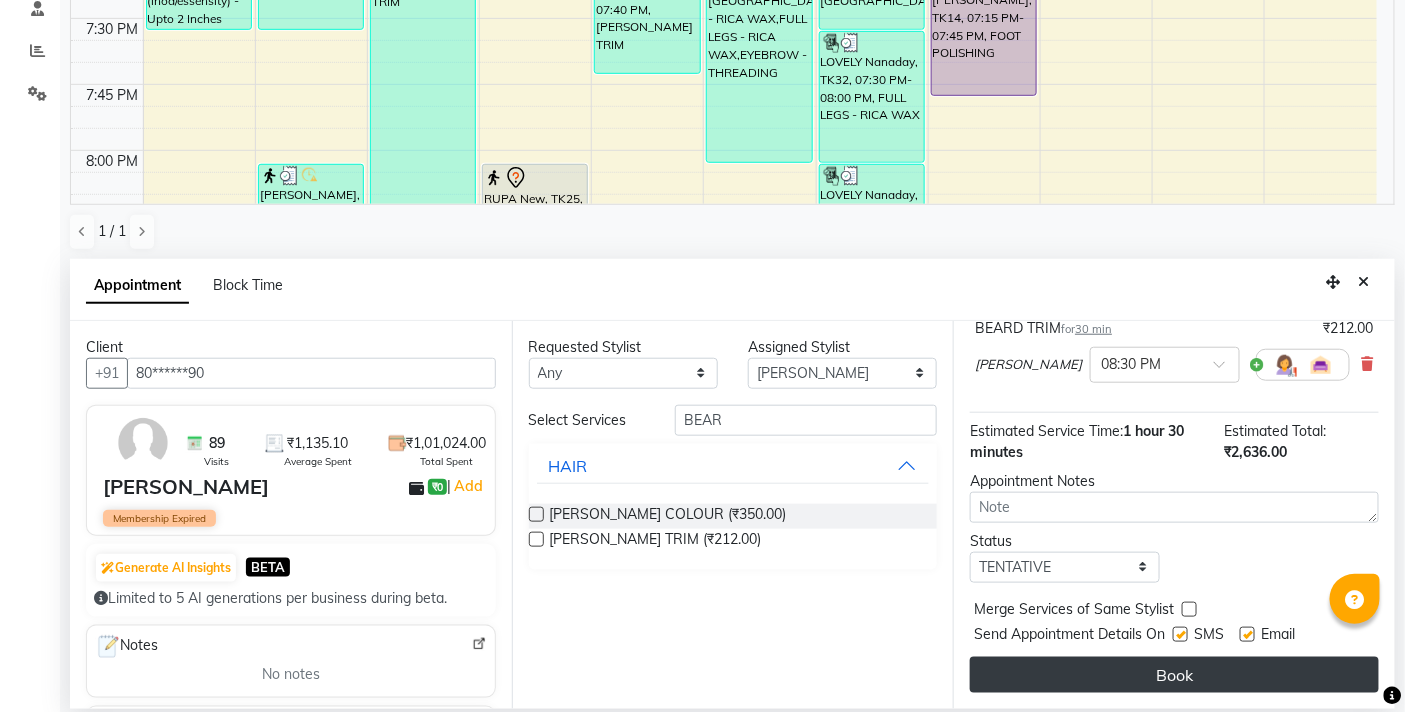 click on "Book" at bounding box center (1174, 675) 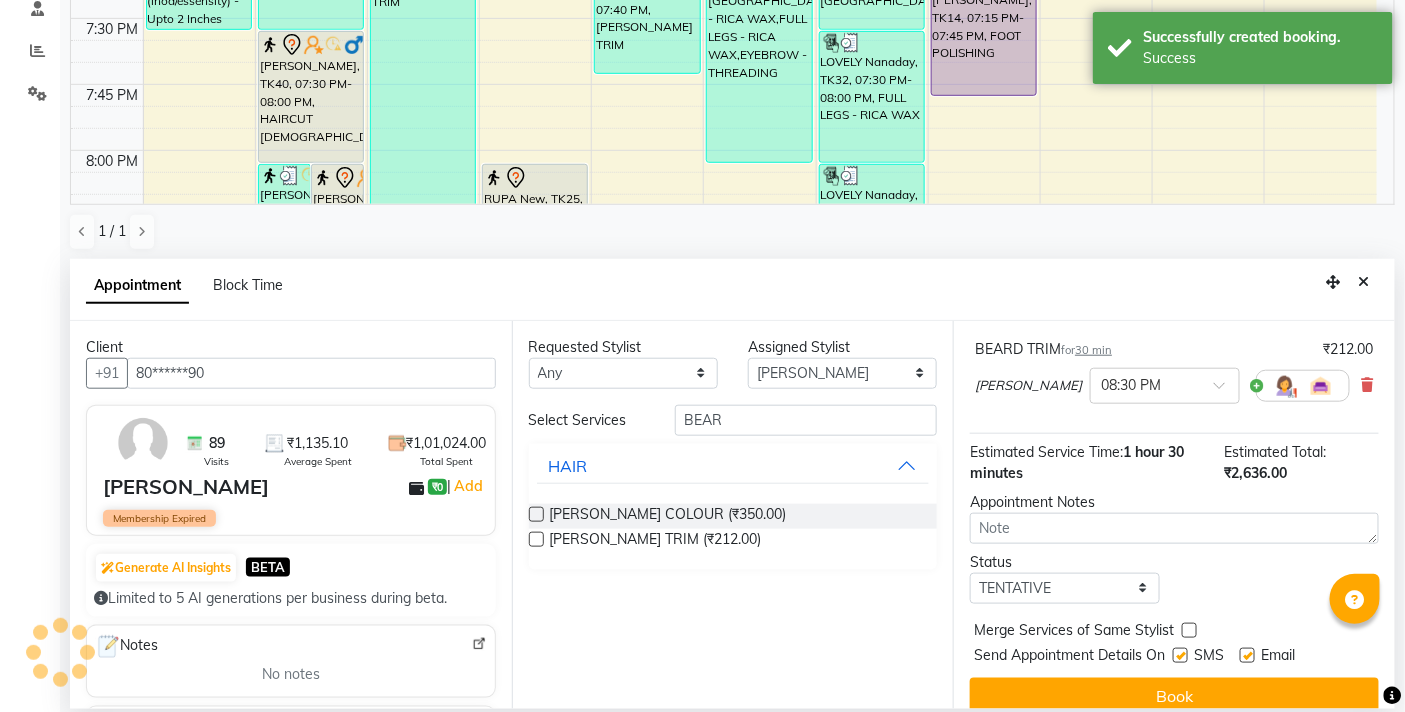 scroll, scrollTop: 16, scrollLeft: 0, axis: vertical 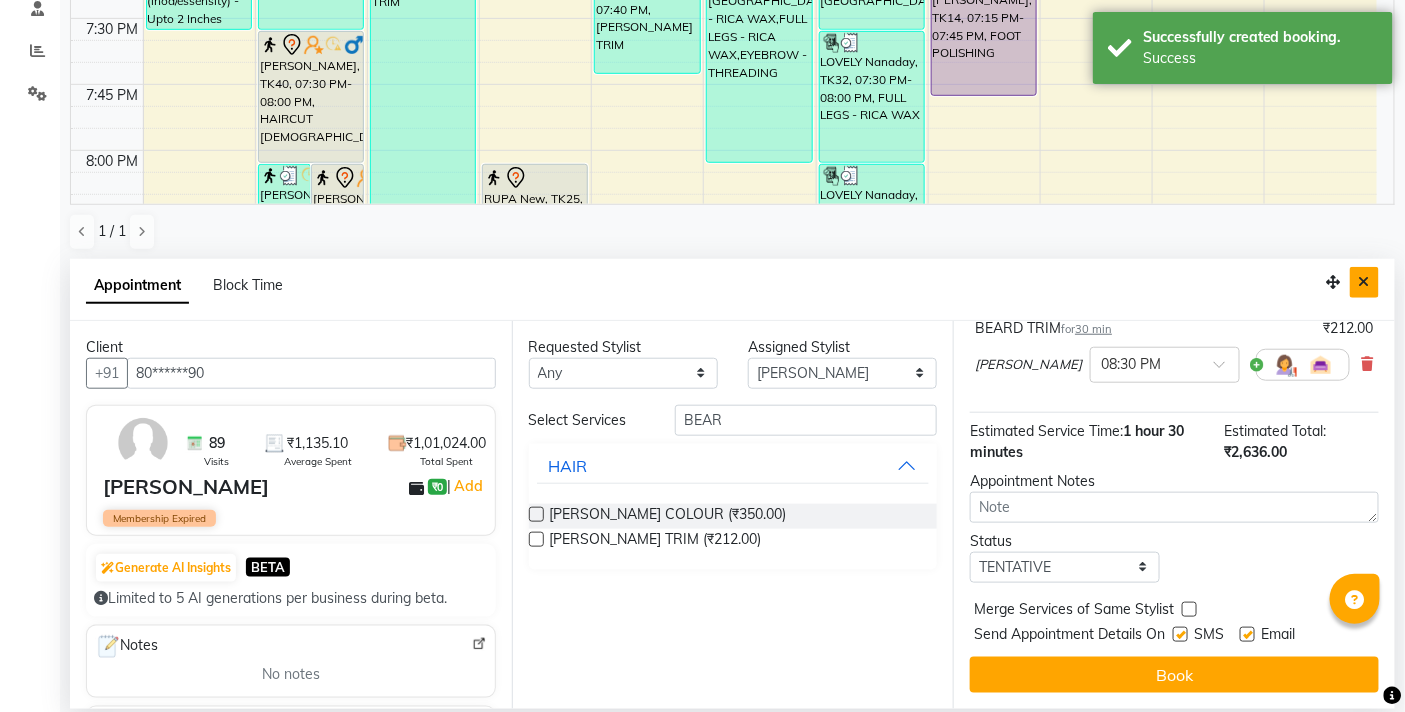 click at bounding box center [1364, 282] 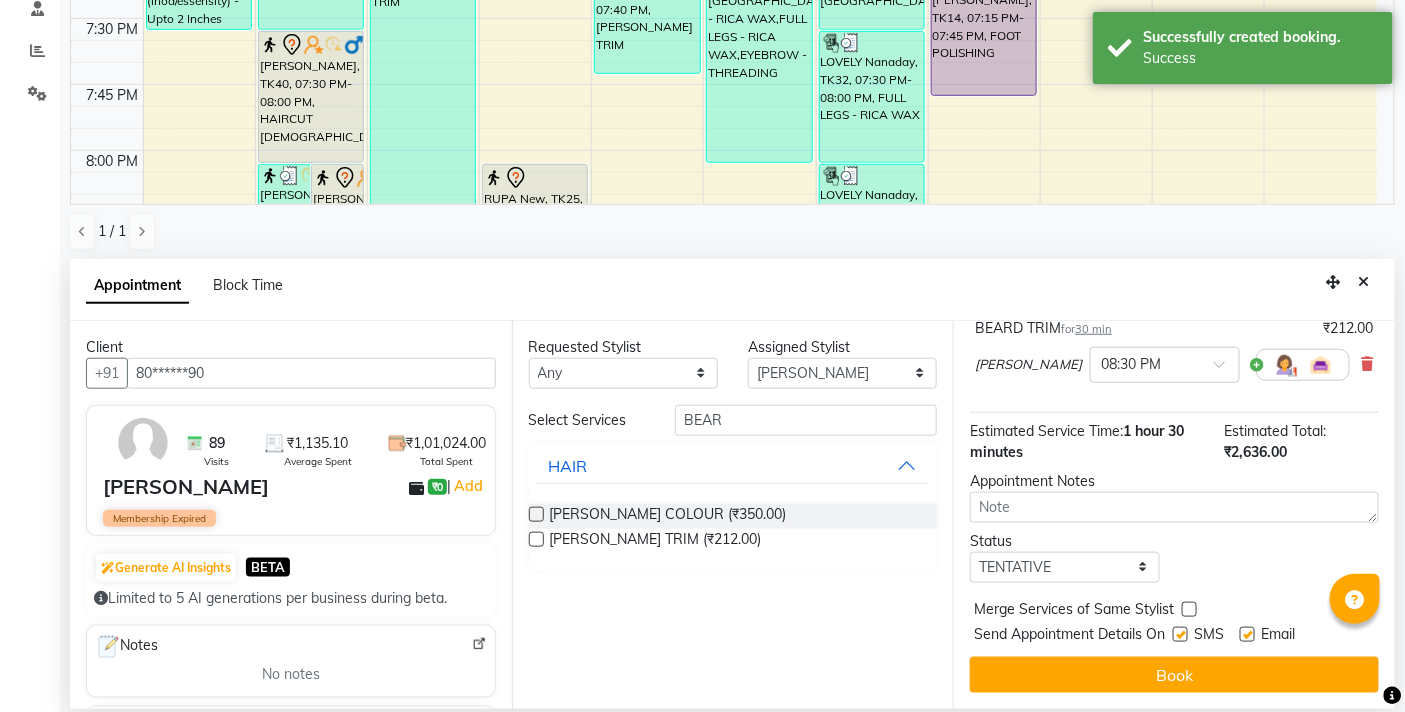scroll, scrollTop: 1, scrollLeft: 0, axis: vertical 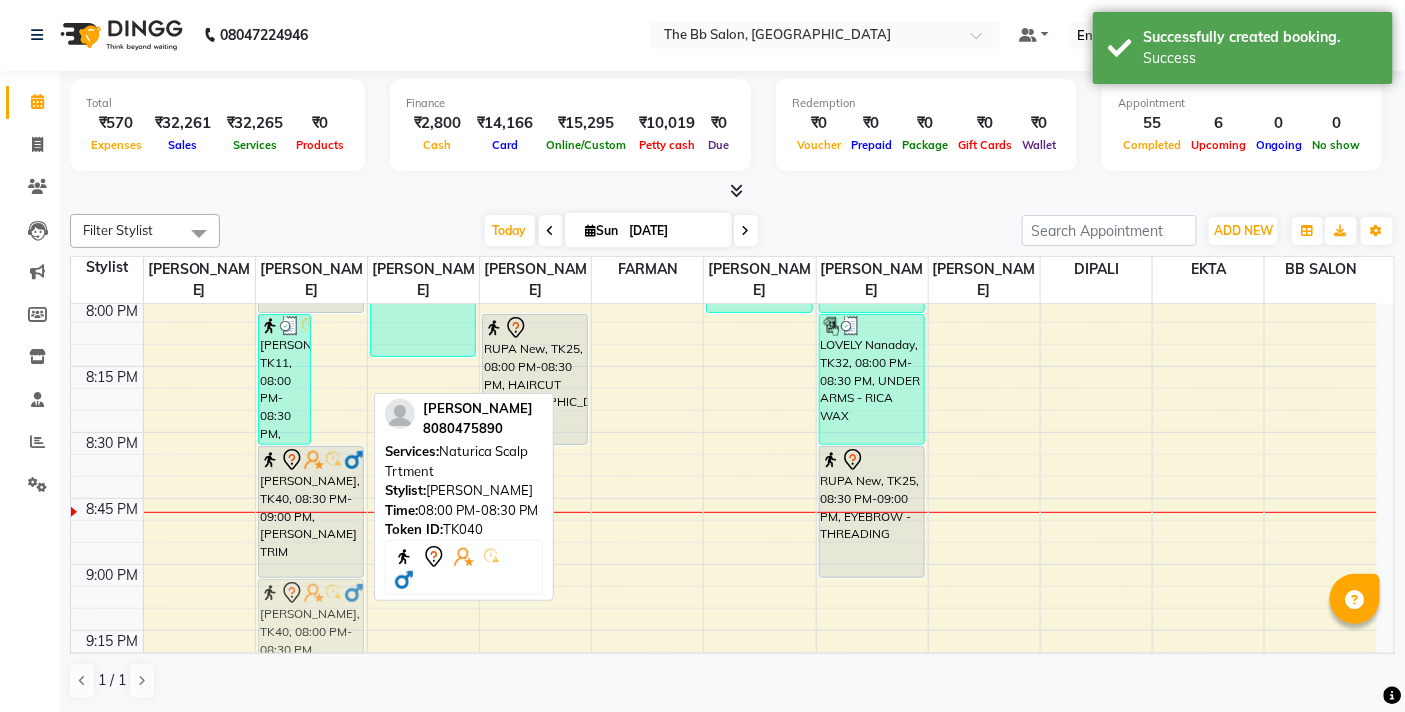 drag, startPoint x: 325, startPoint y: 463, endPoint x: 293, endPoint y: 590, distance: 130.96947 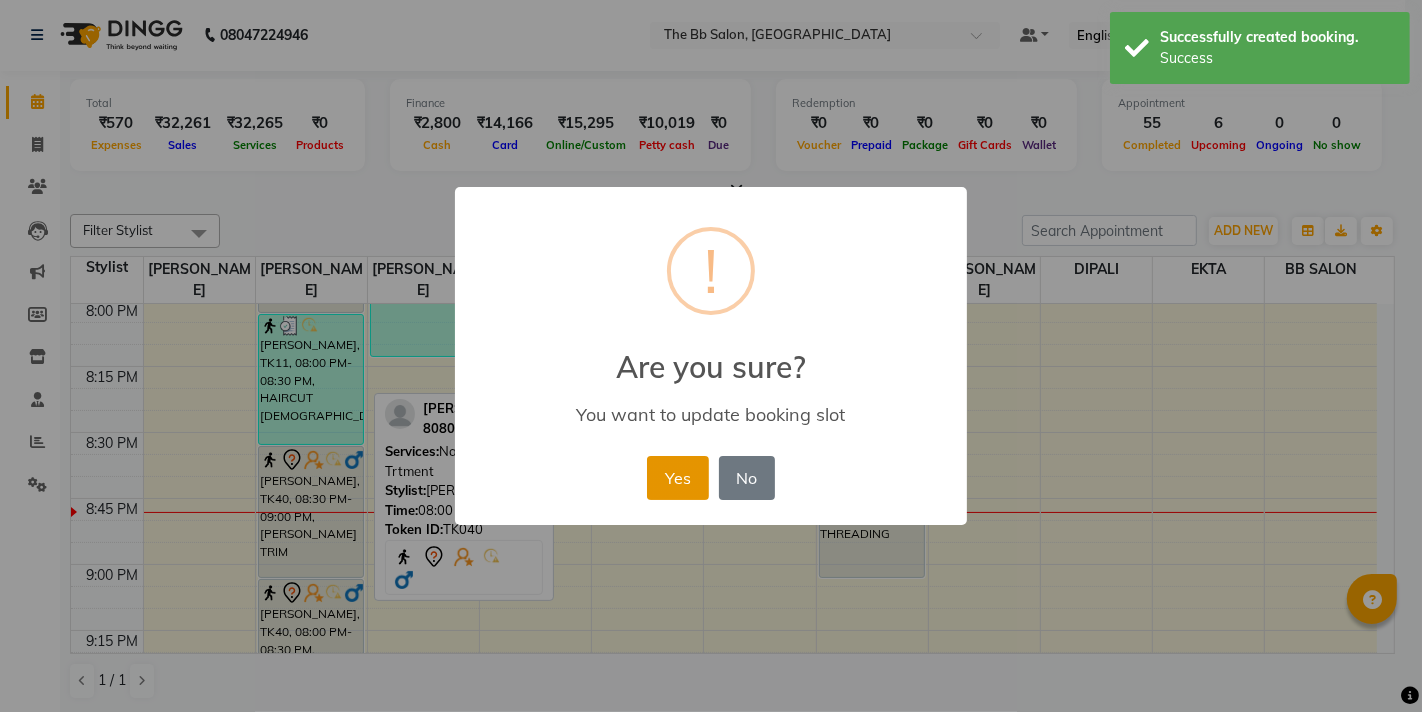 click on "Yes" at bounding box center (677, 478) 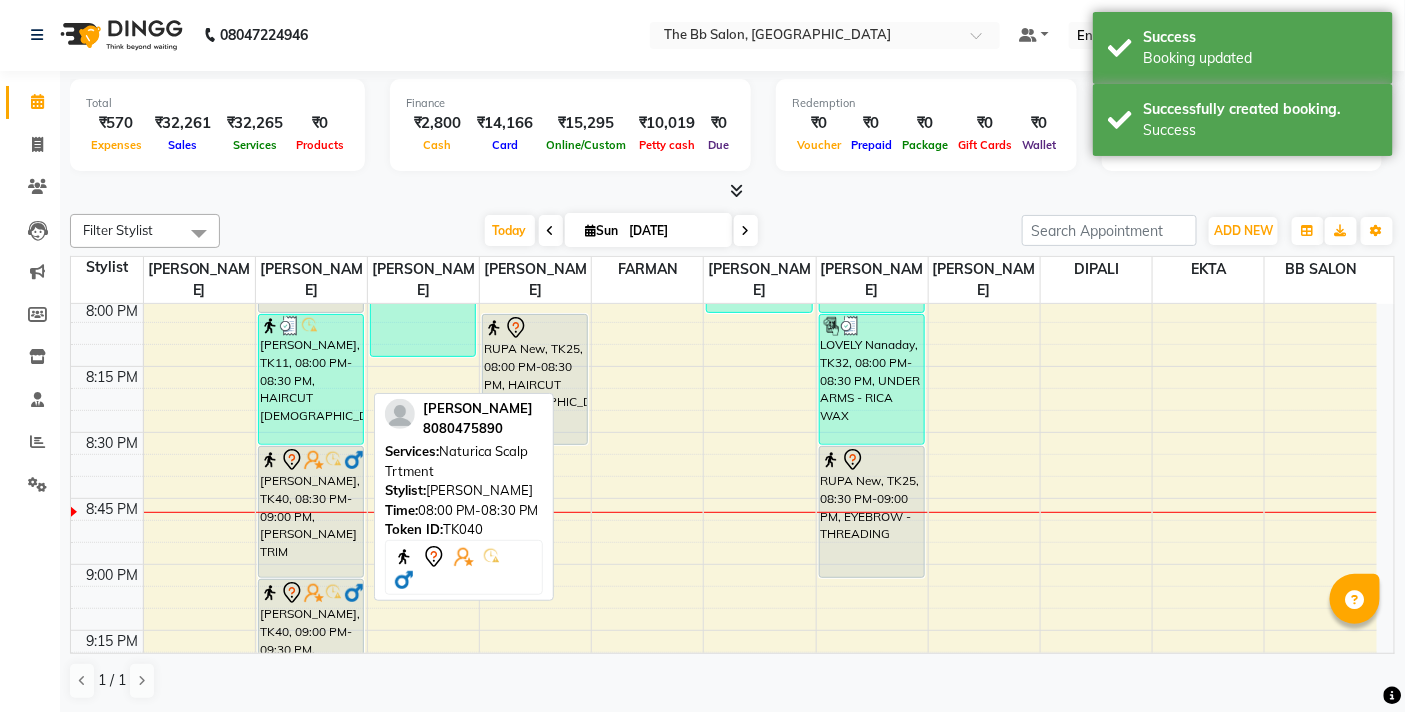 scroll, scrollTop: 0, scrollLeft: 0, axis: both 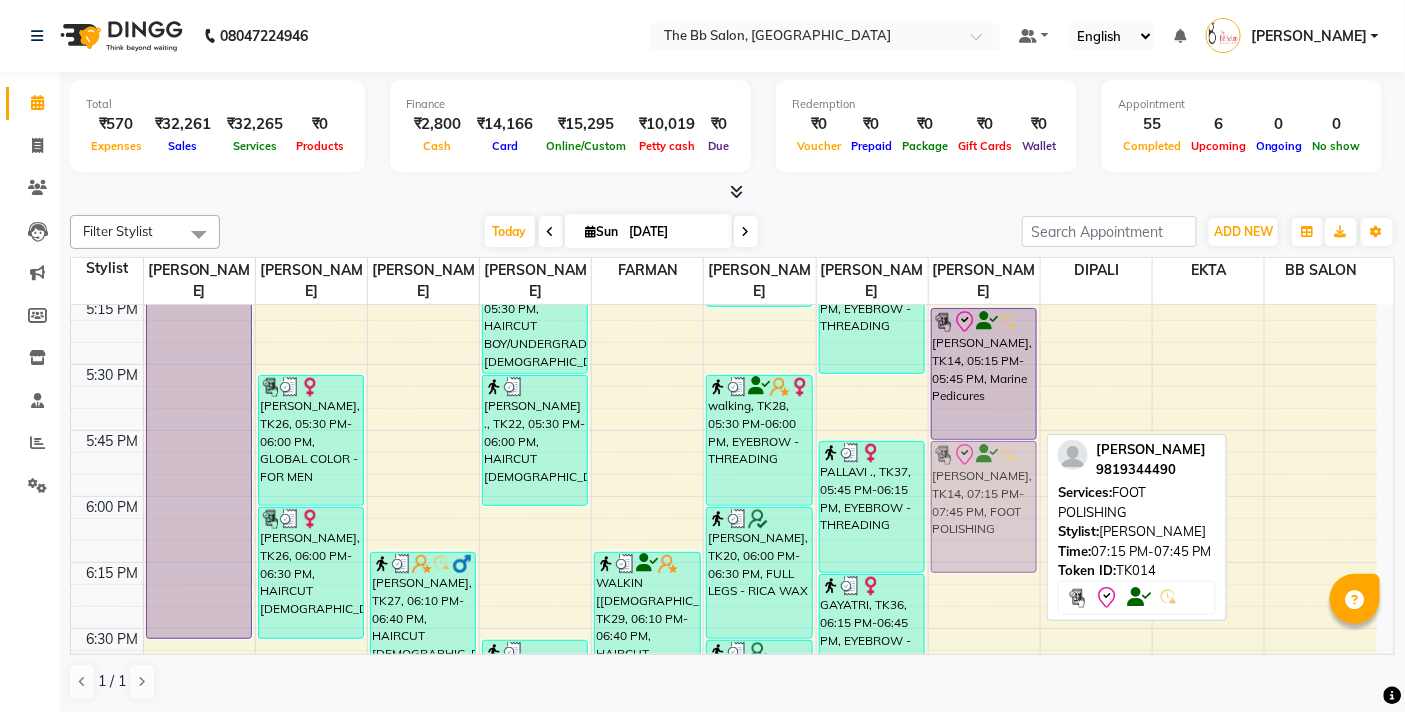 drag, startPoint x: 974, startPoint y: 582, endPoint x: 993, endPoint y: 468, distance: 115.57249 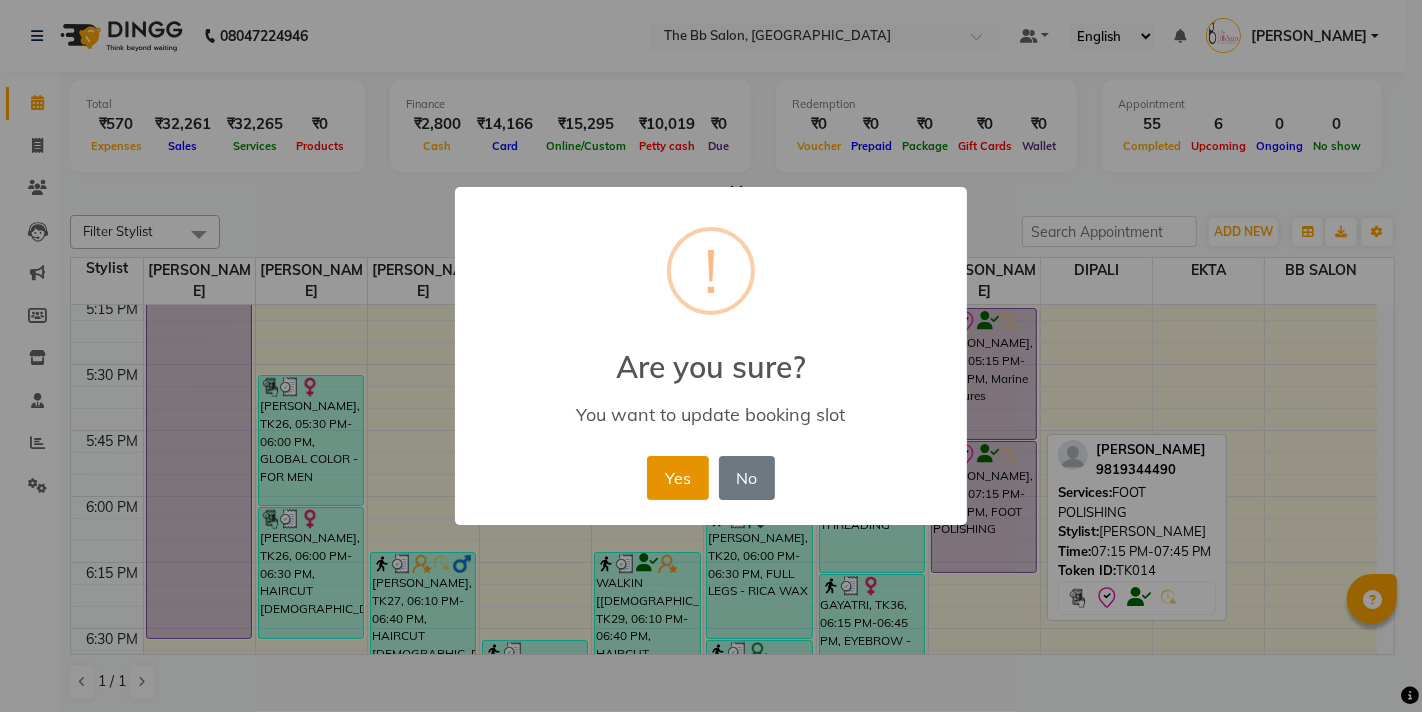 click on "Yes" at bounding box center [677, 478] 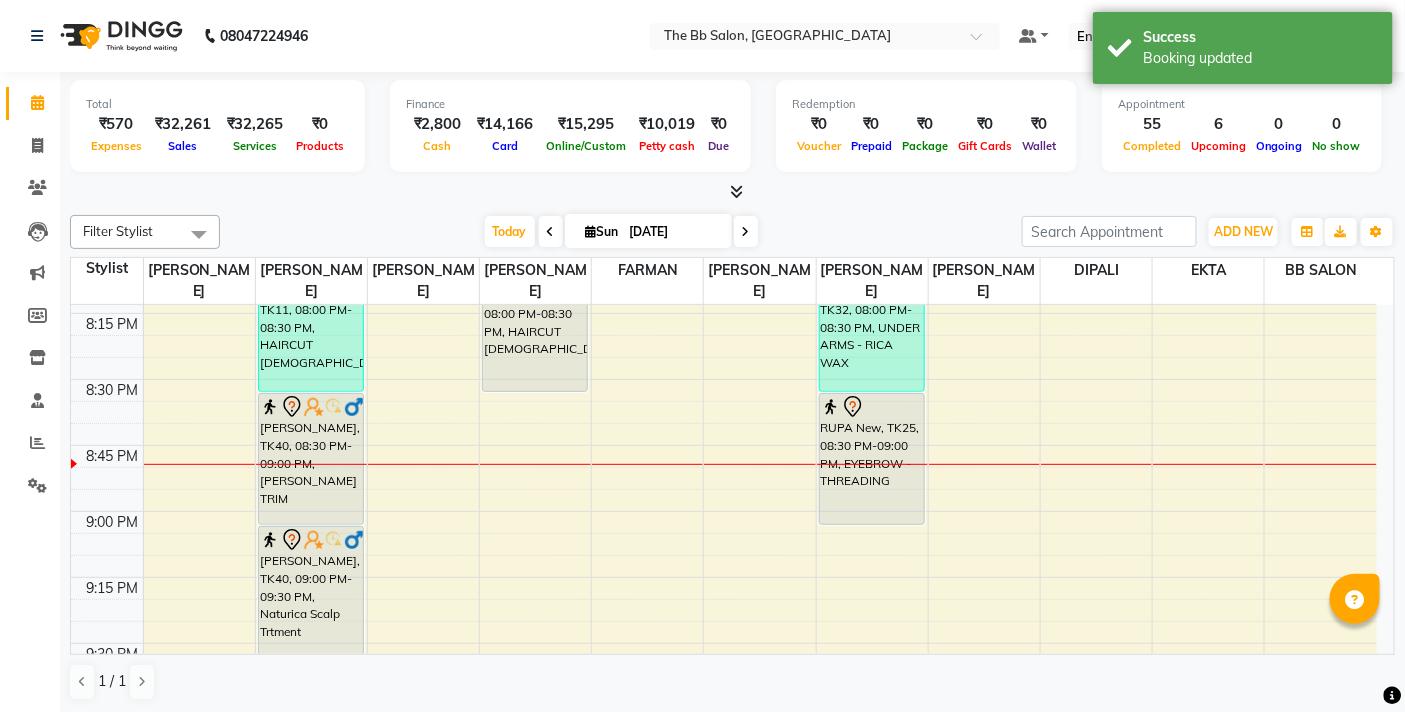 scroll, scrollTop: 2962, scrollLeft: 0, axis: vertical 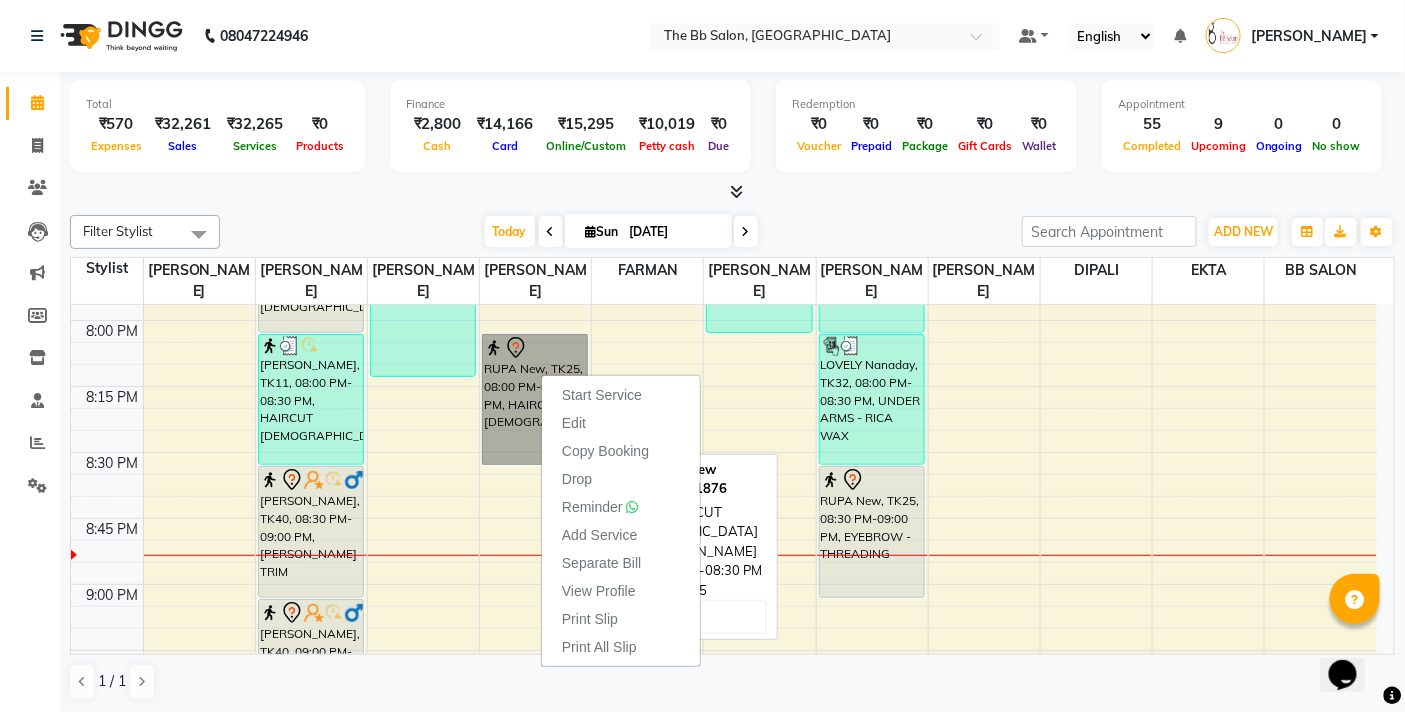 click on "RUPA New, TK25, 08:00 PM-08:30 PM, HAIRCUT [DEMOGRAPHIC_DATA]" at bounding box center [535, 399] 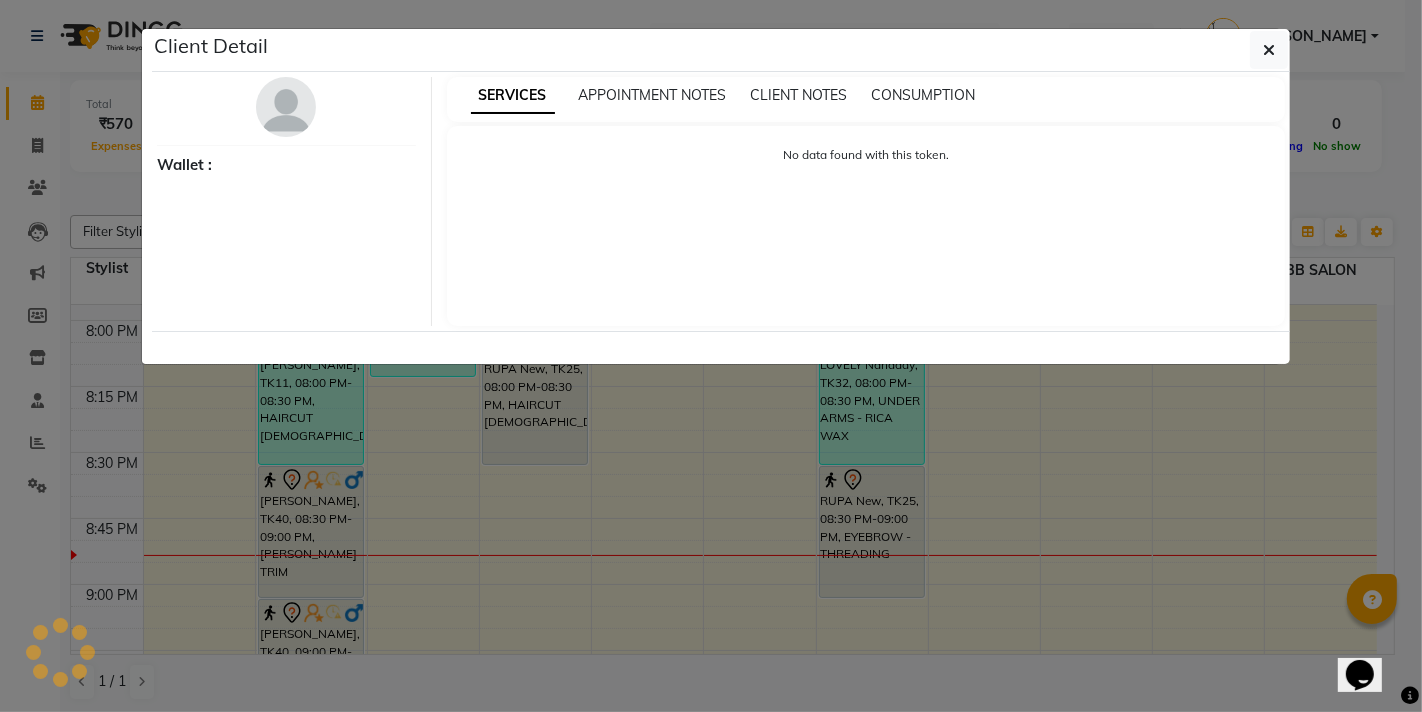 select on "7" 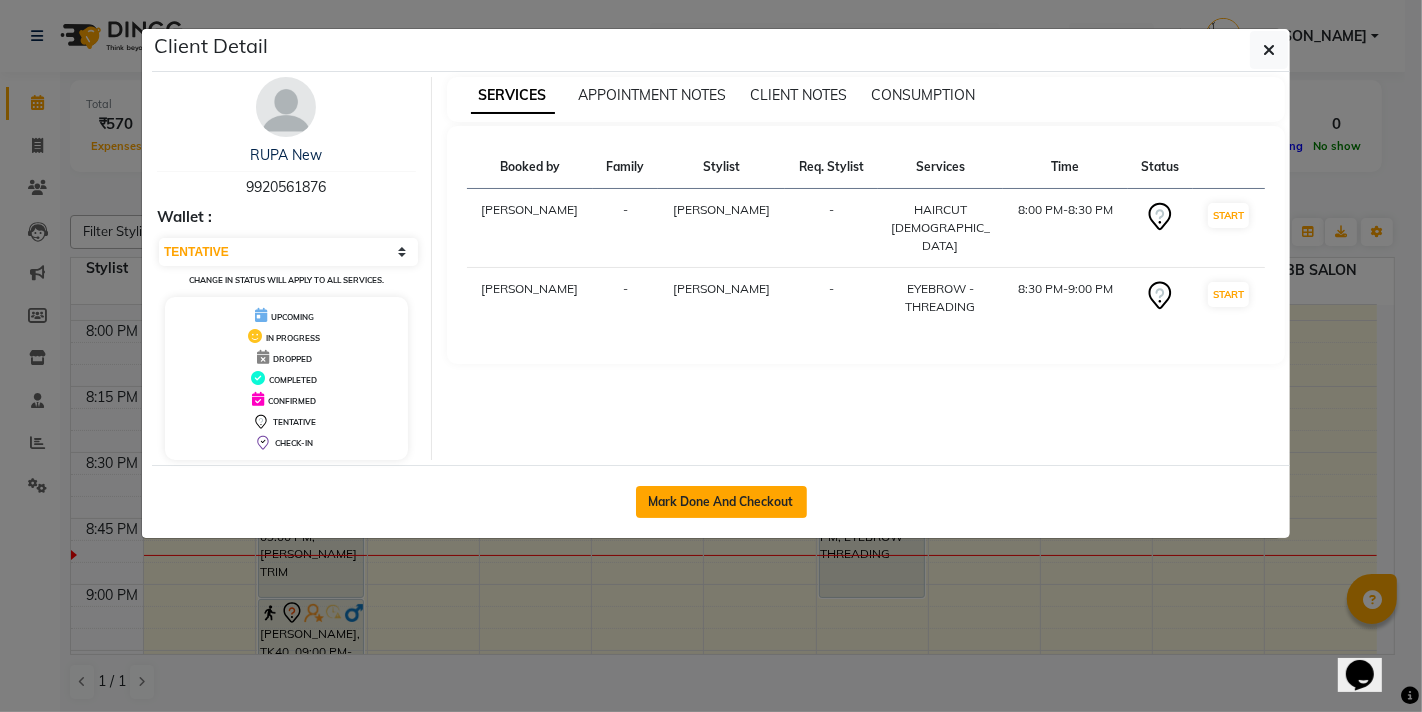 click on "Mark Done And Checkout" 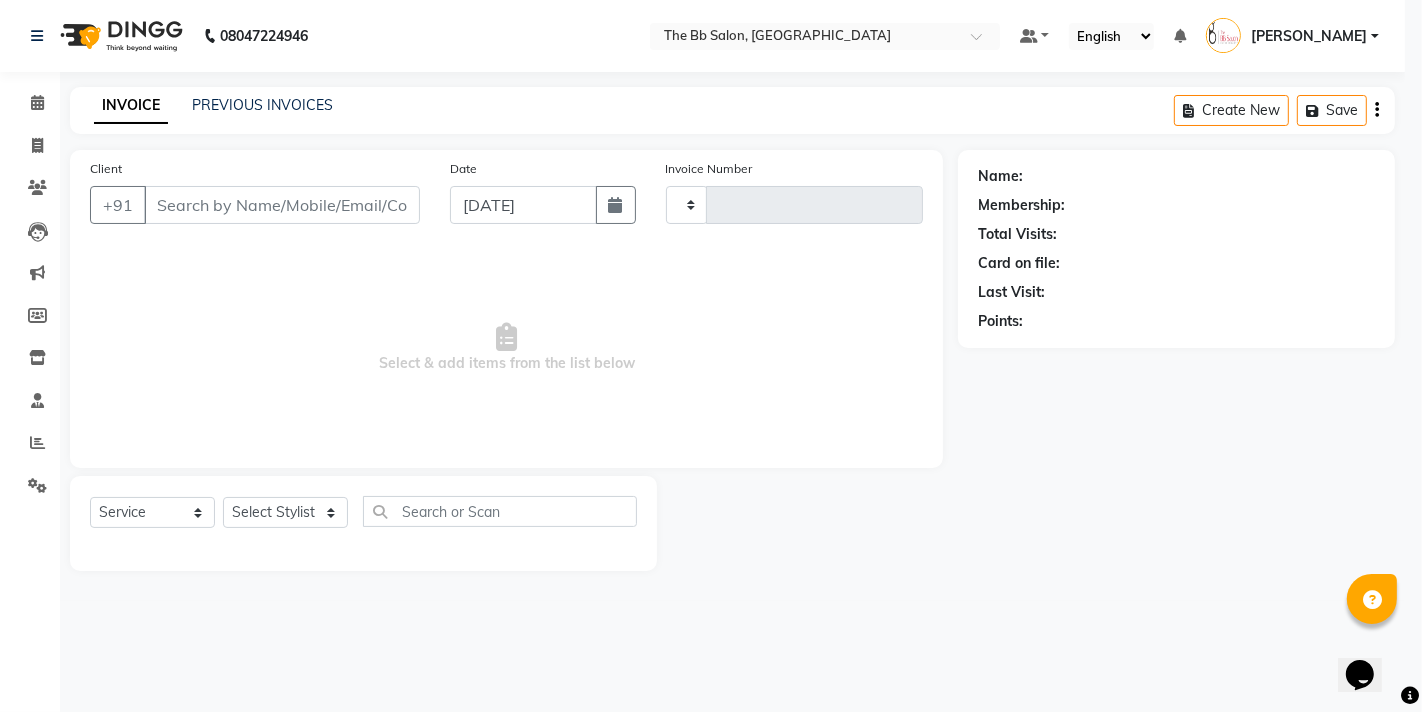 type on "2336" 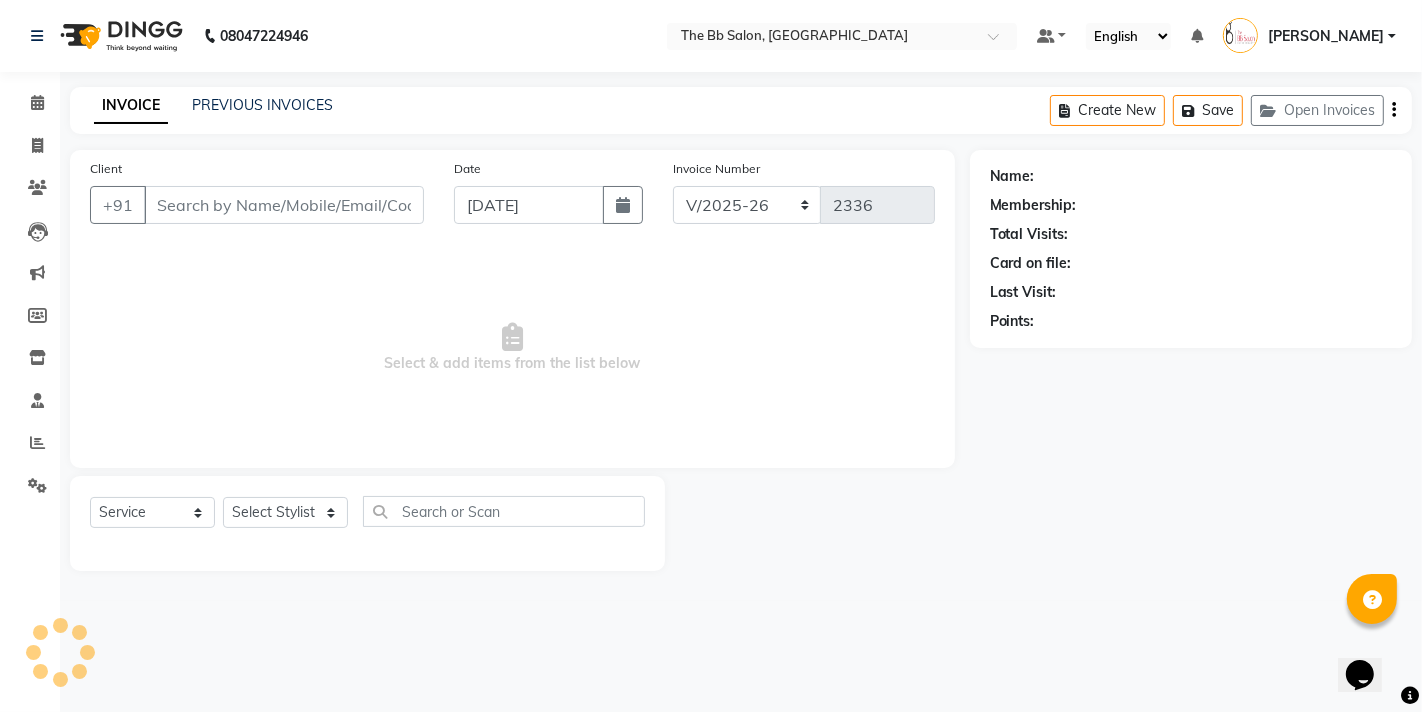 type on "99******76" 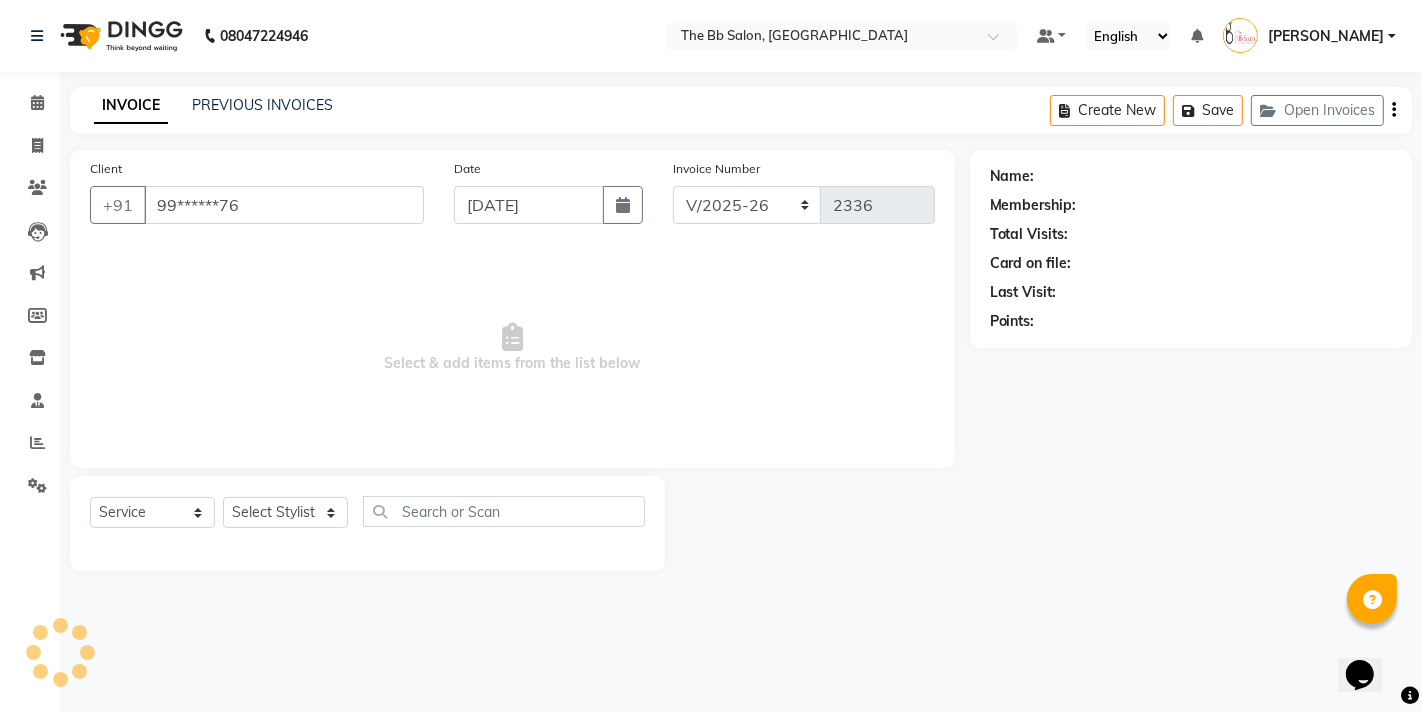 select on "84071" 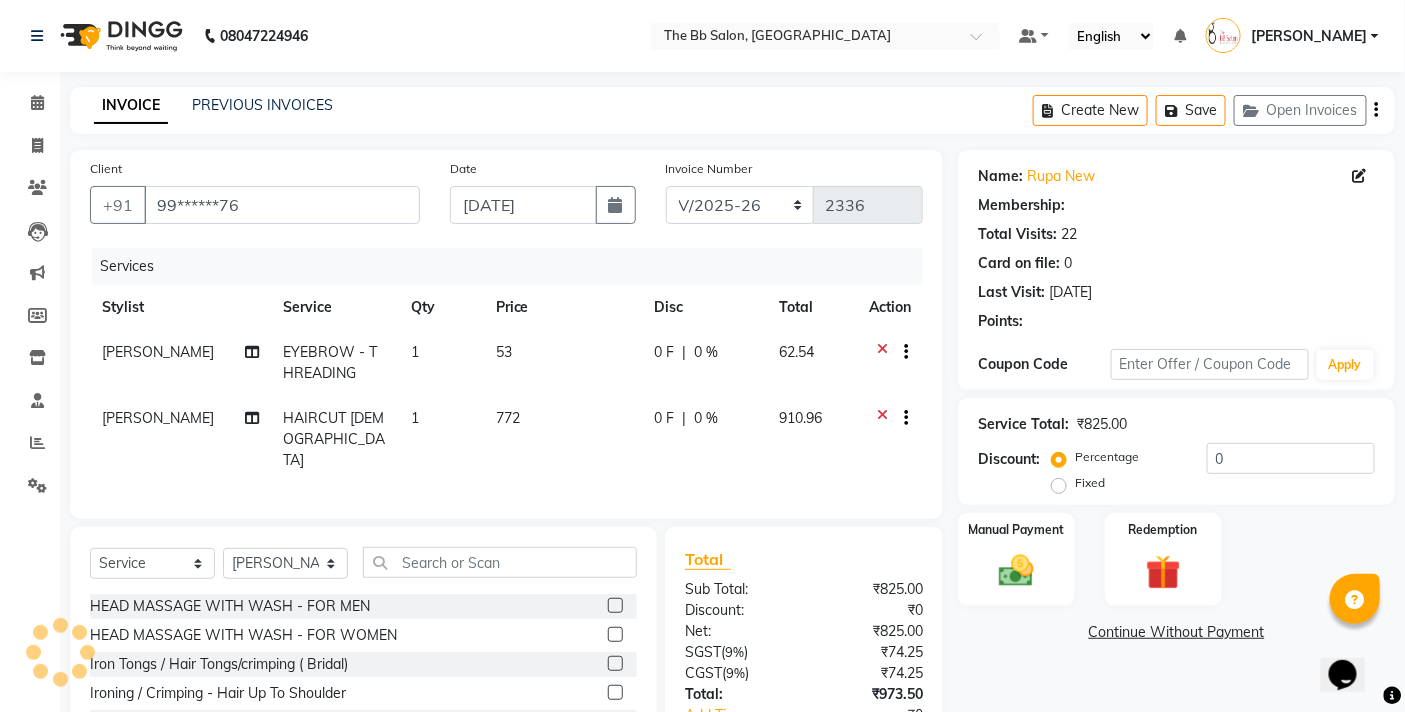 select on "1: Object" 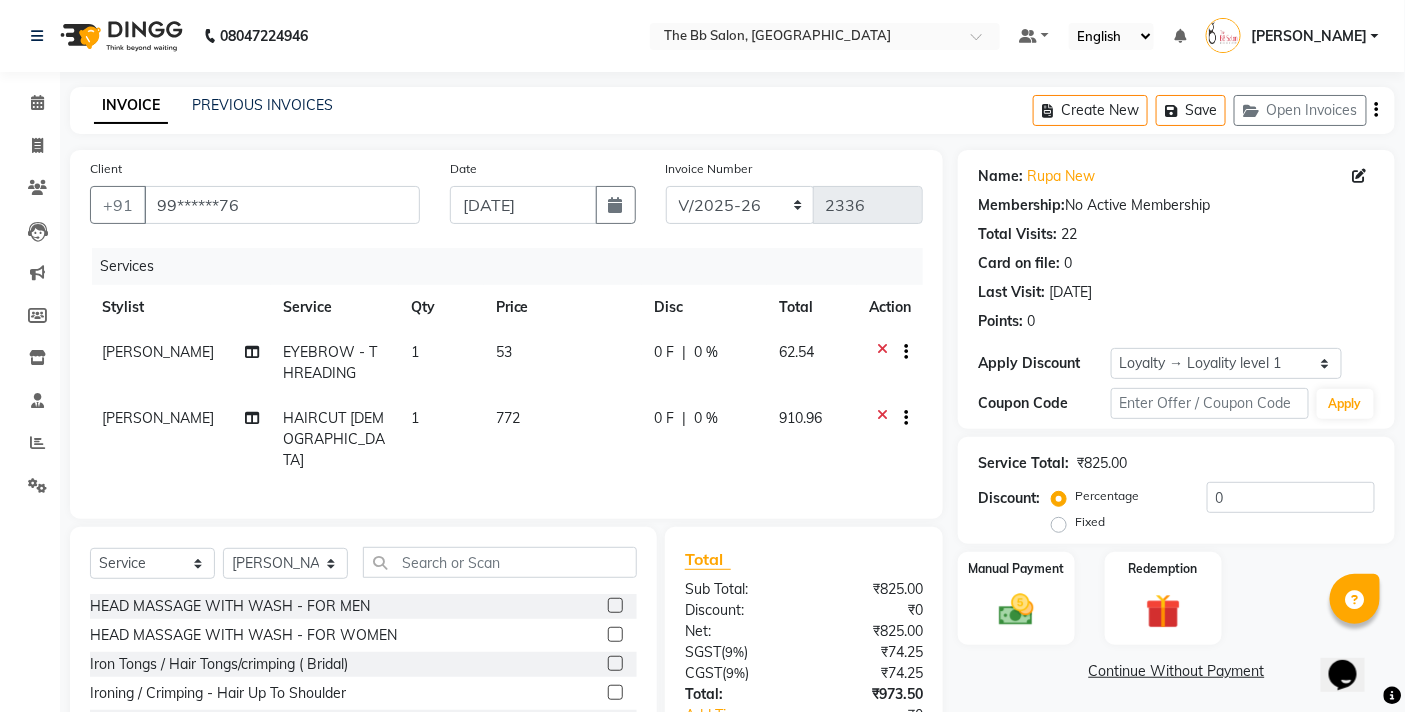 click on "1" 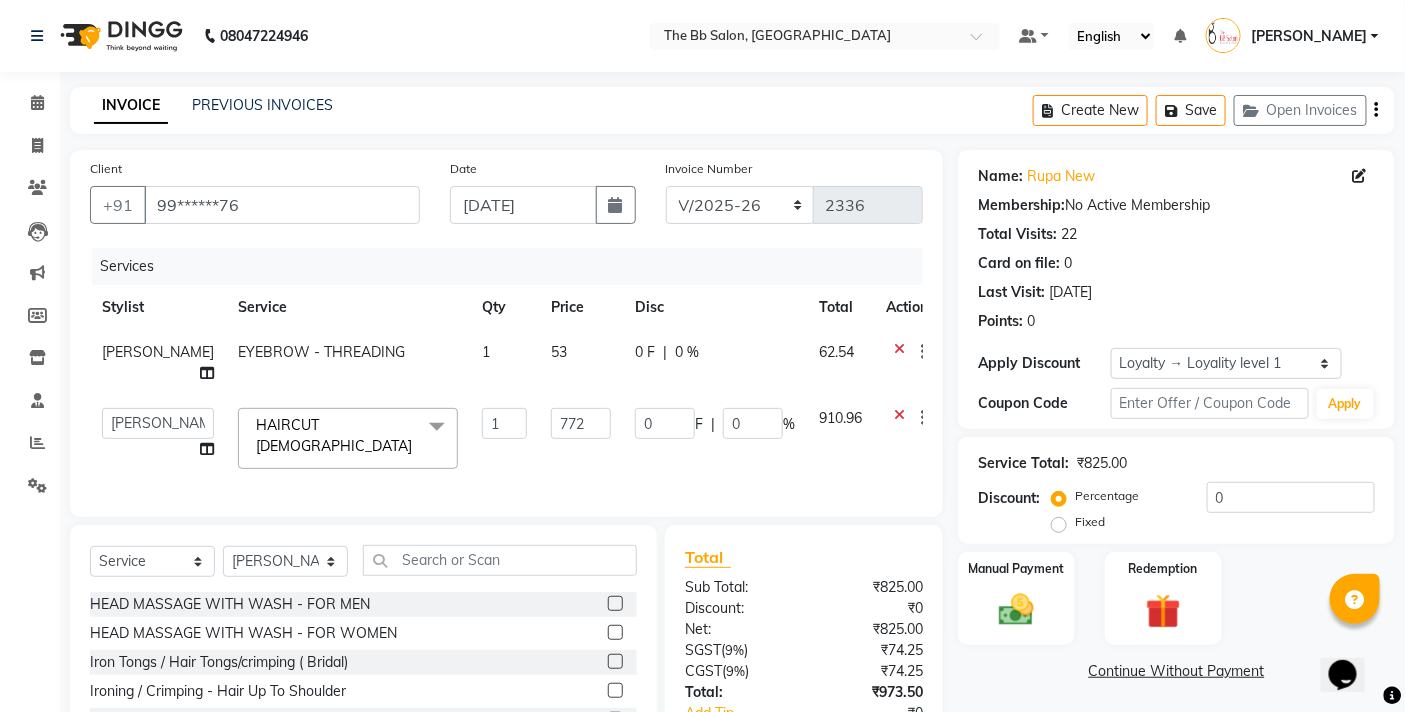 click on "1" 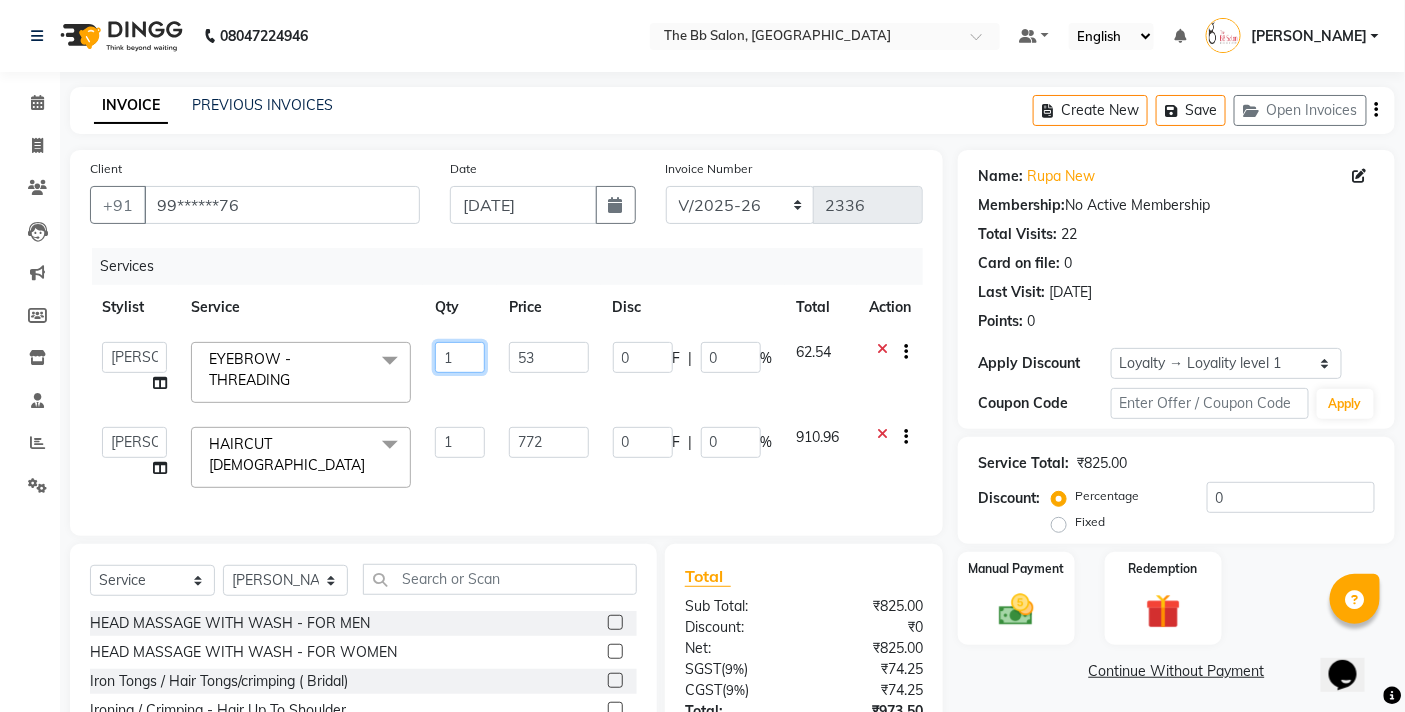 drag, startPoint x: 463, startPoint y: 353, endPoint x: 408, endPoint y: 360, distance: 55.443665 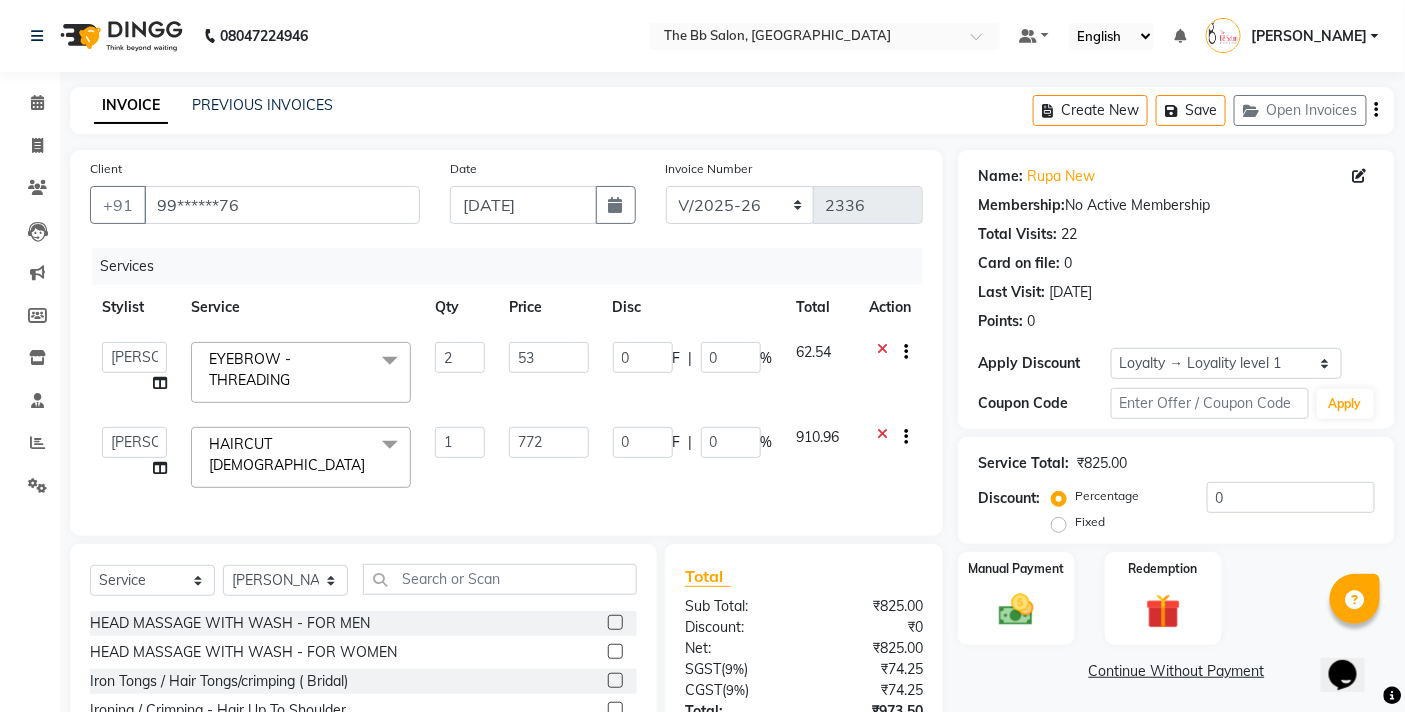 click on "772" 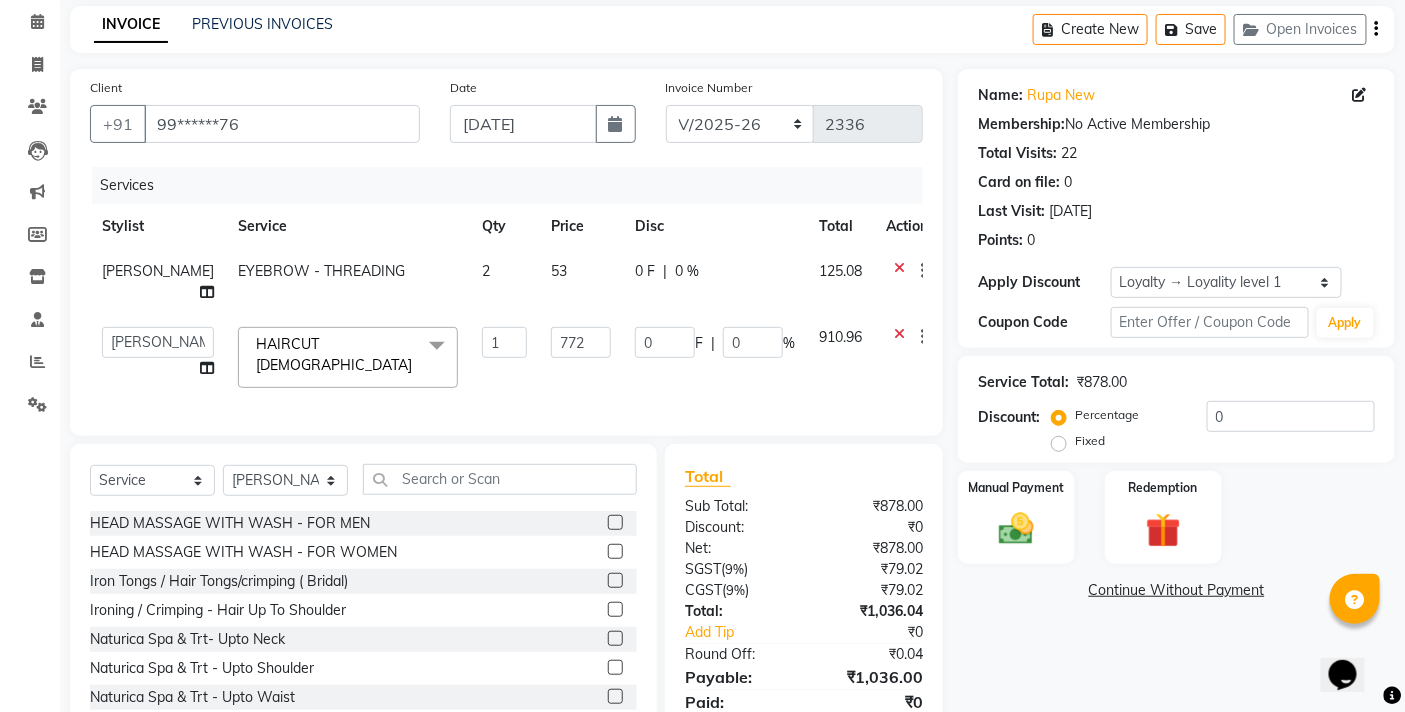 scroll, scrollTop: 165, scrollLeft: 0, axis: vertical 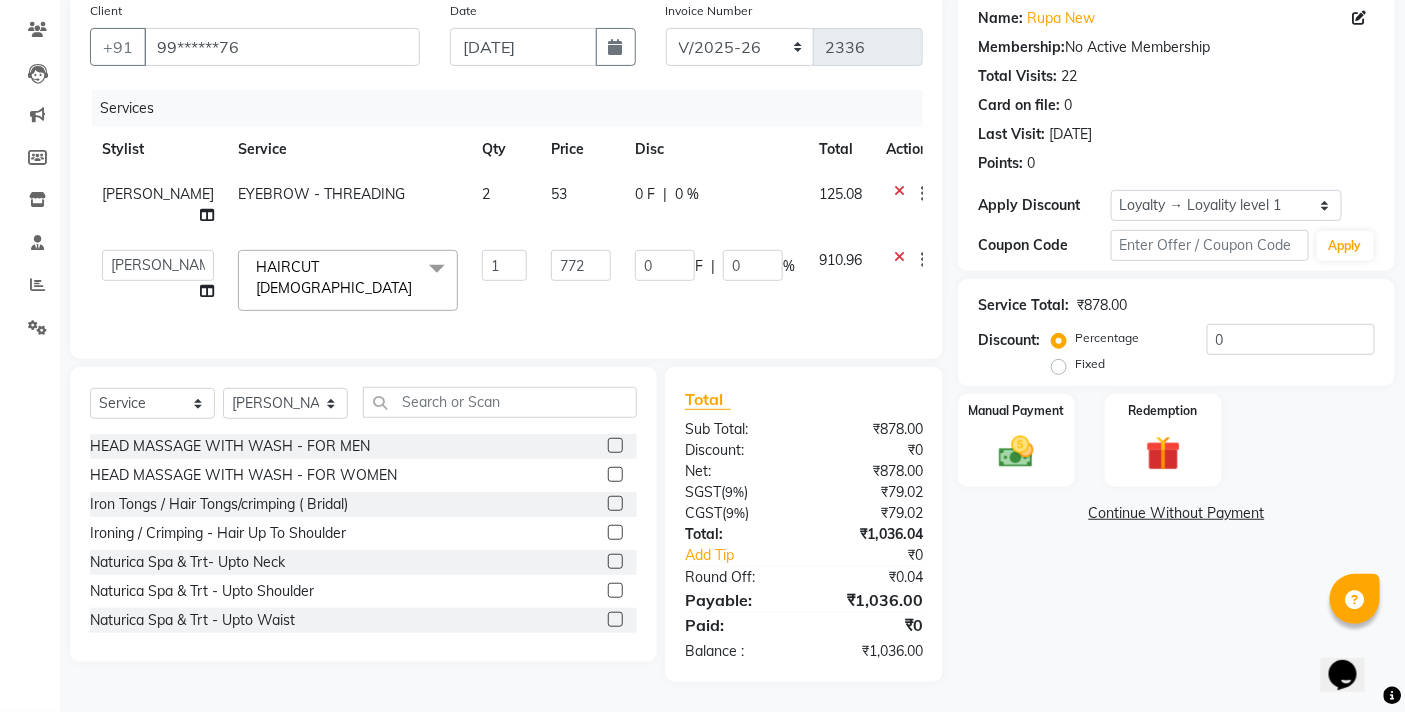 drag, startPoint x: 546, startPoint y: 300, endPoint x: 960, endPoint y: 360, distance: 418.32523 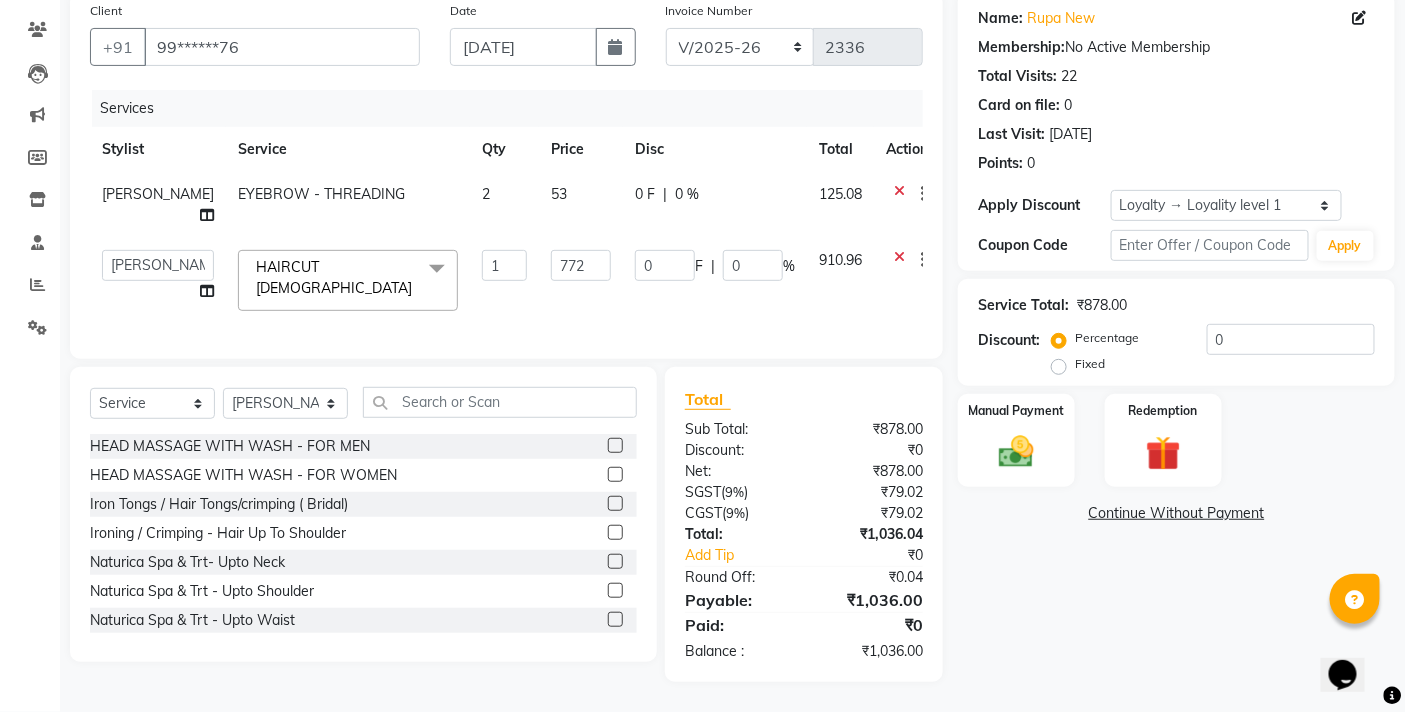 click on "Service Total:  ₹878.00  Discount:  Percentage   Fixed  0" 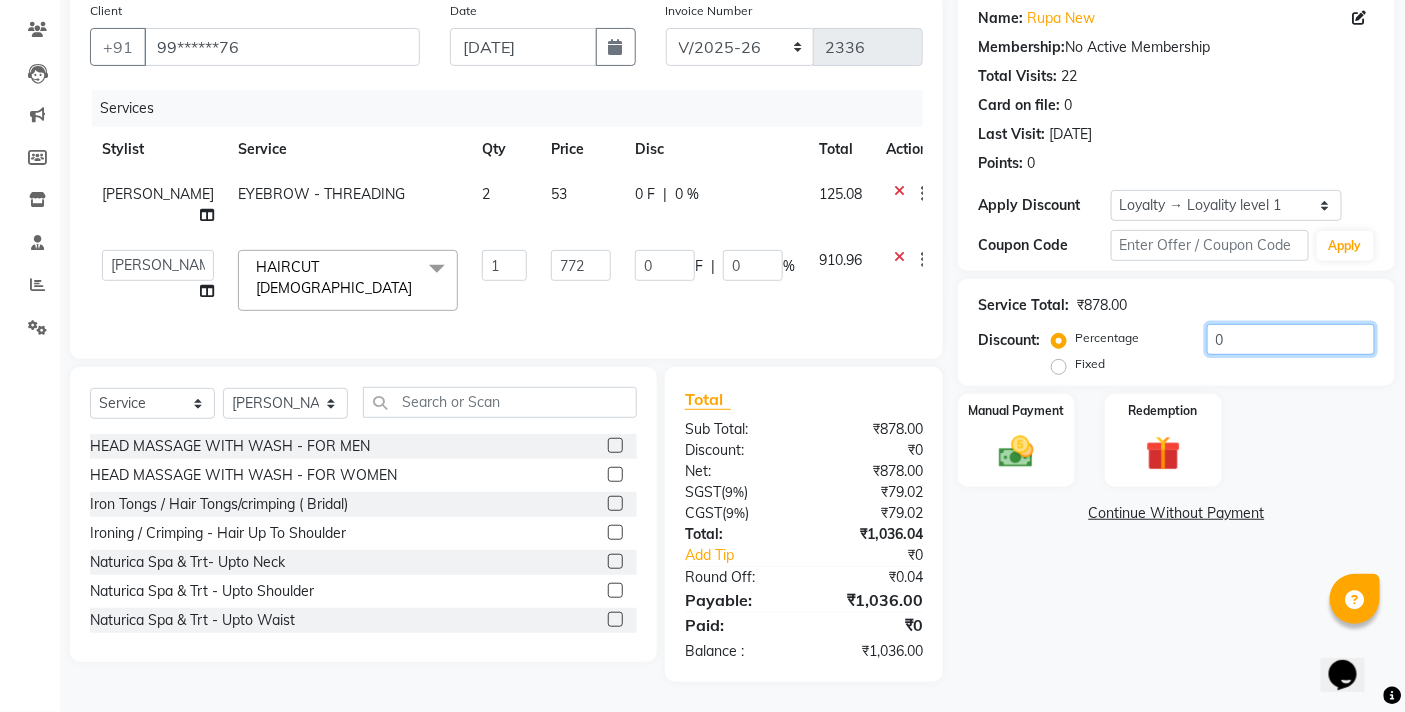 click on "0" 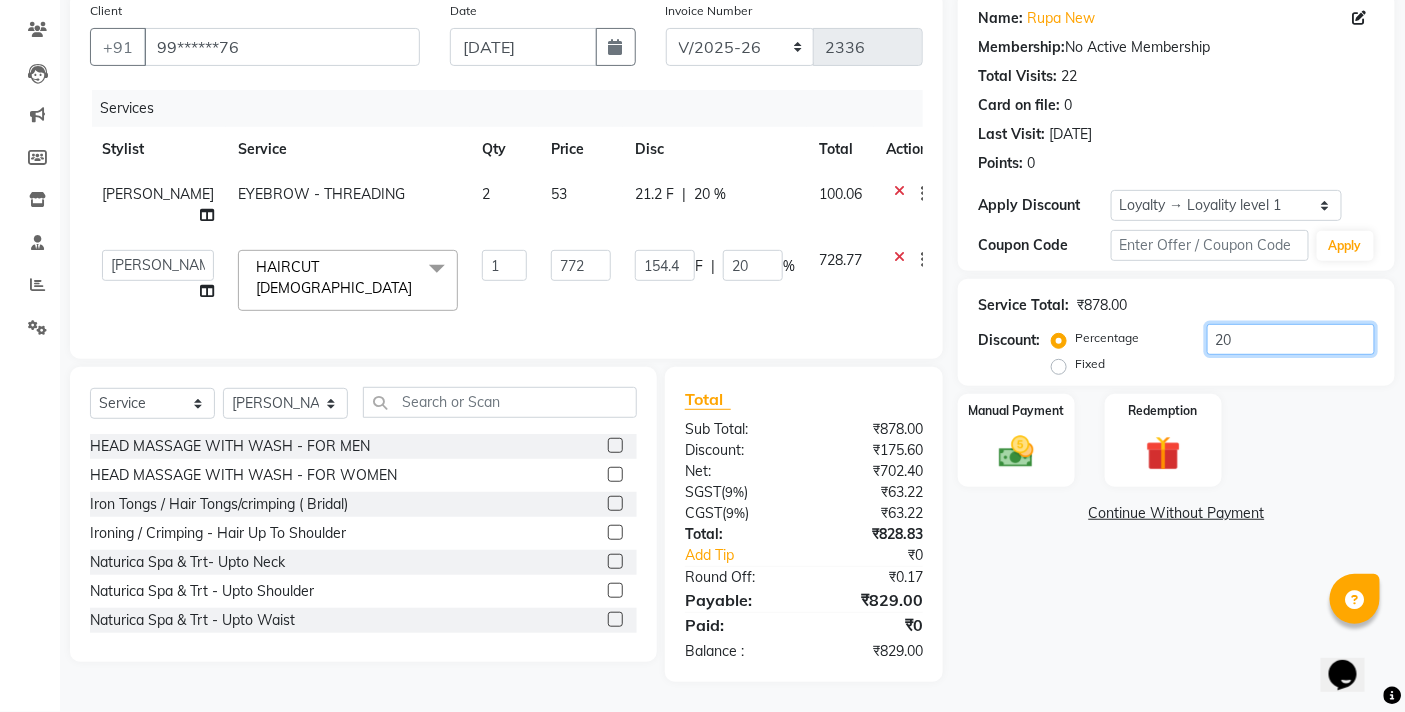 type on "20" 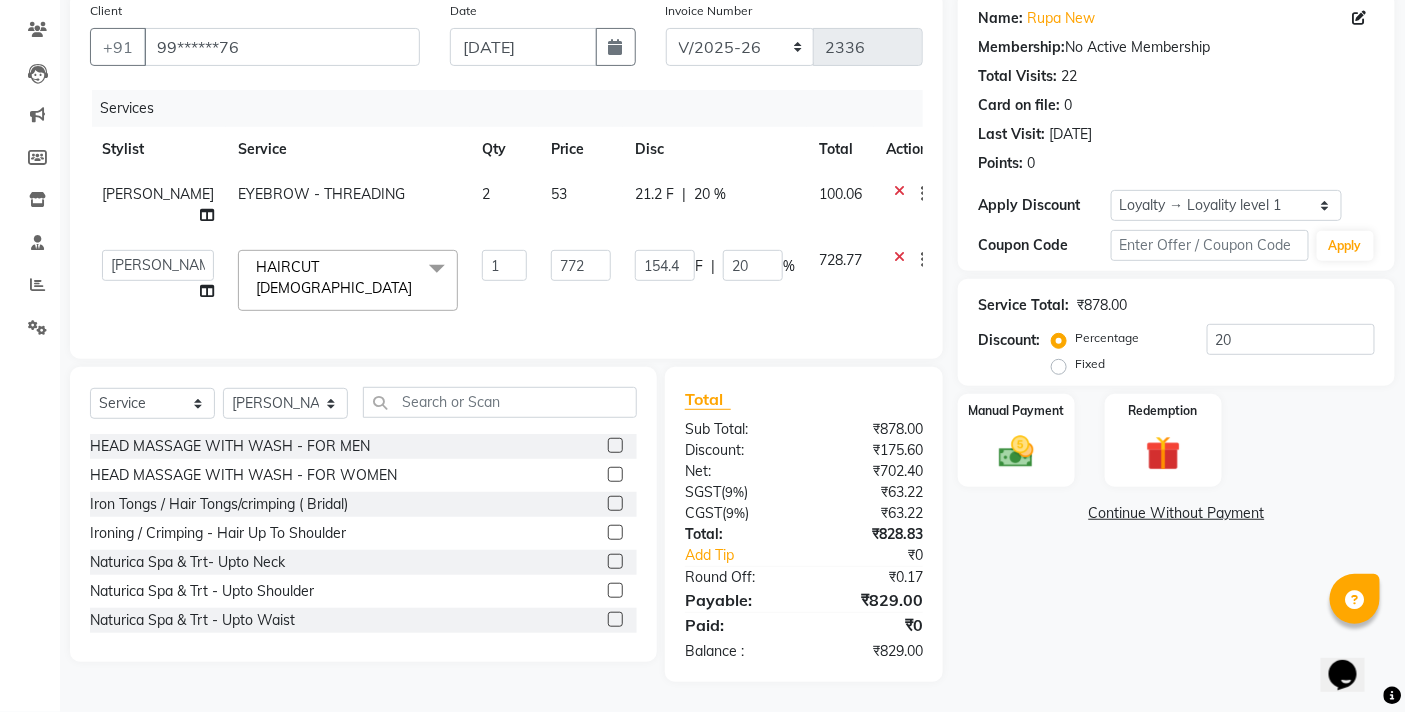 click on "Name: Rupa New Membership:  No Active Membership  Total Visits:  22 Card on file:  0 Last Visit:   [DATE] Points:   0  Apply Discount Select  Loyalty → Loyality level 1  Coupon Code Apply Service Total:  ₹878.00  Discount:  Percentage   Fixed  20 Manual Payment Redemption  Continue Without Payment" 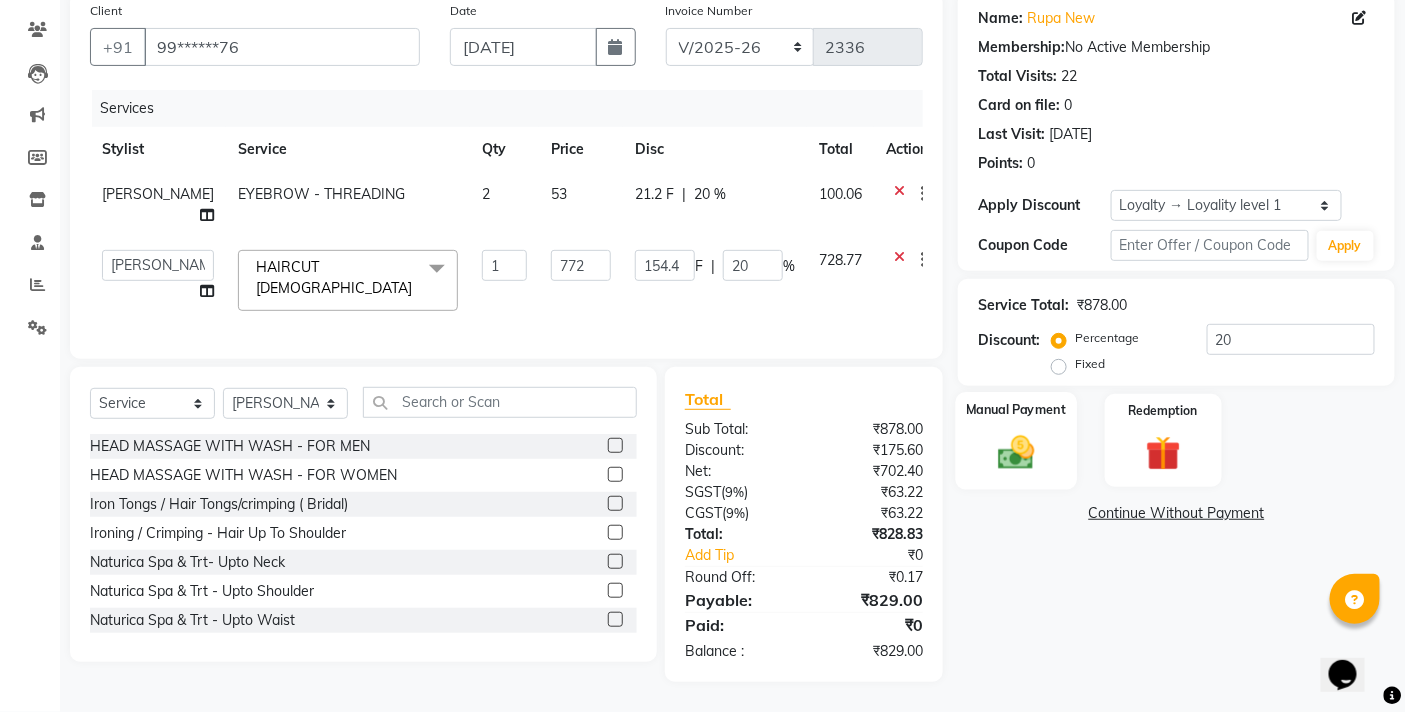 click 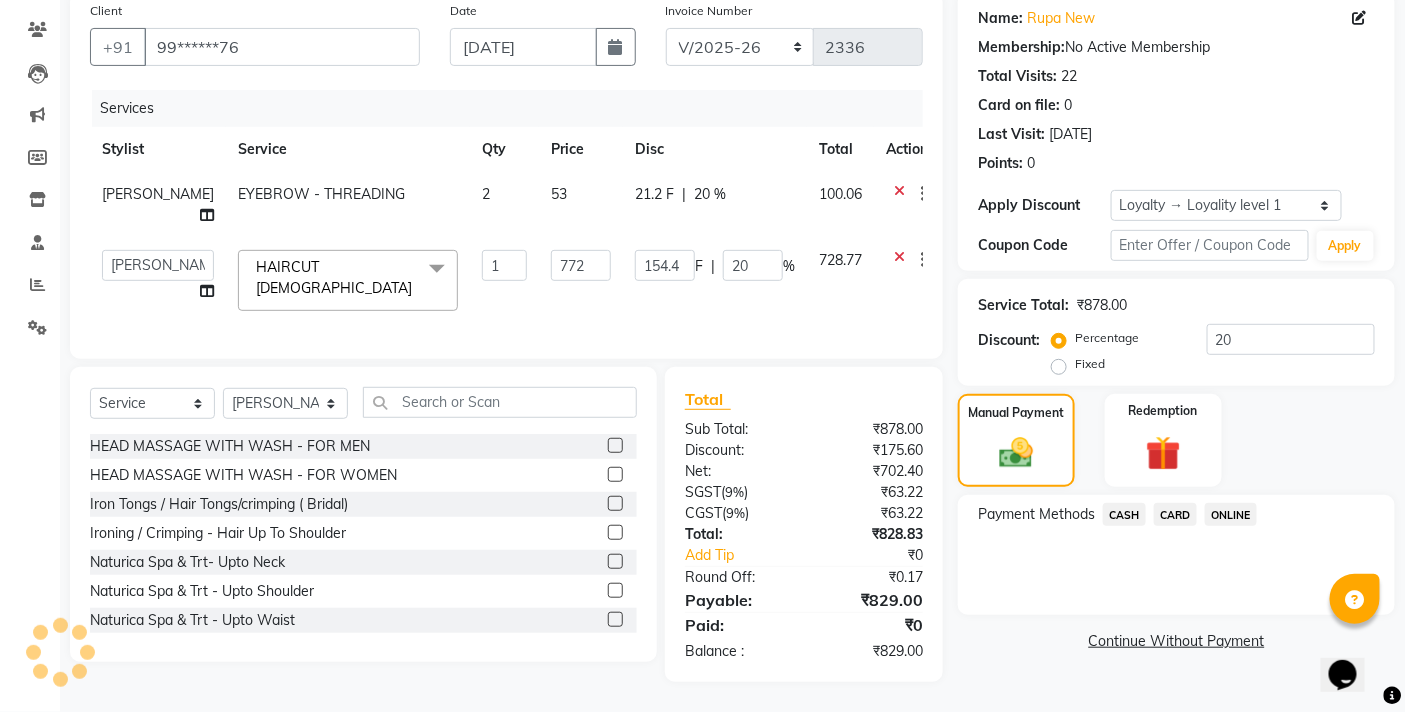 click 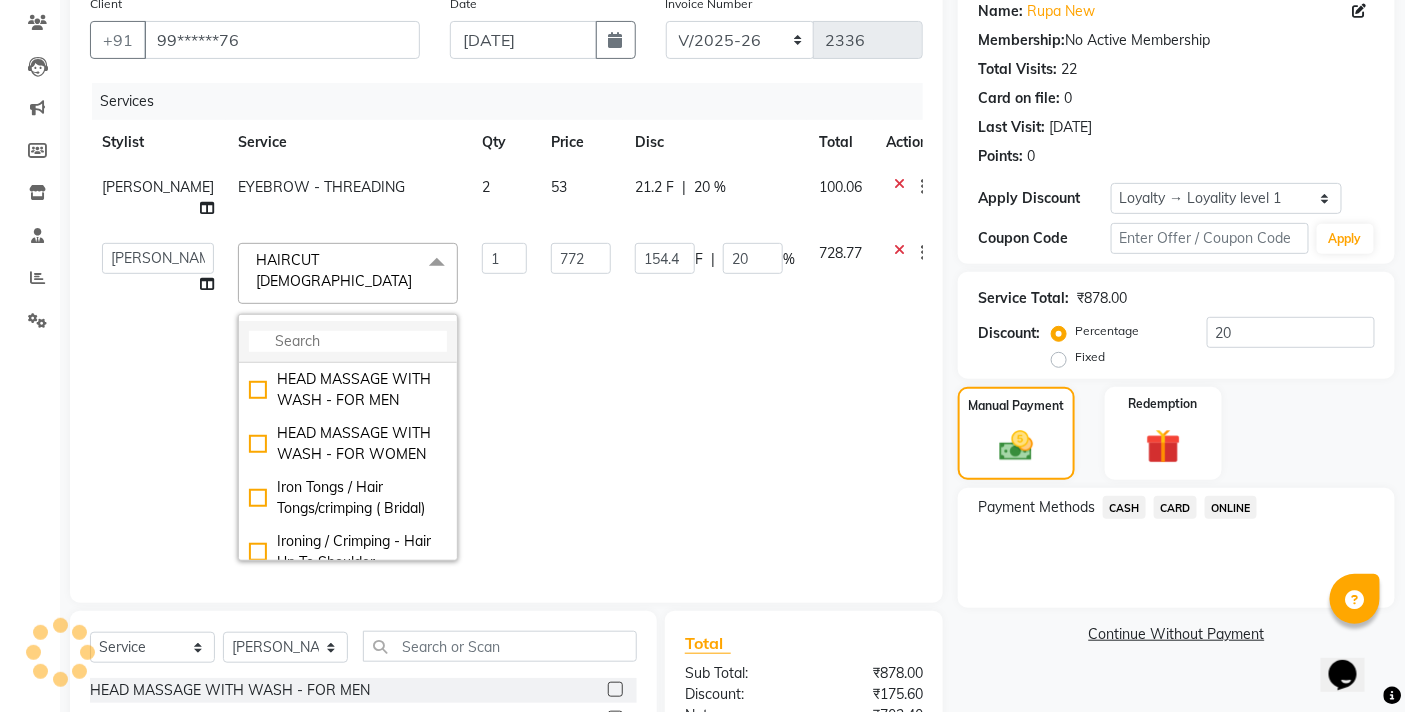 click 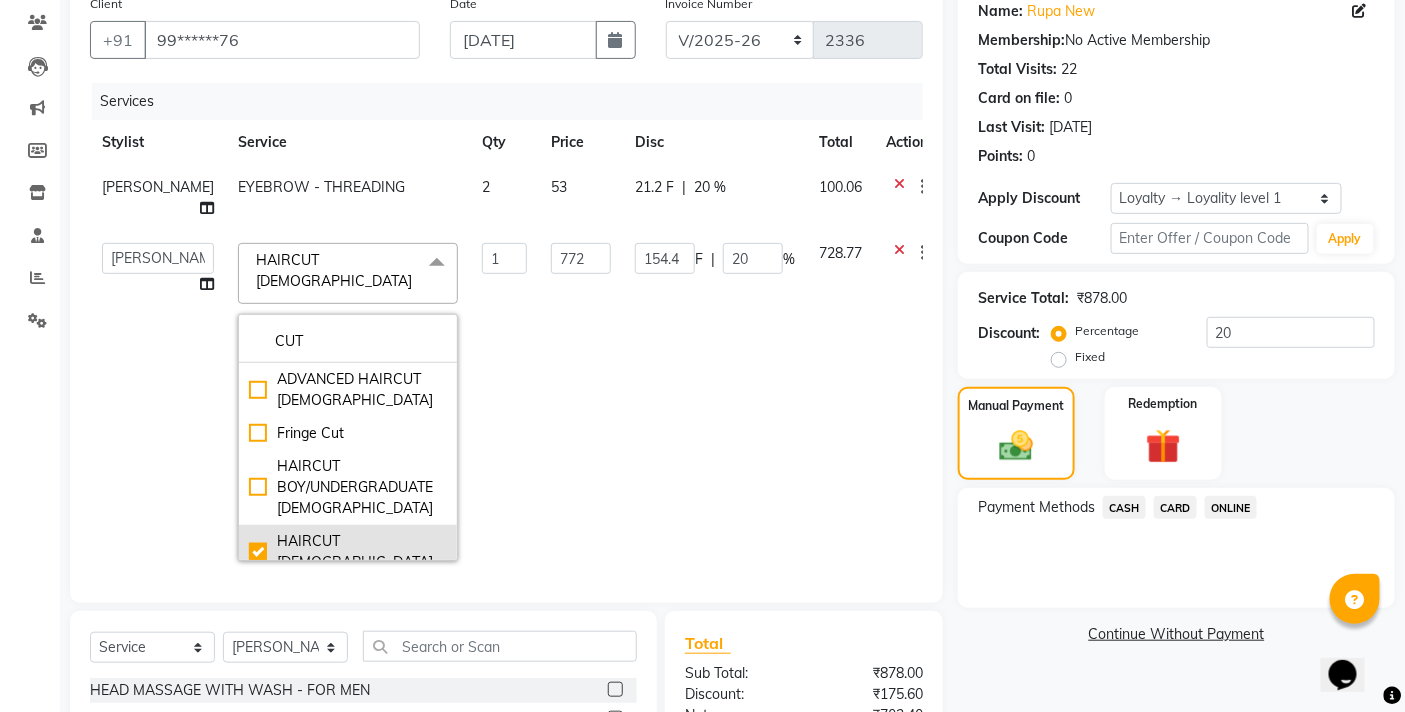 scroll, scrollTop: 111, scrollLeft: 0, axis: vertical 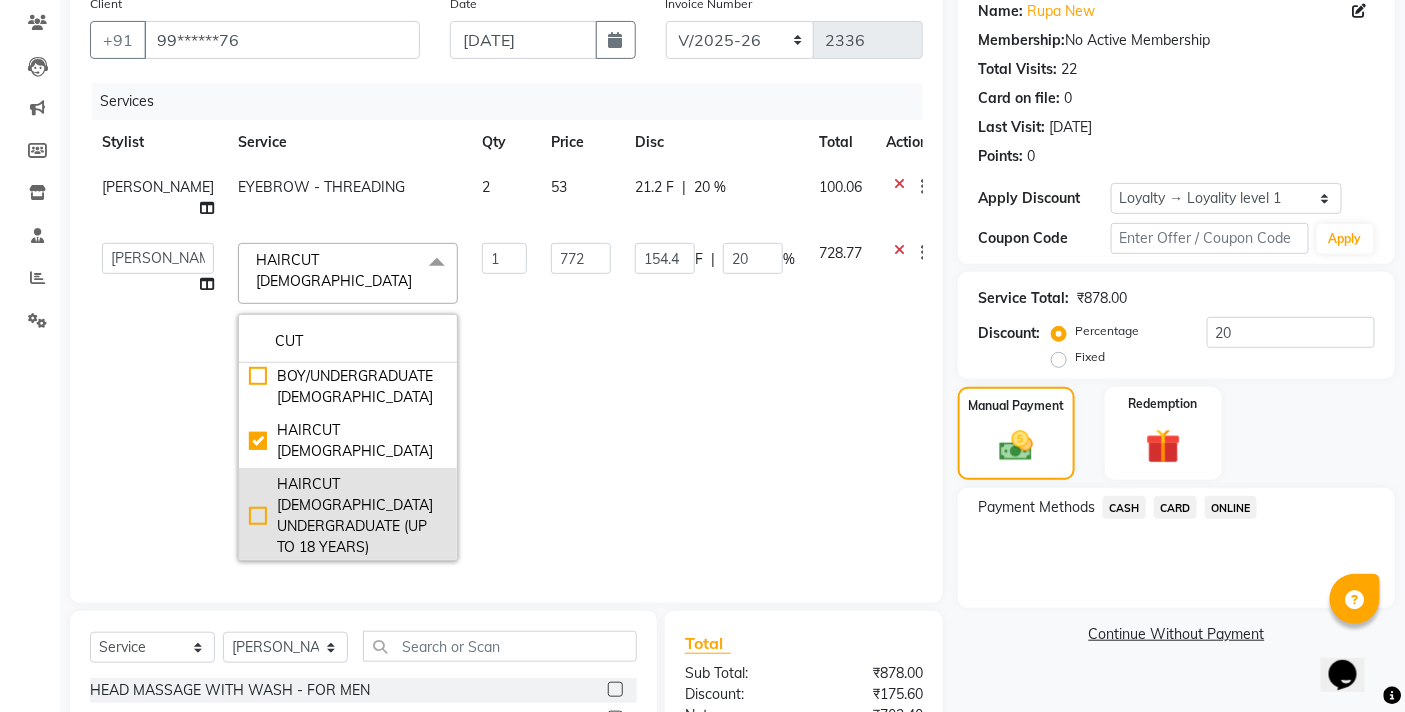 type on "CUT" 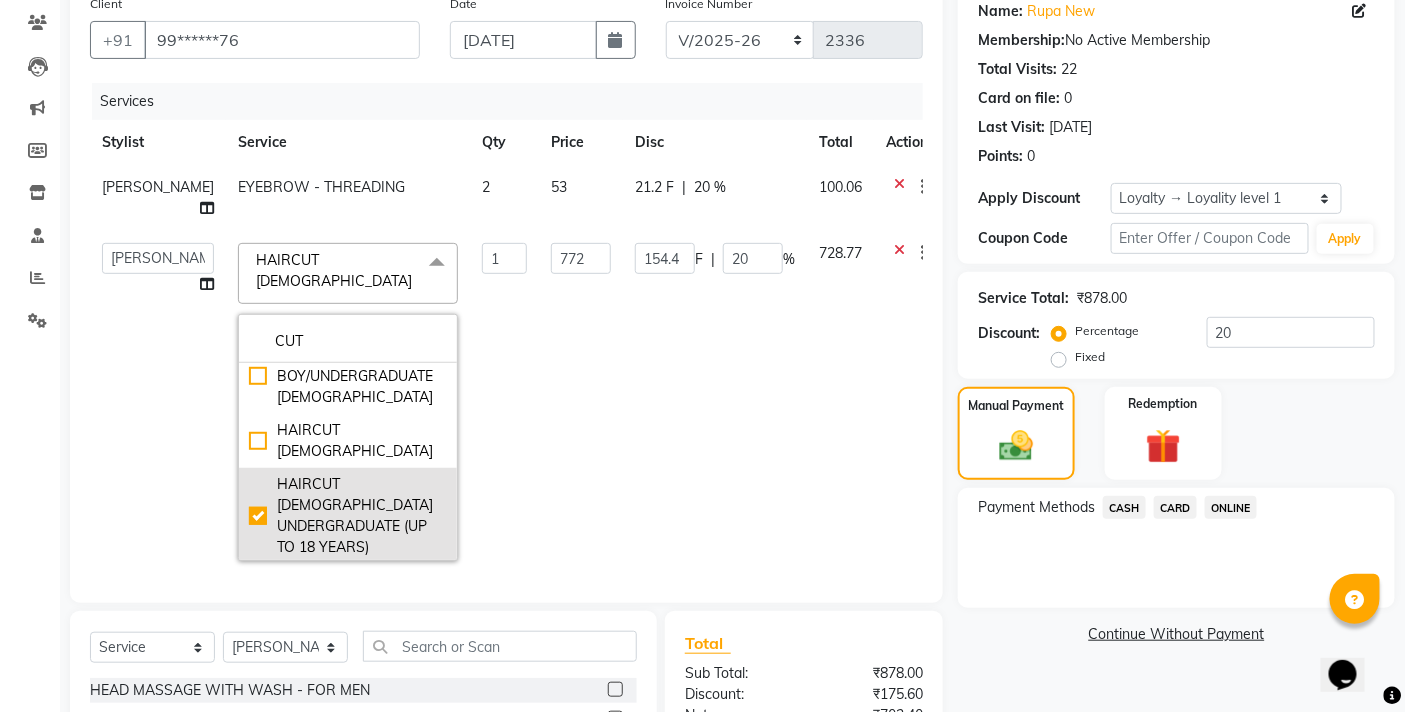 checkbox on "false" 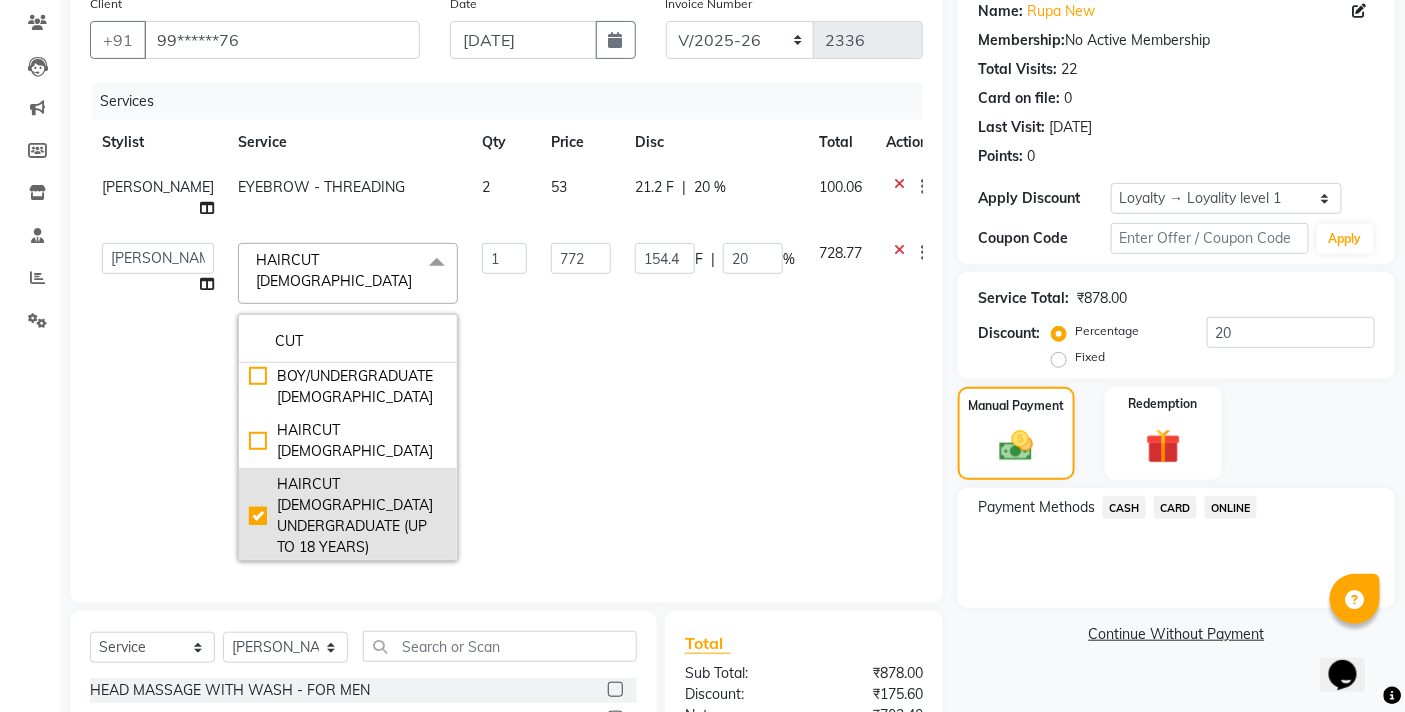 checkbox on "true" 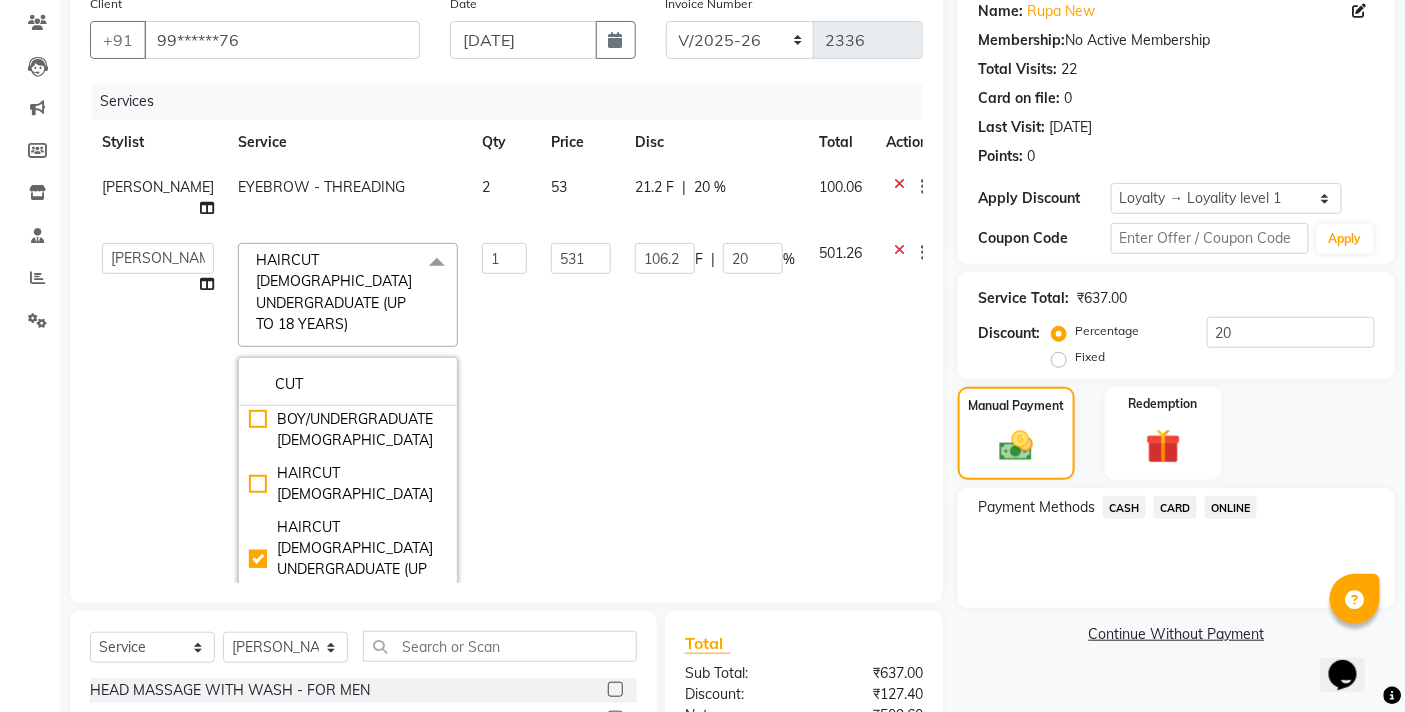 click on "531" 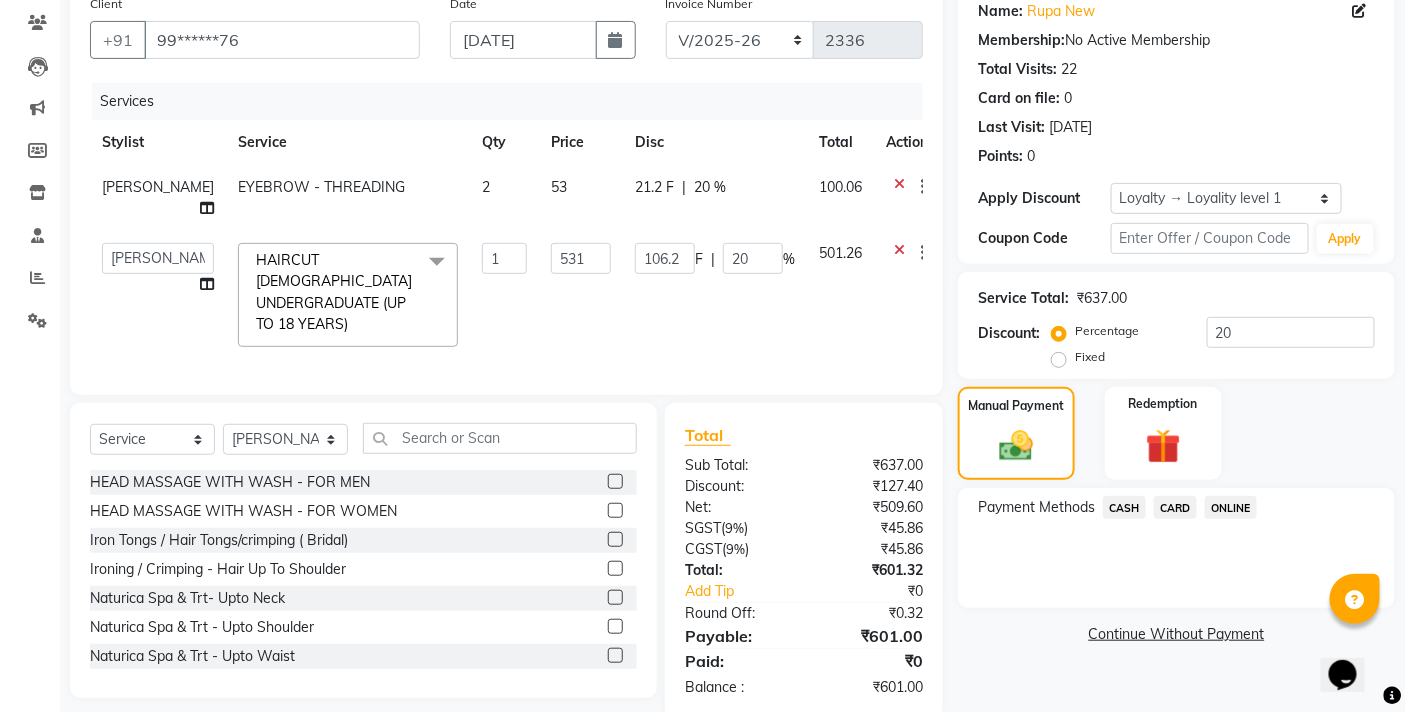 click on "106.2 F | 20 %" 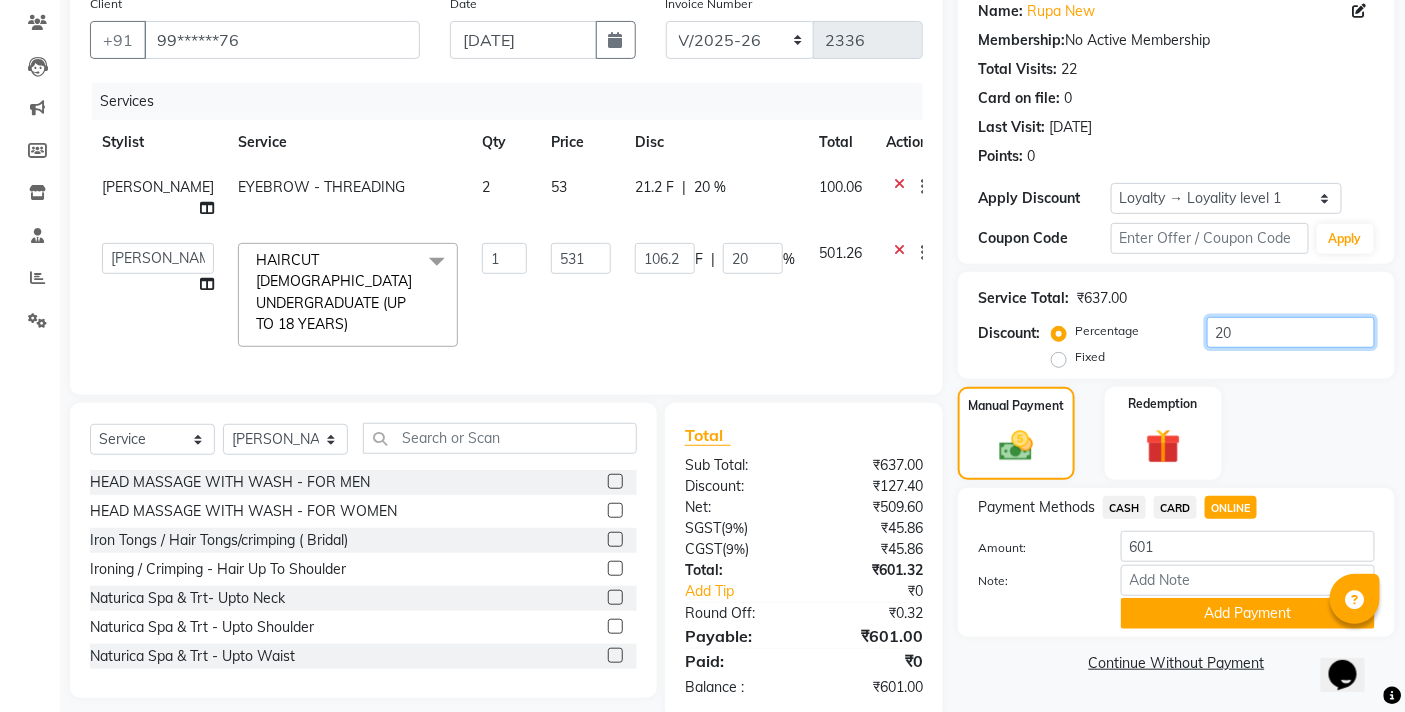 click on "20" 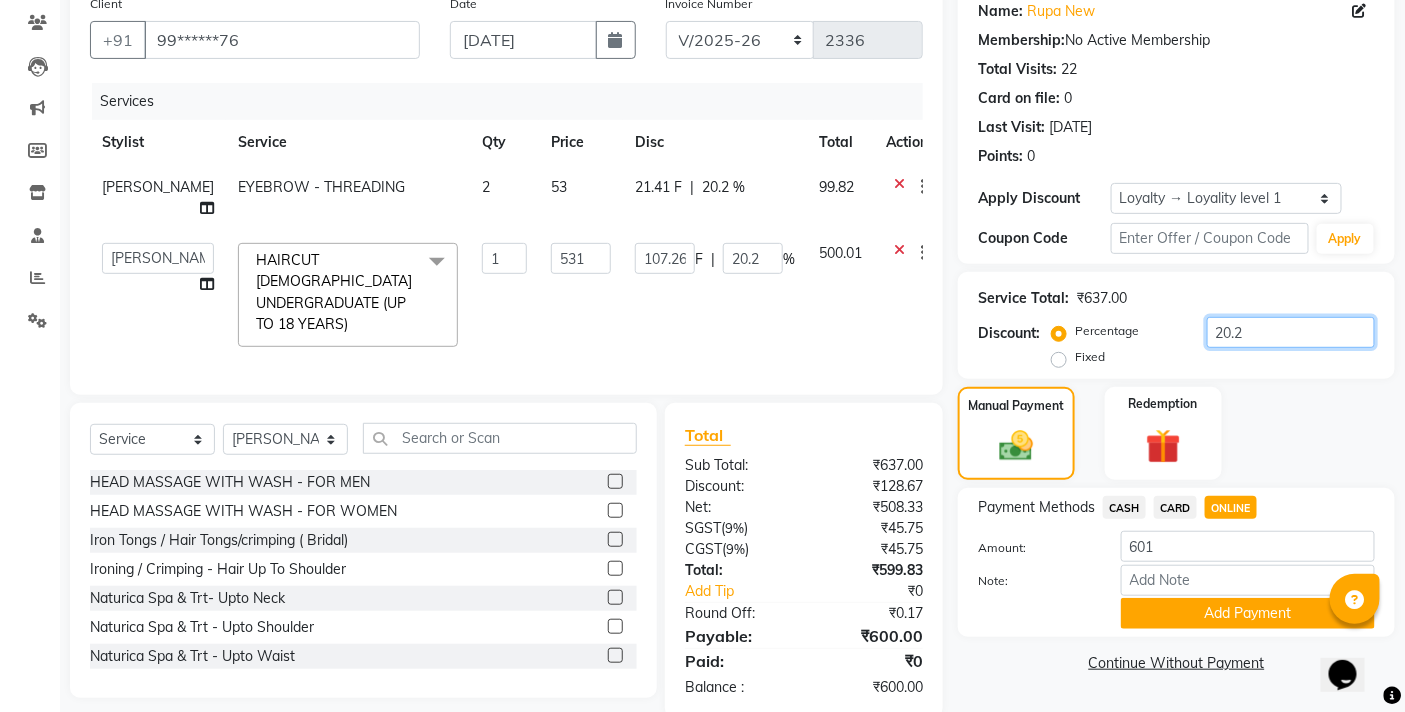 type on "20.2" 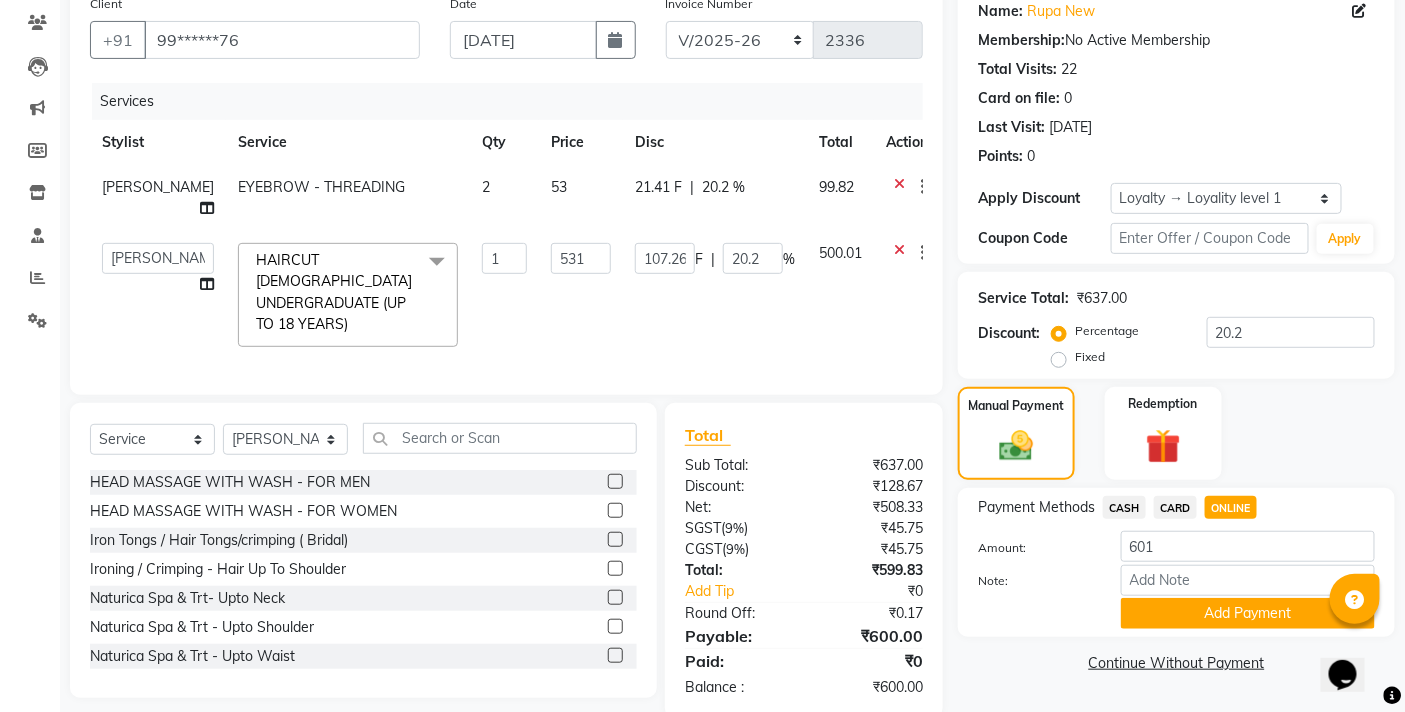 click on "107.26 F | 20.2 %" 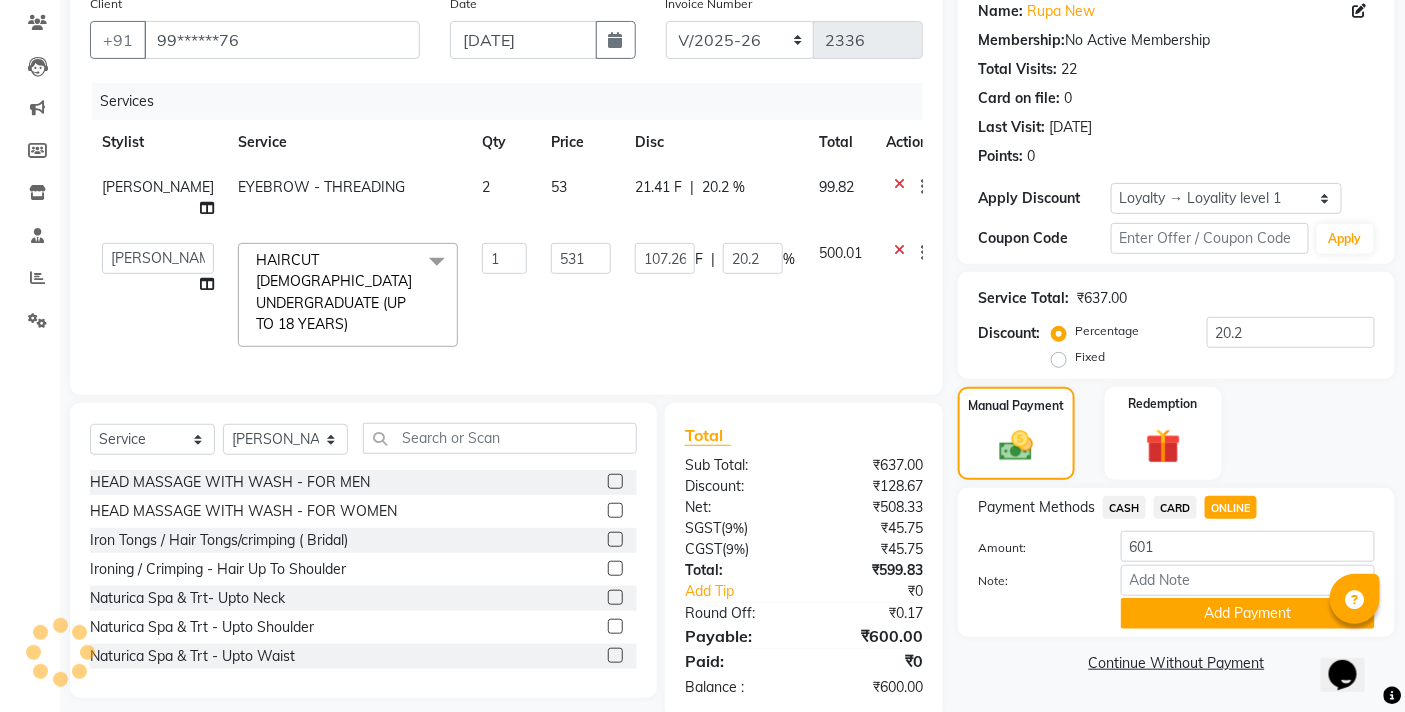 click on "Payment Methods  CASH   CARD   ONLINE  Amount: 601 Note: Add Payment" 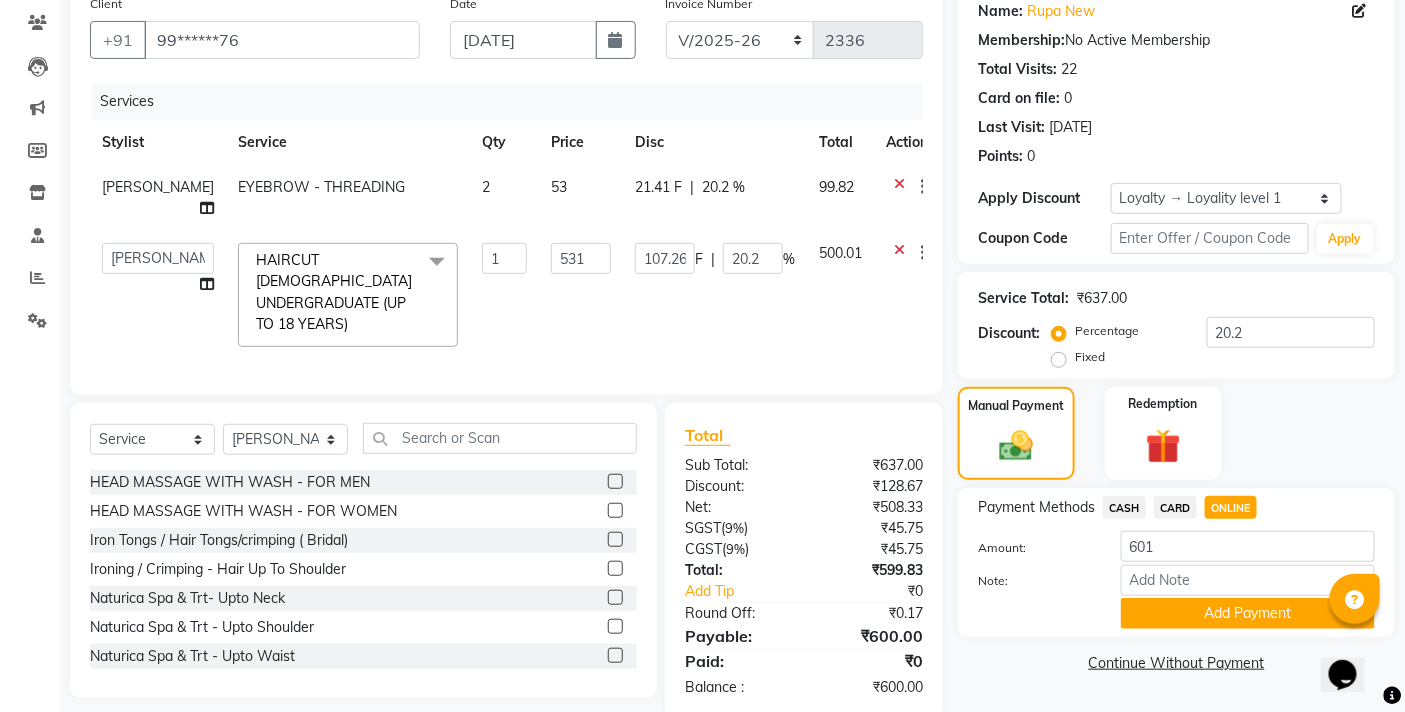 click on "CASH" 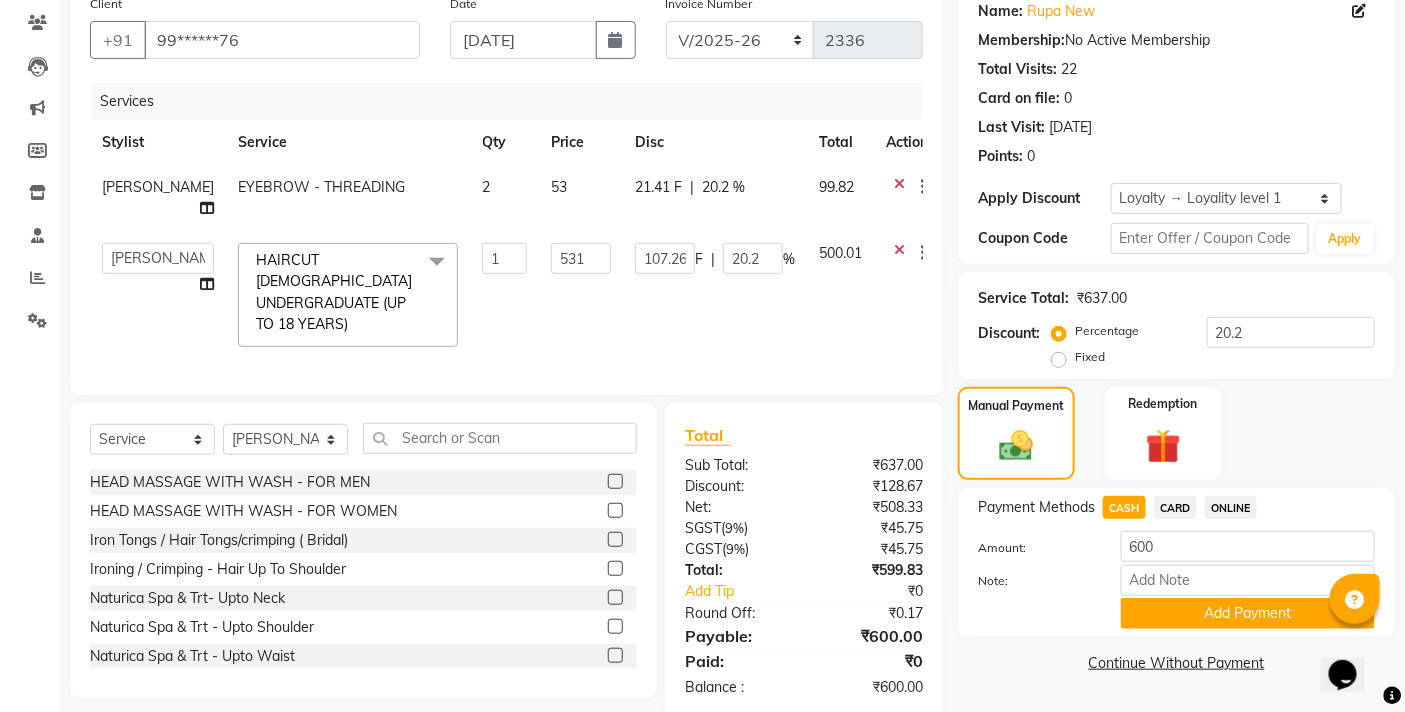 click on "CARD" 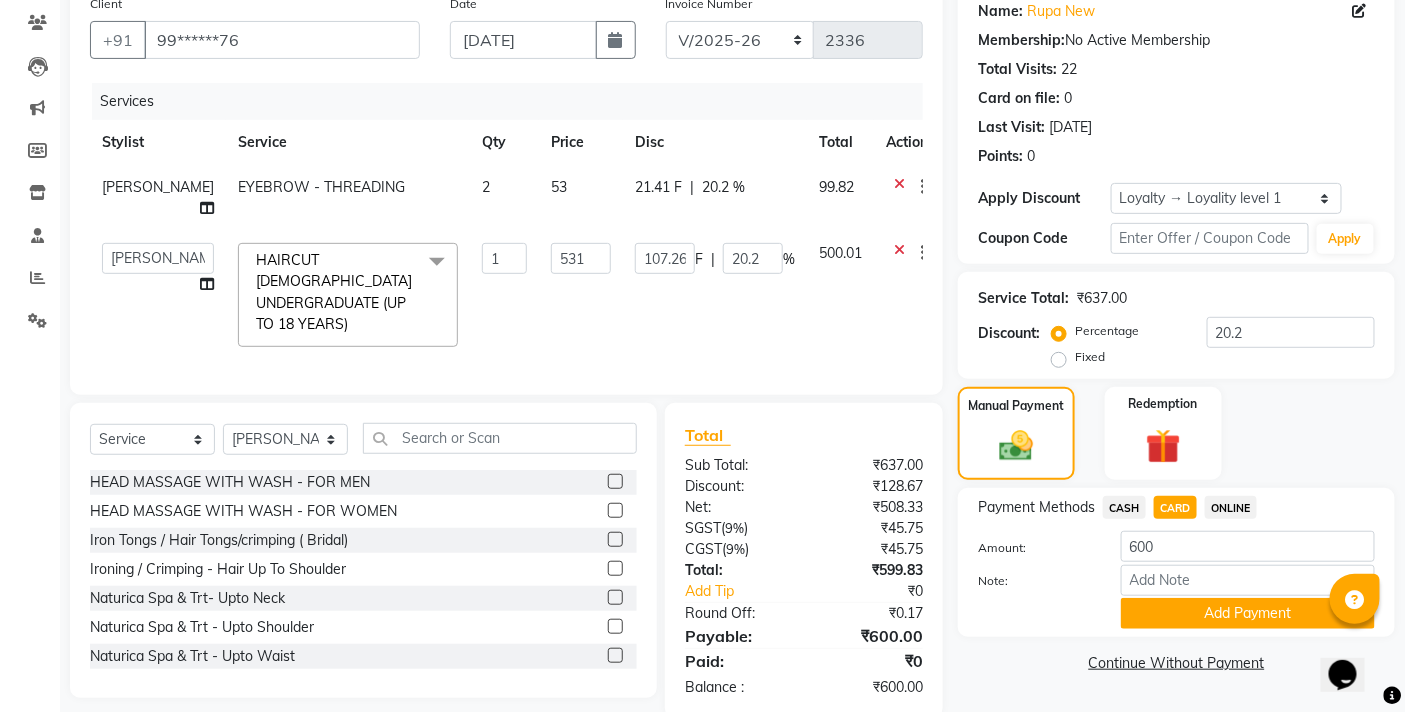 click on "ONLINE" 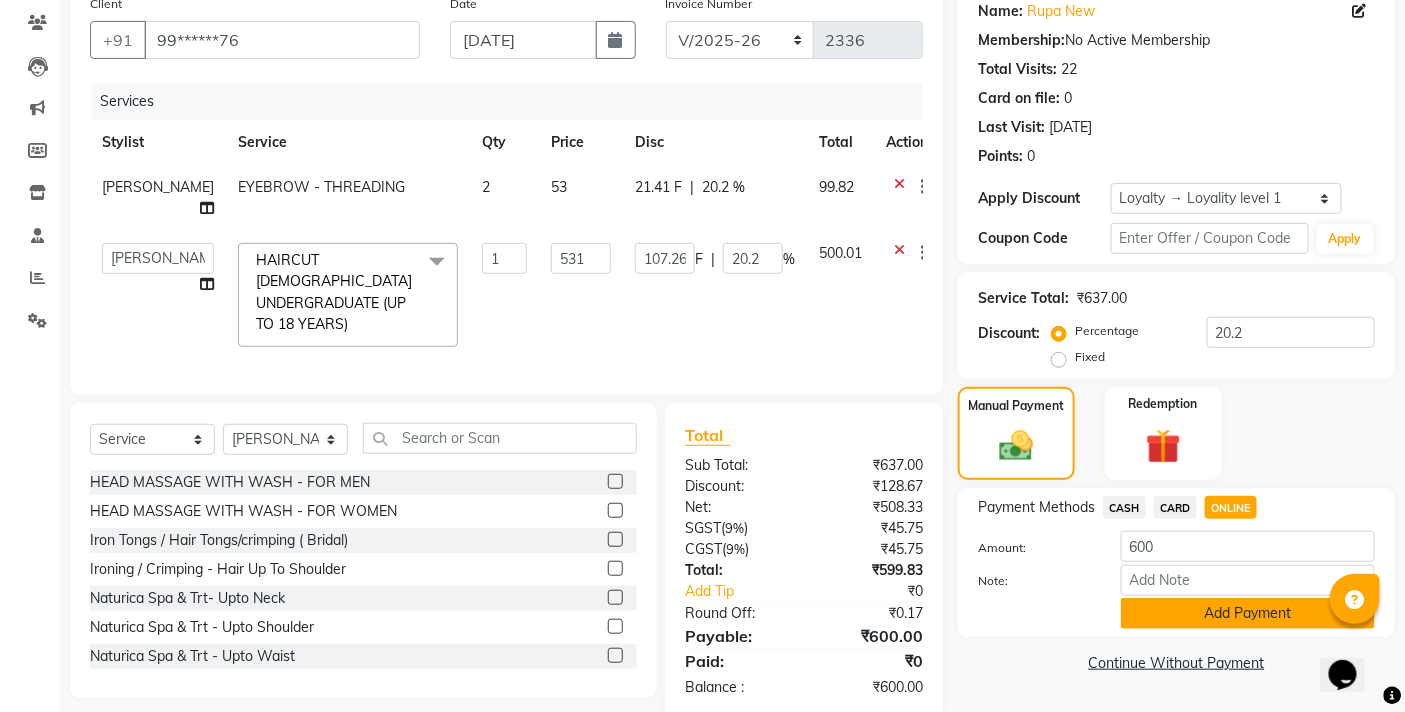 click on "Add Payment" 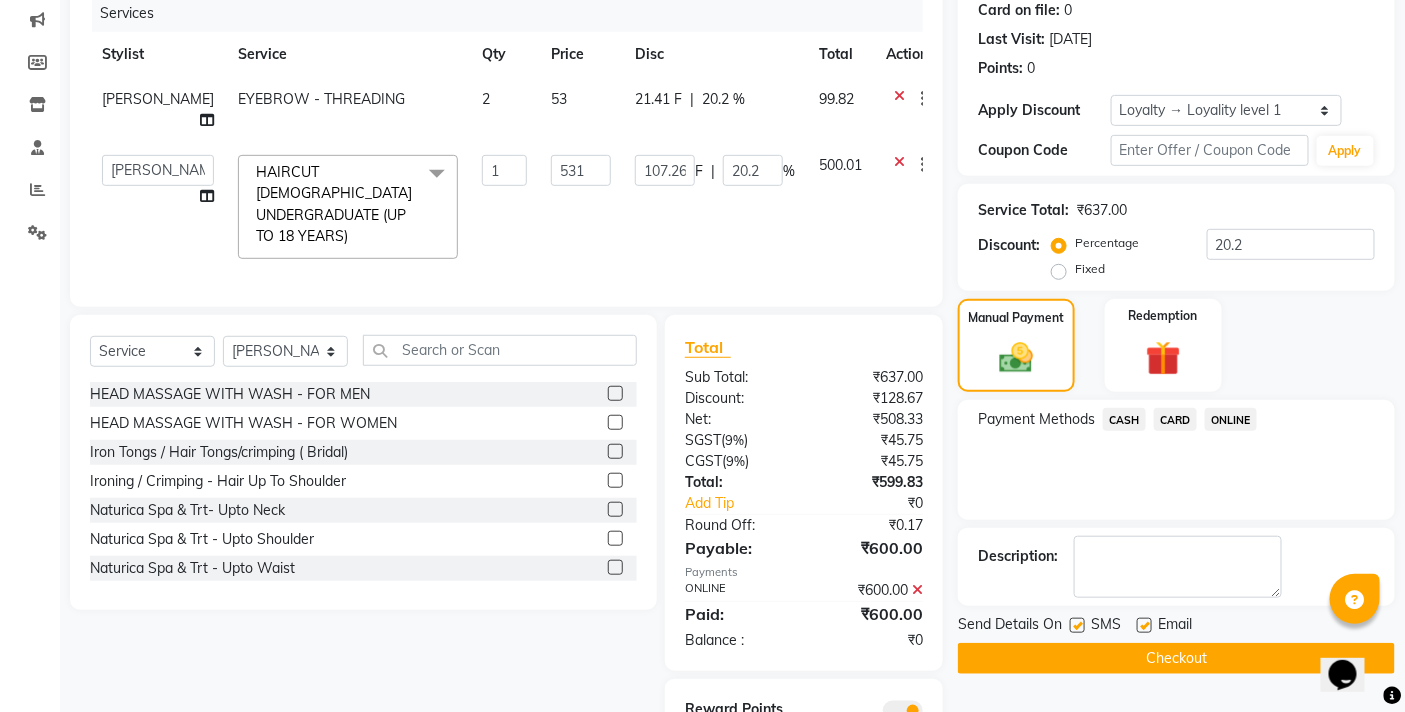 scroll, scrollTop: 336, scrollLeft: 0, axis: vertical 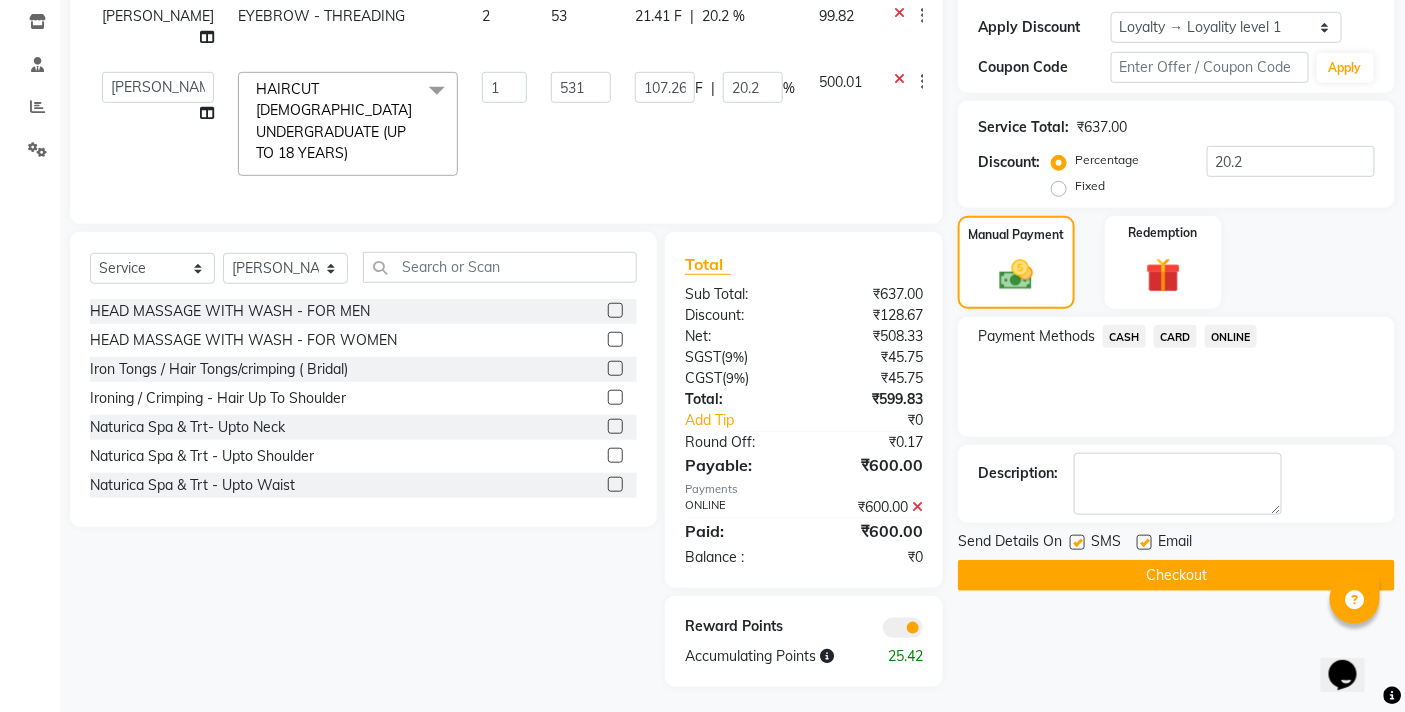 click on "Checkout" 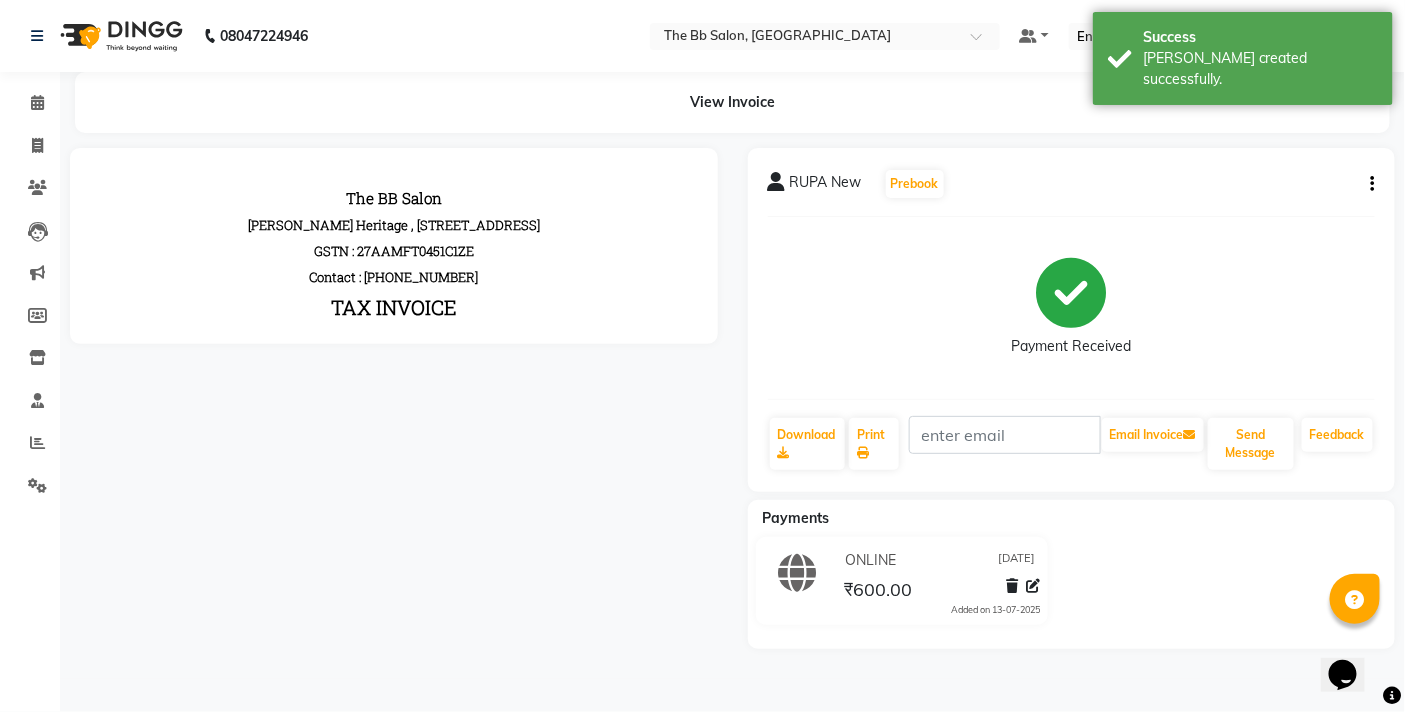 scroll, scrollTop: 0, scrollLeft: 0, axis: both 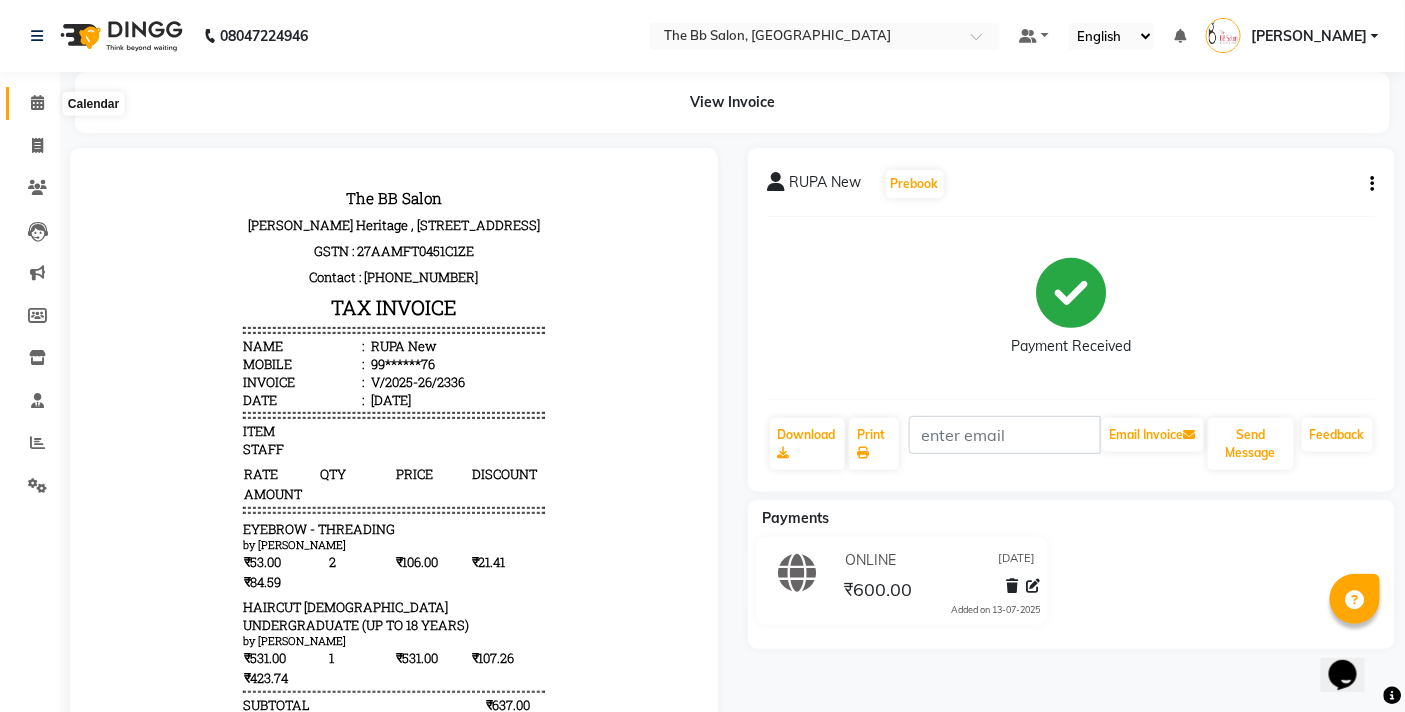 click 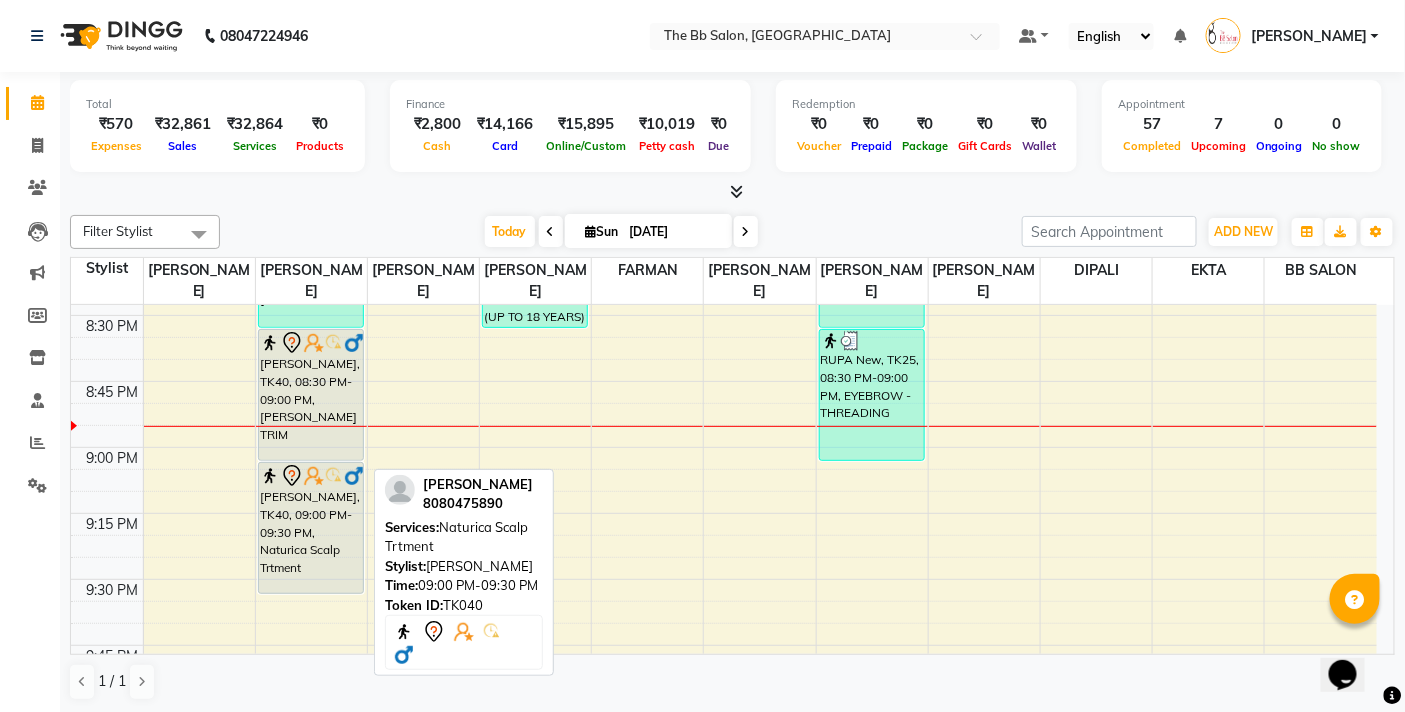 scroll, scrollTop: 2917, scrollLeft: 0, axis: vertical 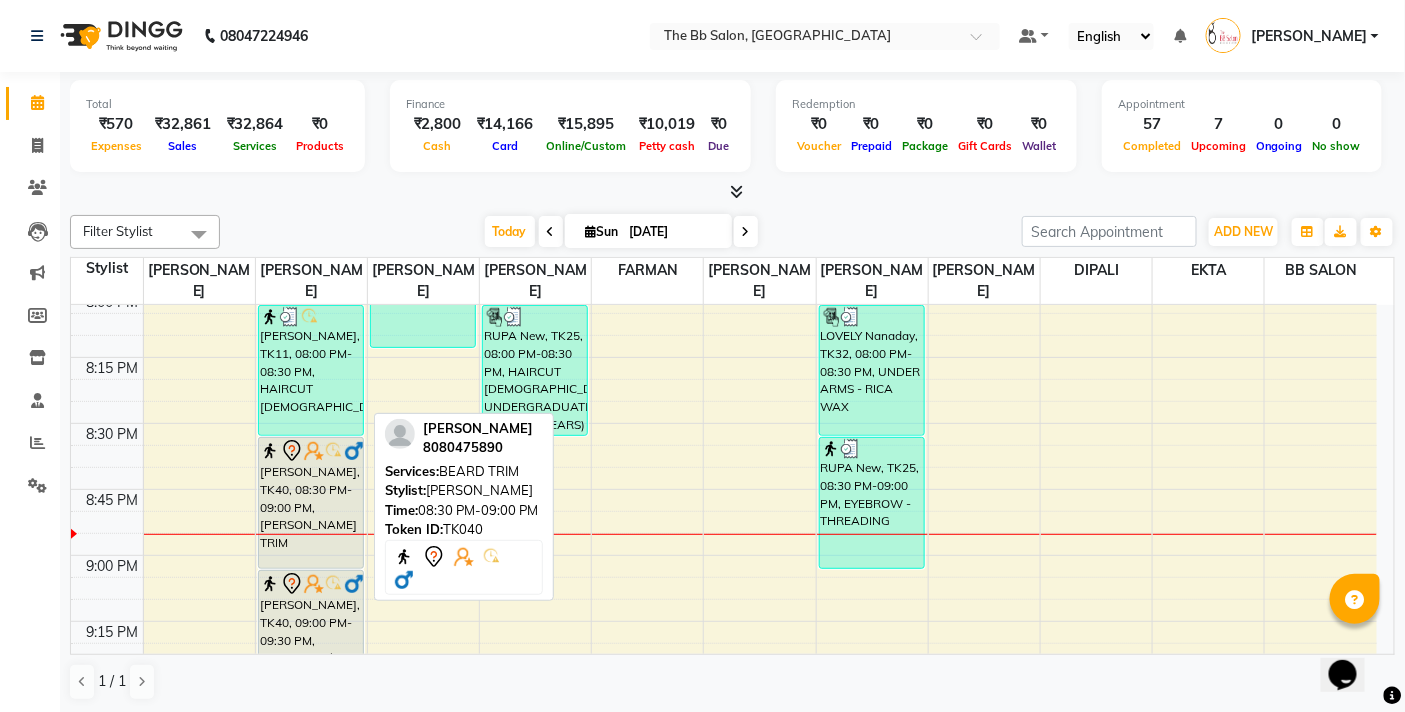 click on "[PERSON_NAME], TK40, 08:30 PM-09:00 PM, [PERSON_NAME] TRIM" at bounding box center (311, 503) 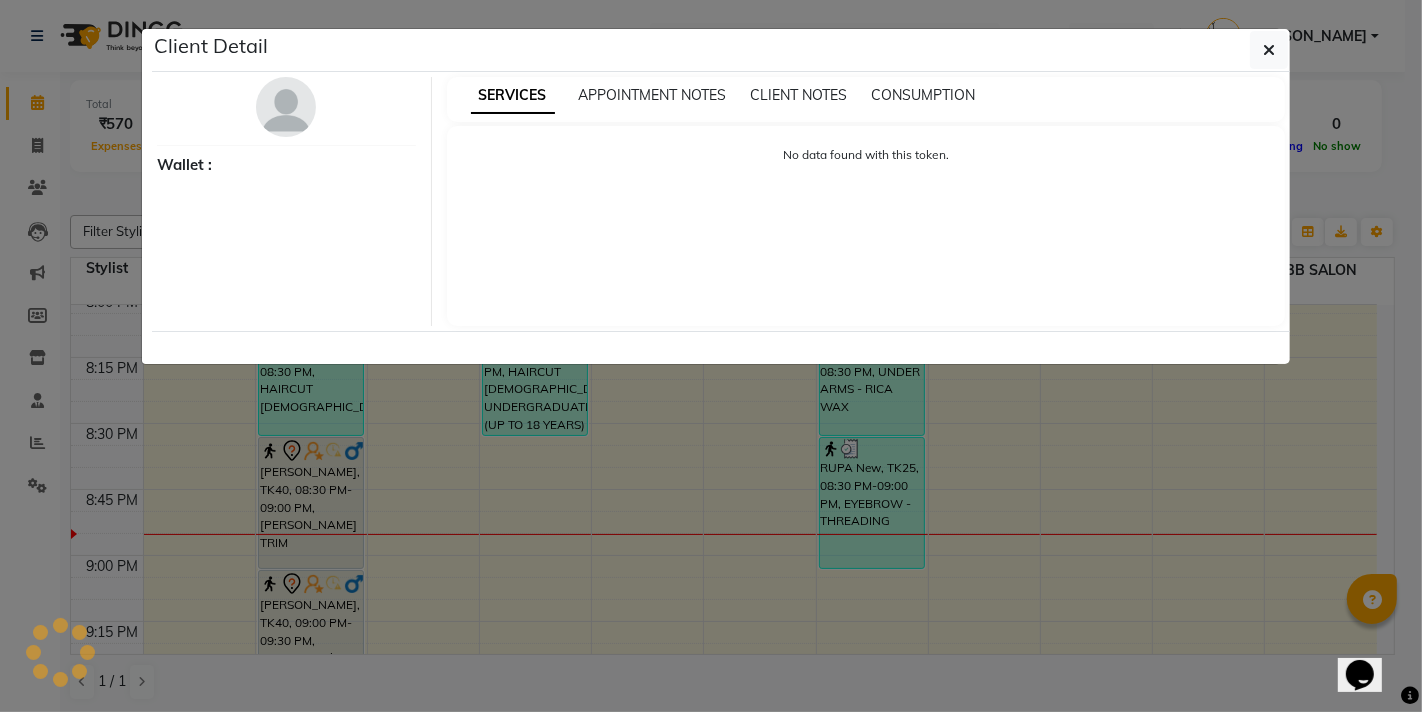 select on "7" 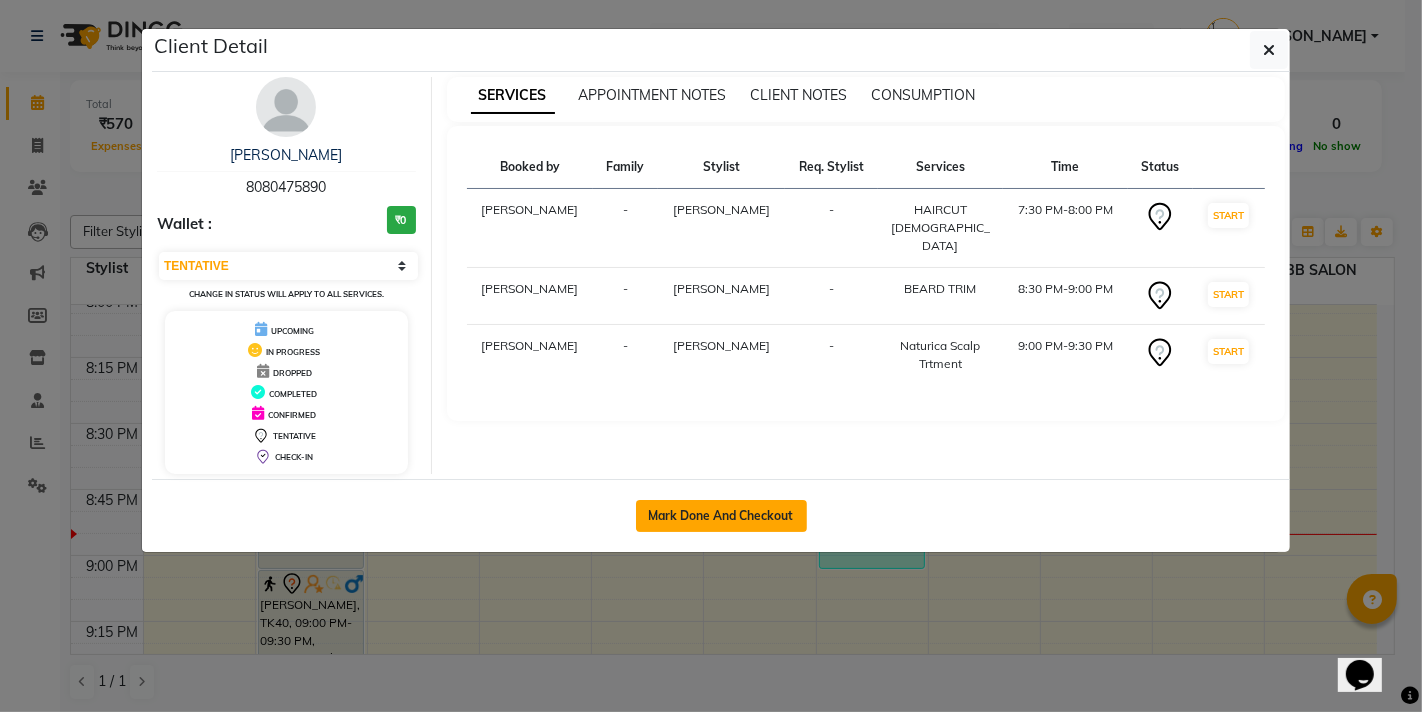 click on "Mark Done And Checkout" 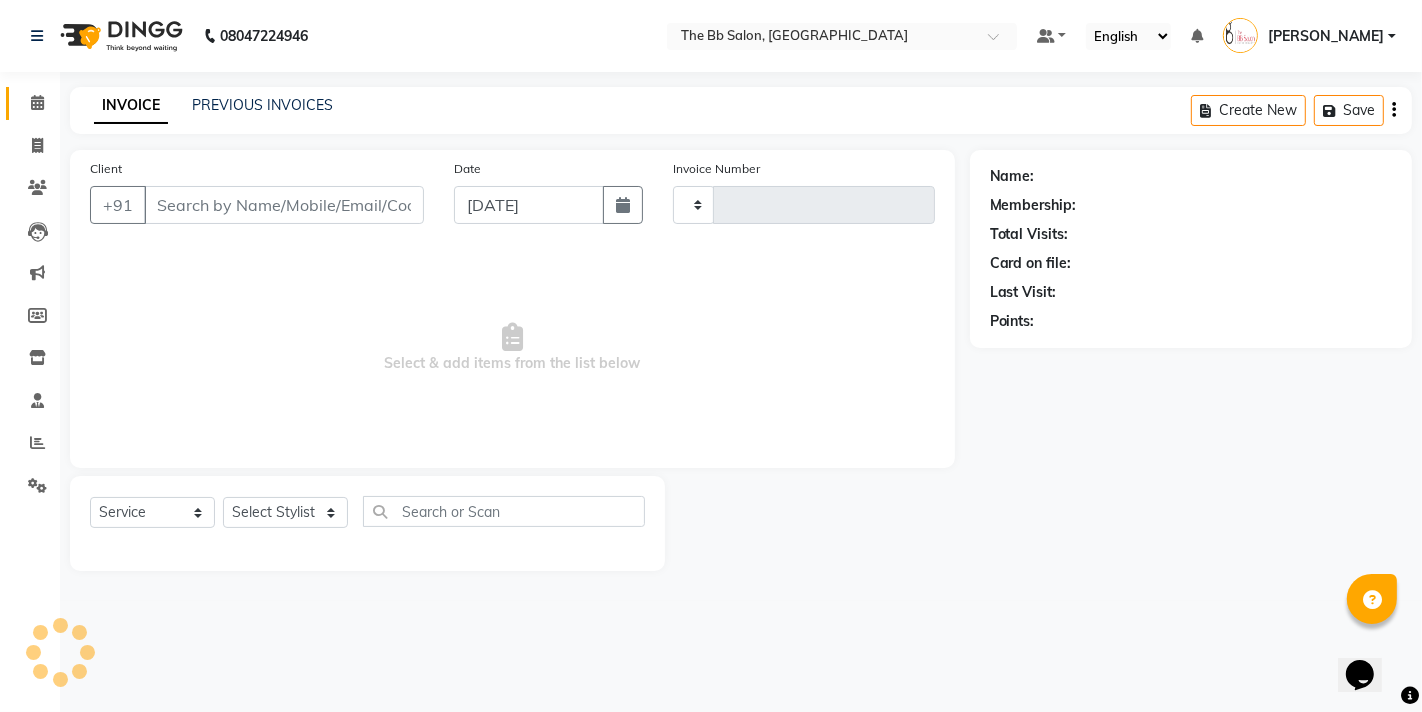 type on "2337" 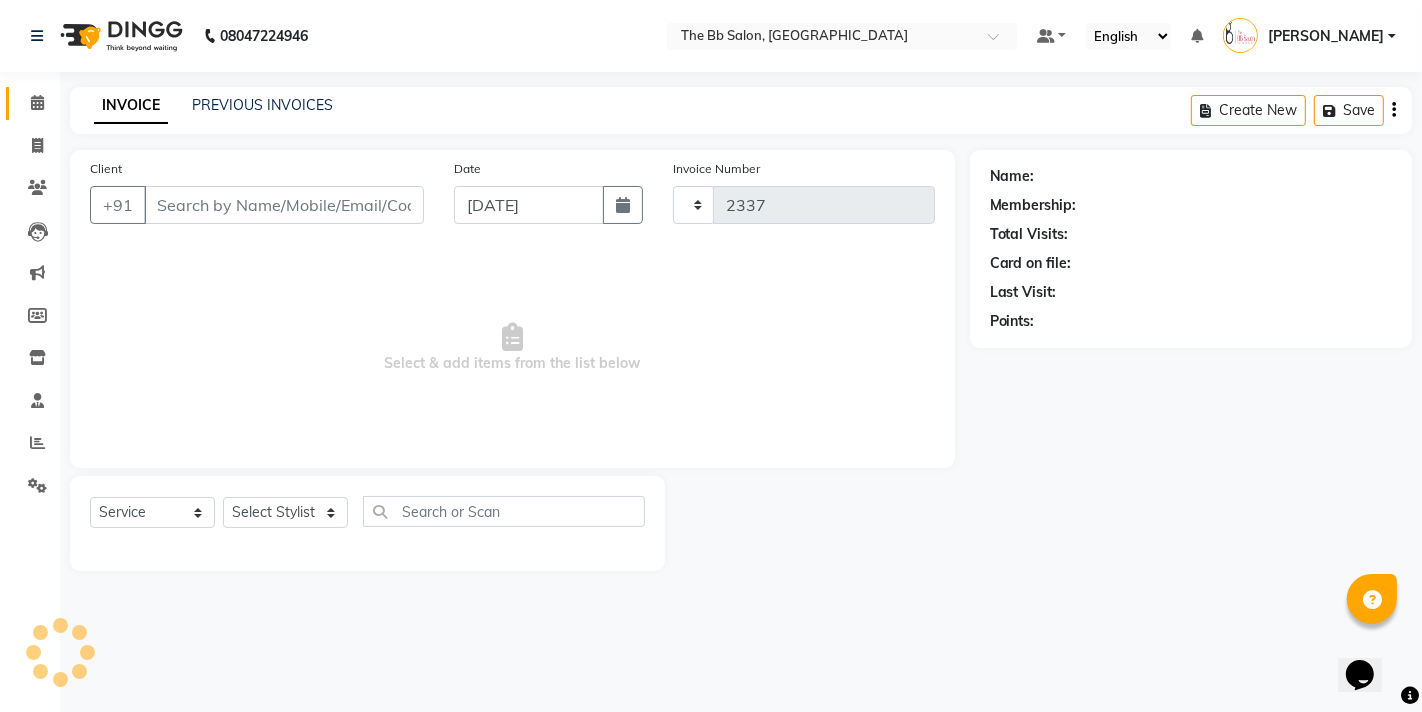 select on "6231" 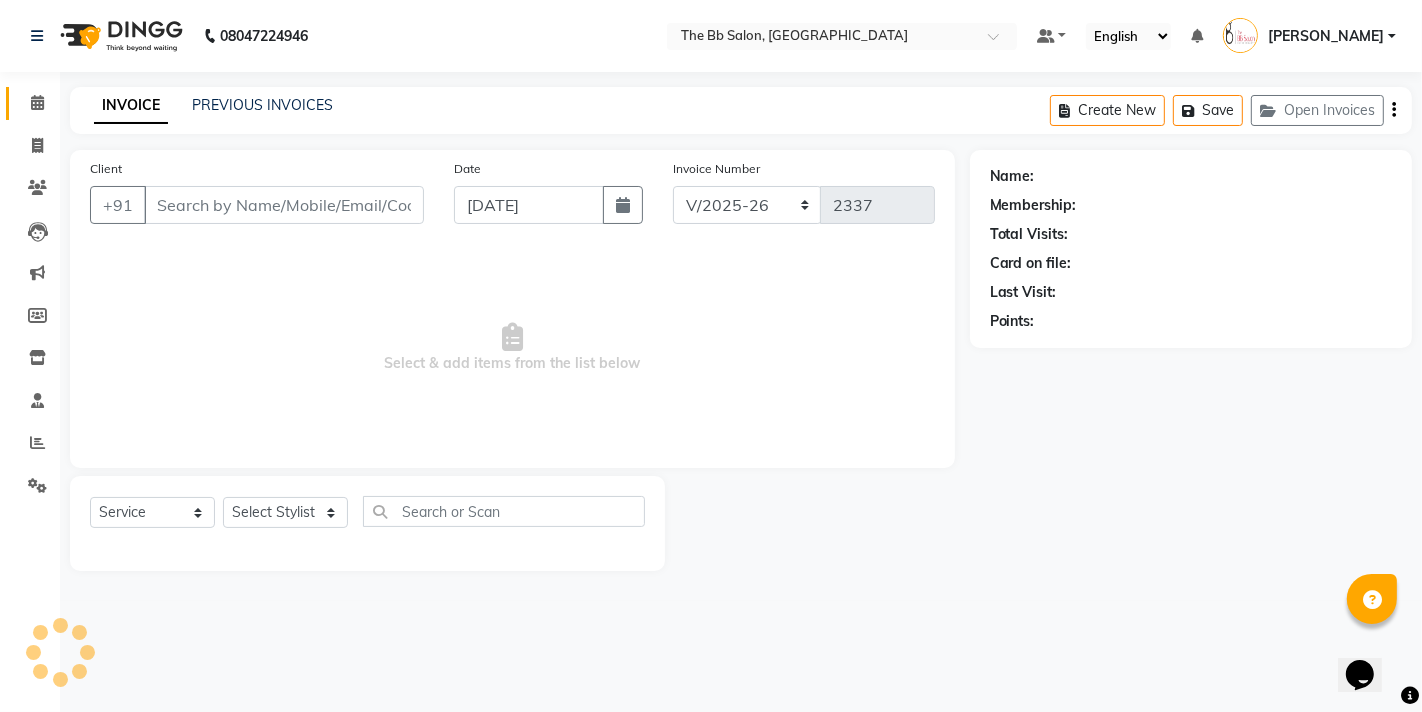 type on "80******90" 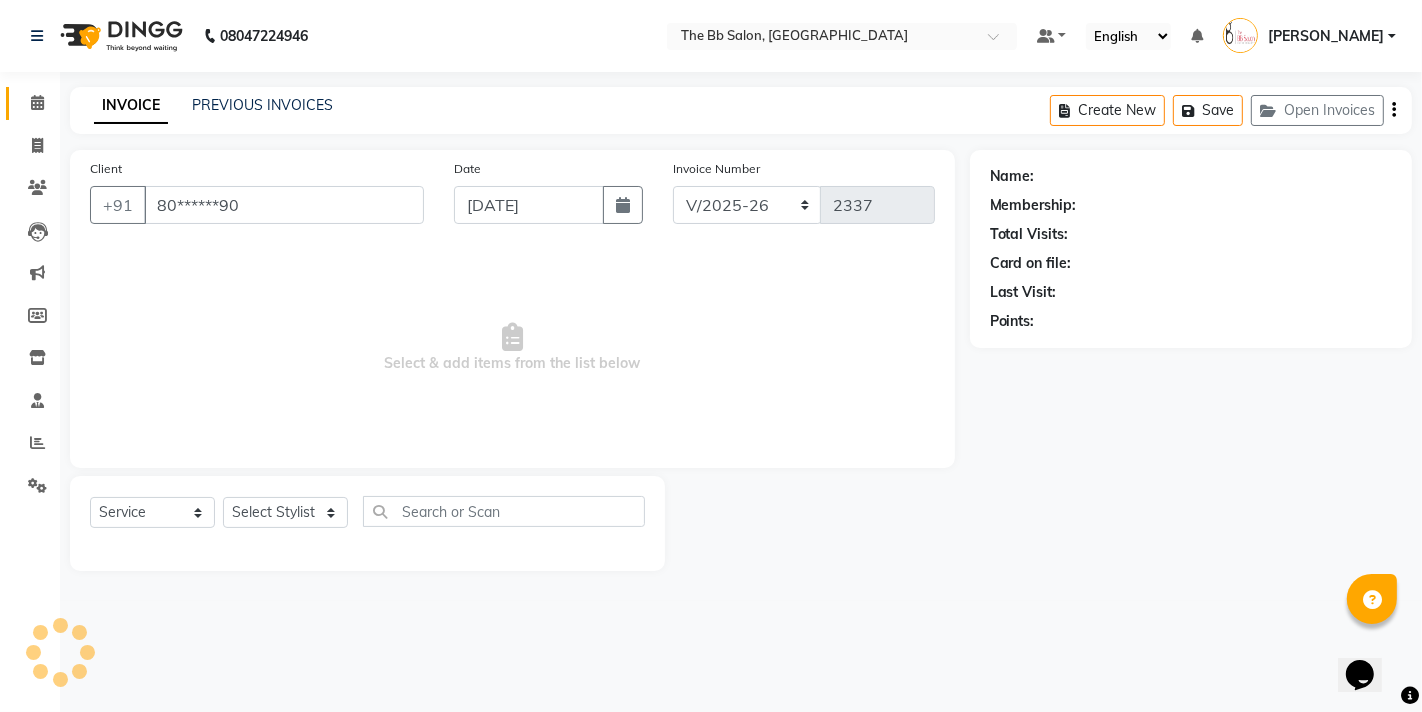 select on "83658" 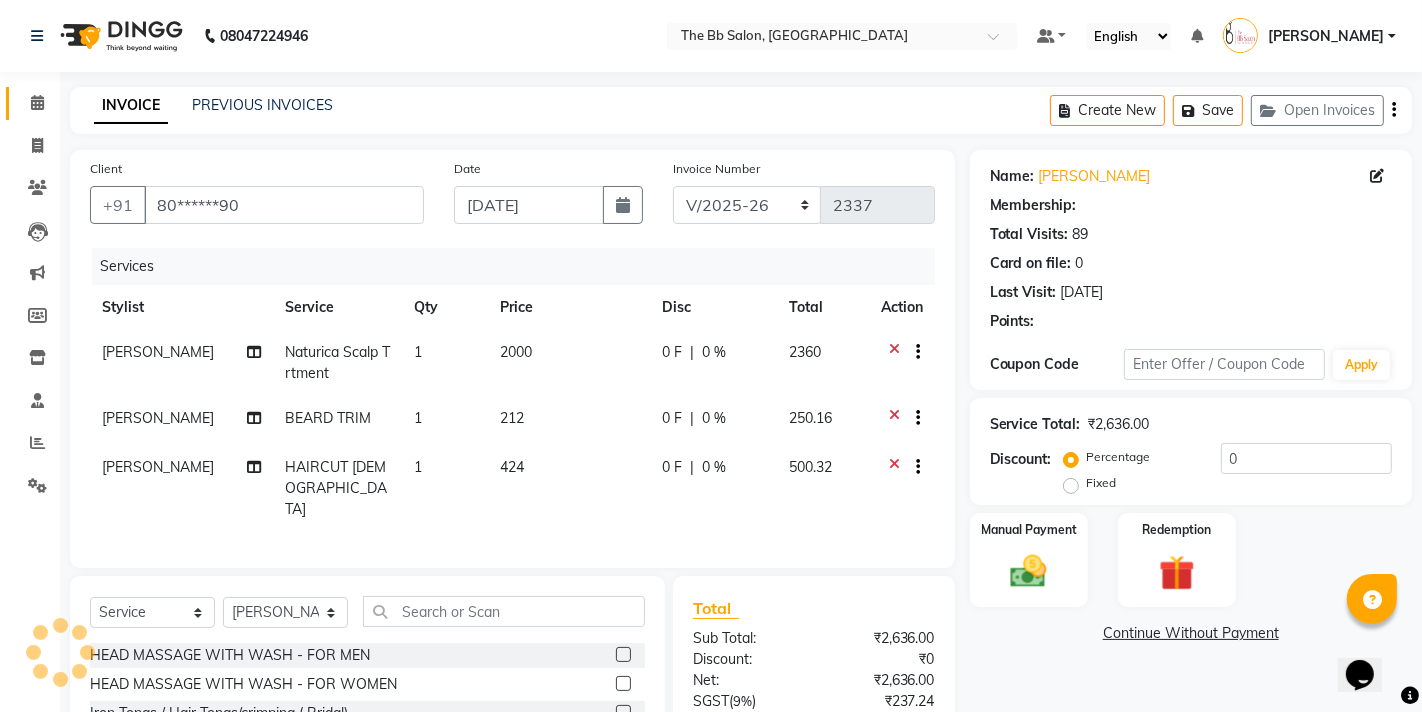 select on "1: Object" 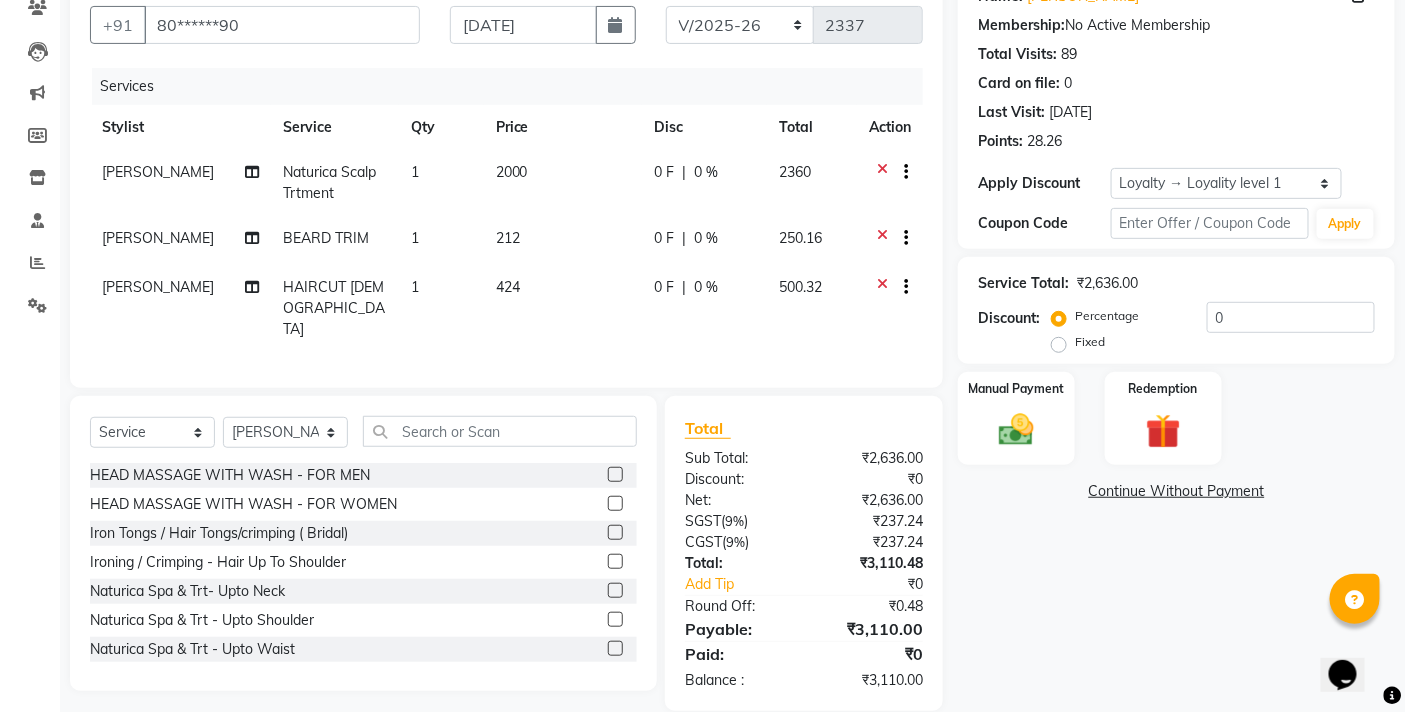 scroll, scrollTop: 187, scrollLeft: 0, axis: vertical 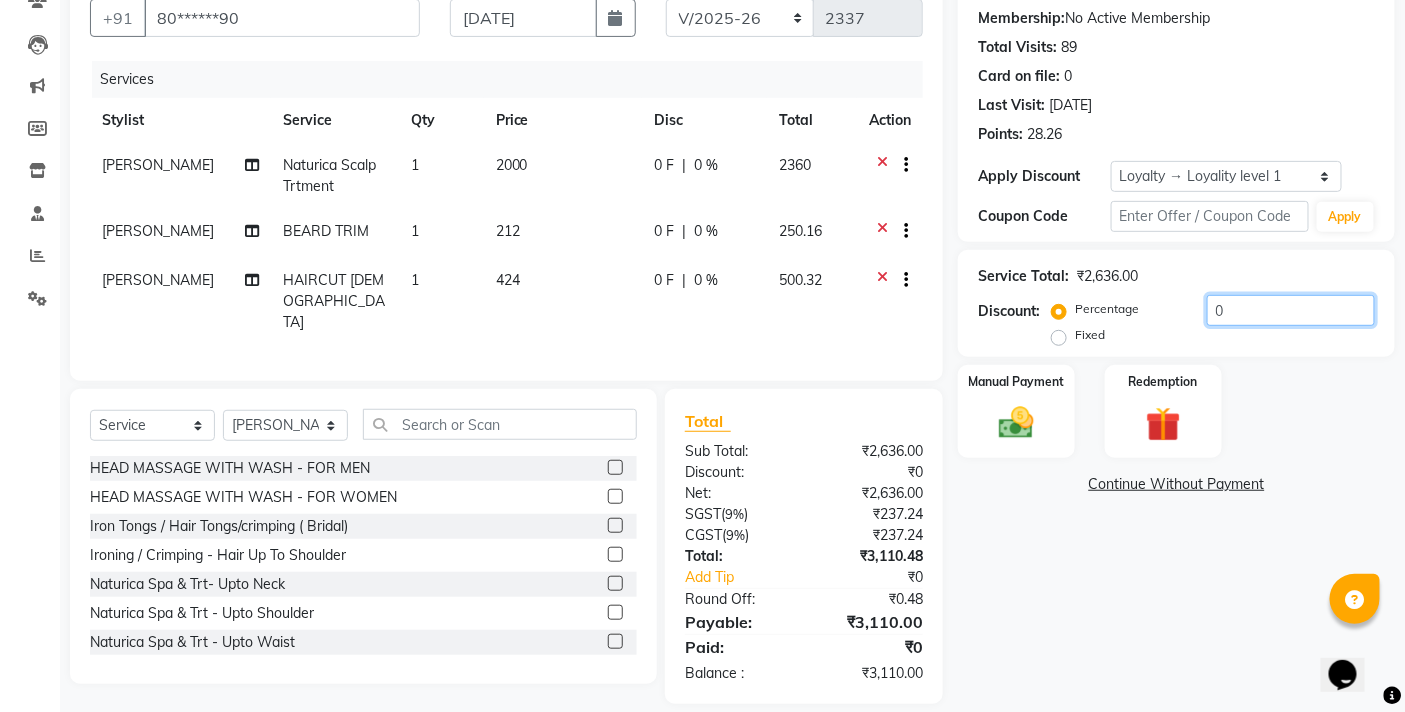 click on "0" 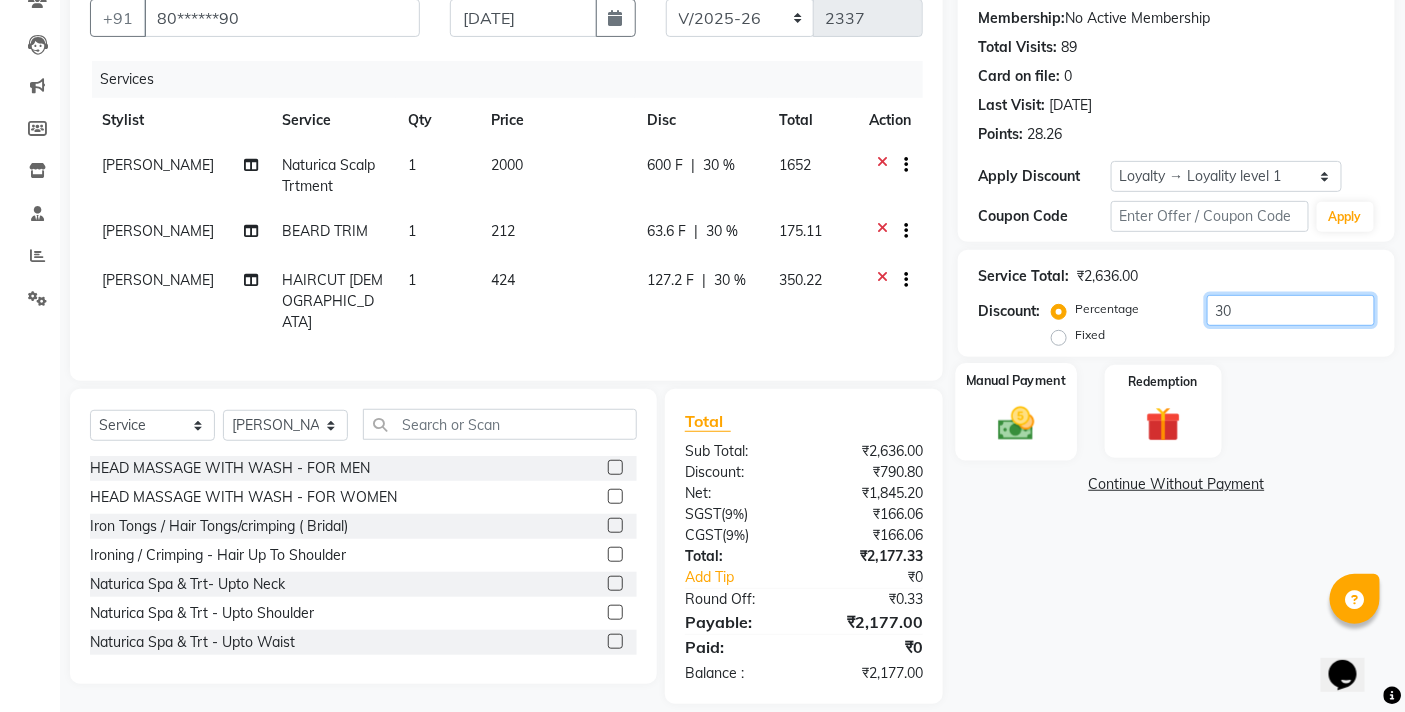 type on "30" 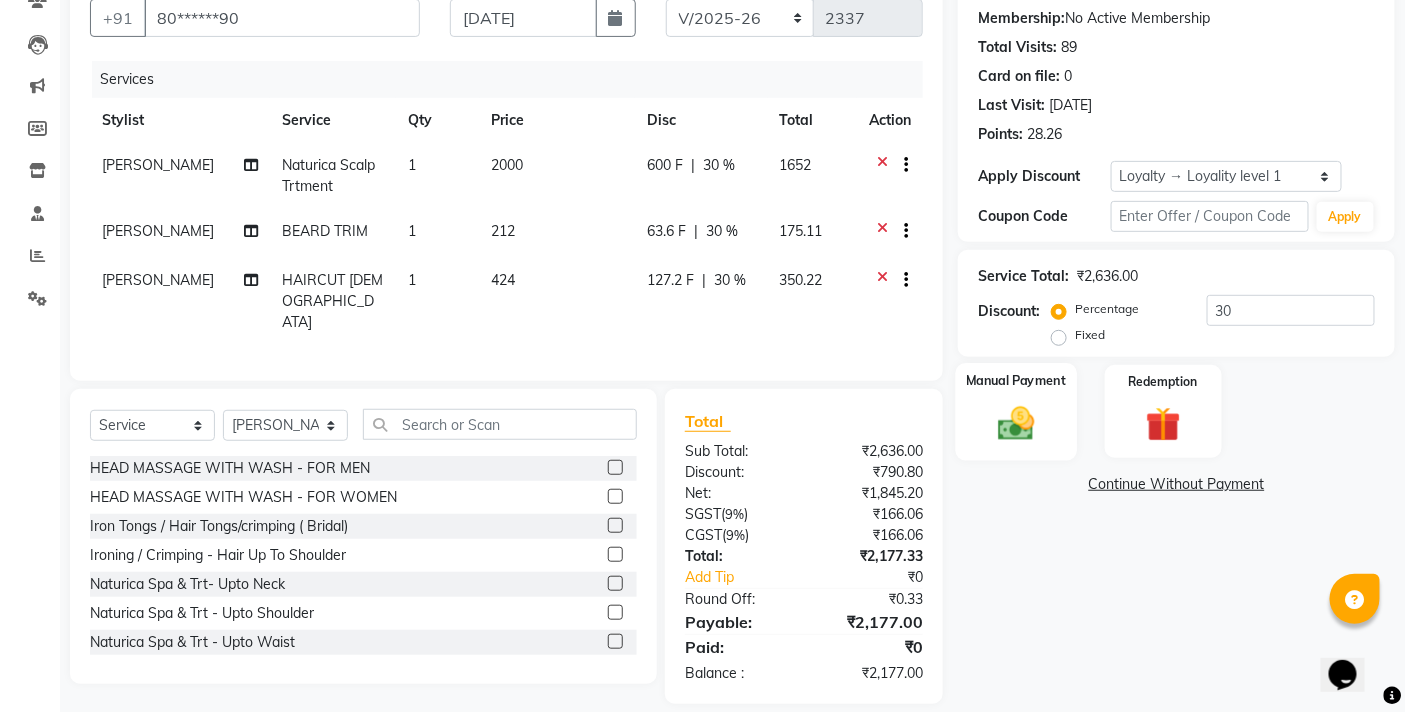 click 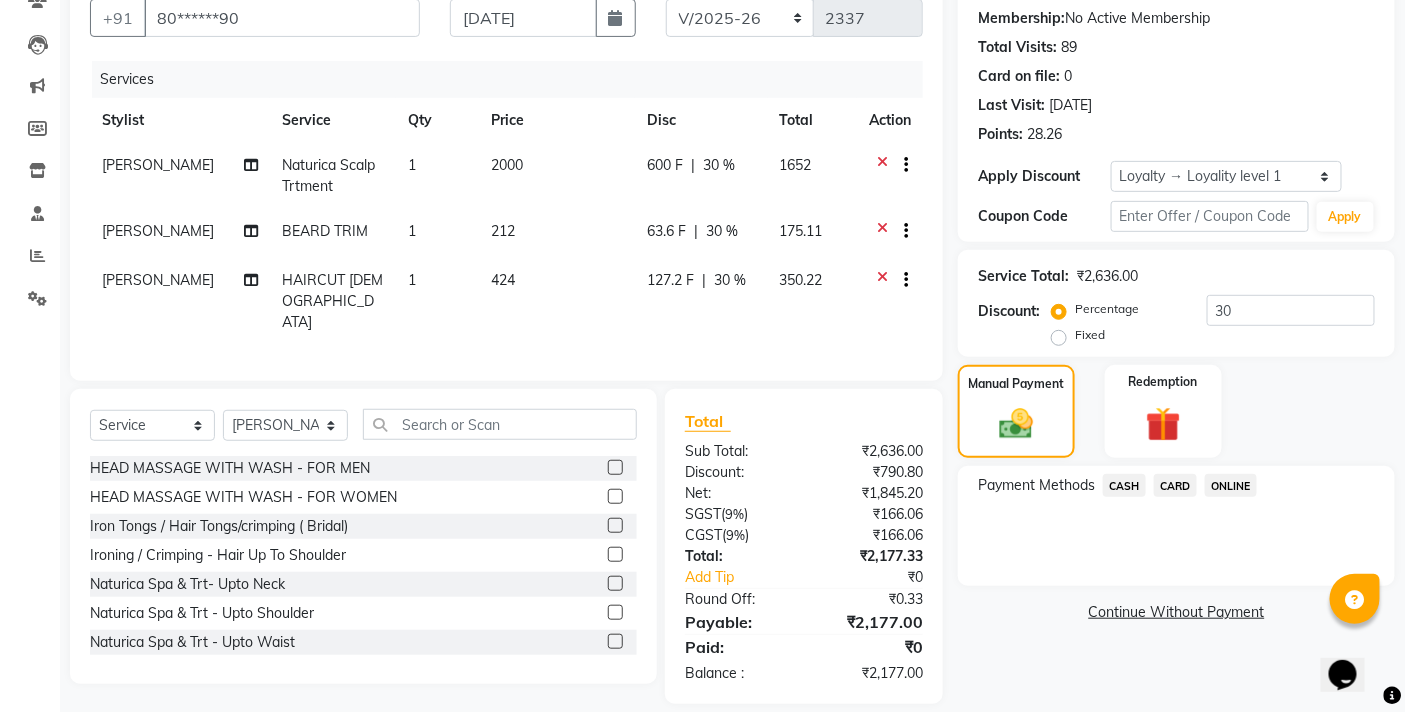 click on "ONLINE" 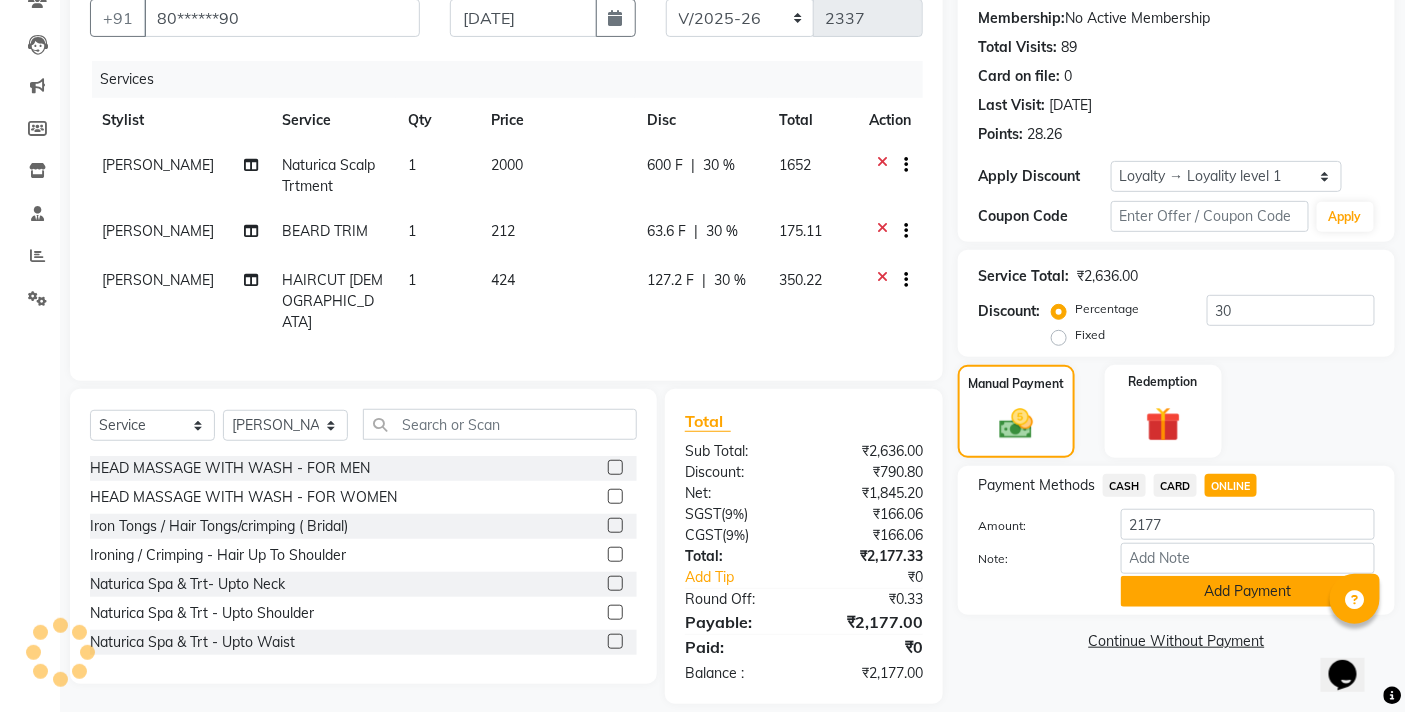 click on "Add Payment" 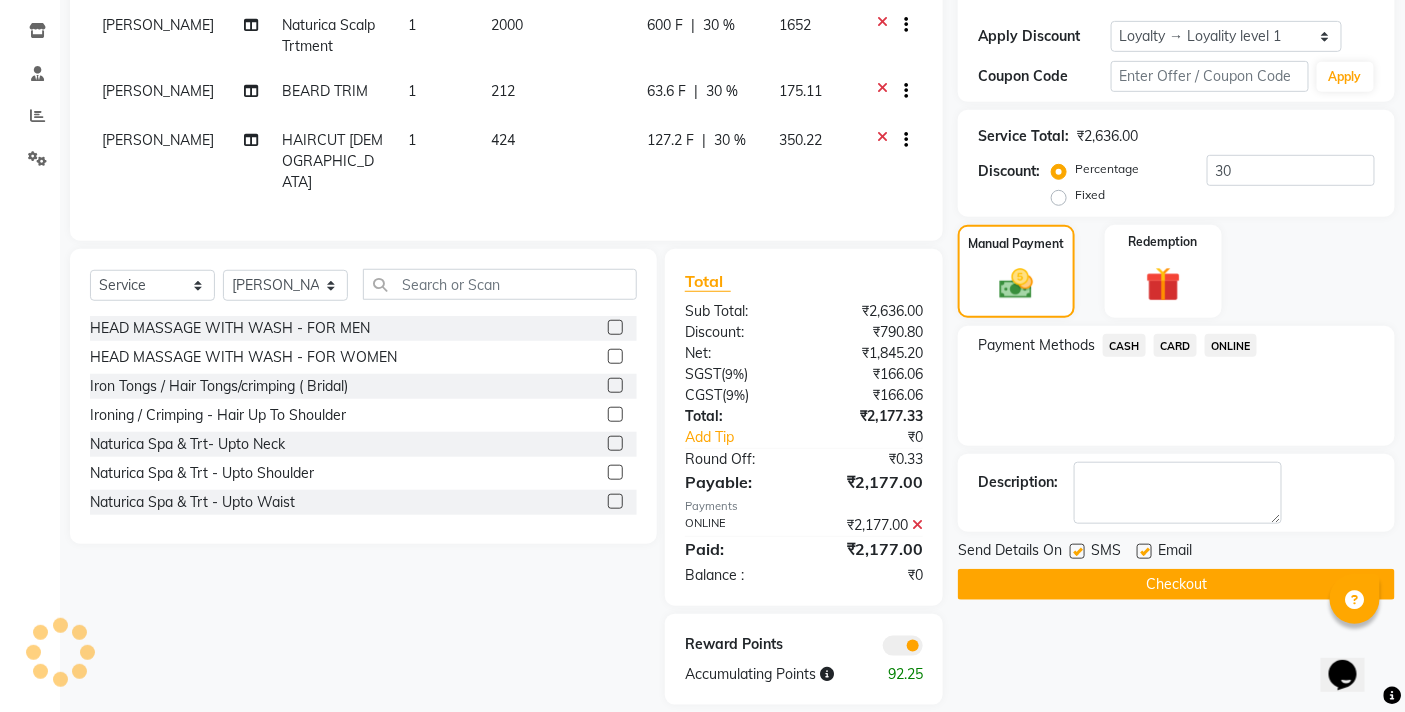 scroll, scrollTop: 328, scrollLeft: 0, axis: vertical 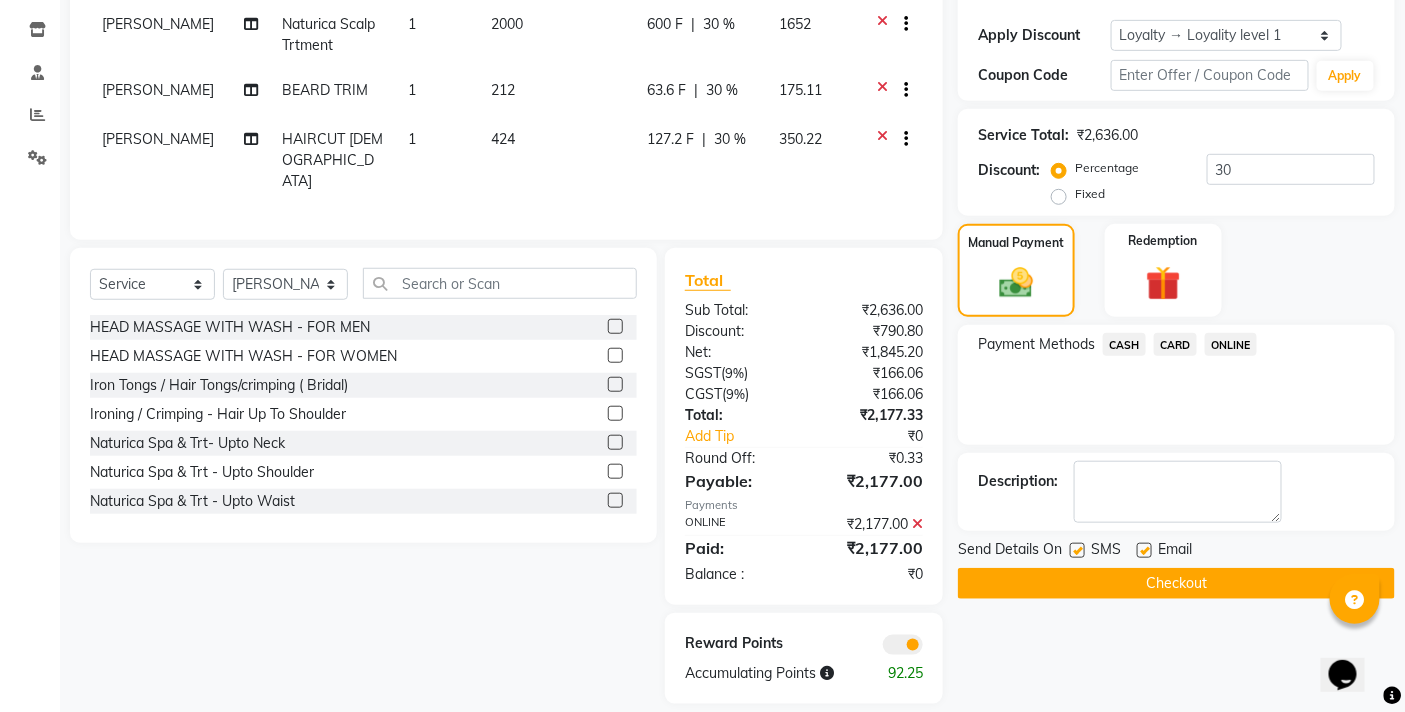 click on "Checkout" 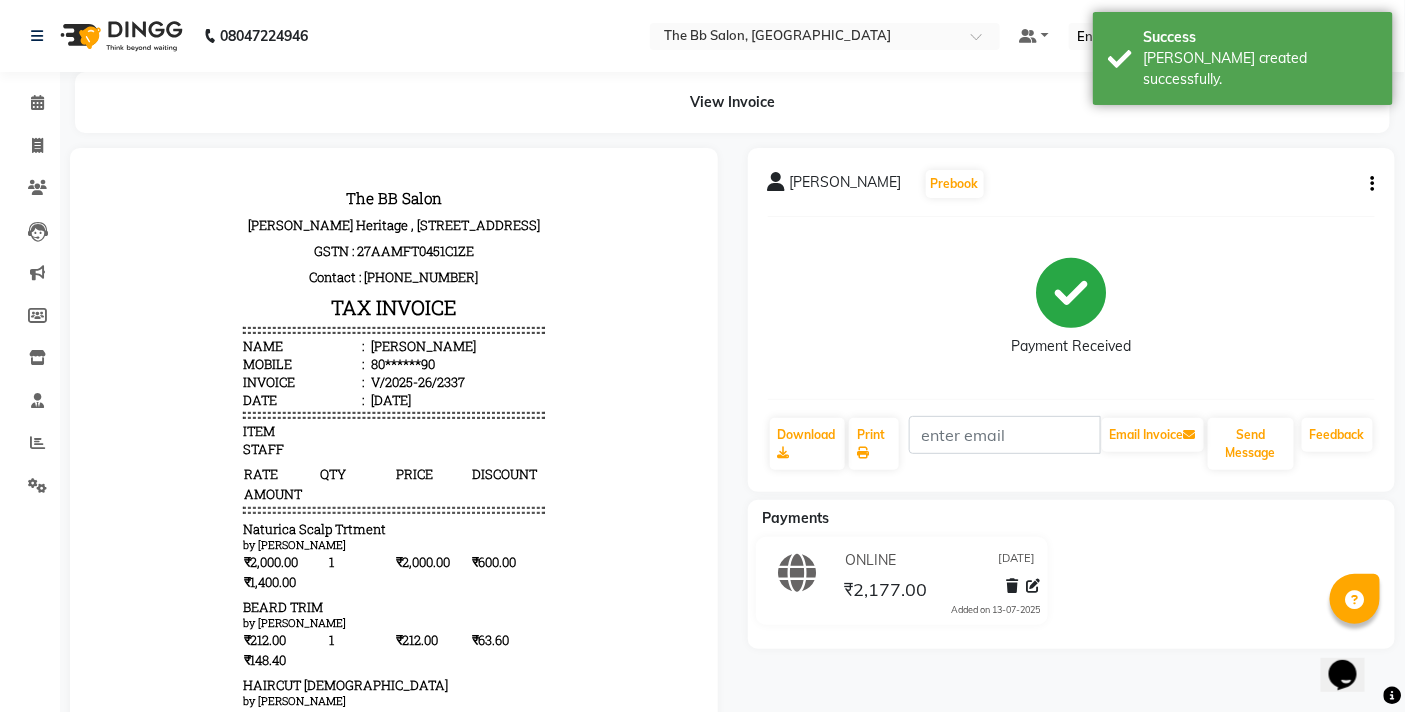 scroll, scrollTop: 0, scrollLeft: 0, axis: both 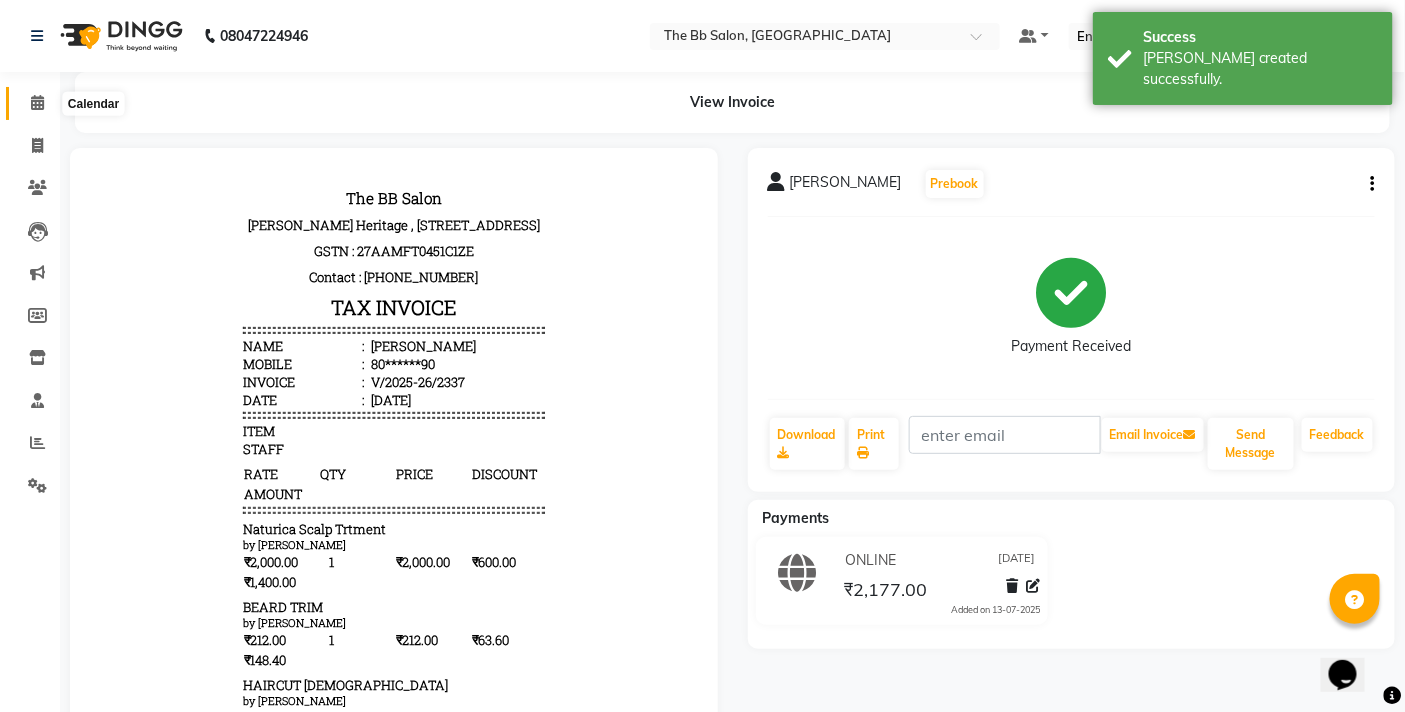 click 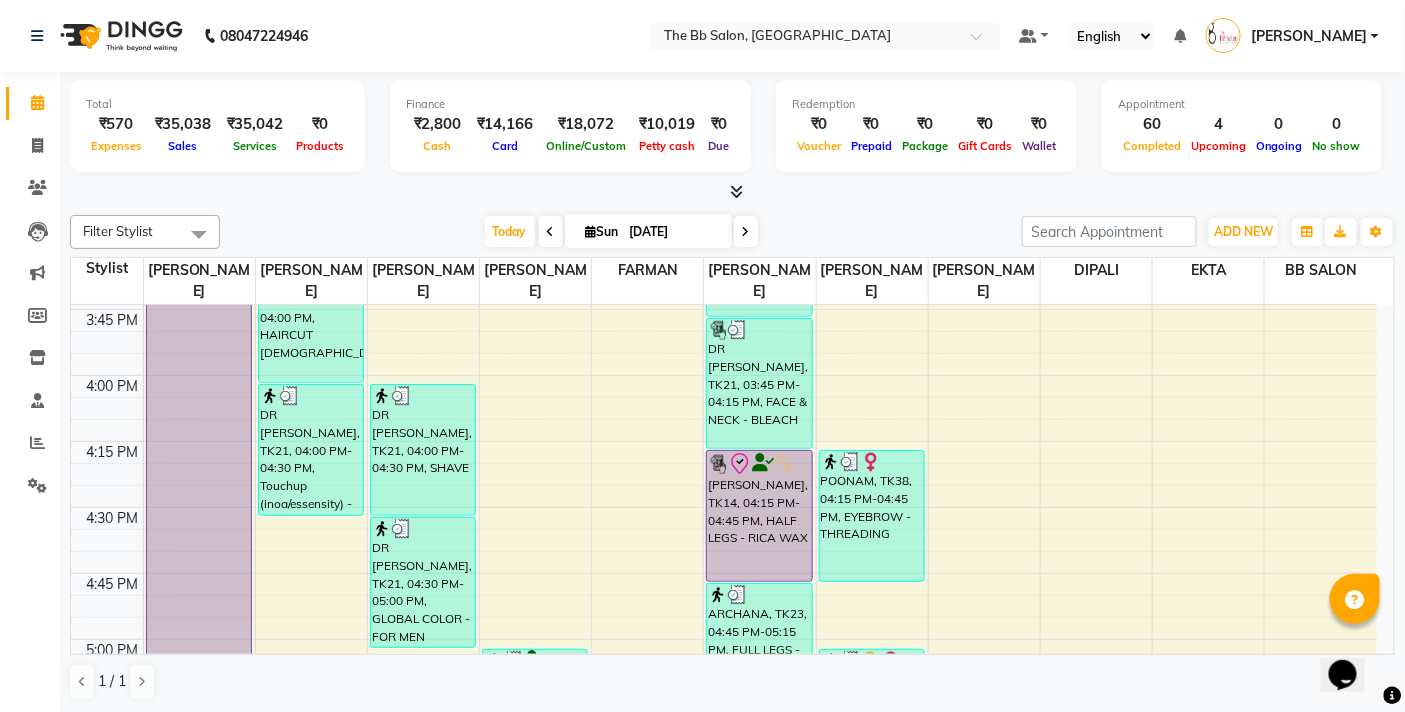 scroll, scrollTop: 1666, scrollLeft: 0, axis: vertical 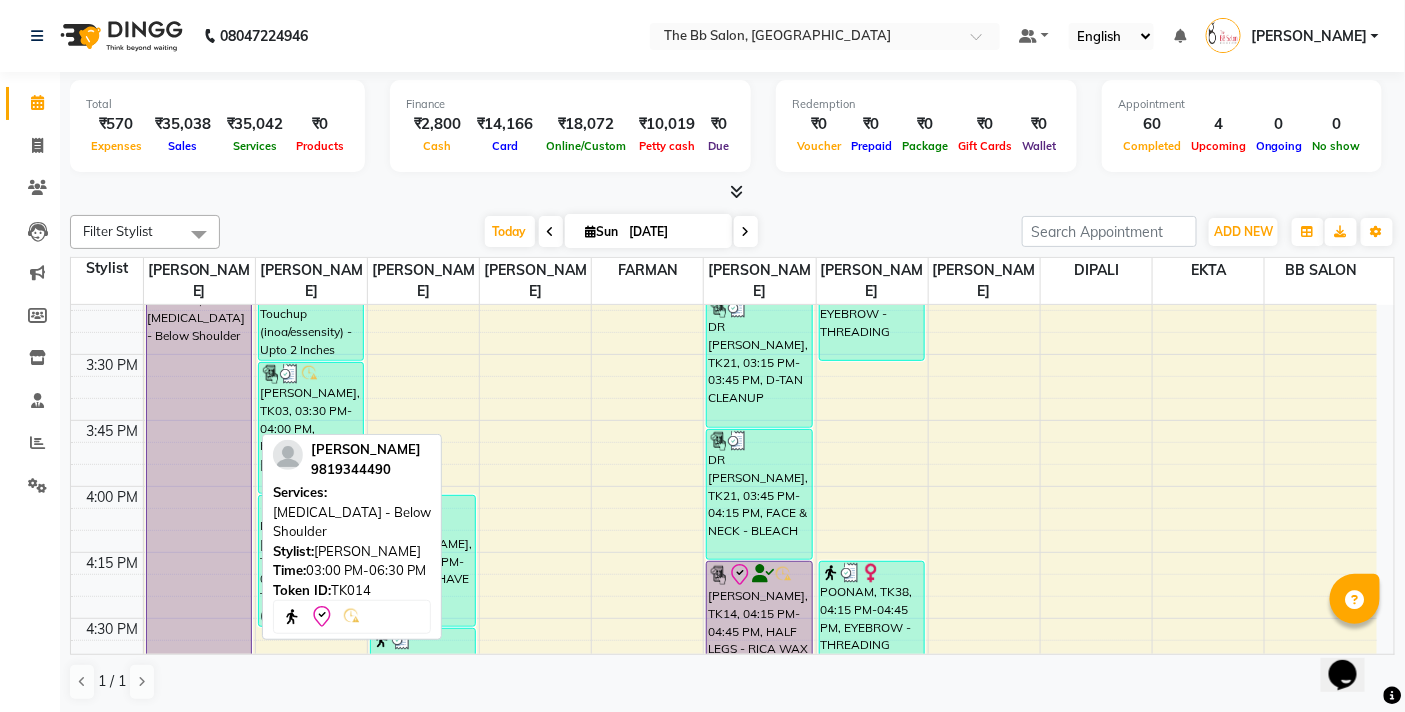 click on "[PERSON_NAME], TK14, 03:00 PM-06:30 PM, [MEDICAL_DATA] - Below Shoulder" at bounding box center (199, 693) 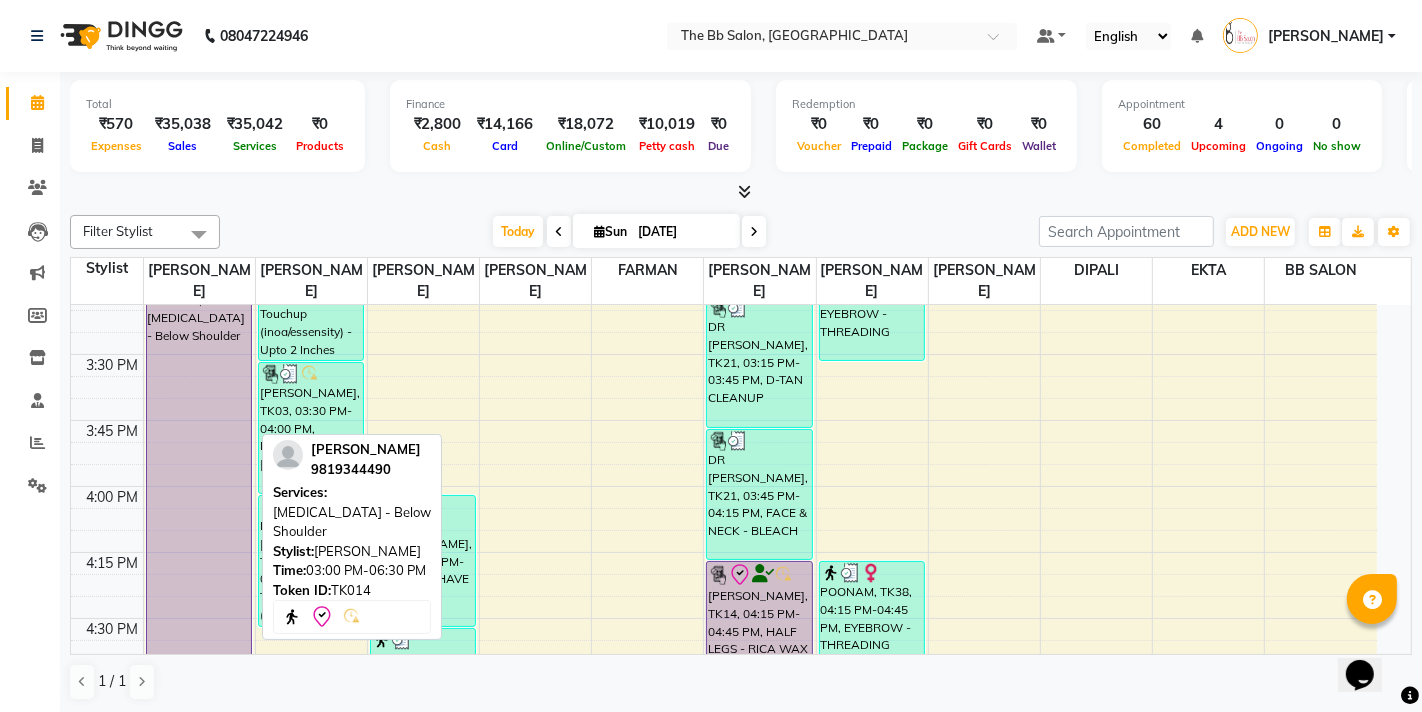select on "8" 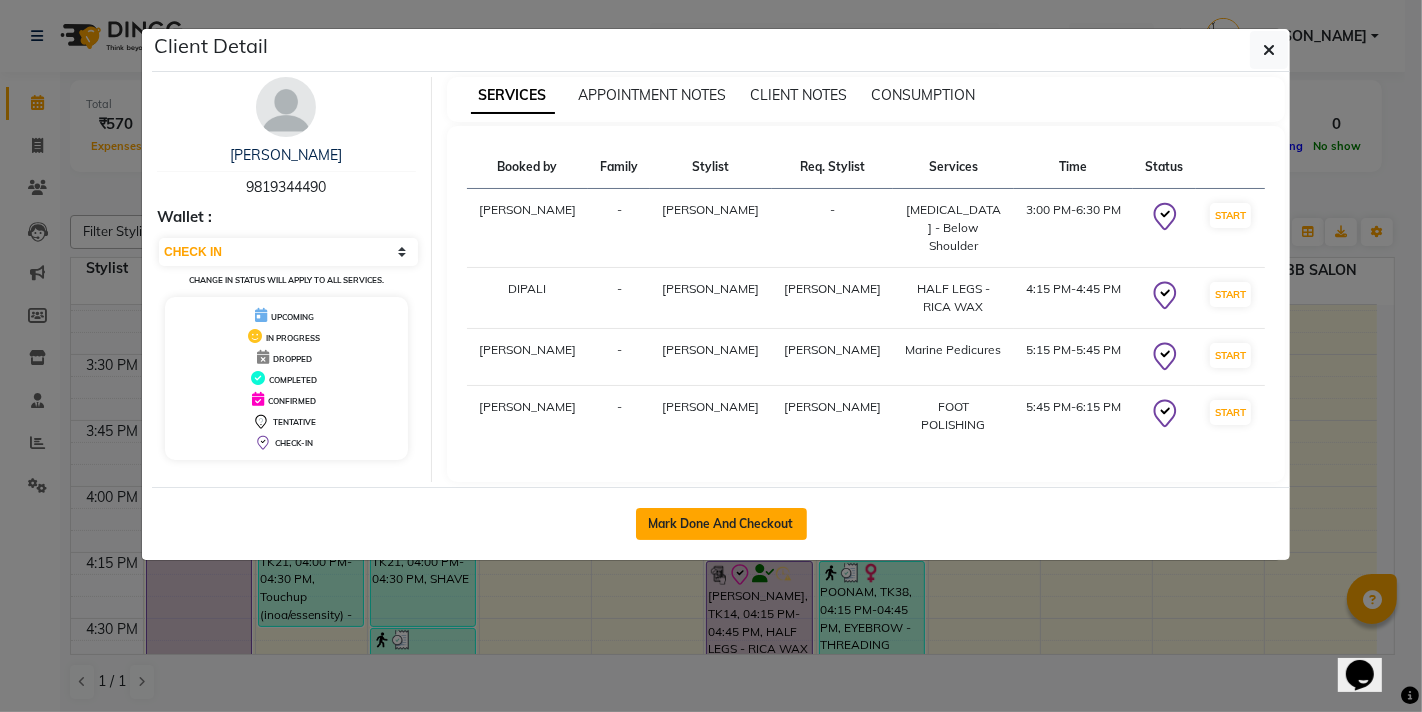 click on "Mark Done And Checkout" 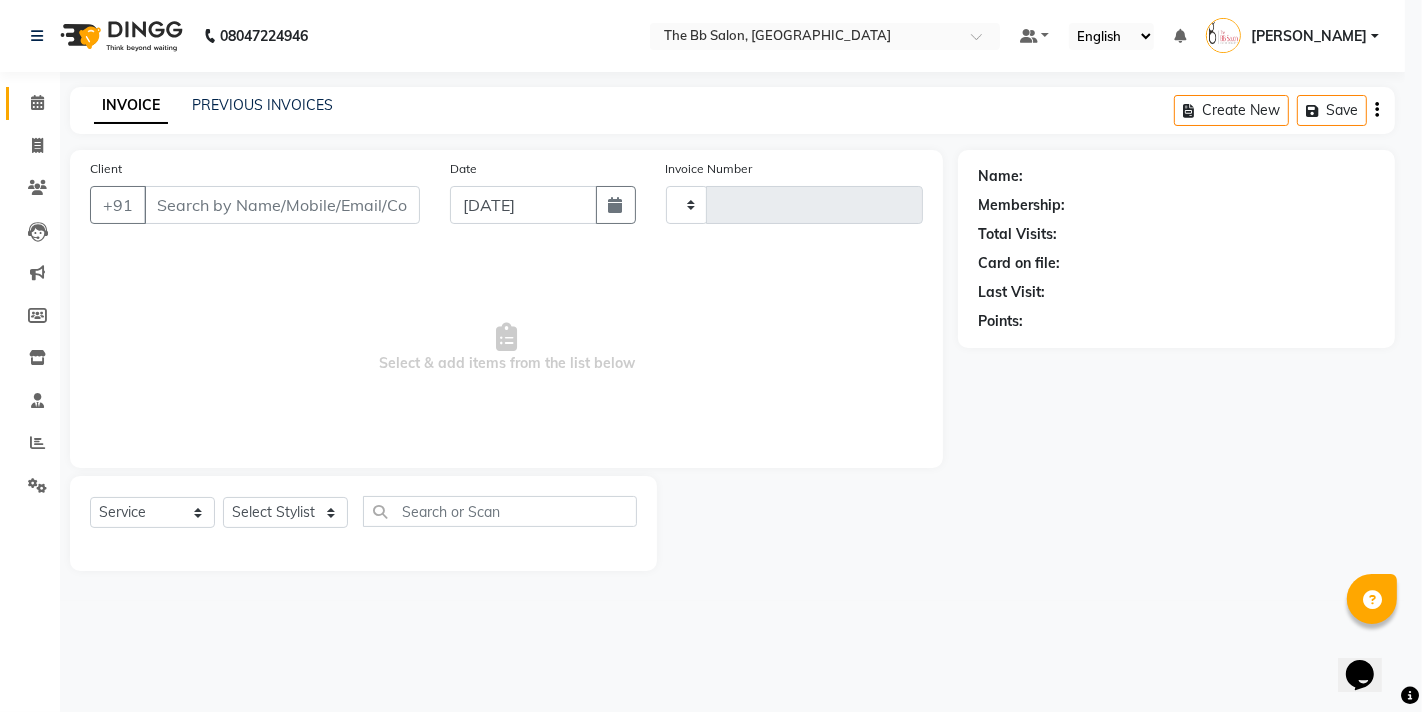 type on "2338" 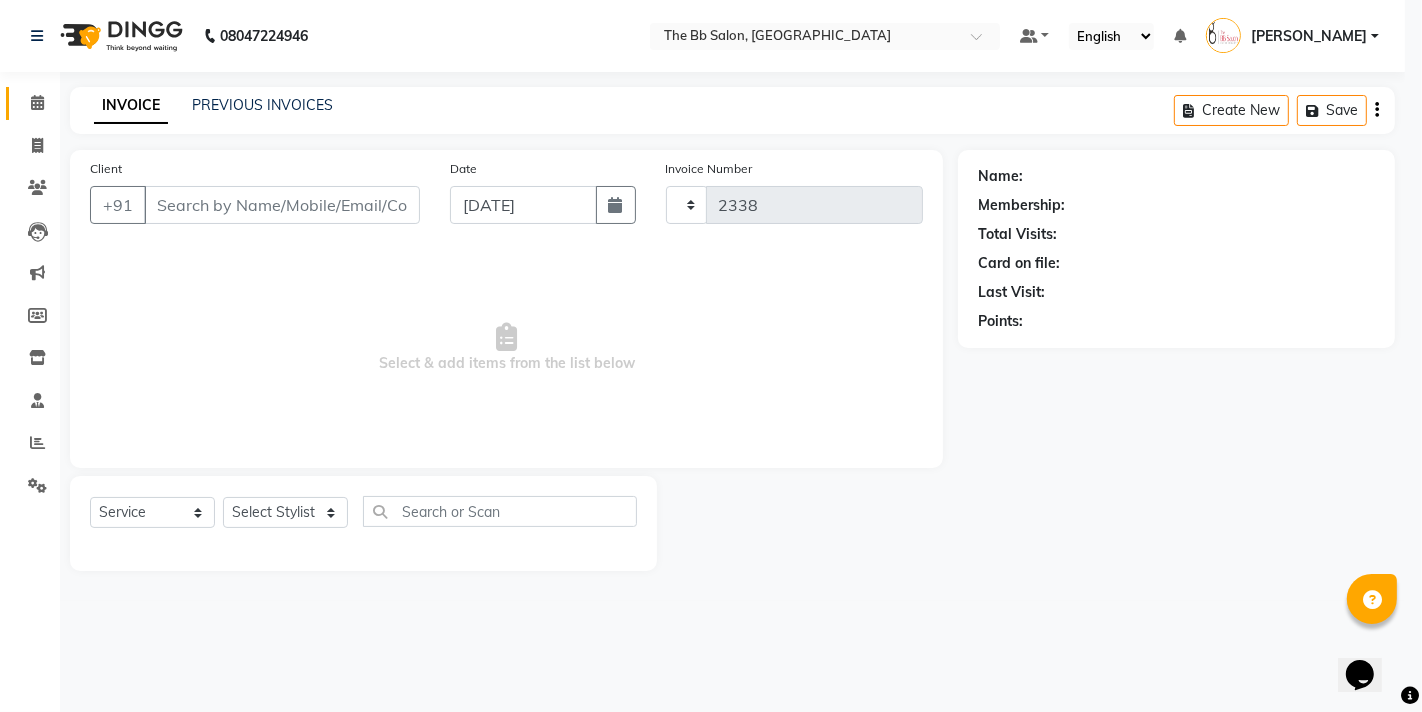 select on "3" 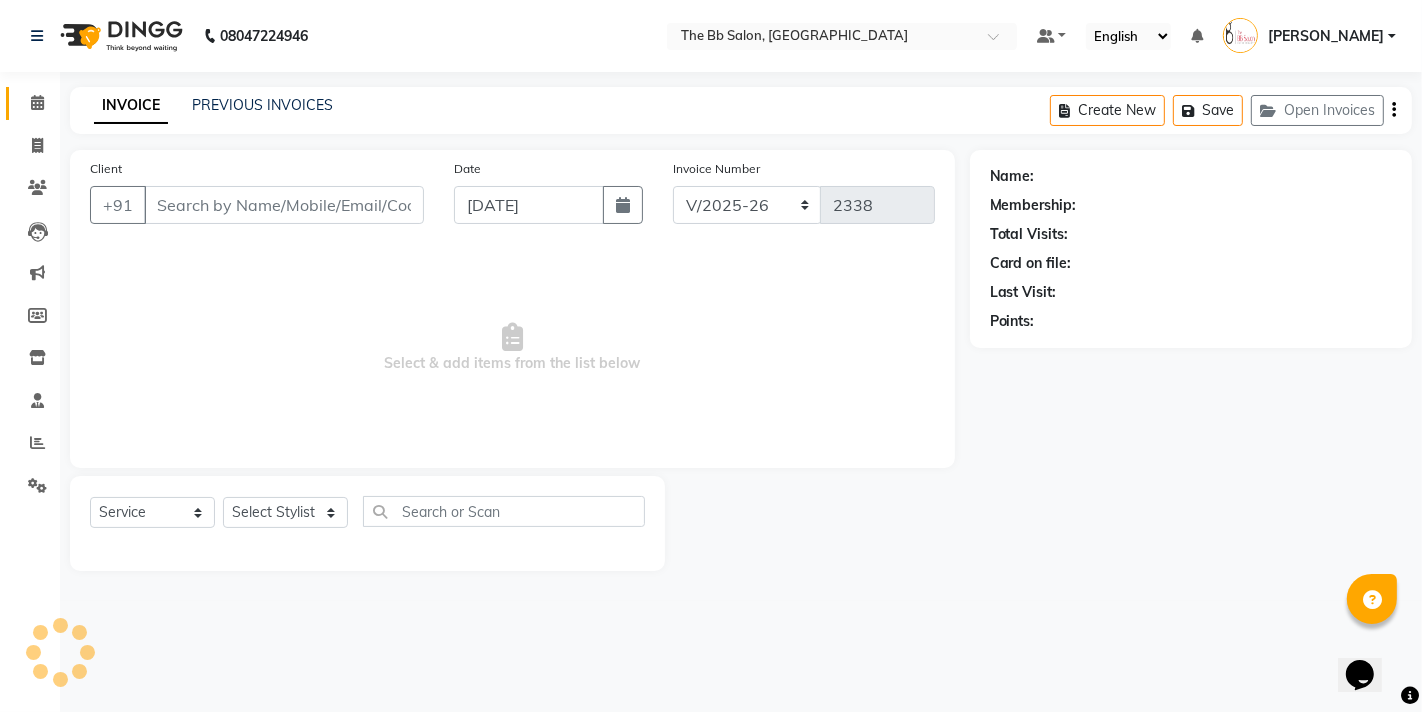 type on "98******90" 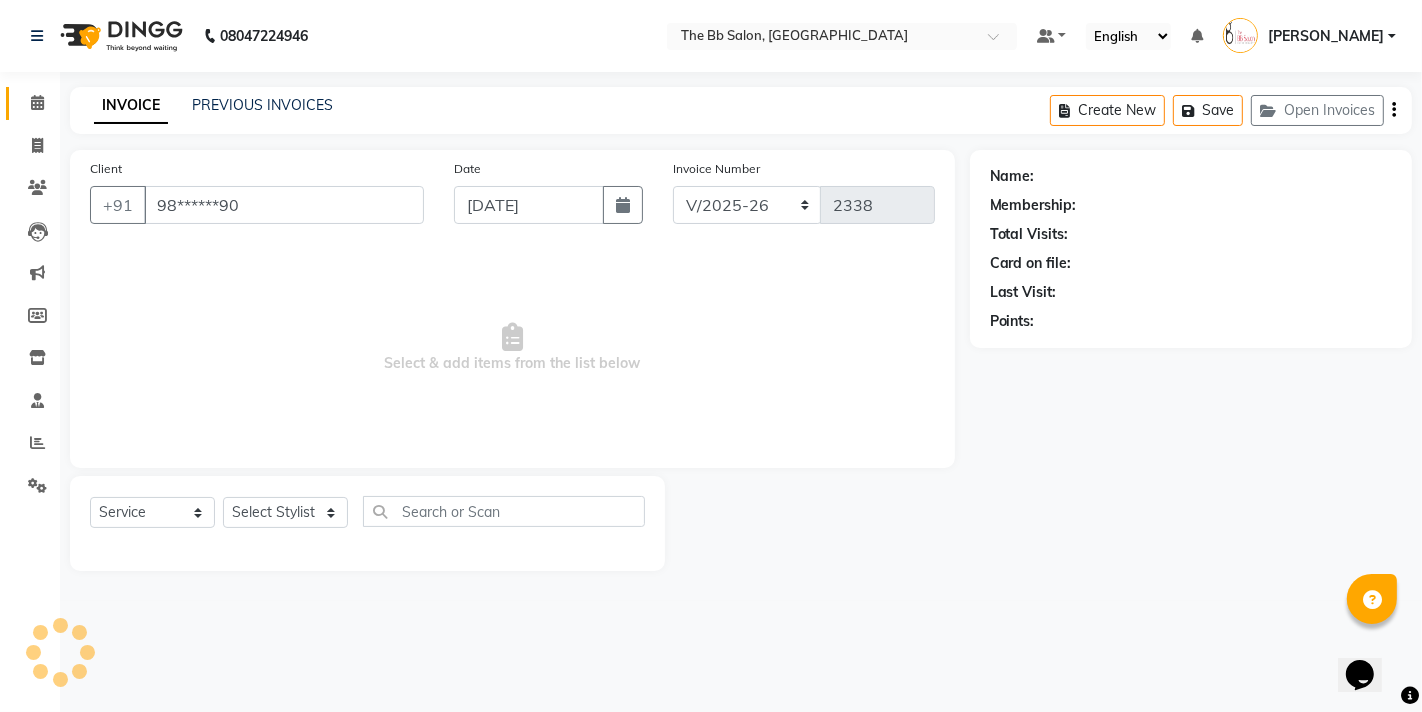 select on "83524" 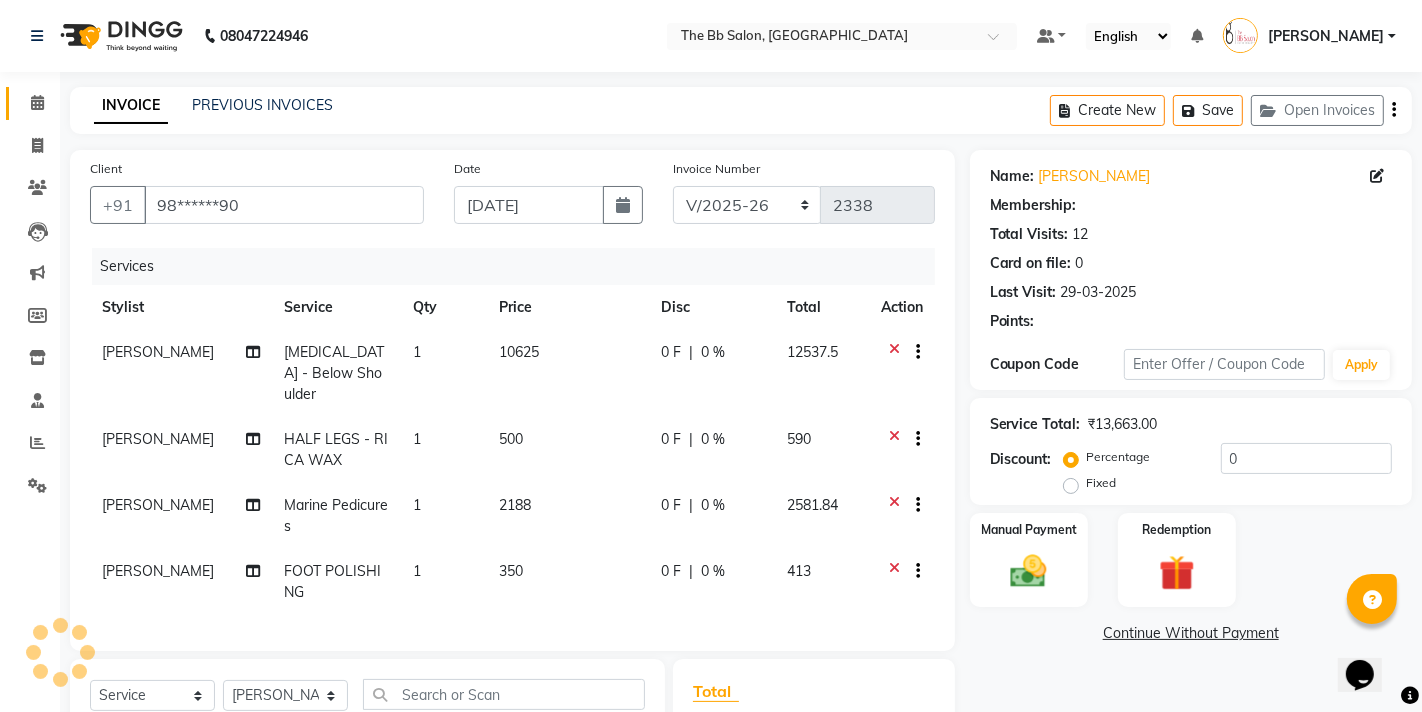select on "1: Object" 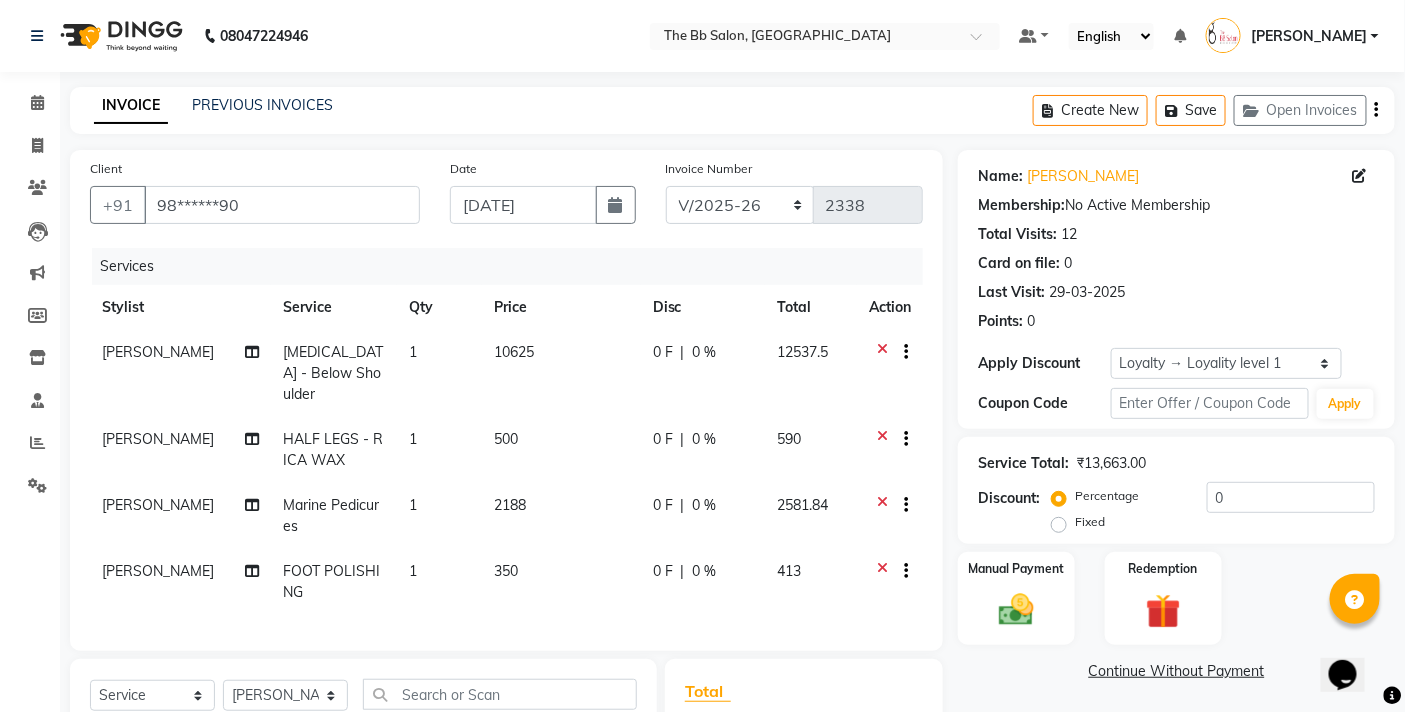 click on "0 %" 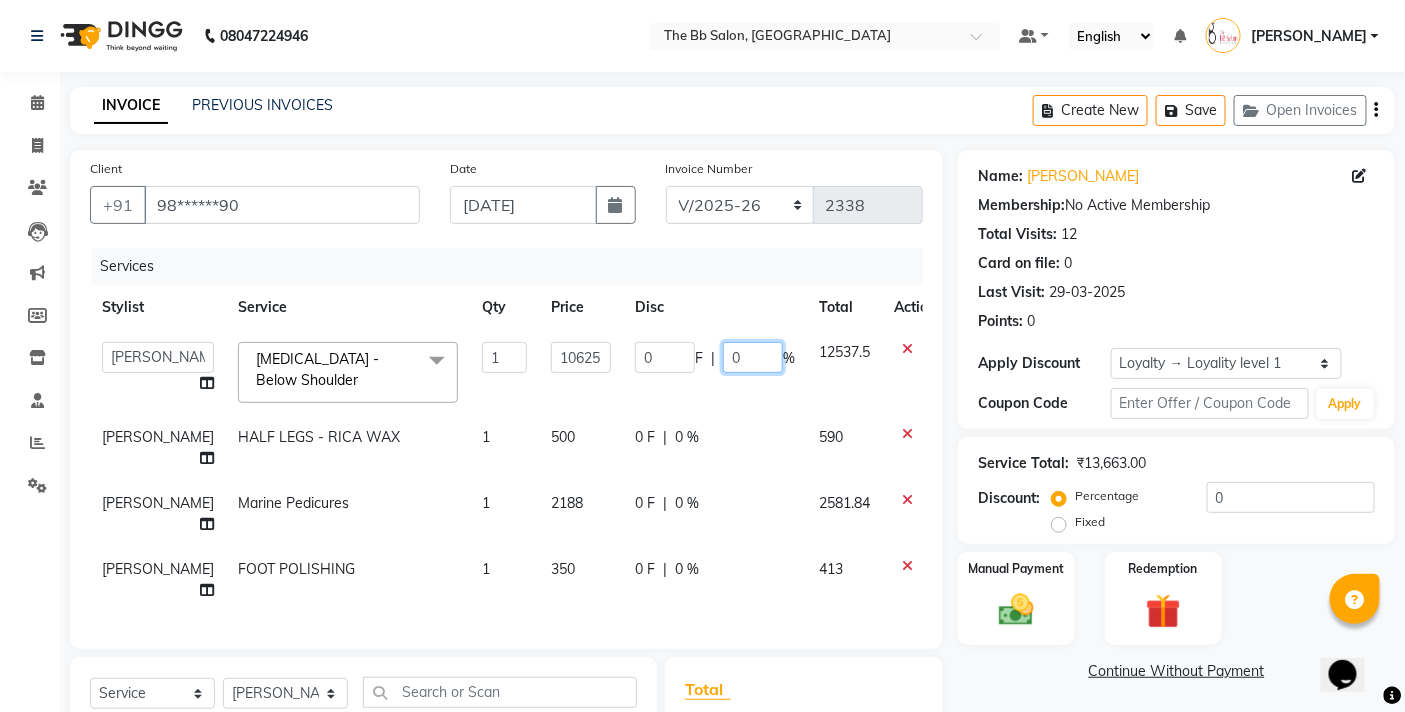 click on "0" 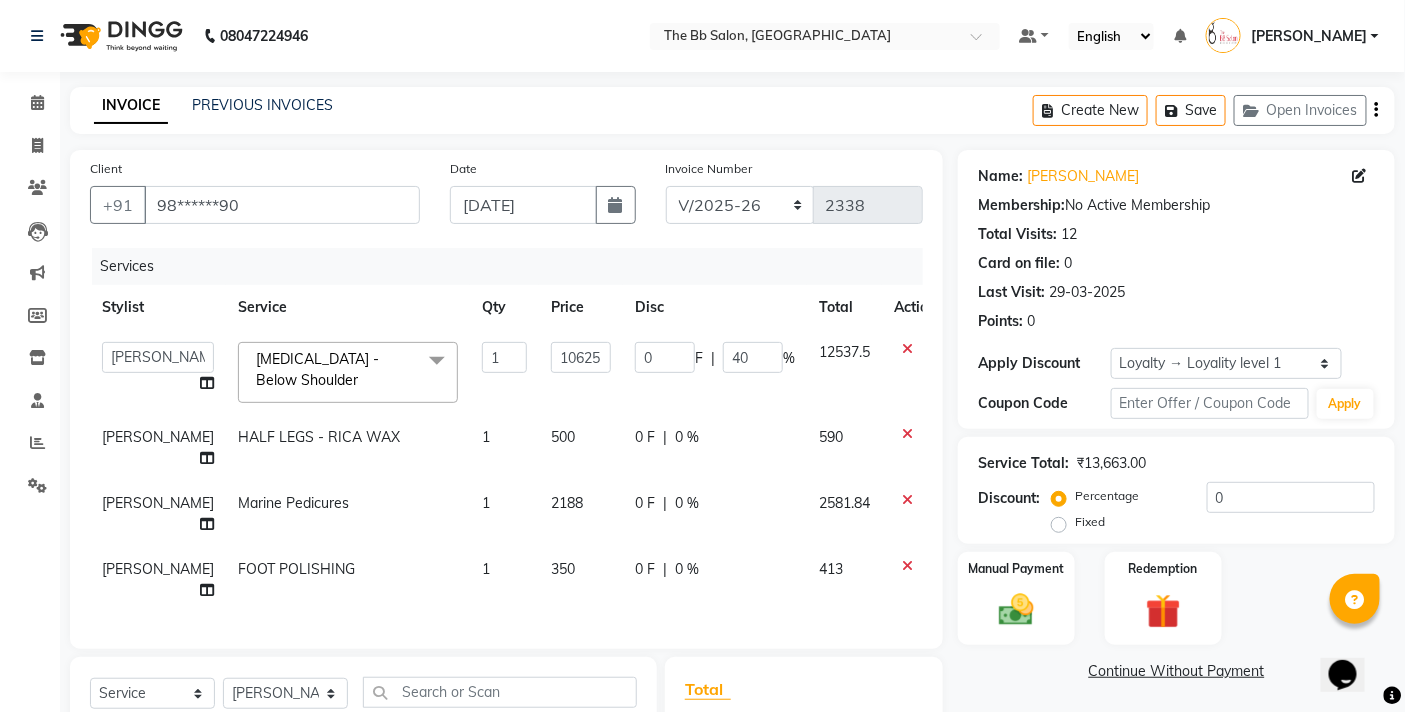 click on "Services" 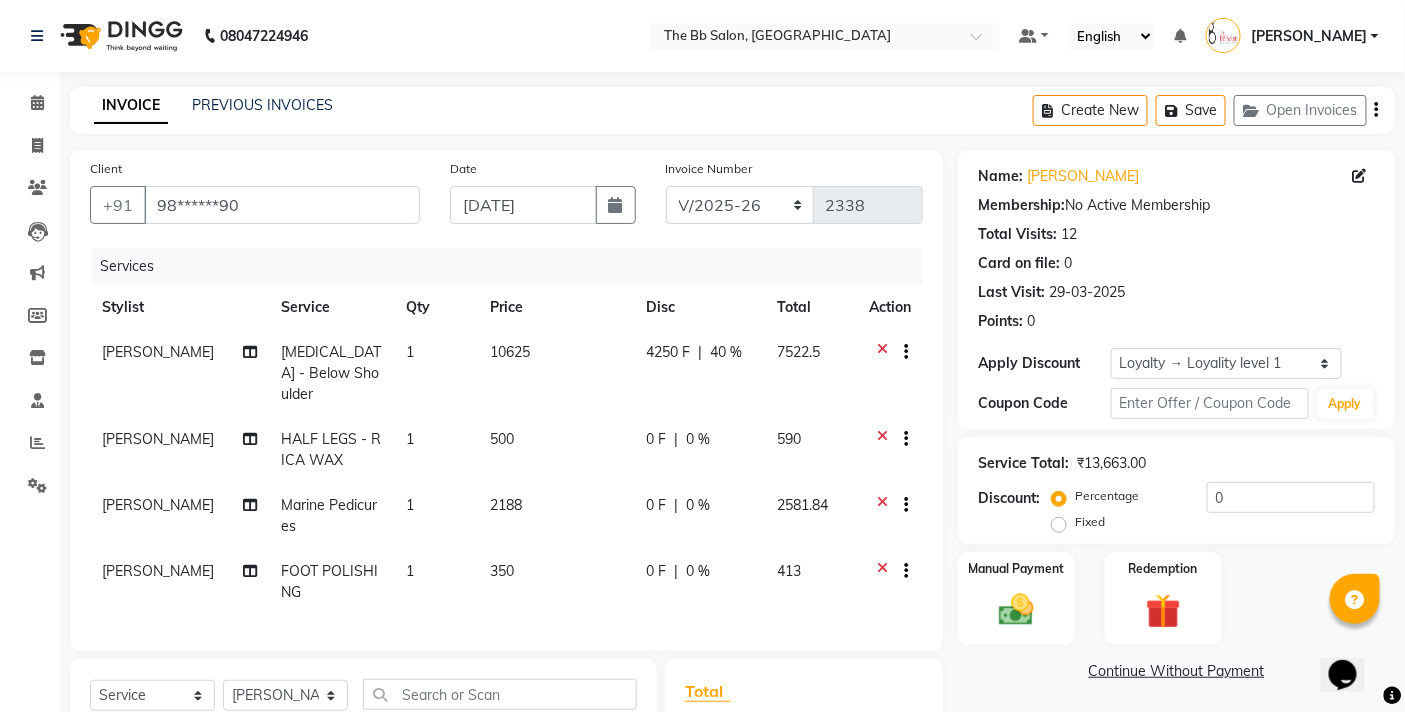 click on "0 %" 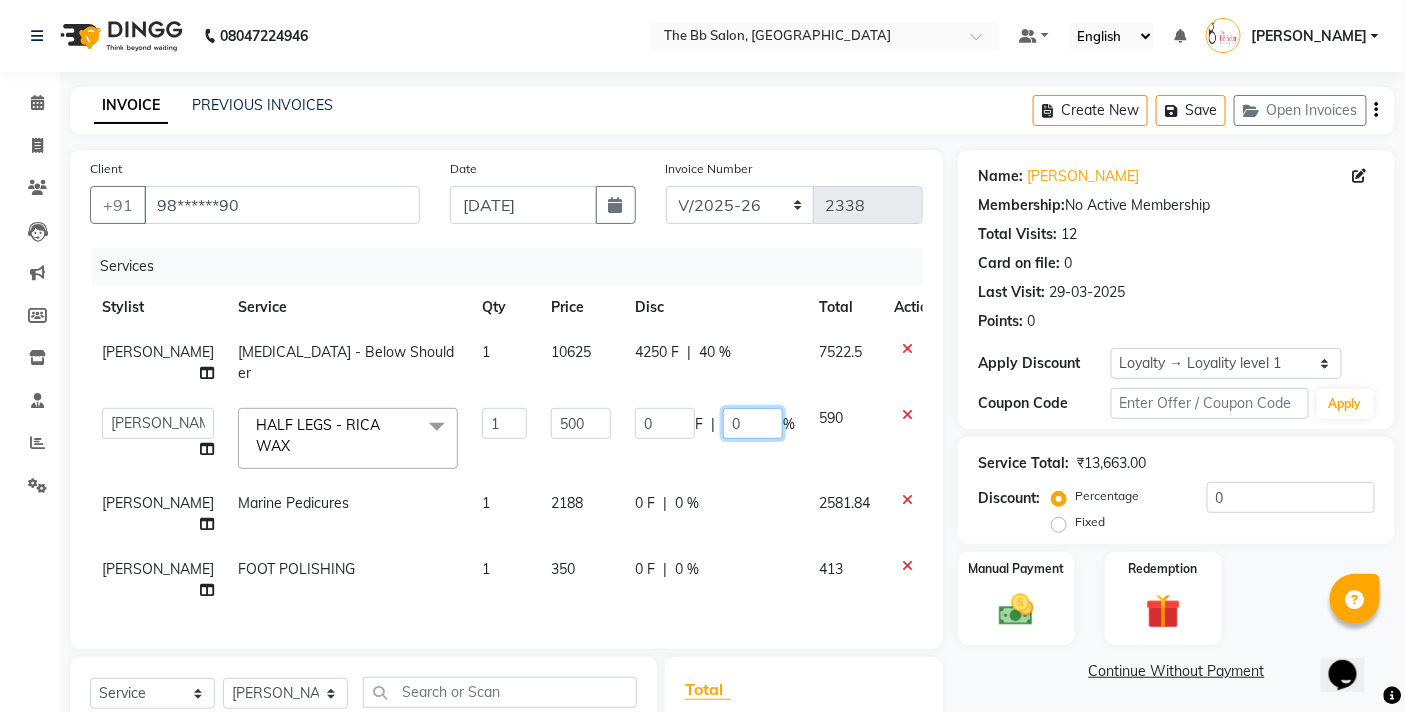click on "0" 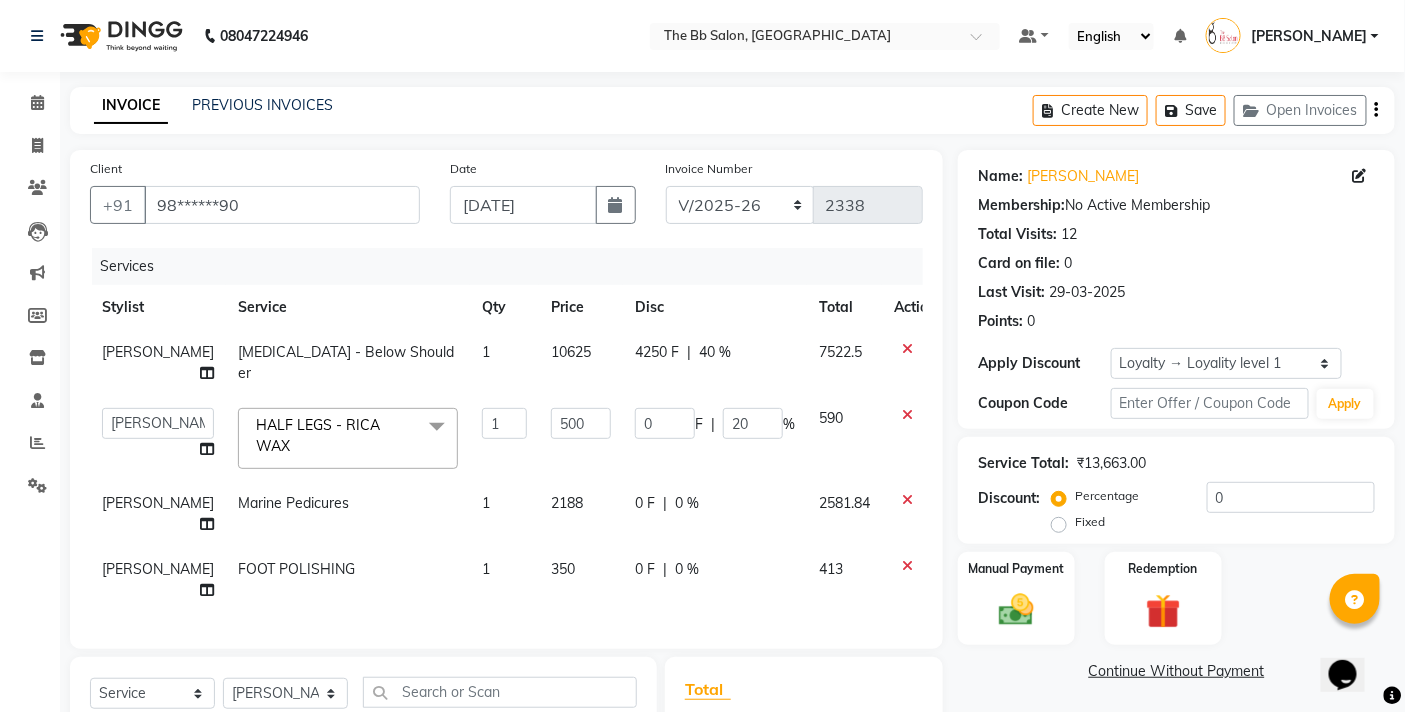 click on "0 F | 0 %" 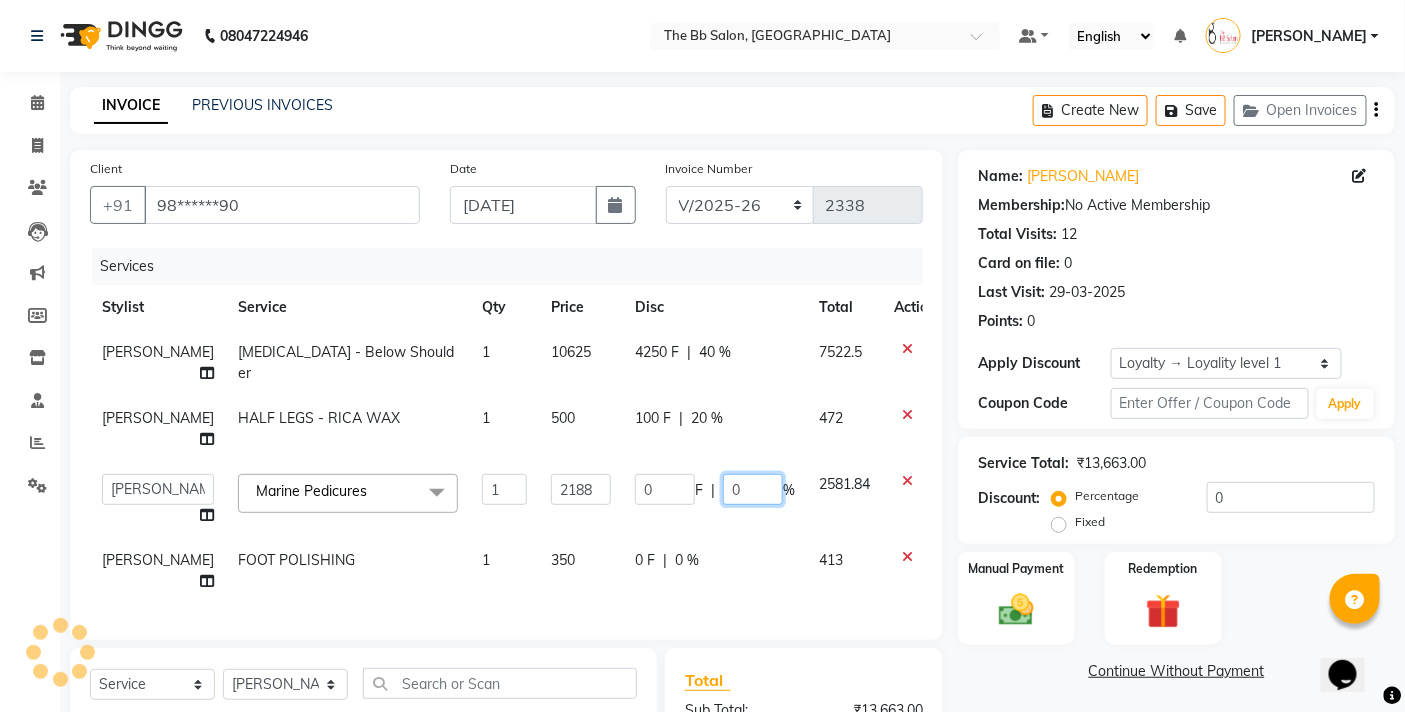 click on "0" 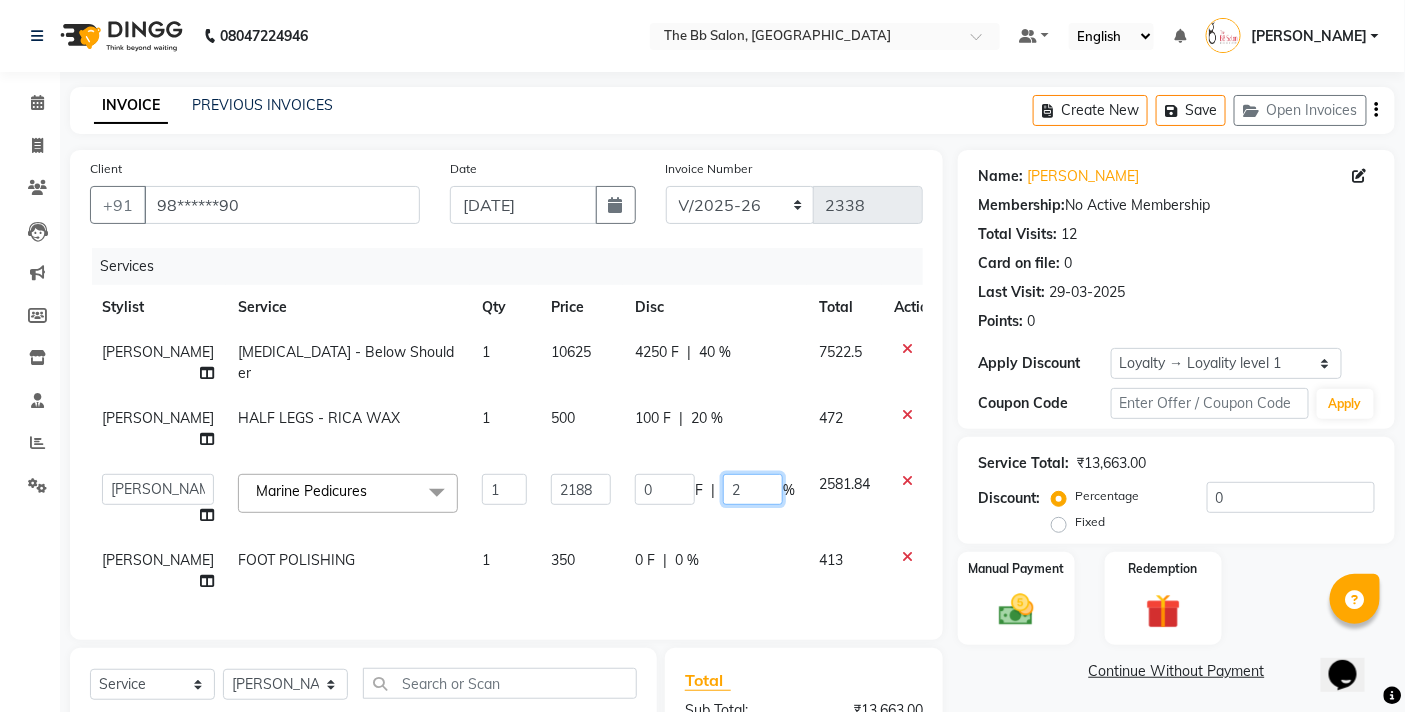type on "25" 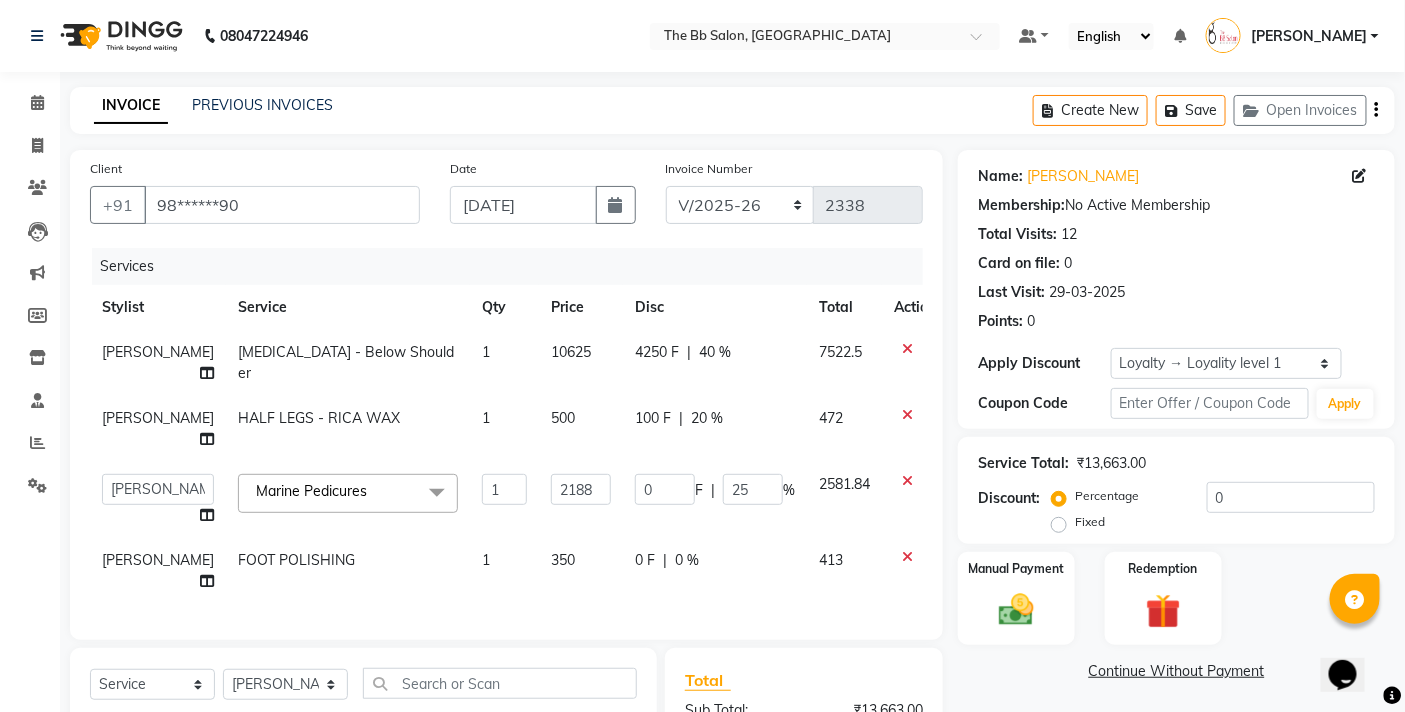 click on "0 F | 0 %" 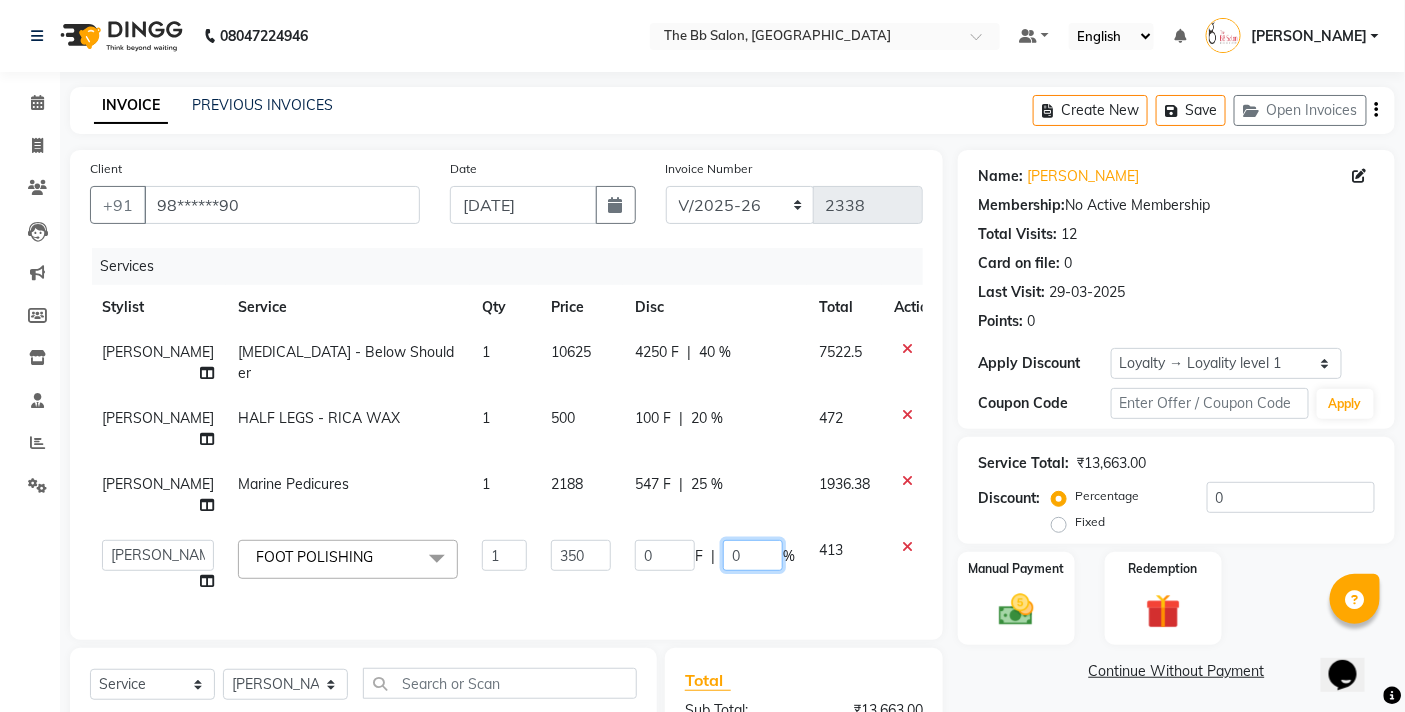 click on "0" 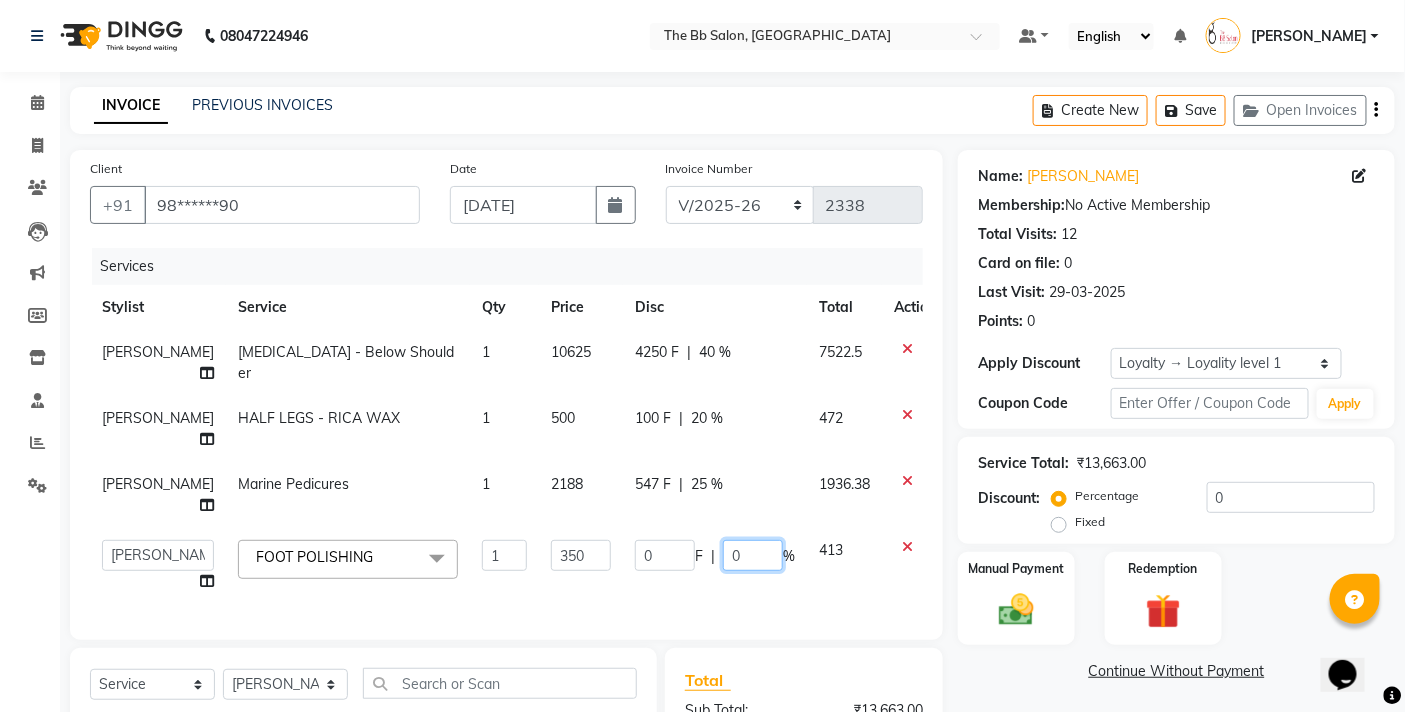 type on "20" 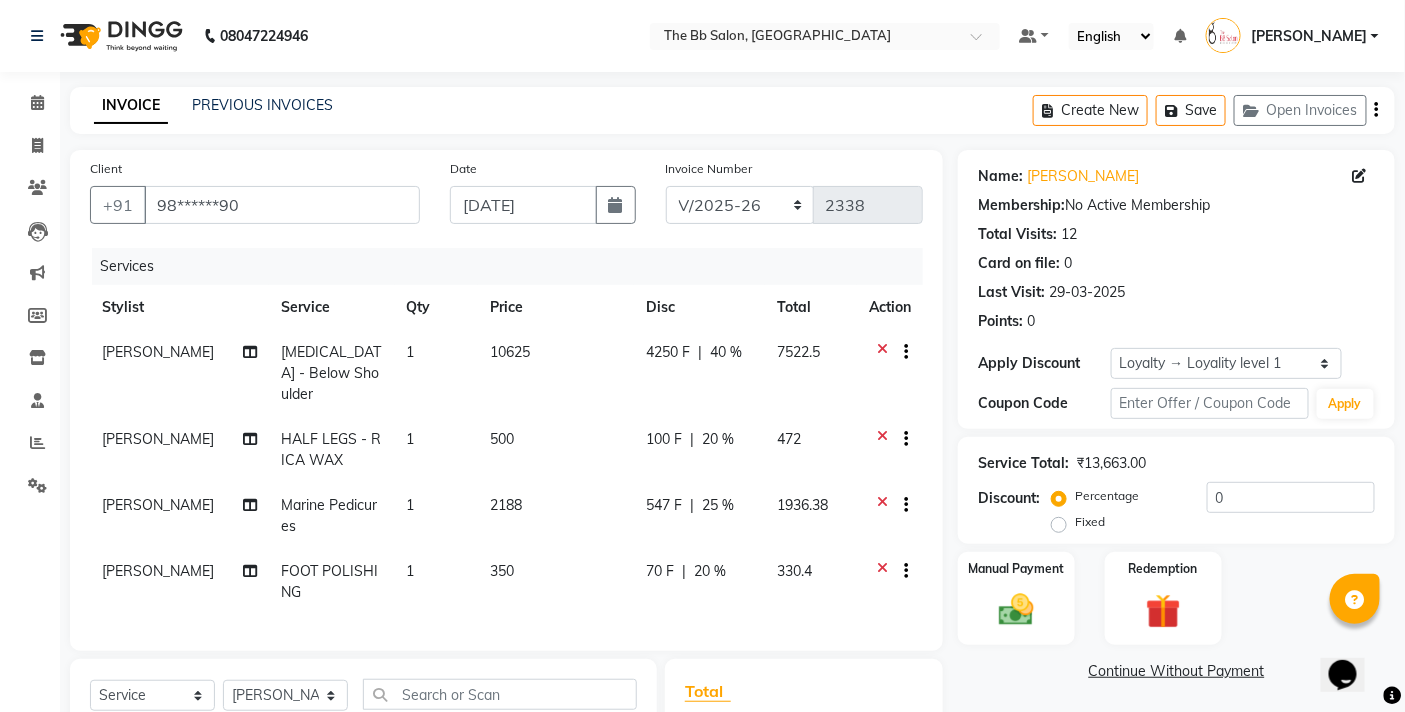 click on "547 F | 25 %" 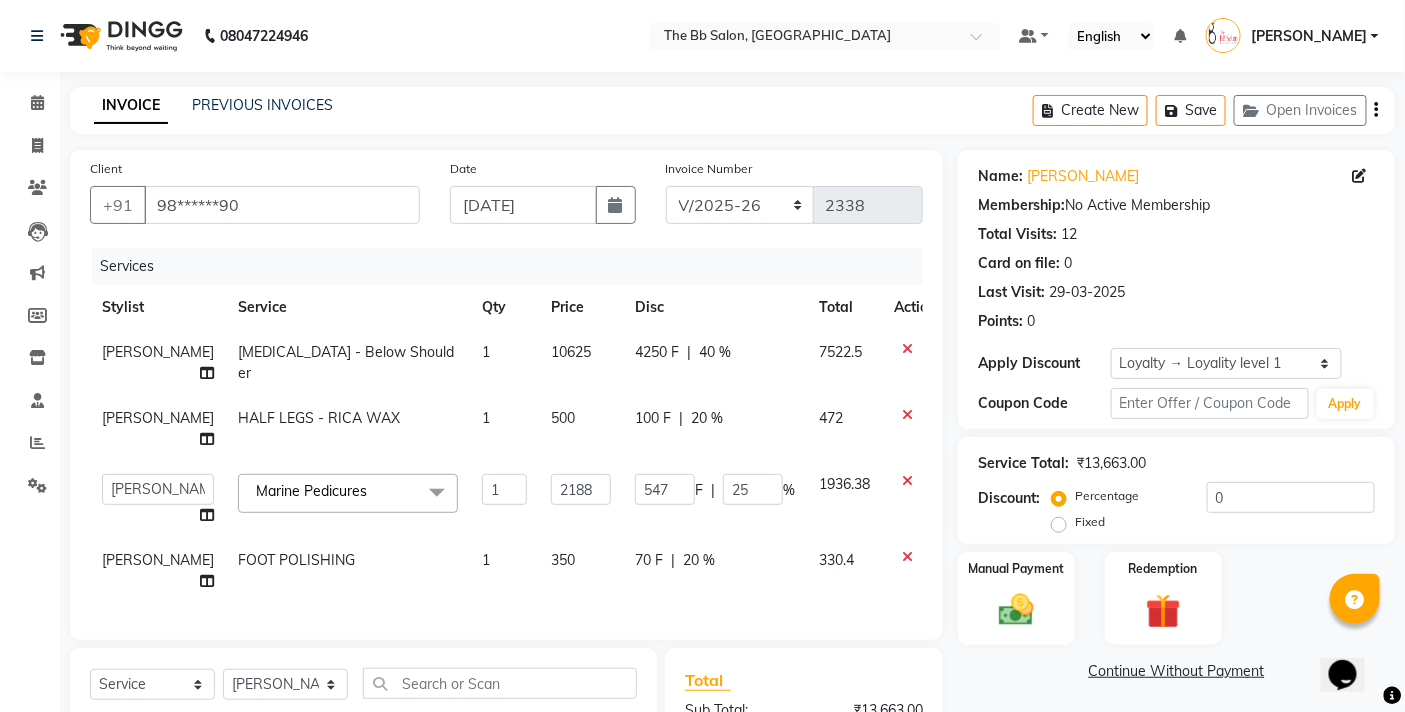 click on "70 F | 20 %" 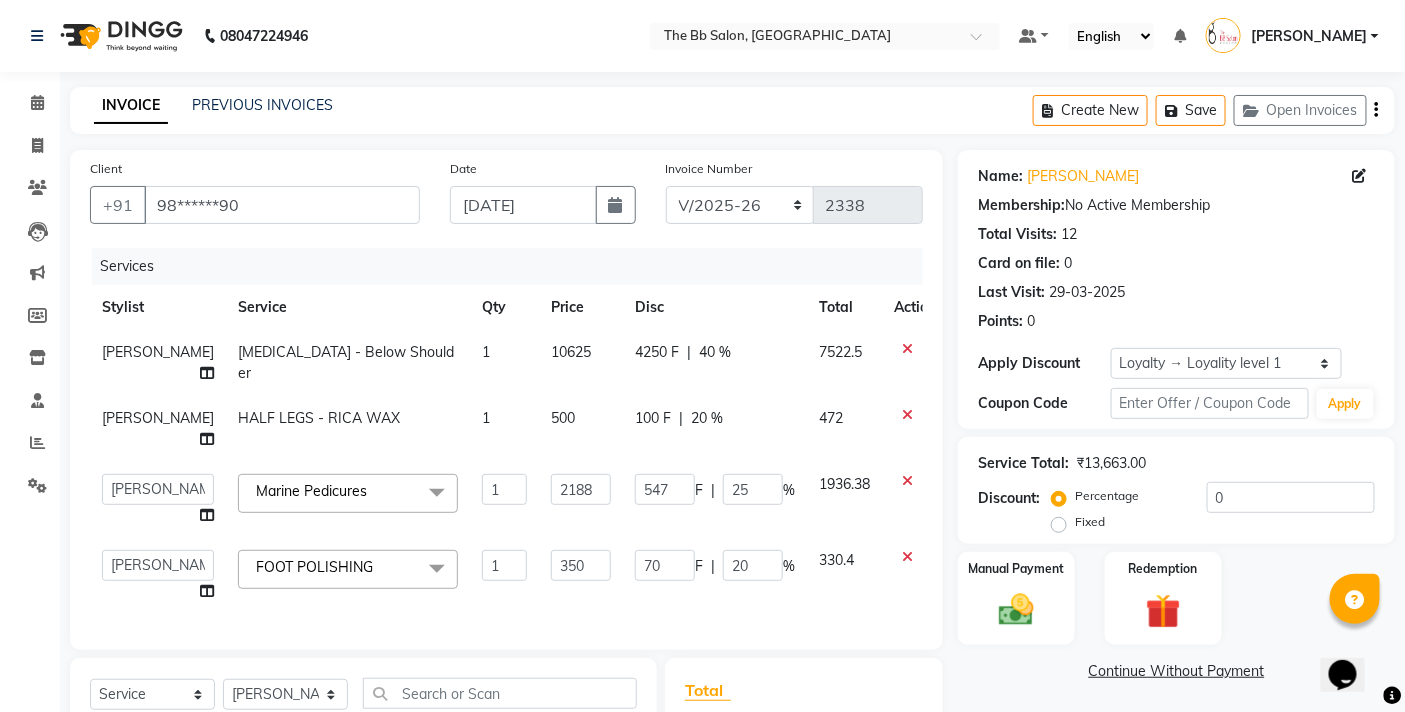 scroll, scrollTop: 307, scrollLeft: 0, axis: vertical 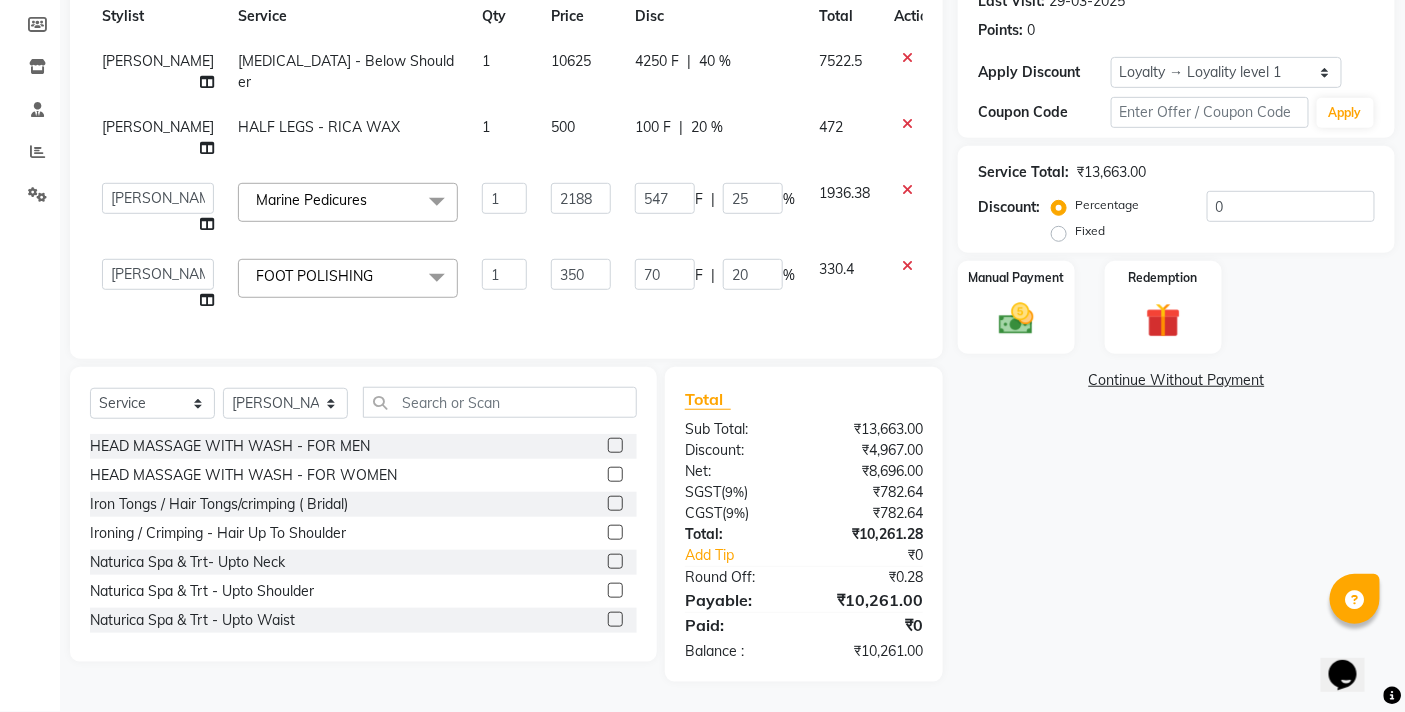 click on "Name: [PERSON_NAME] Membership:  No Active Membership  Total Visits:  12 Card on file:  0 Last Visit:   [DATE] Points:   0  Apply Discount Select  Loyalty → Loyality level 1  Coupon Code Apply Service Total:  ₹13,663.00  Discount:  Percentage   Fixed  0 Manual Payment Redemption  Continue Without Payment" 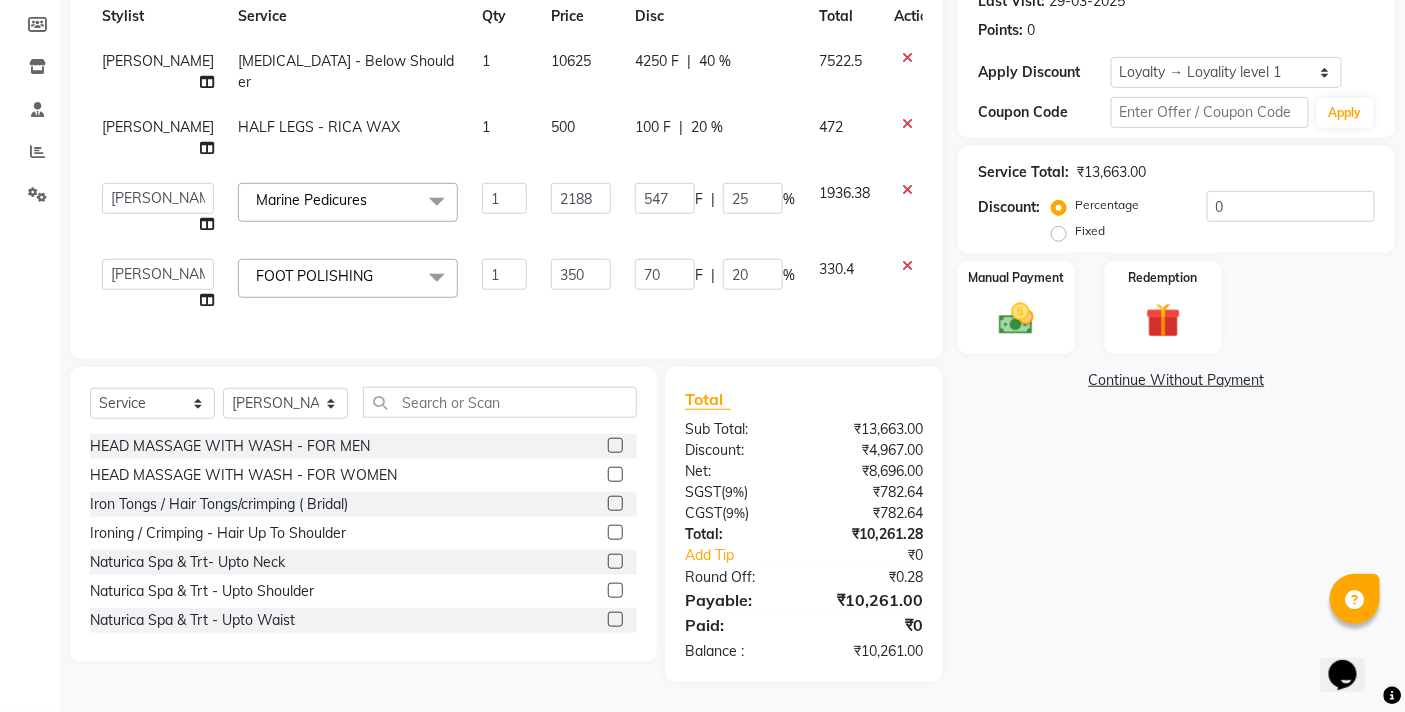 scroll, scrollTop: 0, scrollLeft: 0, axis: both 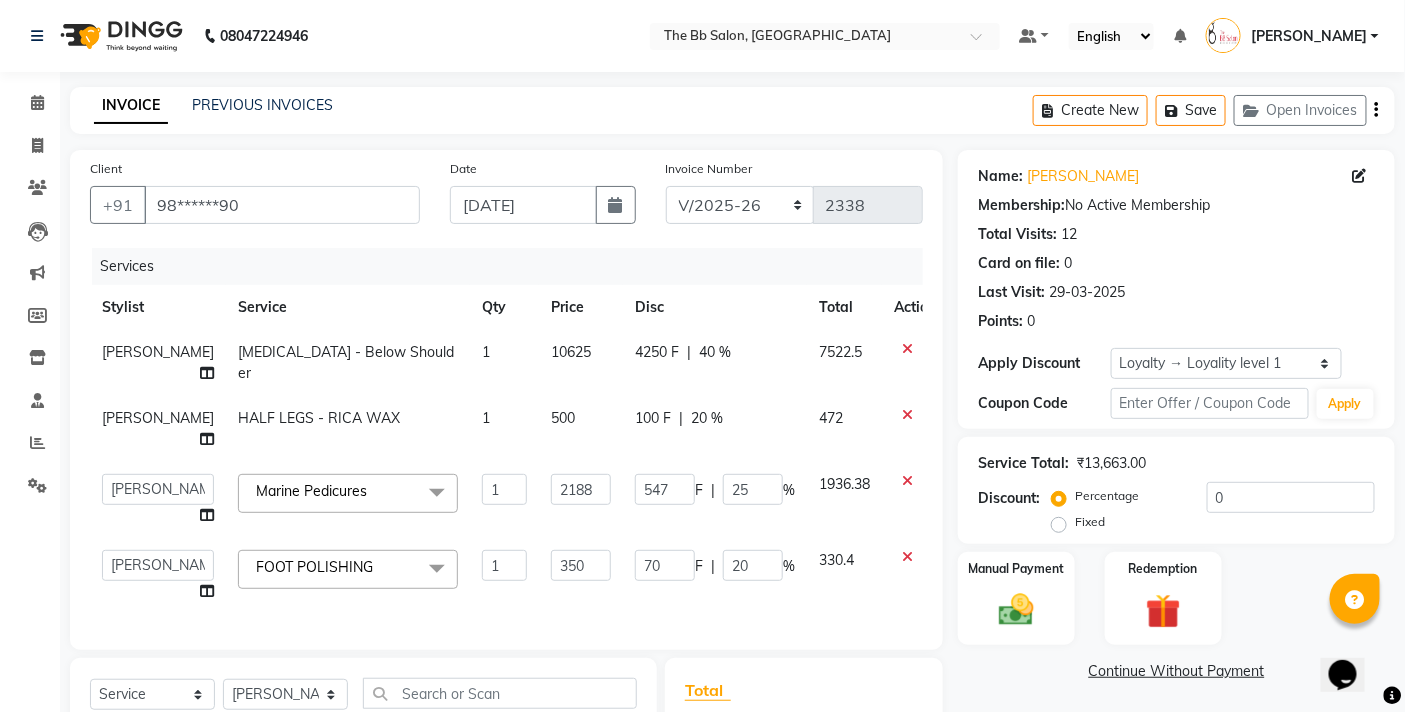 click on "4250 F | 40 %" 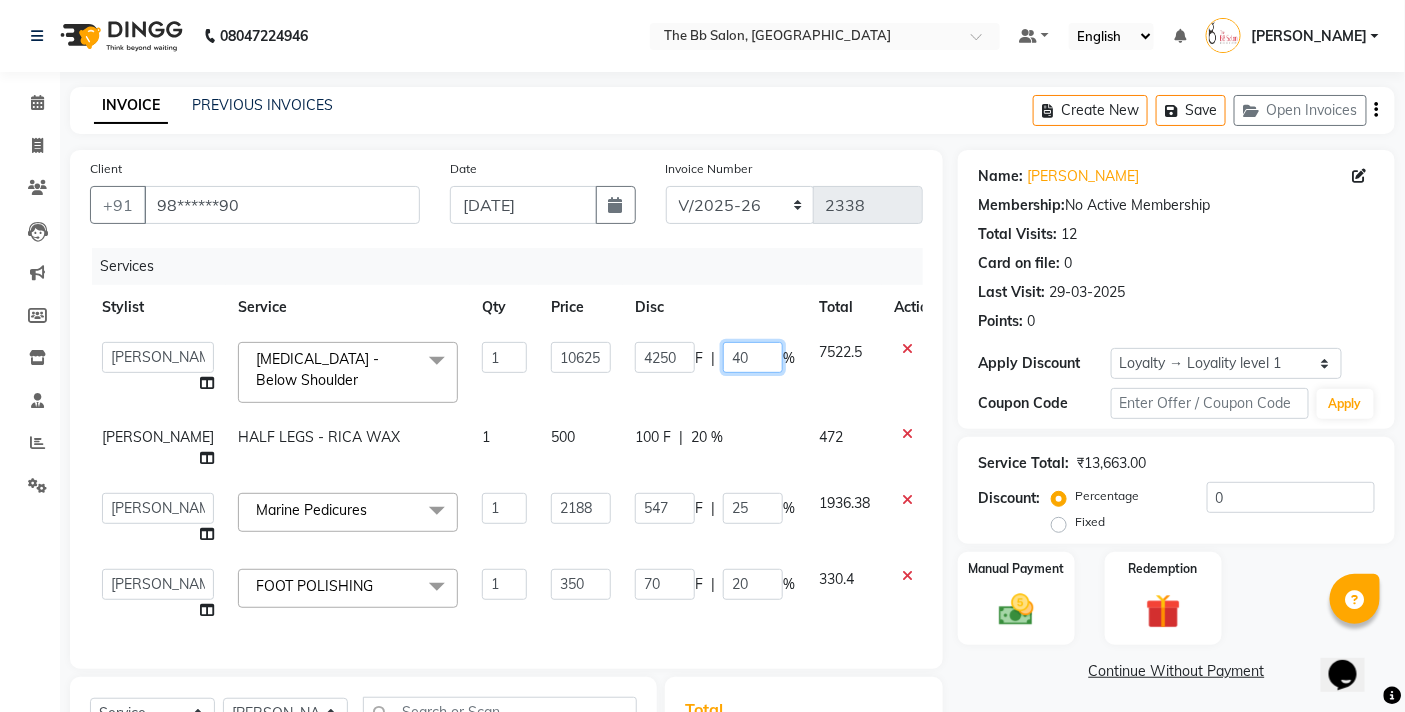 drag, startPoint x: 726, startPoint y: 362, endPoint x: 716, endPoint y: 364, distance: 10.198039 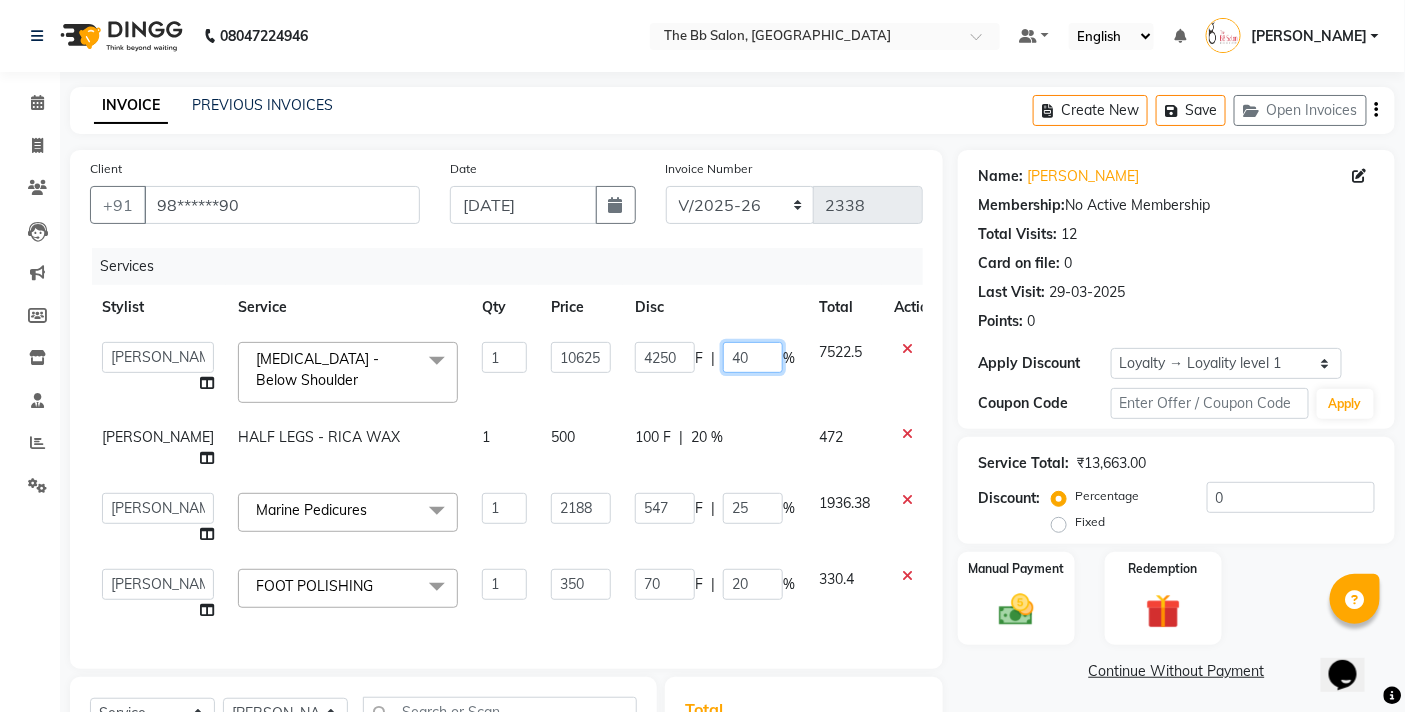 click on "40" 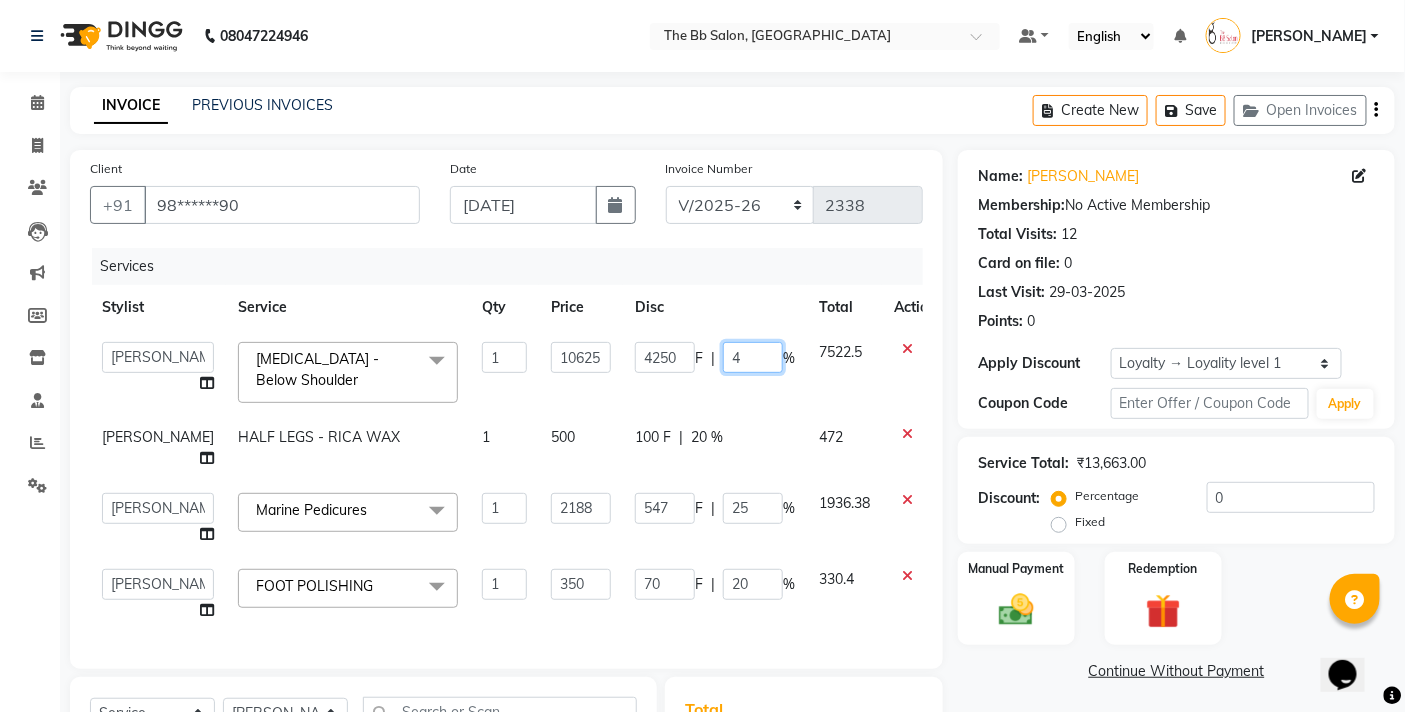 type on "42" 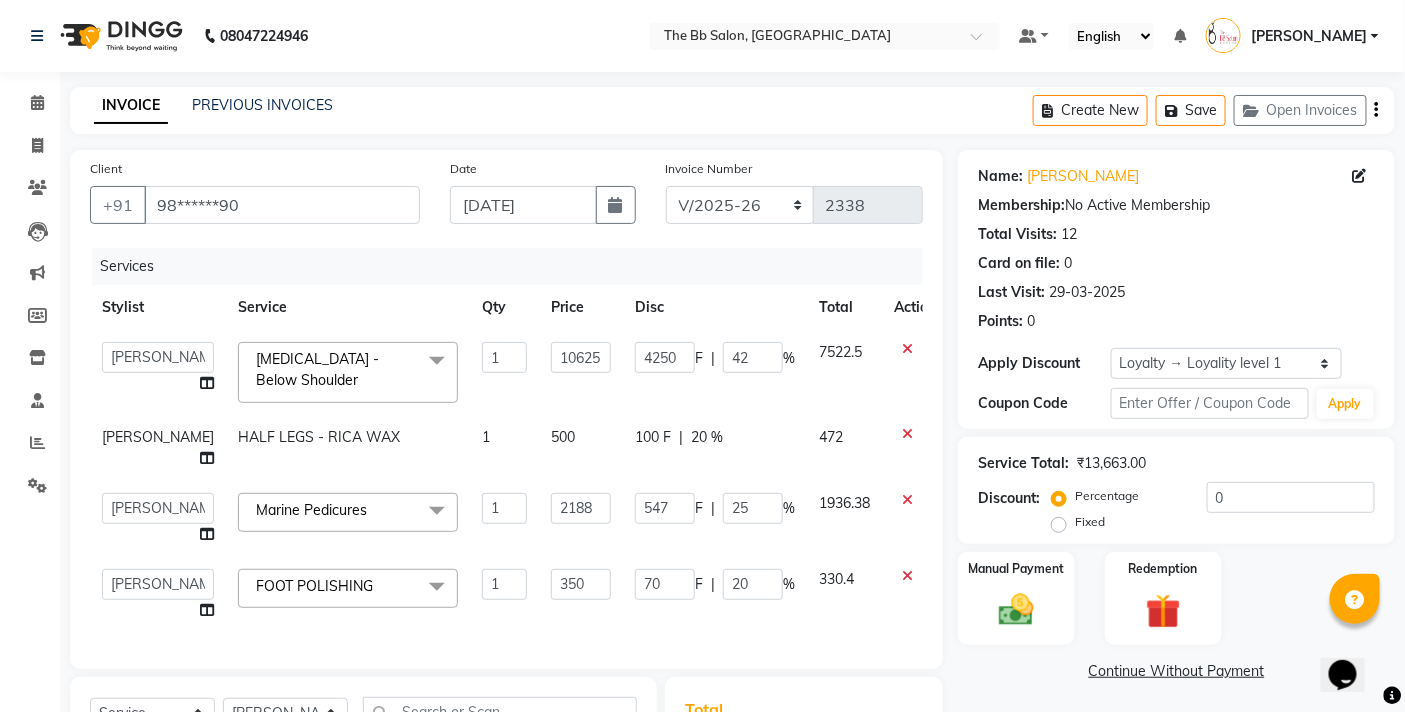 click on "100 F | 20 %" 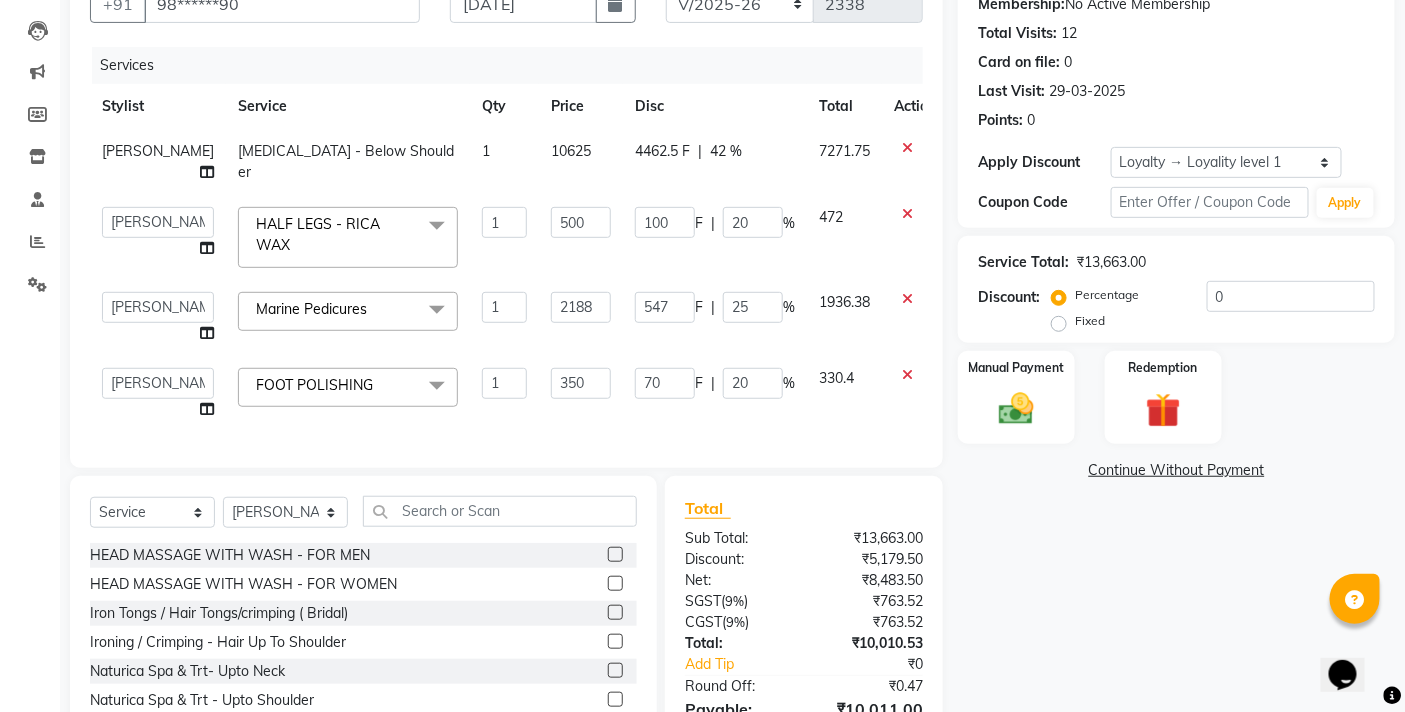 scroll, scrollTop: 222, scrollLeft: 0, axis: vertical 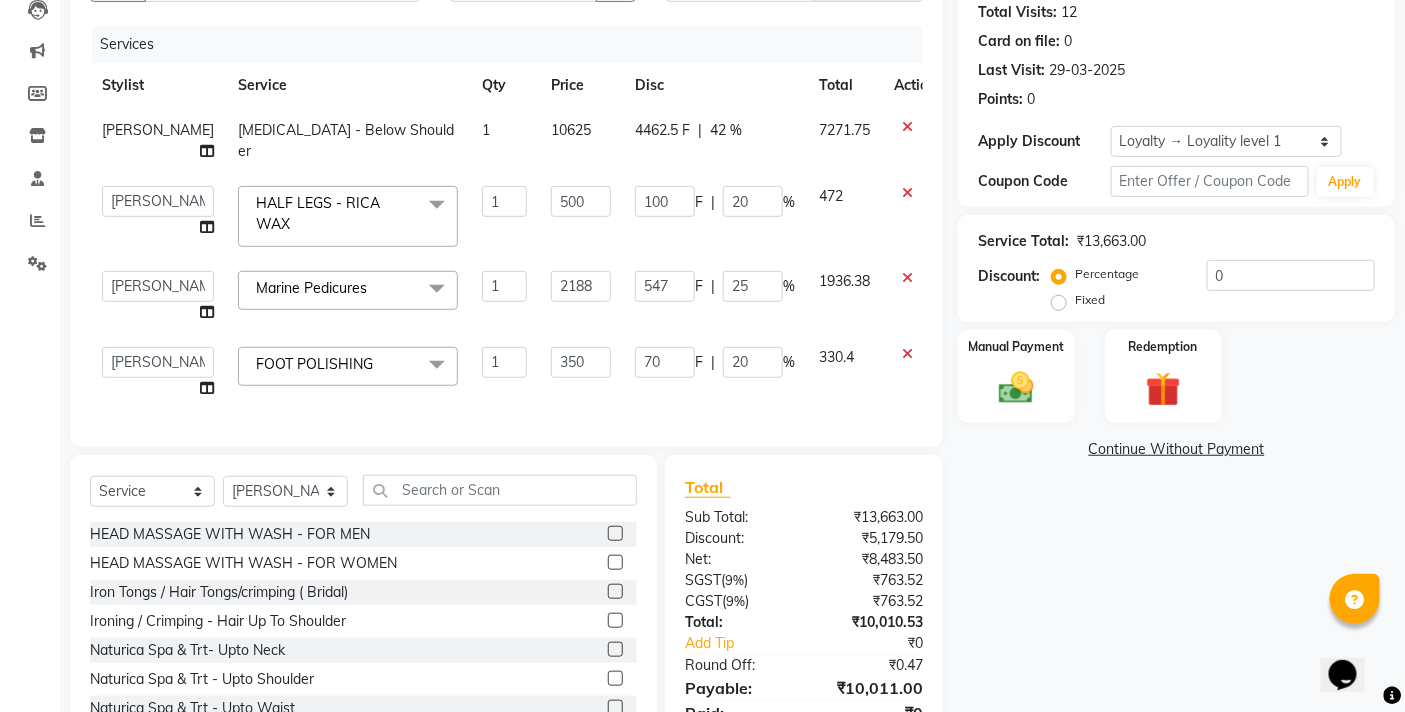 click on "70 F | 20 %" 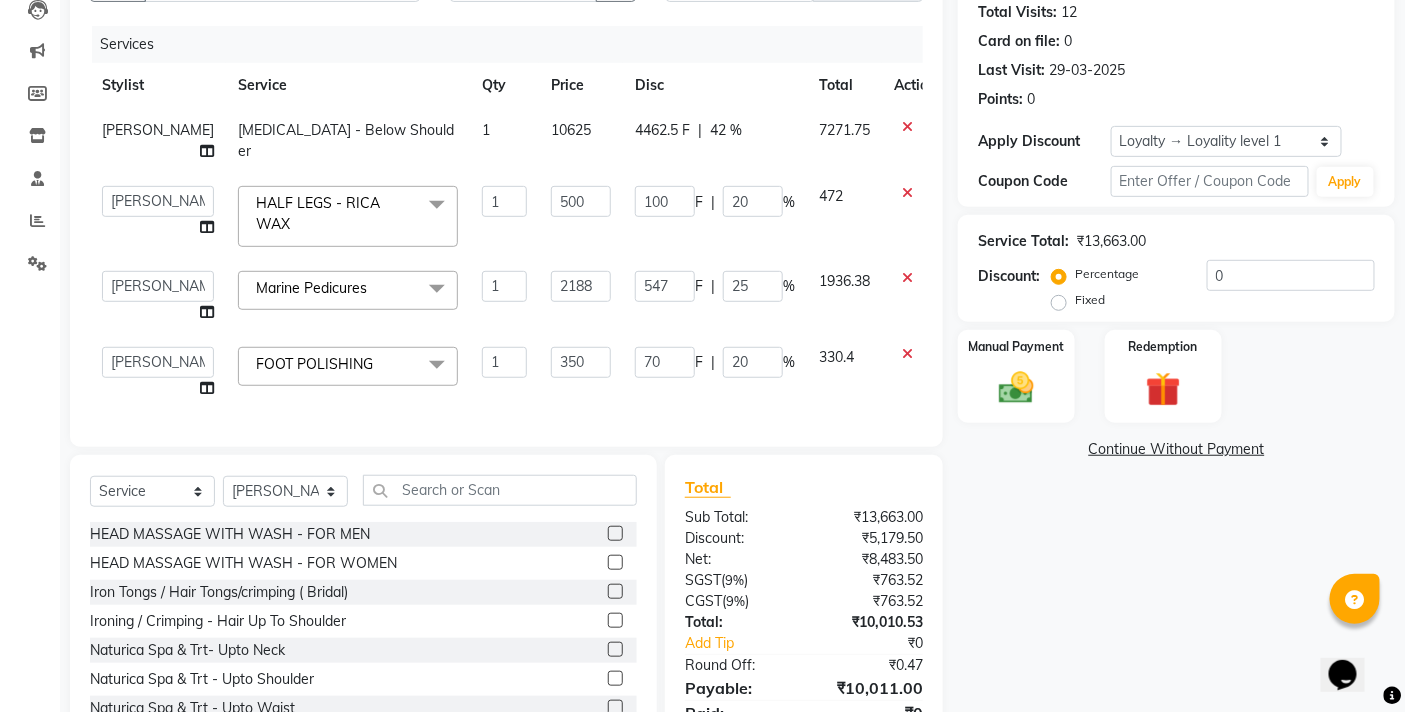 click on "70 F | 20 %" 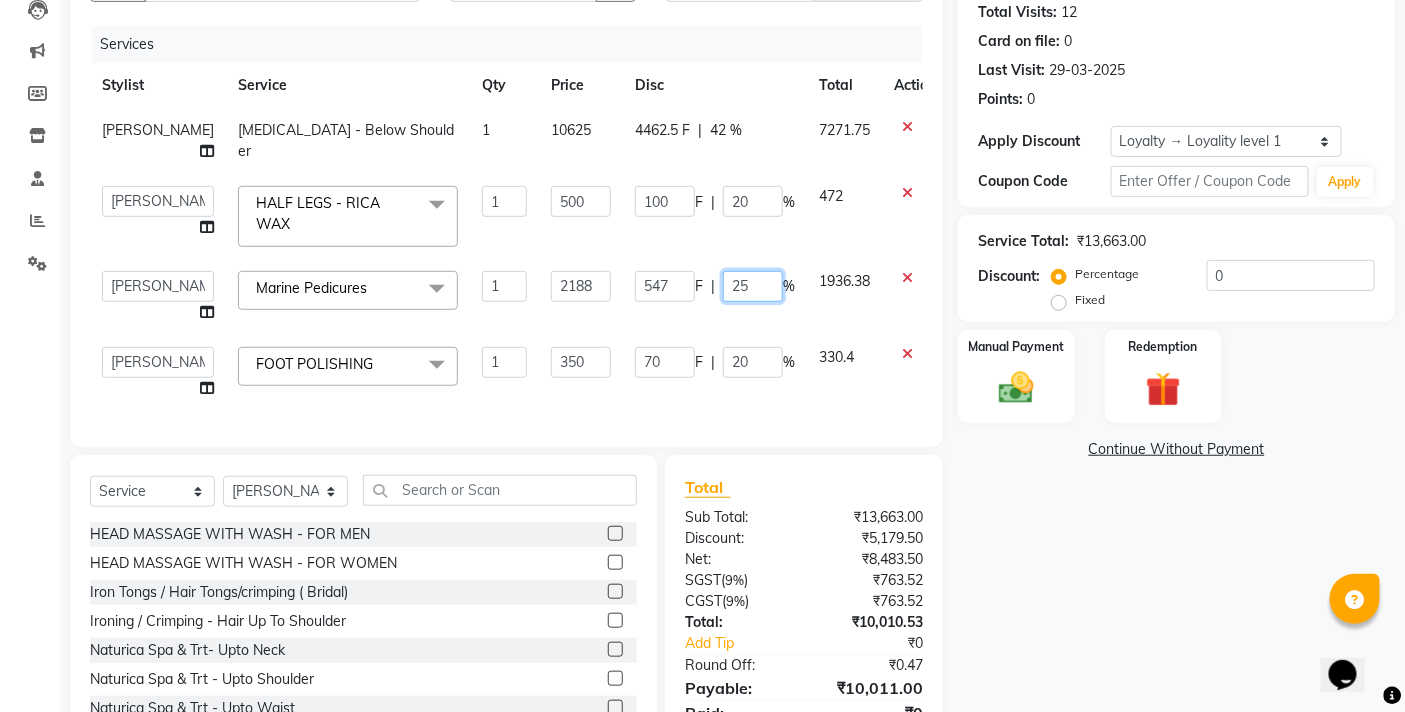 click on "25" 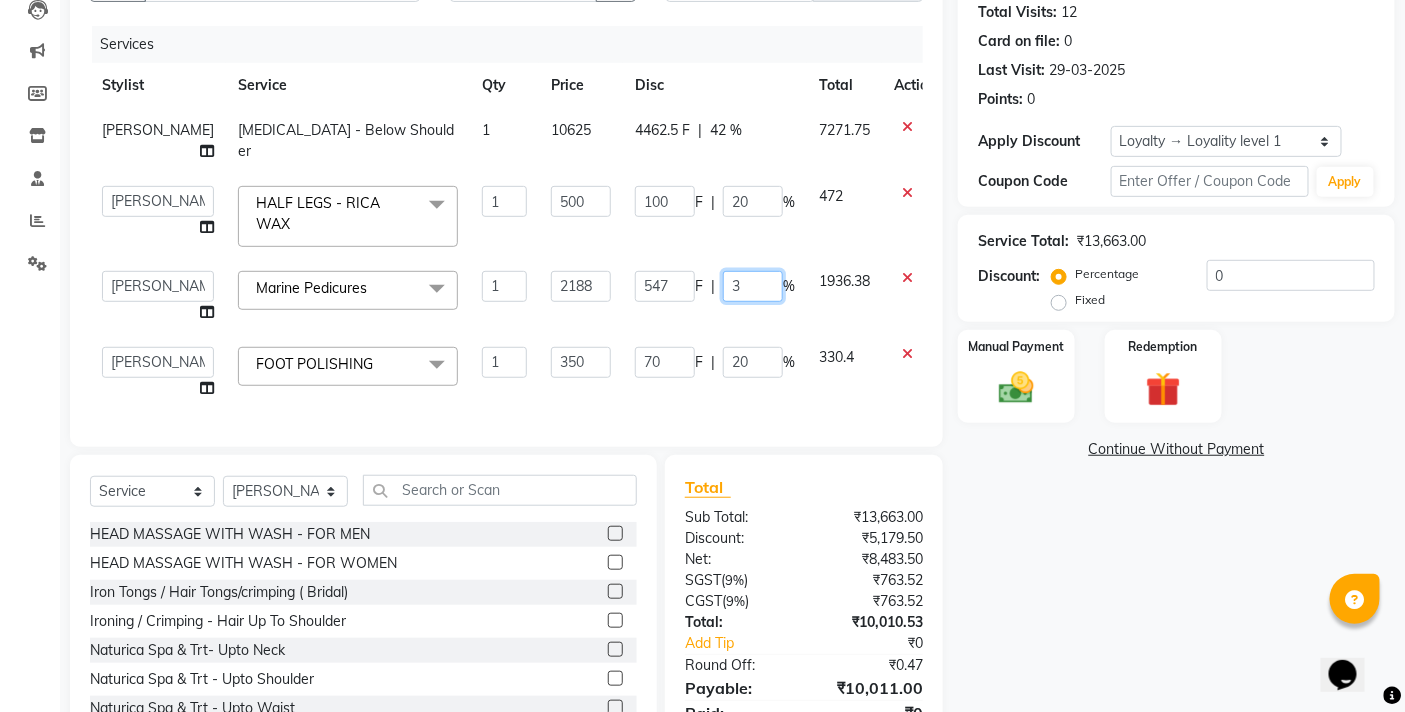 type on "30" 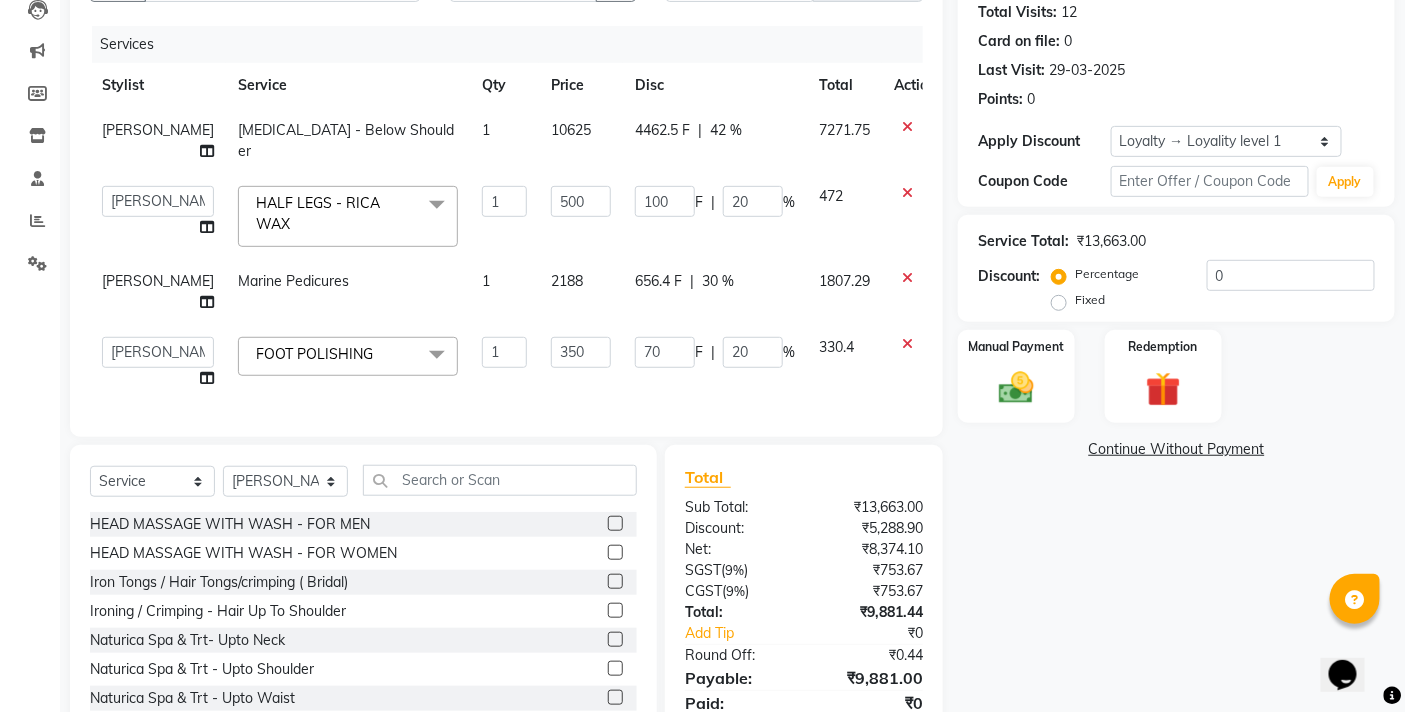 click on "Services Stylist Service Qty Price Disc Total Action [PERSON_NAME] [MEDICAL_DATA] - Below Shoulder 1 10625 4462.5 F | 42 % 7271.75  BB SALON   [PERSON_NAME]   [PERSON_NAME]   GOPAL   [PERSON_NAME]   [PERSON_NAME]   [PERSON_NAME]   [PERSON_NAME]    [PERSON_NAME]   [PERSON_NAME]   SANTOSH   [PERSON_NAME]   [PERSON_NAME]   [PERSON_NAME]  HALF LEGS - RICA WAX  x HEAD MASSAGE WITH WASH - FOR MEN HEAD MASSAGE WITH WASH - FOR WOMEN Iron Tongs / Hair Tongs/crimping ( Bridal) Ironing / Crimping  - Hair Up To Shoulder Naturica Spa & Trt-  Upto Neck Naturica Spa & Trt - Upto Shoulder Naturica Spa & Trt - Upto Waist Naturica Spa & Trt- Below Shoulder Naturica Spa & Trt- Men OLAPLEX  TRT BELOW SHOULDER OLAPLEX  TRT MEN OLAPLEX TRT  UPTO NECK OLAPLEX TRT  UPTO SHOULDER OLAPLEX TRT  UPTO WAIST REVIVER/MOROCCAN/BIOTOP WASH - BELOW SHOULDER REVIVER/MOROCCAN/BIOTOP WASH - UPTO NECK REVIVER/MOROCCAN/BIOTOP WASH - UPTO SHOULDER REVIVER/MOROCCAN/BIOTOP WASH - UPTO WAIST SHAVE SIDE LOCKS COLOUR EXFOLIATING SCRUB FULL BACK THERAPY GLOVITE" 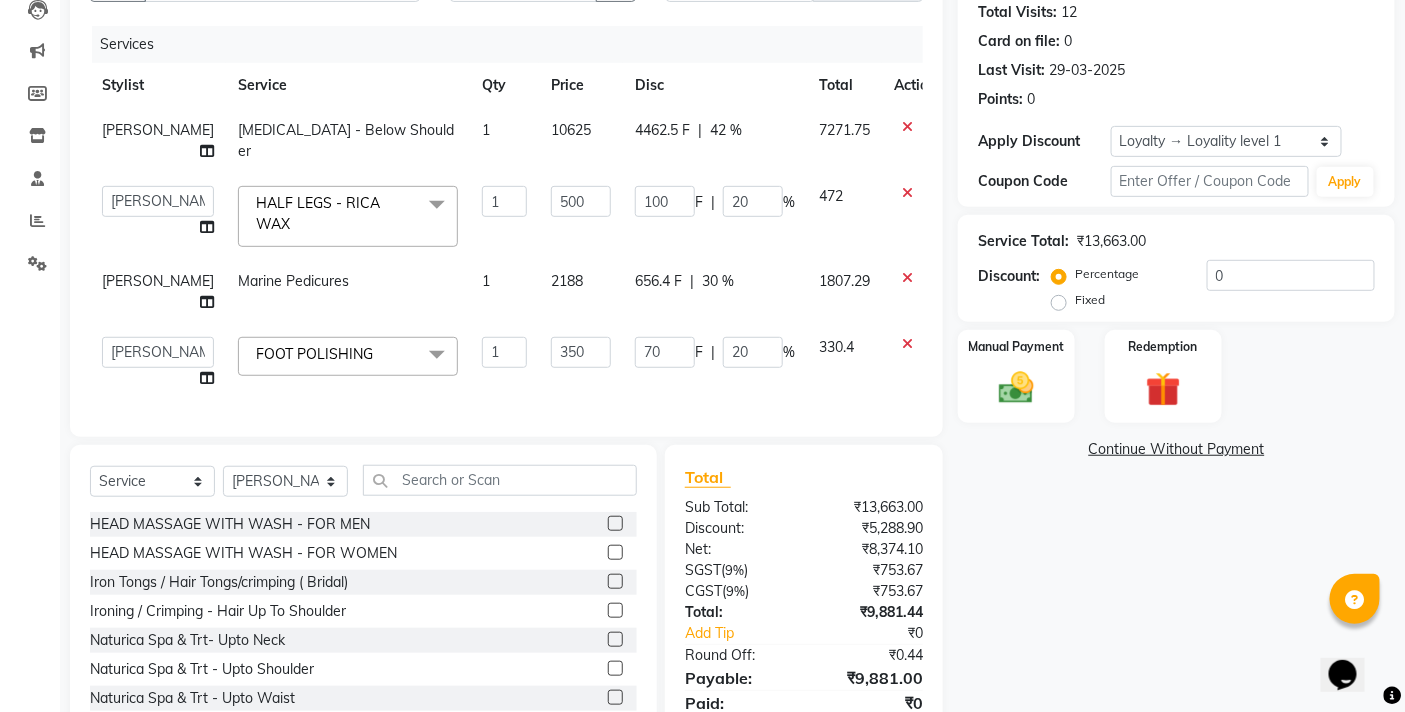 scroll, scrollTop: 316, scrollLeft: 0, axis: vertical 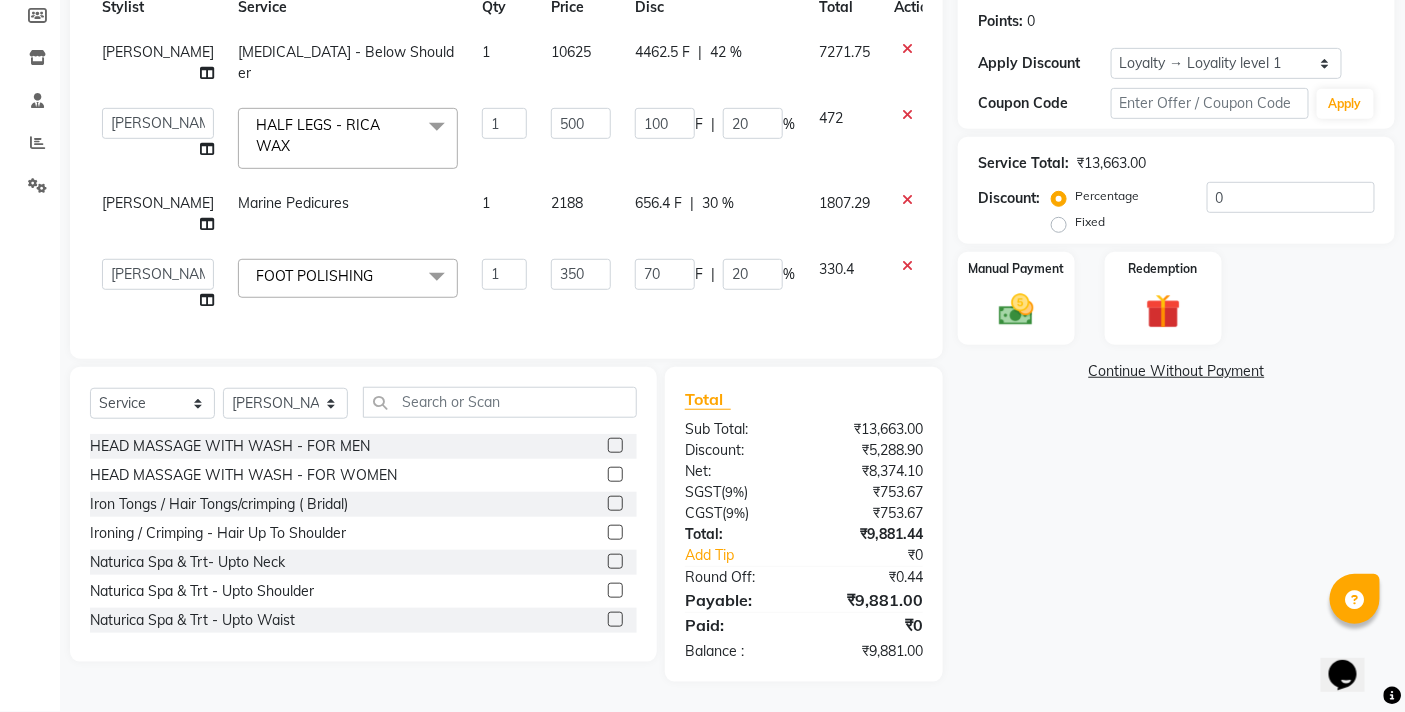 click on "30 %" 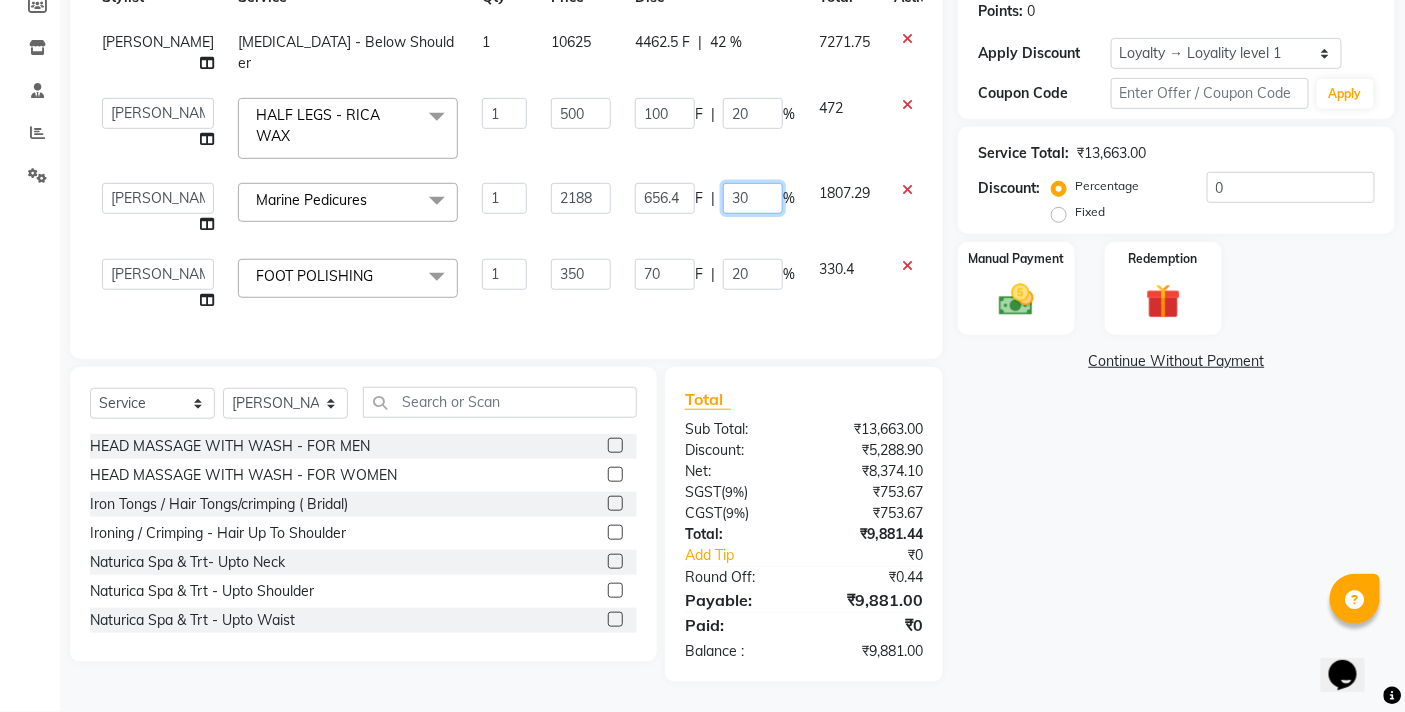 drag, startPoint x: 731, startPoint y: 192, endPoint x: 702, endPoint y: 196, distance: 29.274563 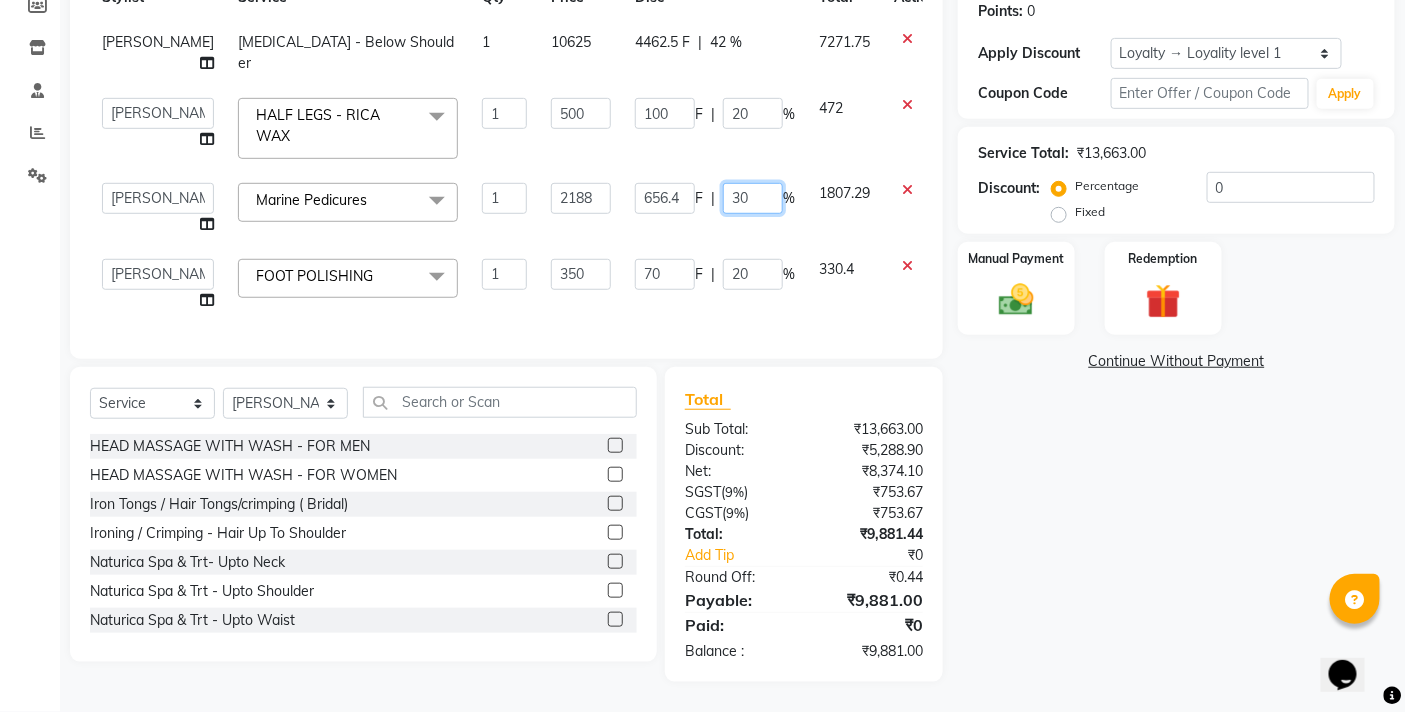 click on "30" 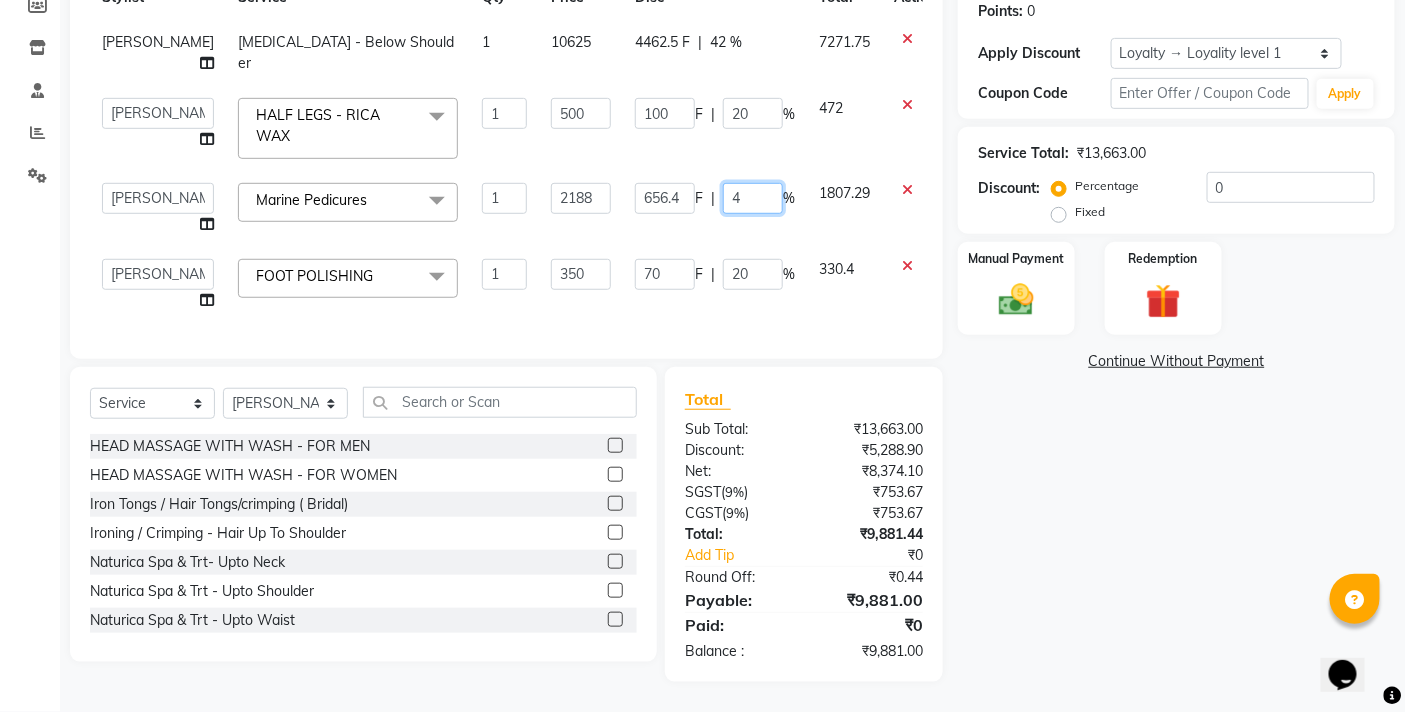 type on "40" 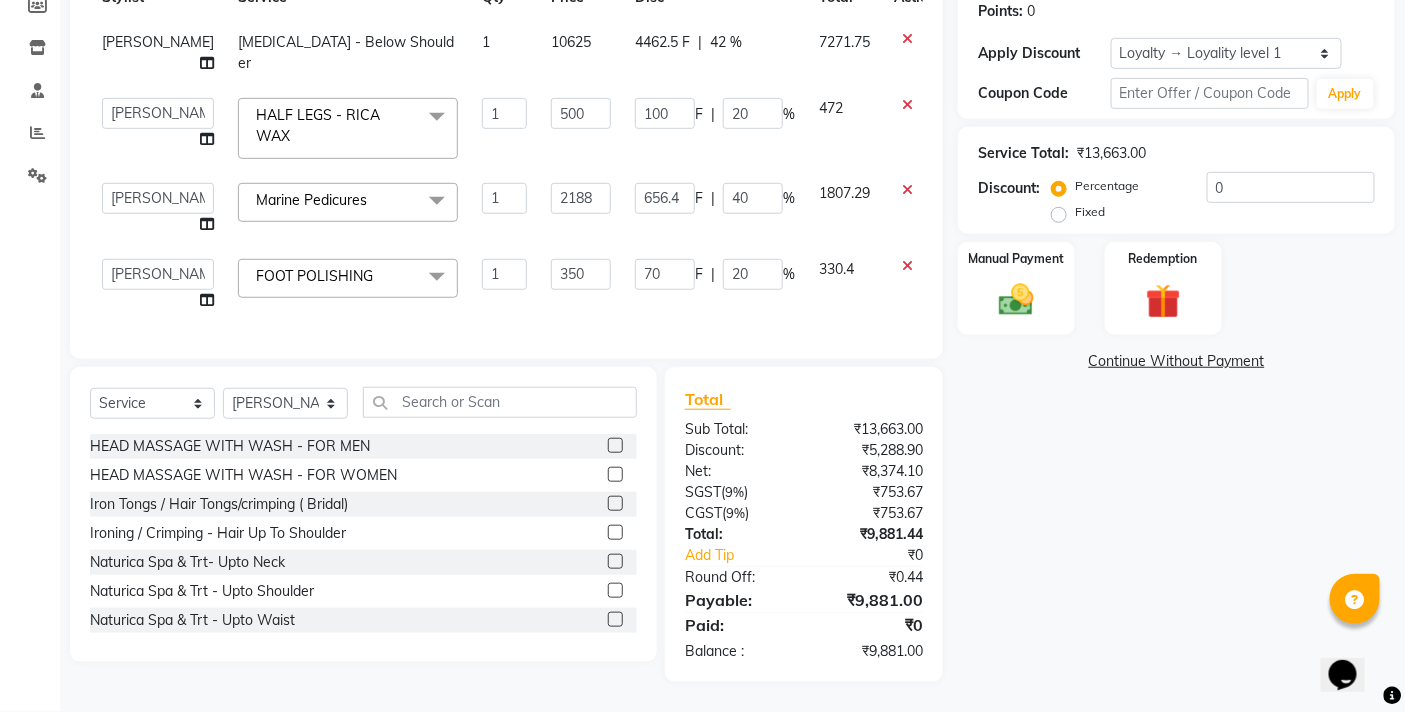 click on "Services Stylist Service Qty Price Disc Total Action [PERSON_NAME] [MEDICAL_DATA] - Below Shoulder 1 10625 4462.5 F | 42 % 7271.75  BB SALON   [PERSON_NAME]   [PERSON_NAME]   GOPAL   [PERSON_NAME]   [PERSON_NAME]   [PERSON_NAME]   [PERSON_NAME]    [PERSON_NAME]   [PERSON_NAME]   SANTOSH   [PERSON_NAME]   [PERSON_NAME]   [PERSON_NAME]  HALF LEGS - RICA WAX  x HEAD MASSAGE WITH WASH - FOR MEN HEAD MASSAGE WITH WASH - FOR WOMEN Iron Tongs / Hair Tongs/crimping ( Bridal) Ironing / Crimping  - Hair Up To Shoulder Naturica Spa & Trt-  Upto Neck Naturica Spa & Trt - Upto Shoulder Naturica Spa & Trt - Upto Waist Naturica Spa & Trt- Below Shoulder Naturica Spa & Trt- Men OLAPLEX  TRT BELOW SHOULDER OLAPLEX  TRT MEN OLAPLEX TRT  UPTO NECK OLAPLEX TRT  UPTO SHOULDER OLAPLEX TRT  UPTO WAIST REVIVER/MOROCCAN/BIOTOP WASH - BELOW SHOULDER REVIVER/MOROCCAN/BIOTOP WASH - UPTO NECK REVIVER/MOROCCAN/BIOTOP WASH - UPTO SHOULDER REVIVER/MOROCCAN/BIOTOP WASH - UPTO WAIST SHAVE SIDE LOCKS COLOUR EXFOLIATING SCRUB FULL BACK THERAPY GLOVITE" 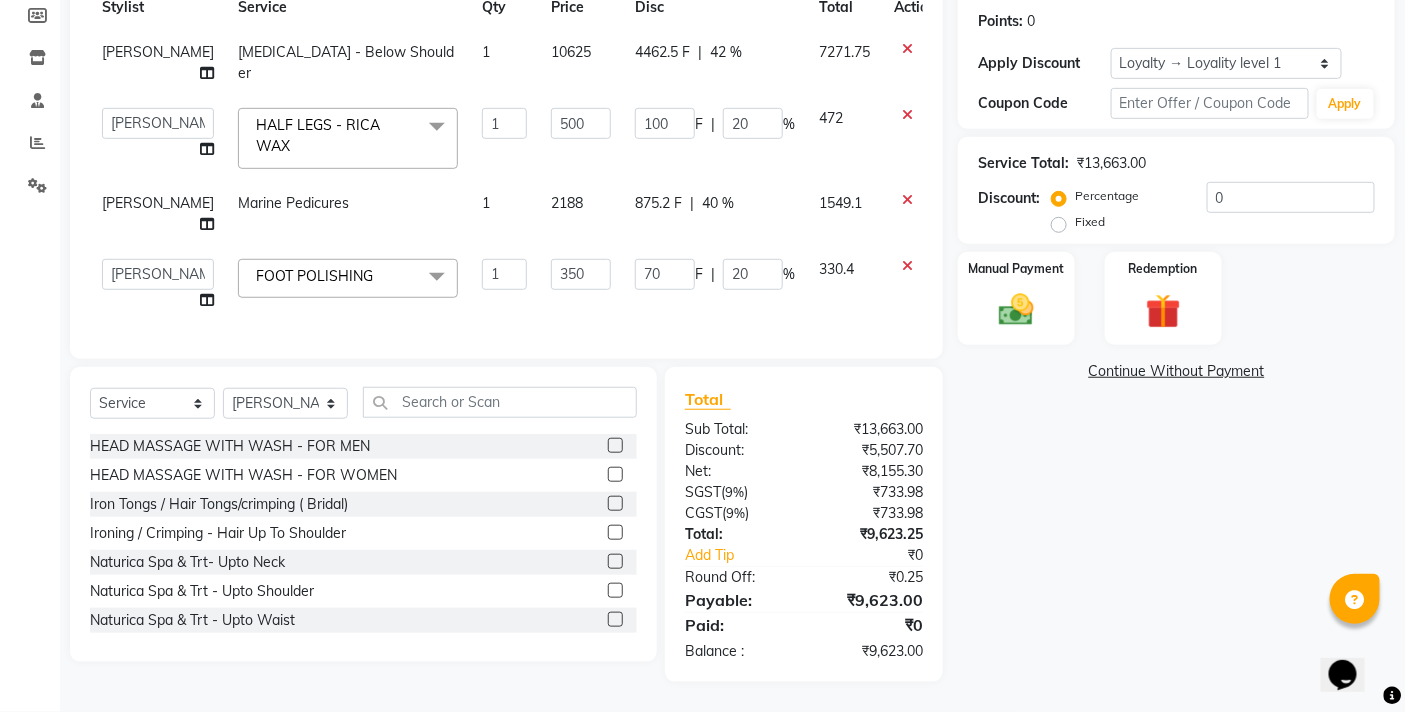 click on "Name: [PERSON_NAME] Membership:  No Active Membership  Total Visits:  12 Card on file:  0 Last Visit:   [DATE] Points:   0  Apply Discount Select  Loyalty → Loyality level 1  Coupon Code Apply Service Total:  ₹13,663.00  Discount:  Percentage   Fixed  0 Manual Payment Redemption  Continue Without Payment" 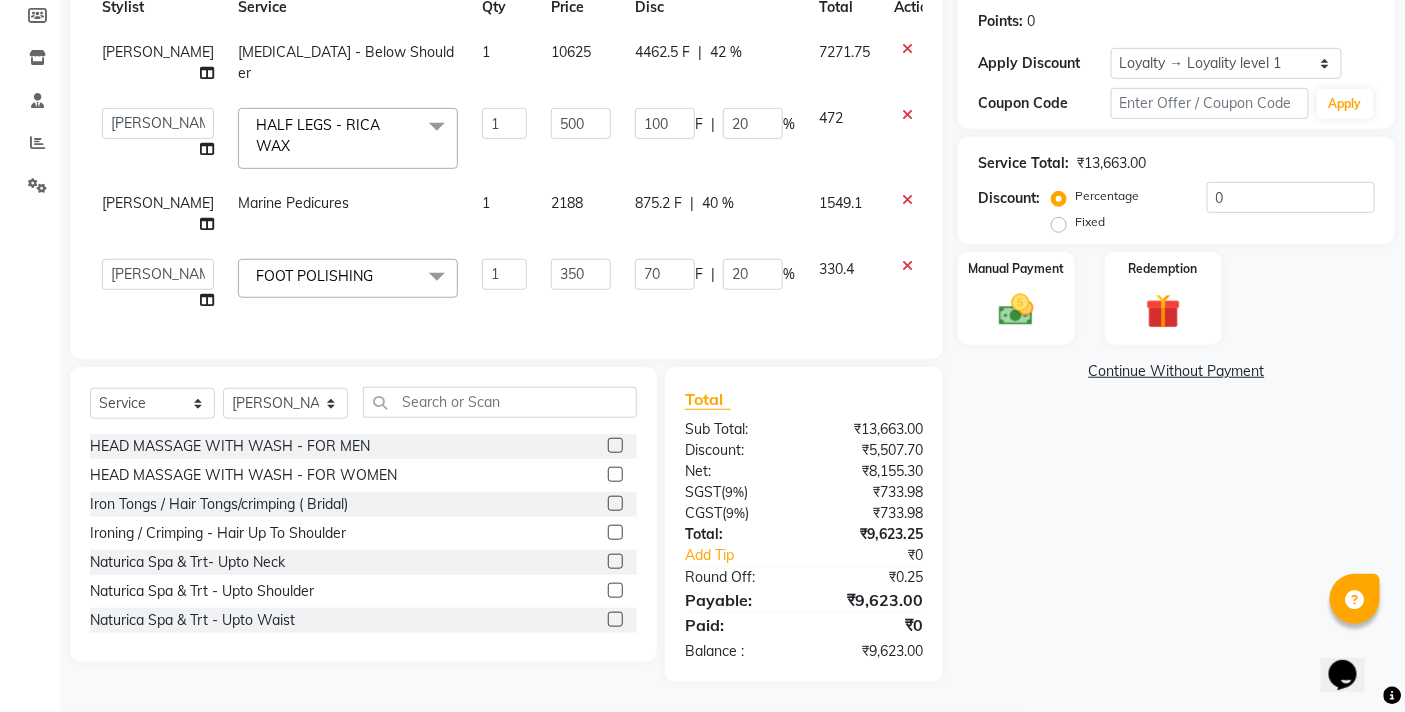 click on "42 %" 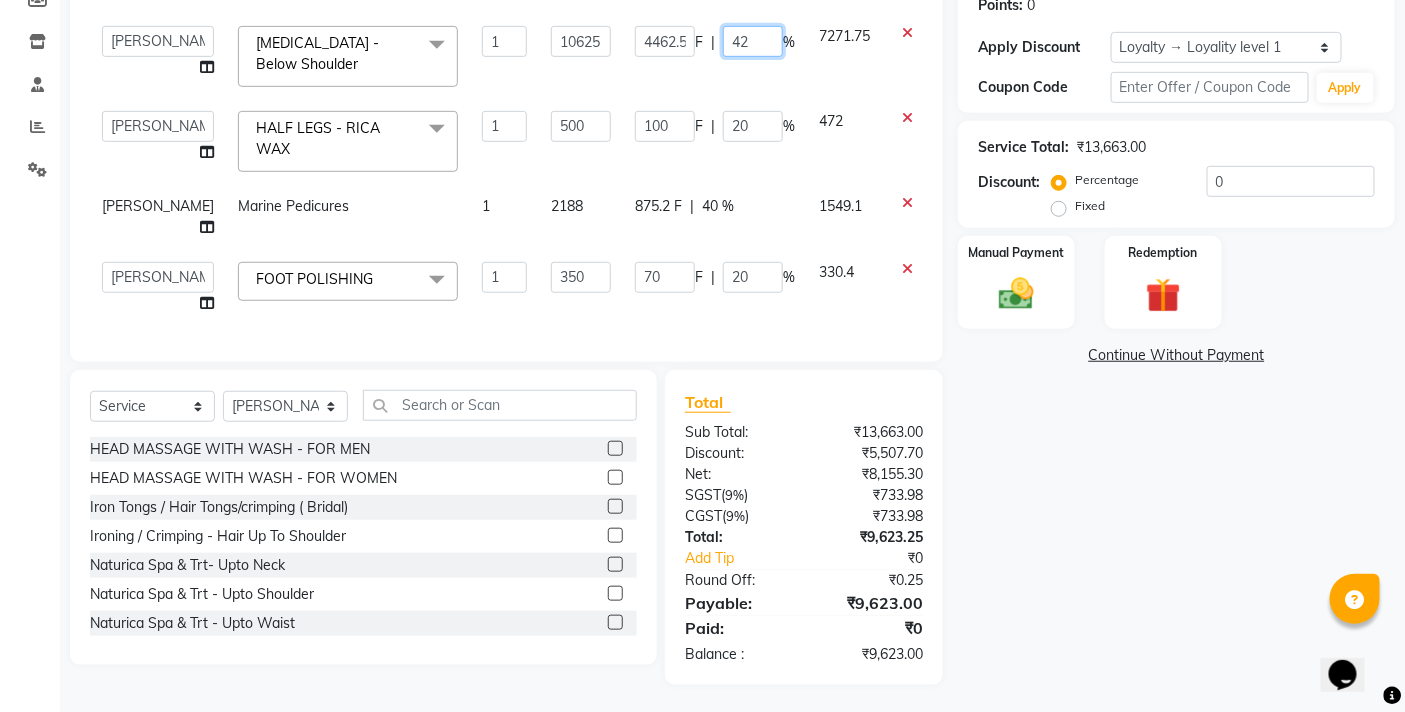 click on "42" 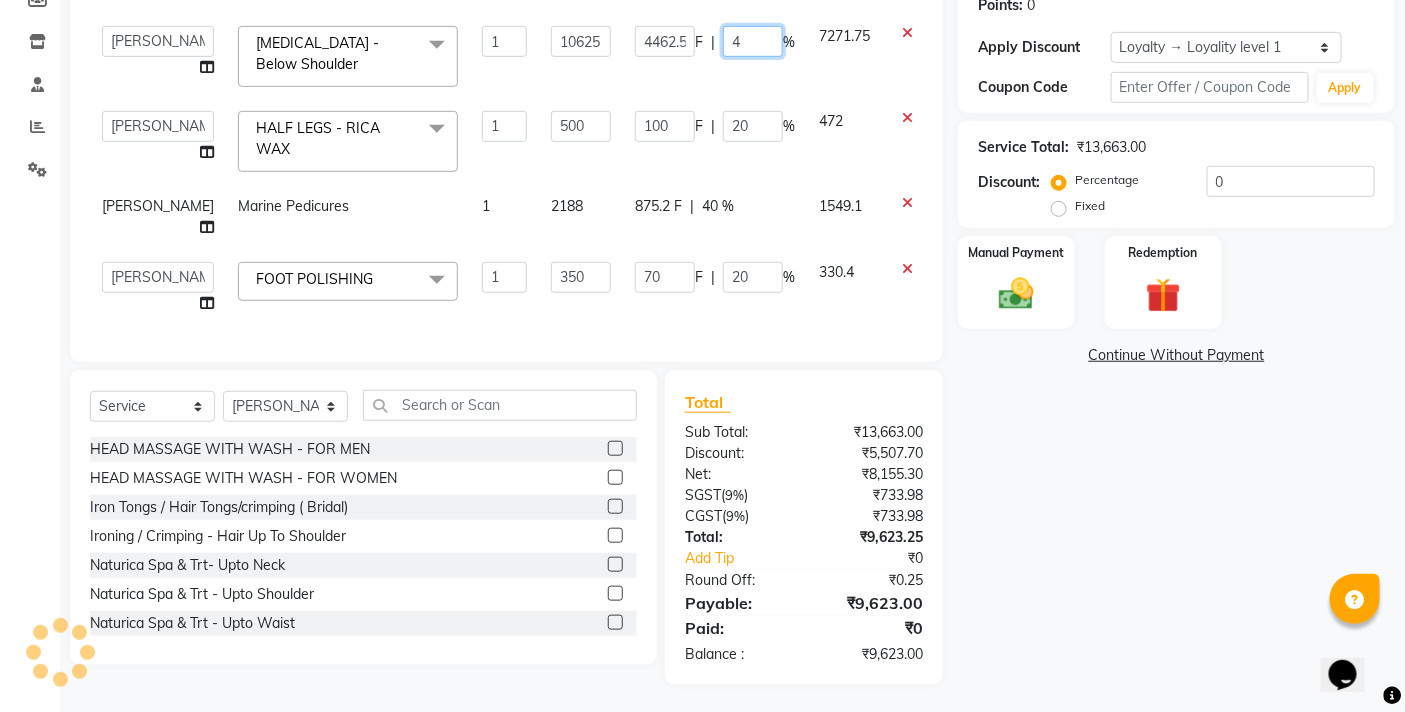 type on "43" 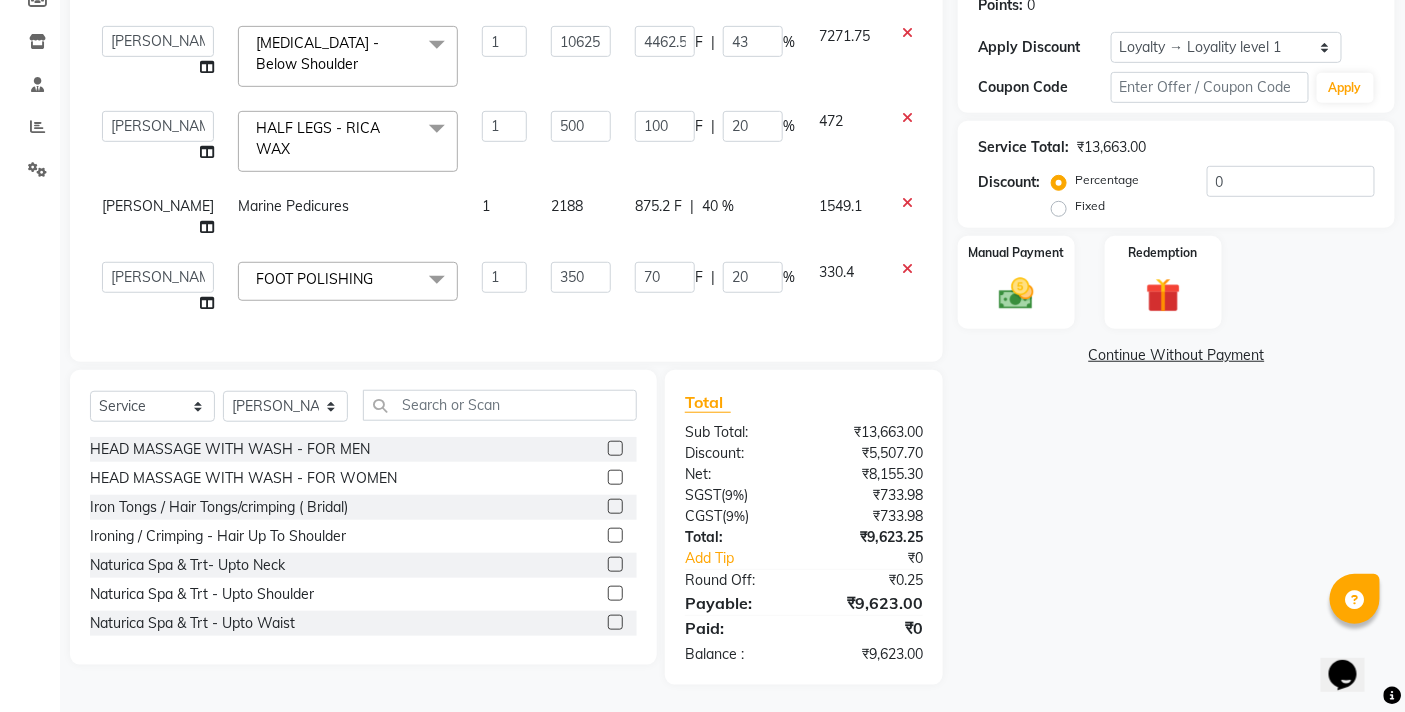 click on "4462.5 F | 43 %" 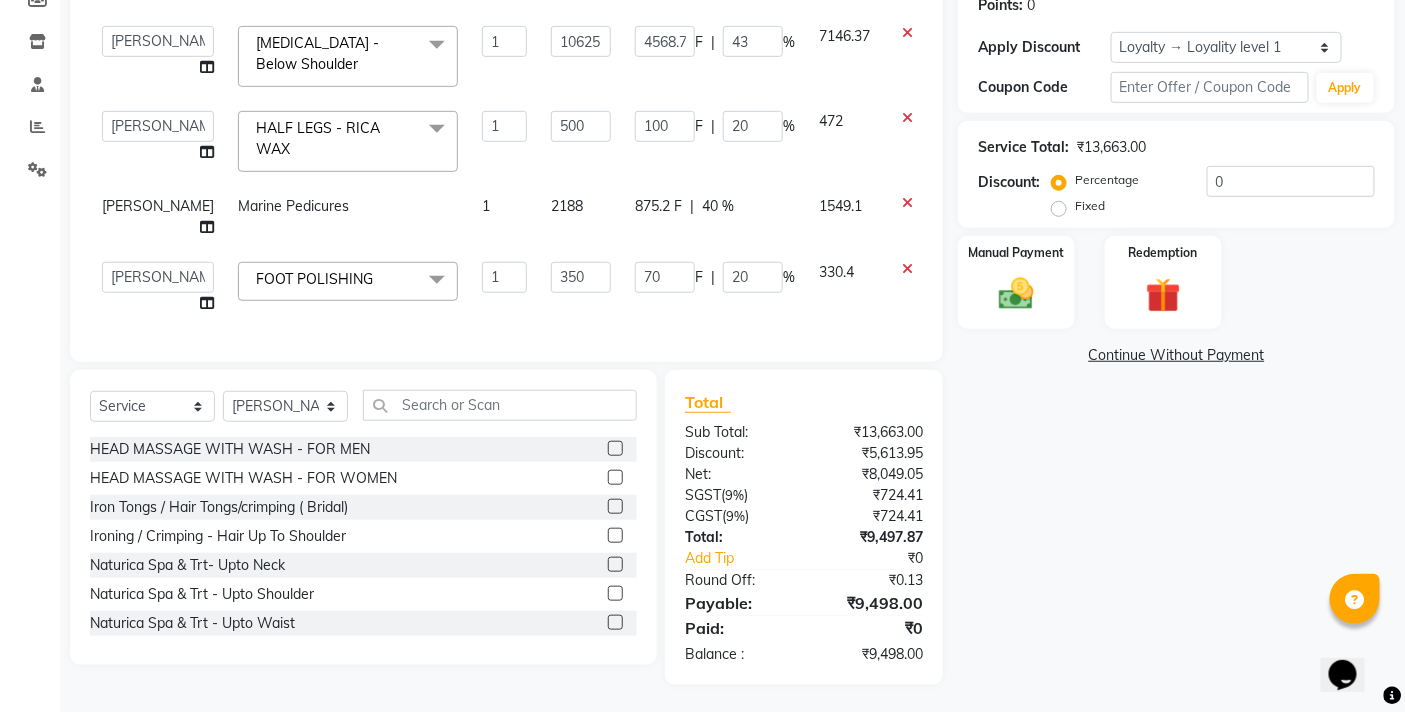click on "Name: [PERSON_NAME] Membership:  No Active Membership  Total Visits:  12 Card on file:  0 Last Visit:   [DATE] Points:   0  Apply Discount Select  Loyalty → Loyality level 1  Coupon Code Apply Service Total:  ₹13,663.00  Discount:  Percentage   Fixed  0 Manual Payment Redemption  Continue Without Payment" 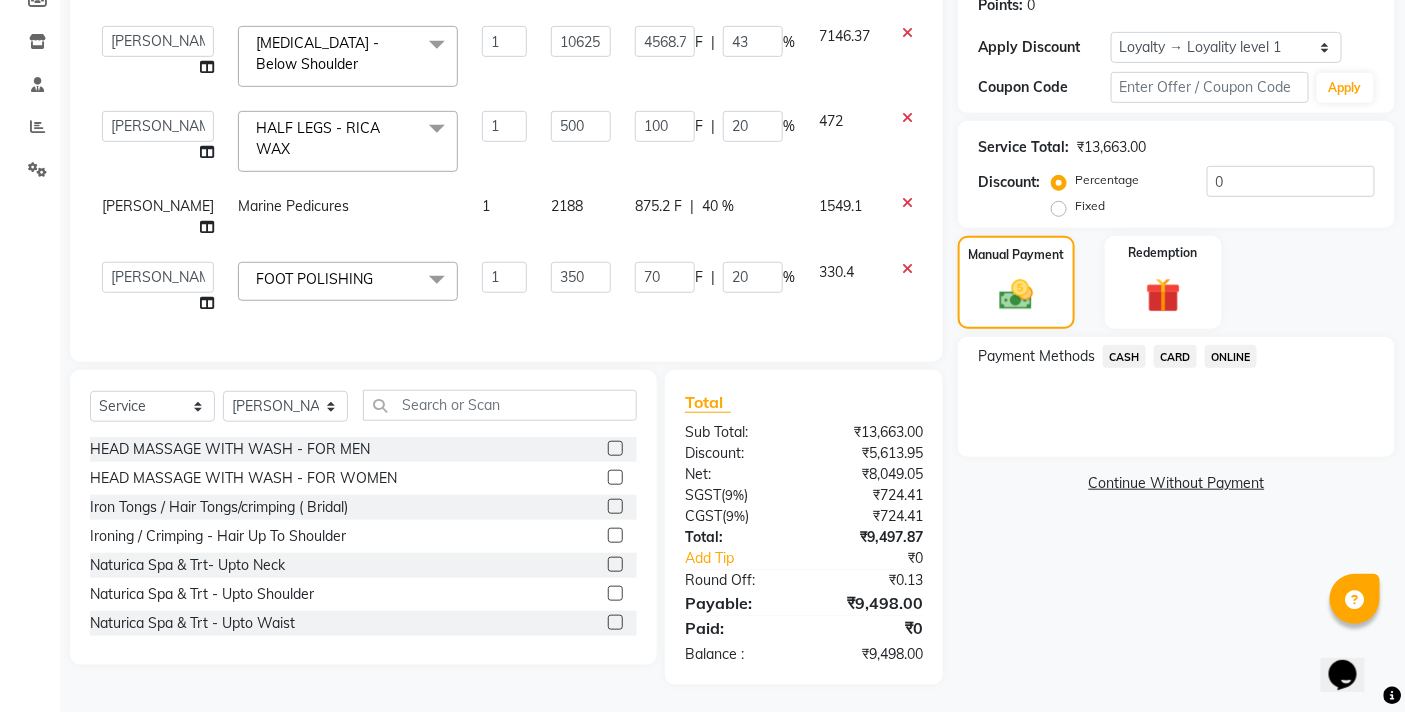 click on "ONLINE" 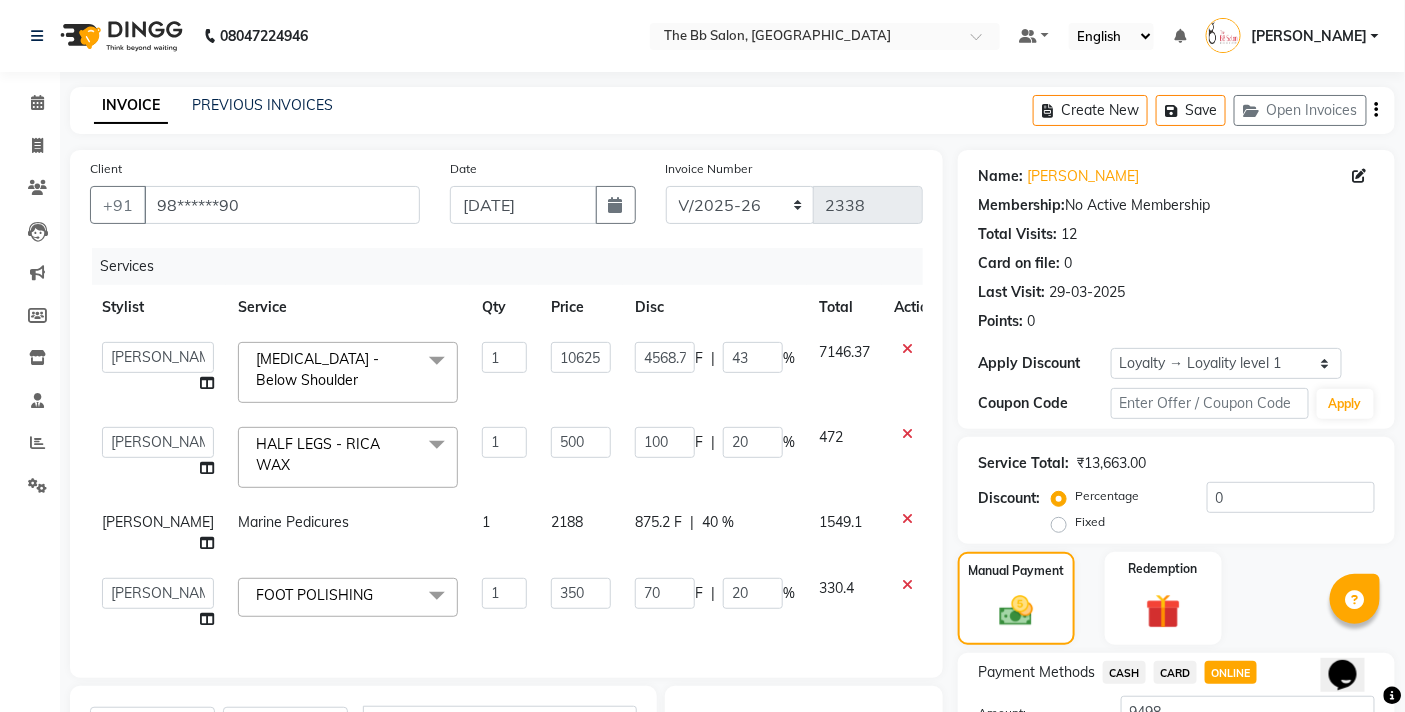scroll, scrollTop: 326, scrollLeft: 0, axis: vertical 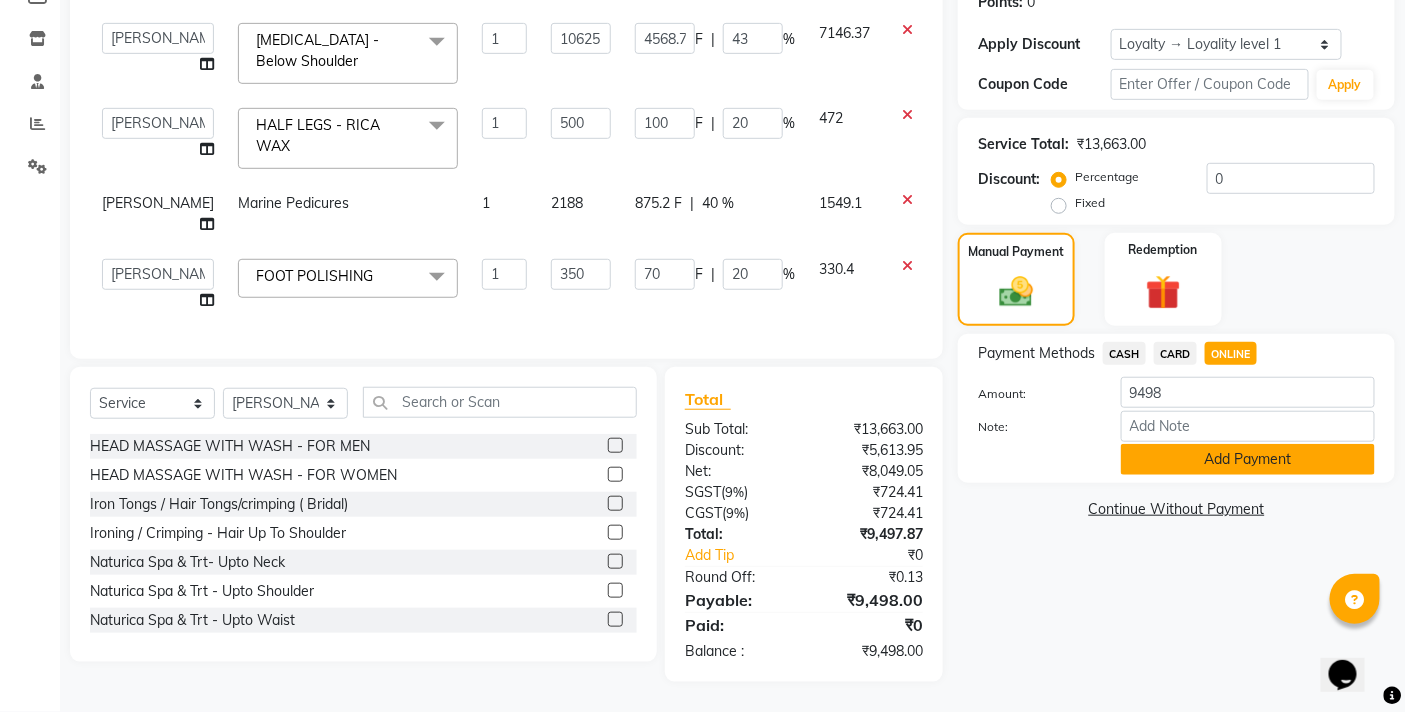click on "Add Payment" 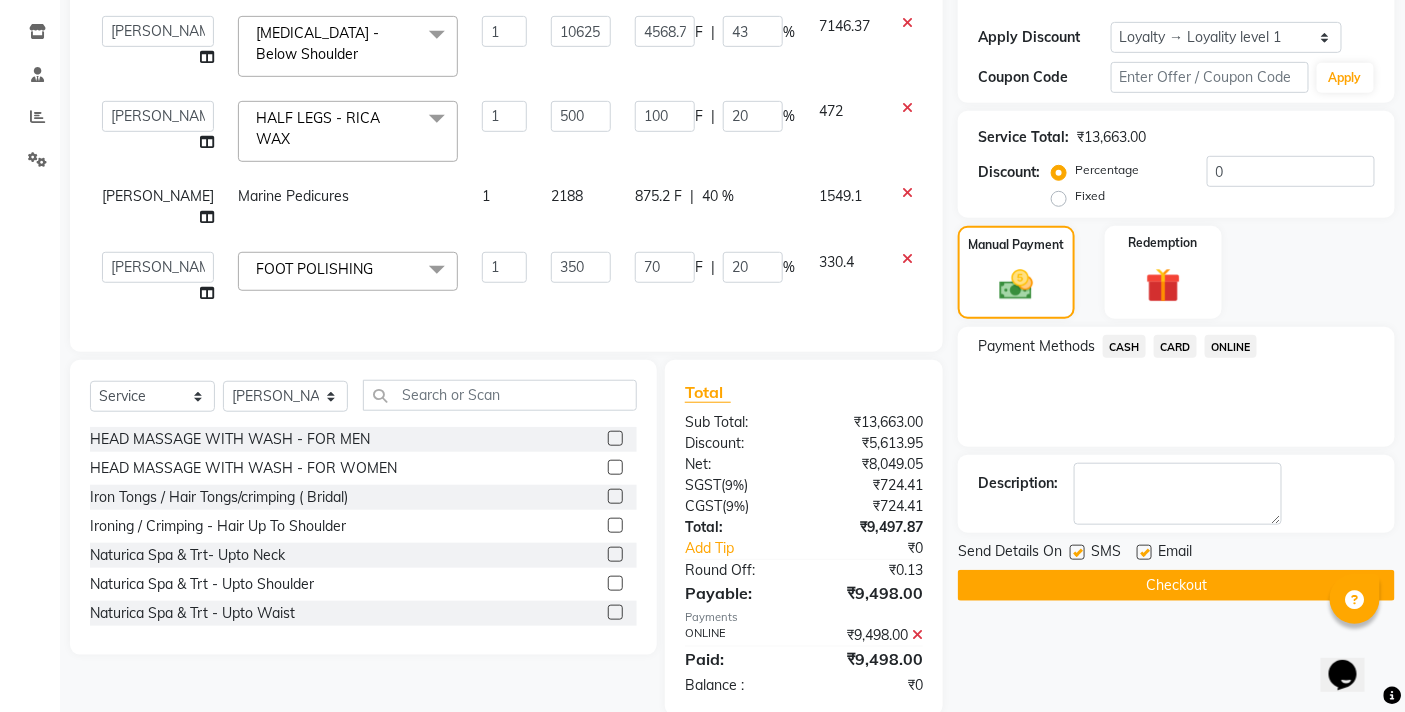 scroll, scrollTop: 488, scrollLeft: 0, axis: vertical 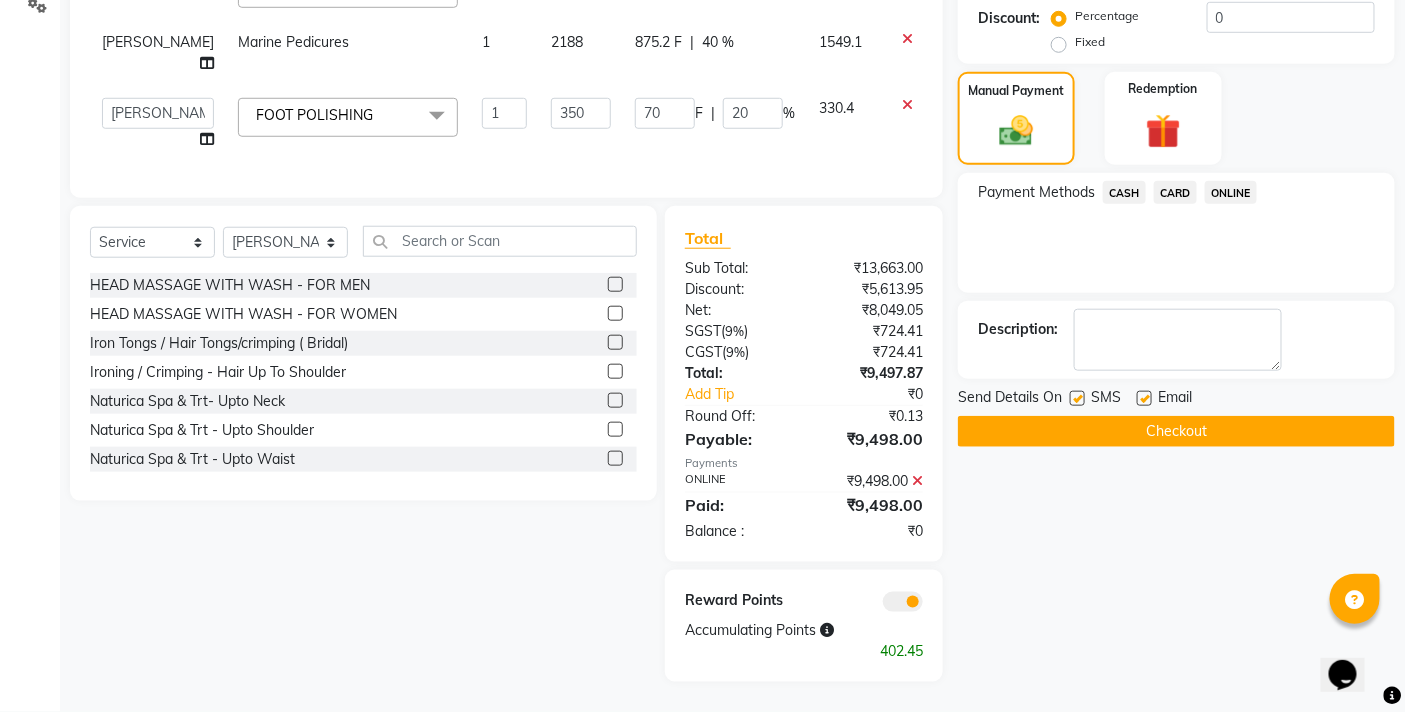 click on "Checkout" 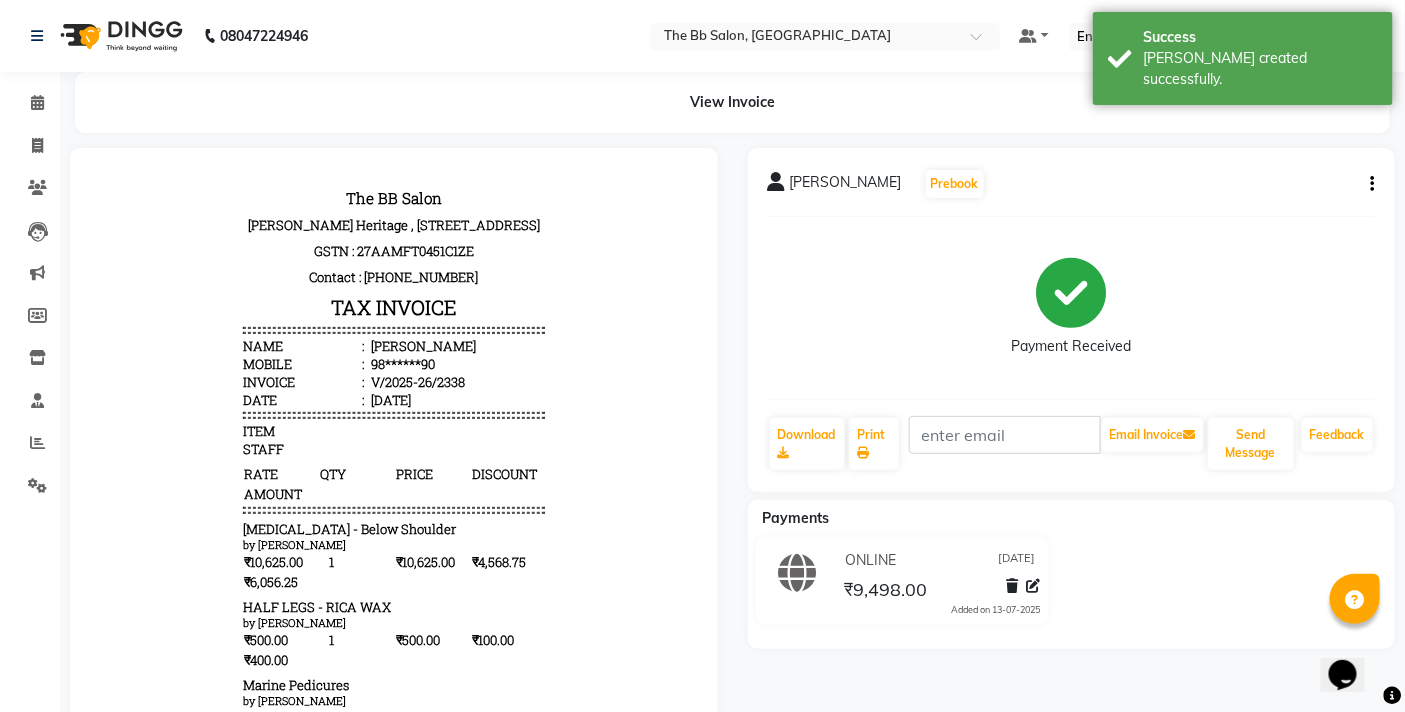 scroll, scrollTop: 0, scrollLeft: 0, axis: both 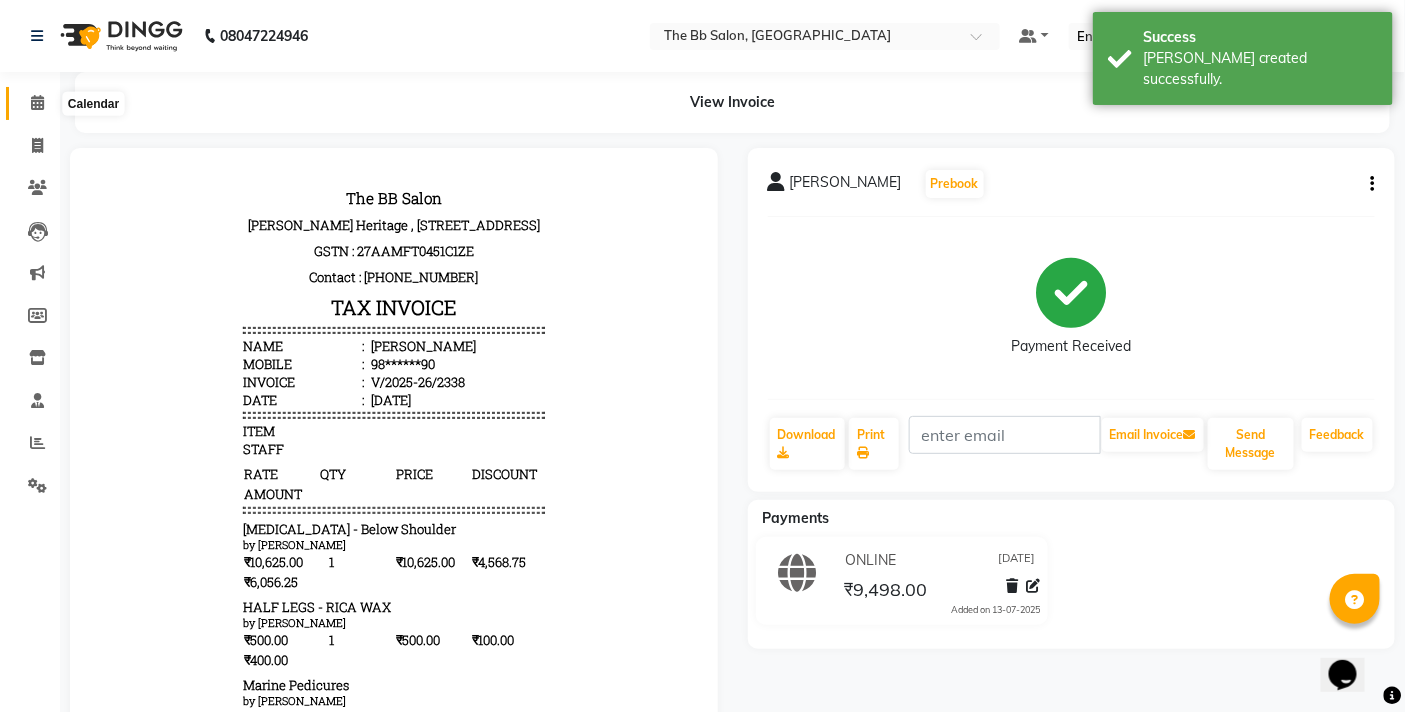 click 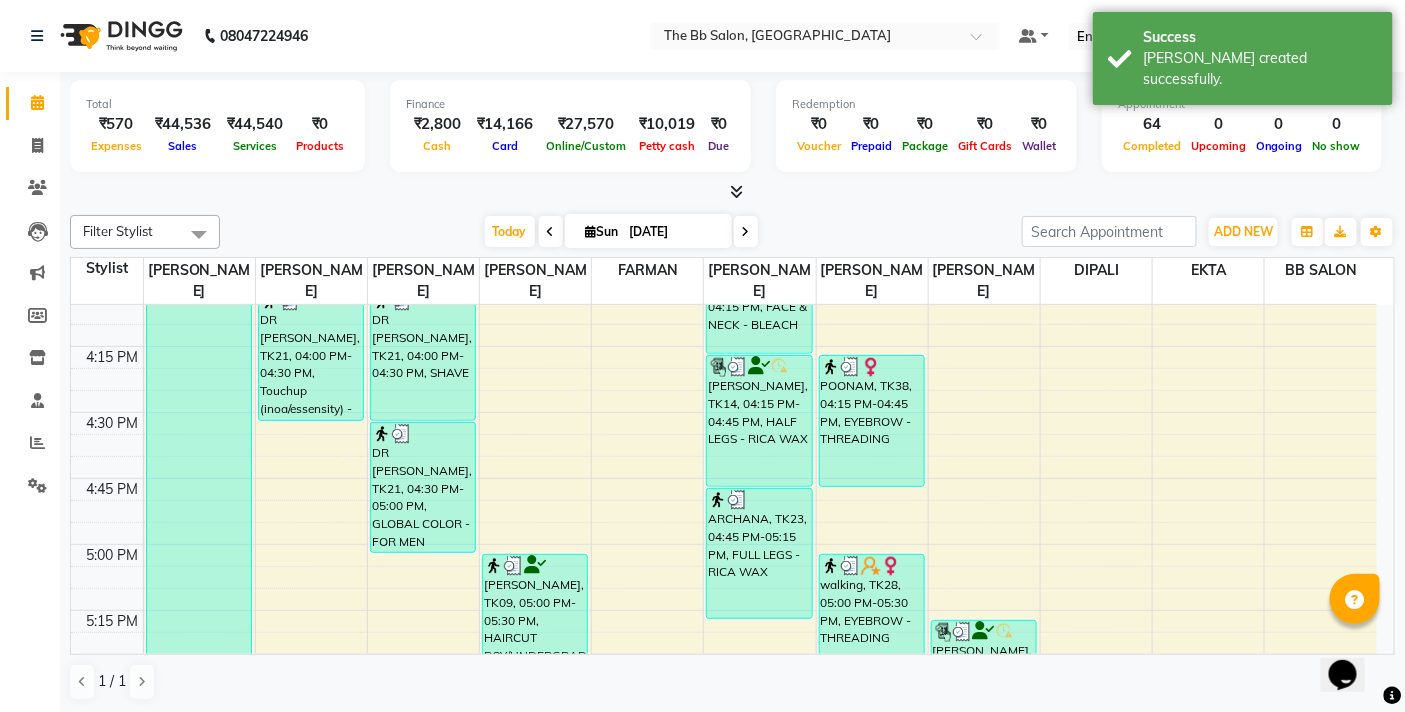 scroll, scrollTop: 2222, scrollLeft: 0, axis: vertical 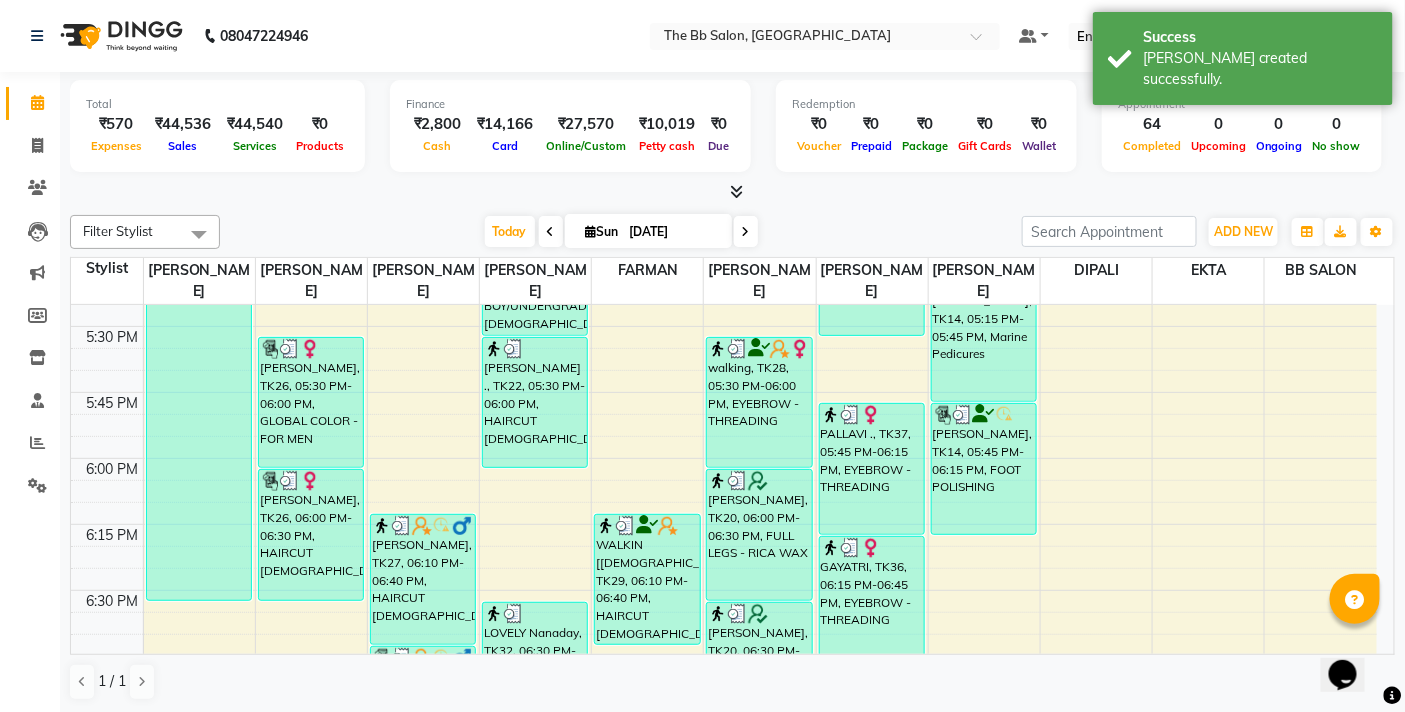 click on "Sun" at bounding box center (602, 231) 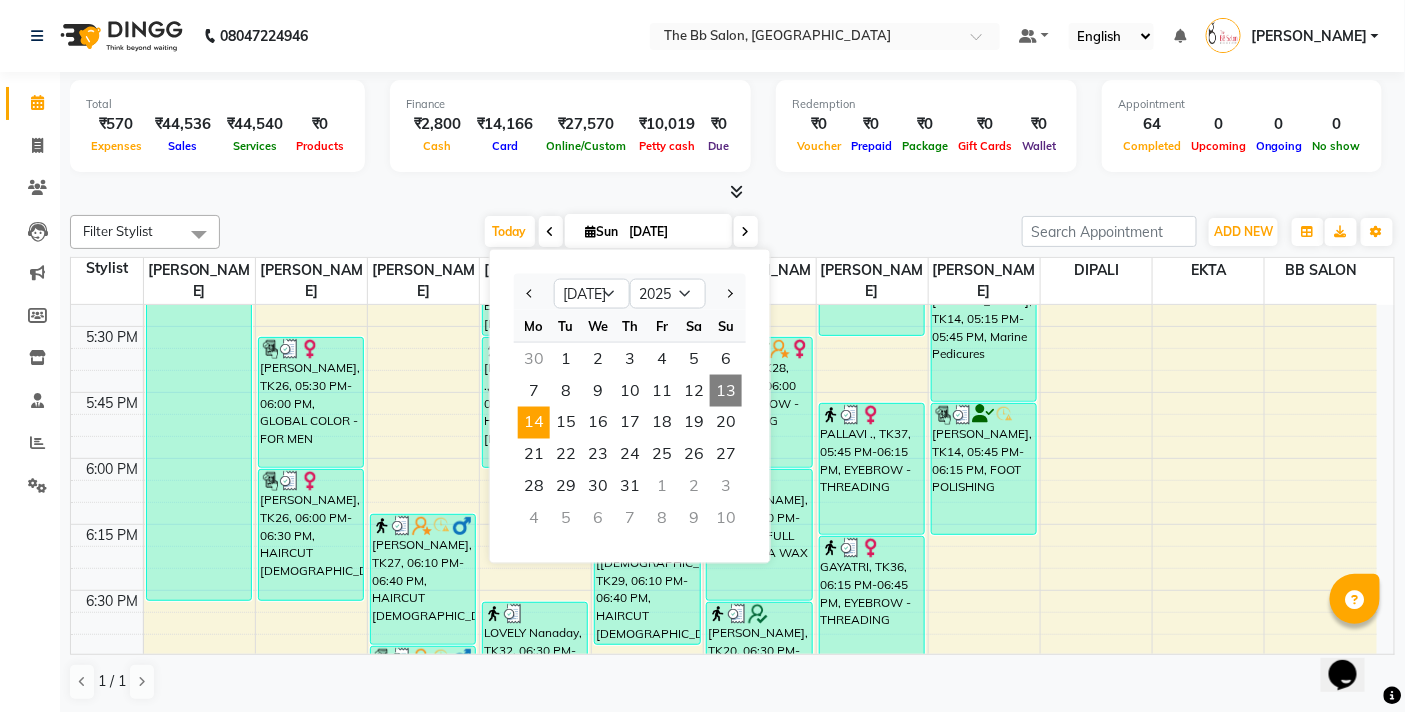 click on "14" at bounding box center (534, 423) 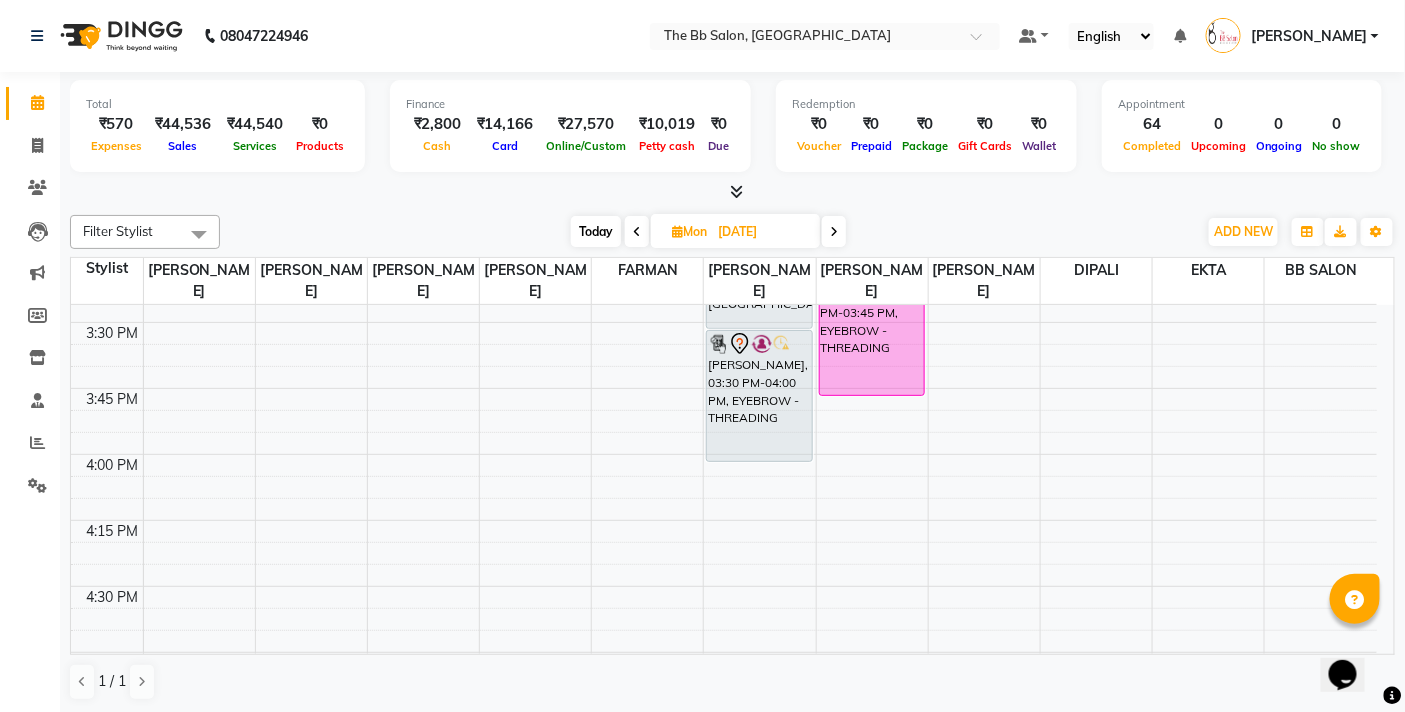 scroll, scrollTop: 1666, scrollLeft: 0, axis: vertical 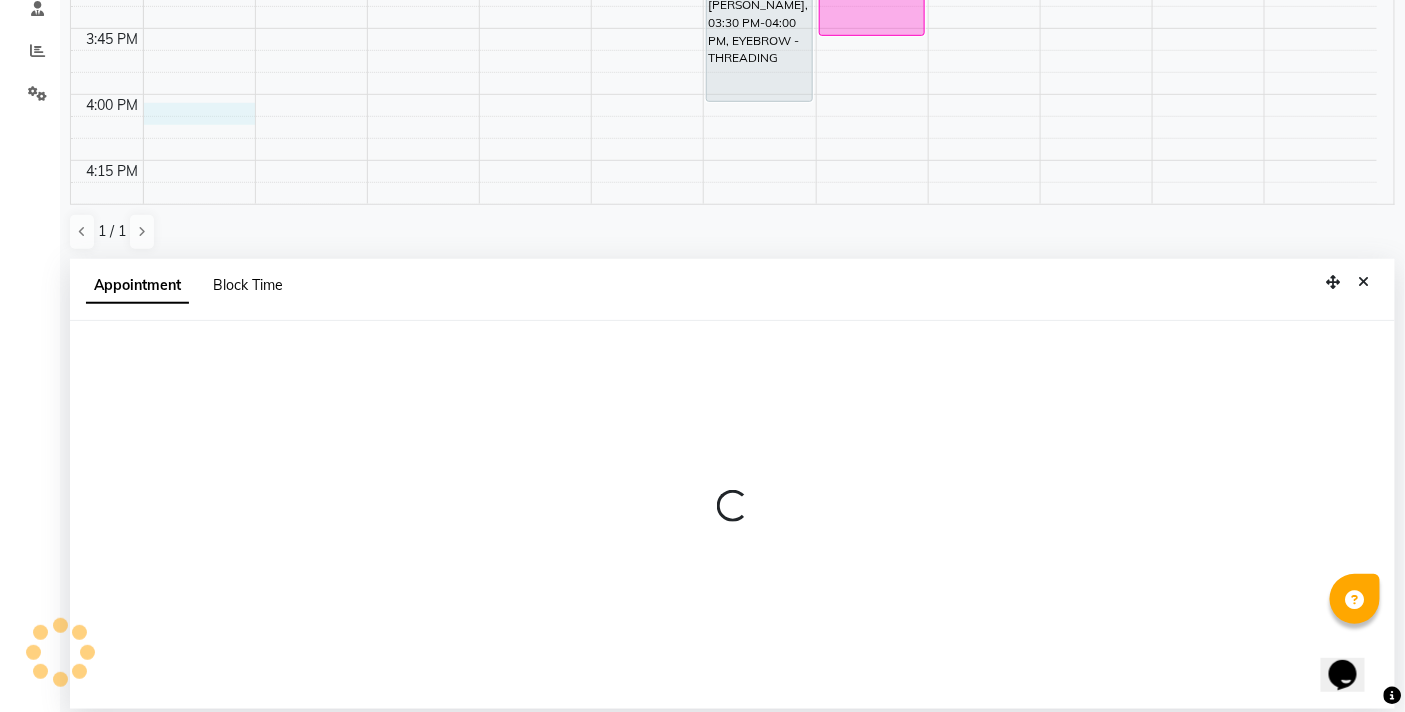 select on "83660" 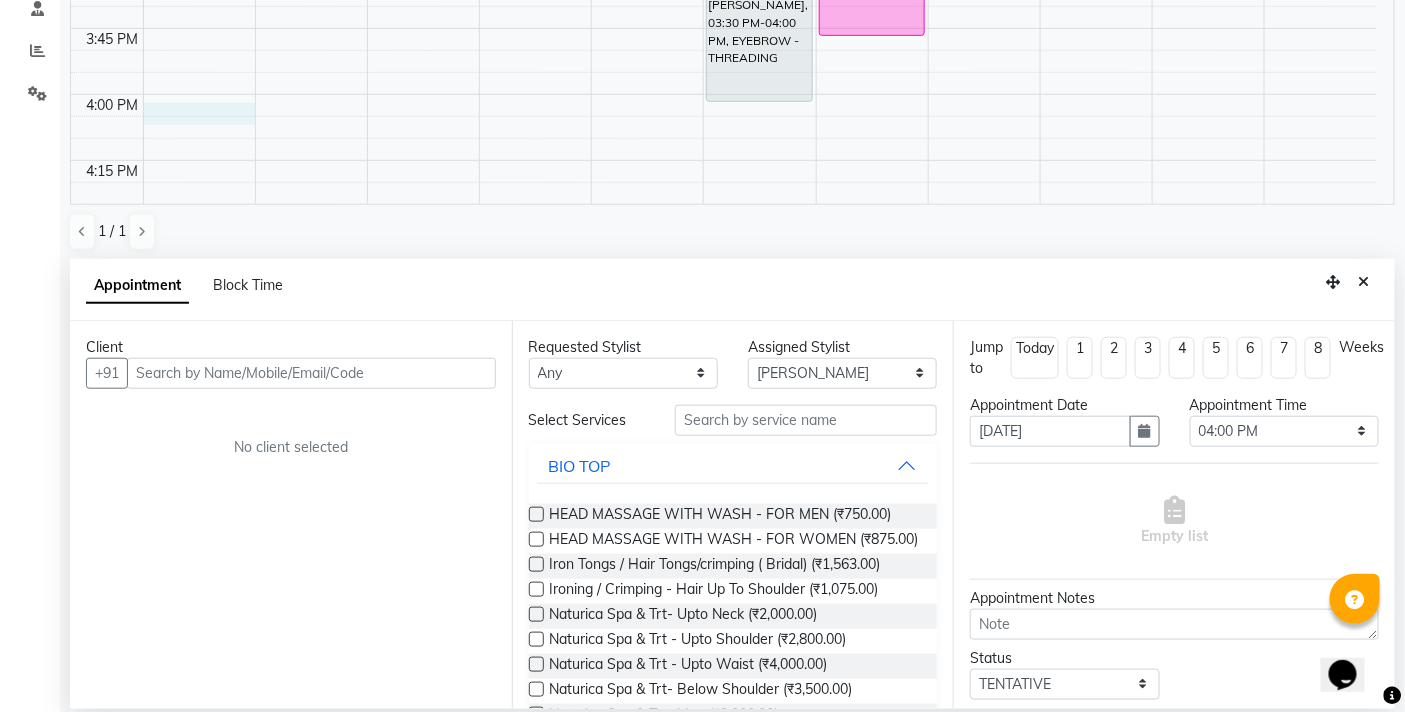 click at bounding box center (311, 373) 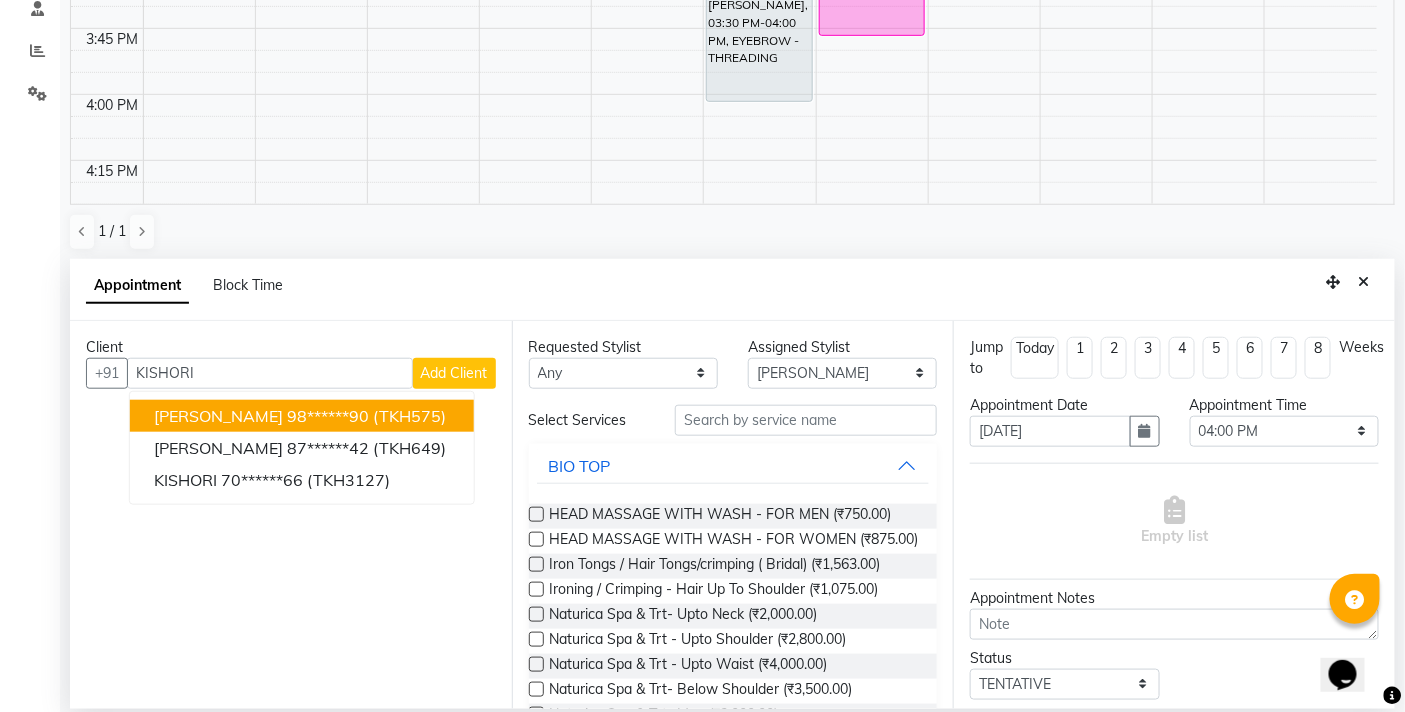 click on "98******90" at bounding box center (328, 416) 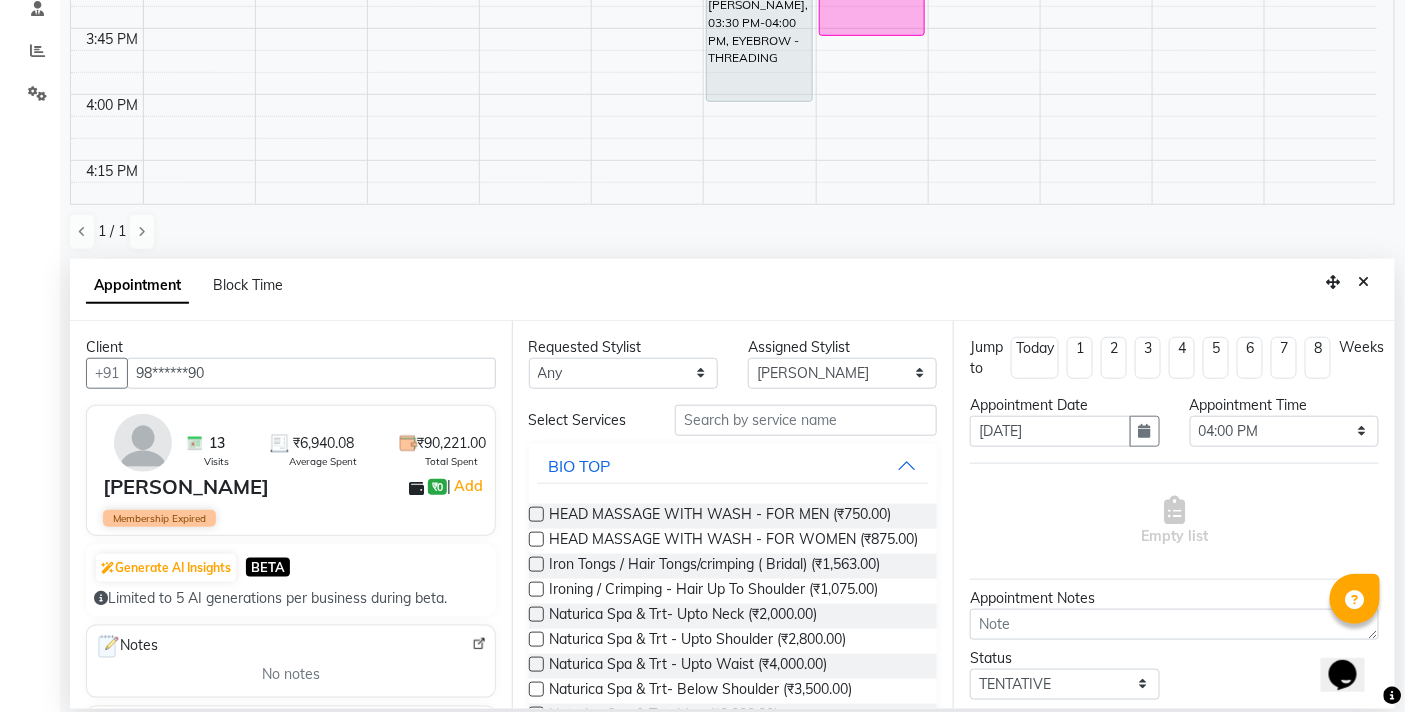 type on "98******90" 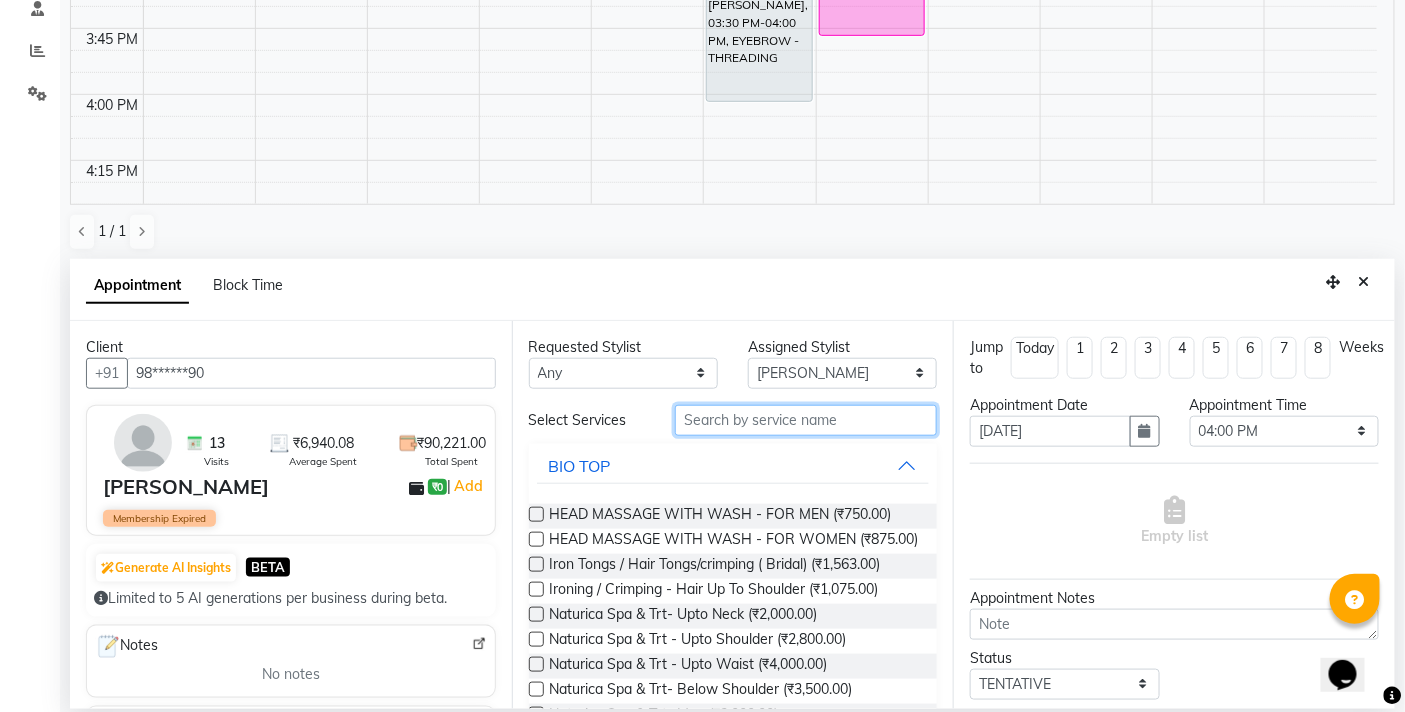 click at bounding box center [806, 420] 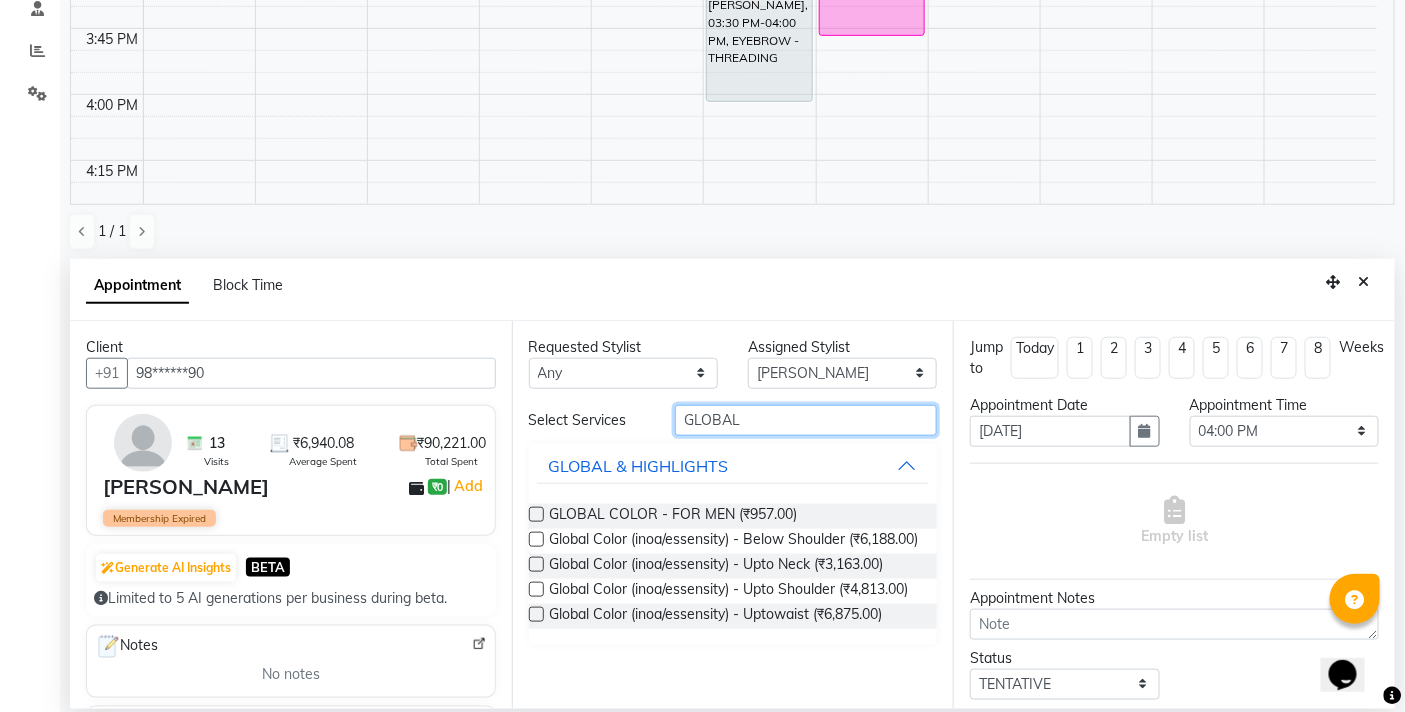 type on "GLOBAL" 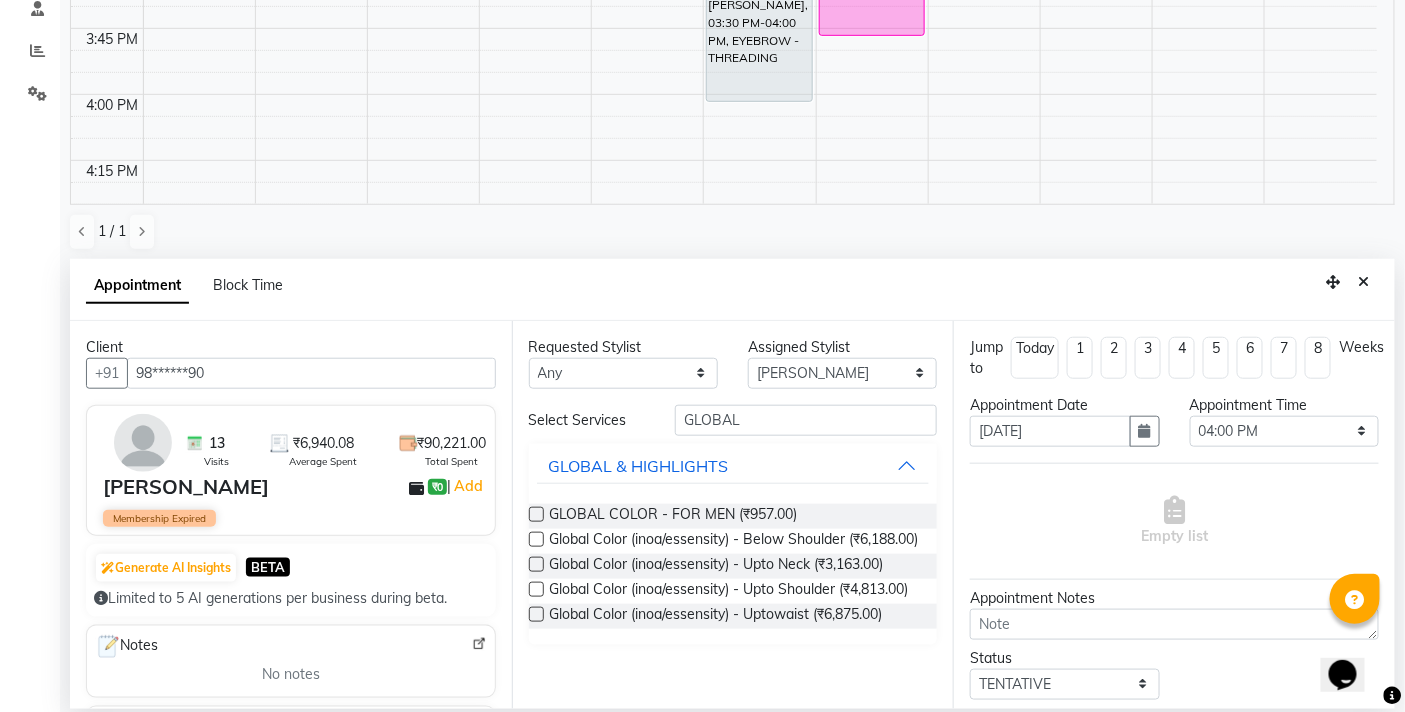 click at bounding box center (536, 539) 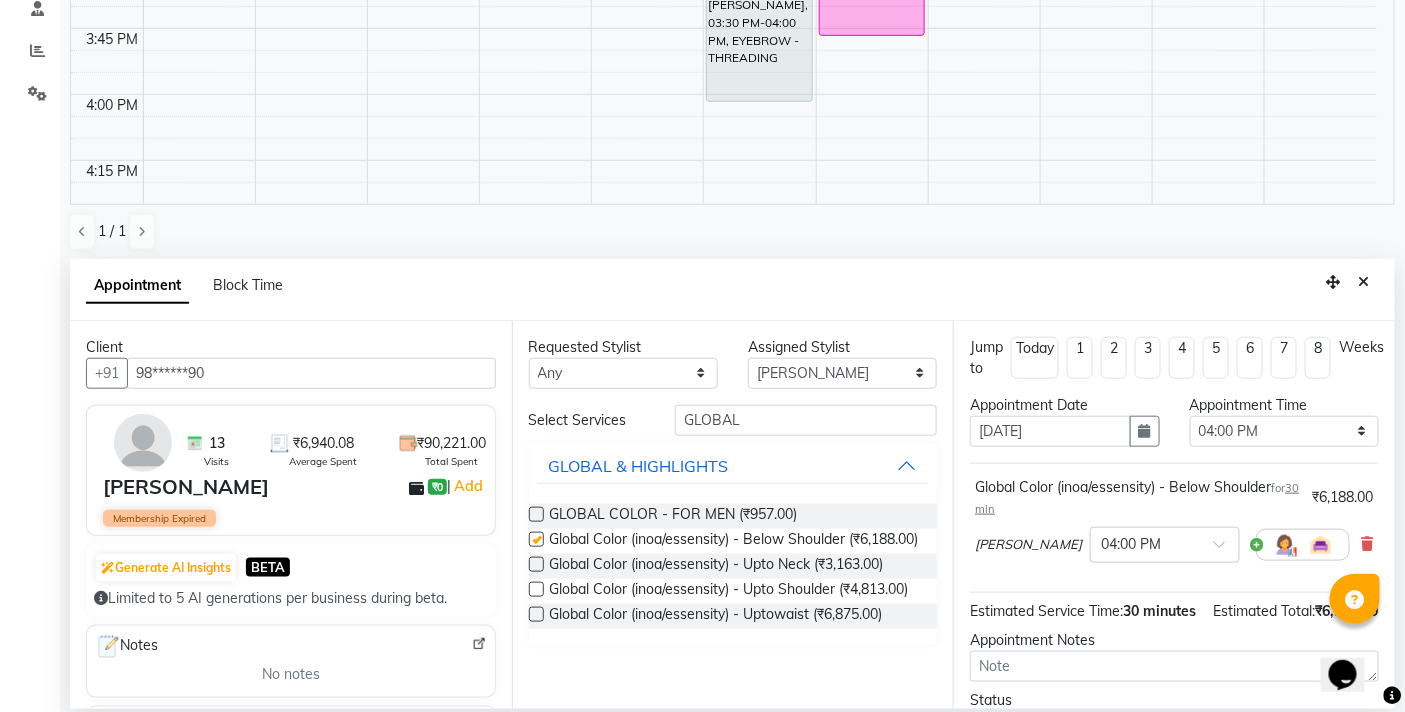 checkbox on "false" 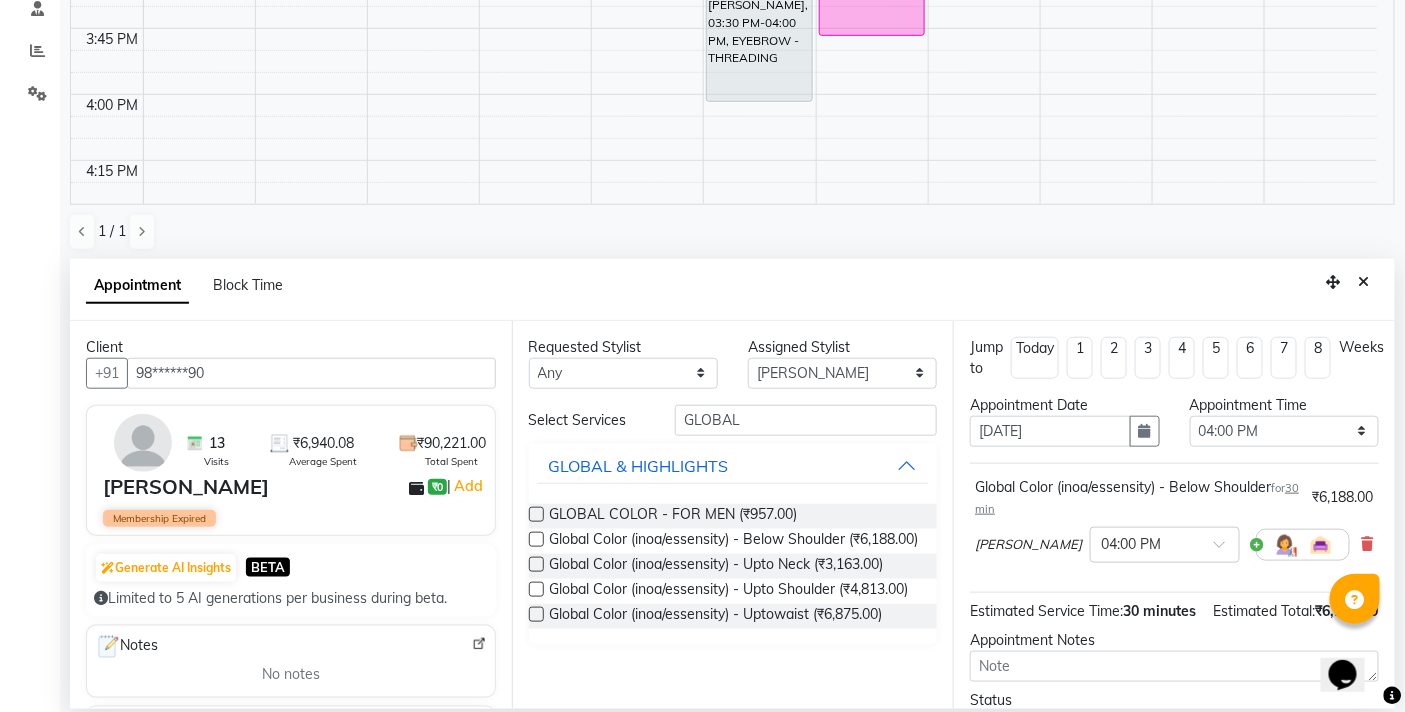 scroll, scrollTop: 180, scrollLeft: 0, axis: vertical 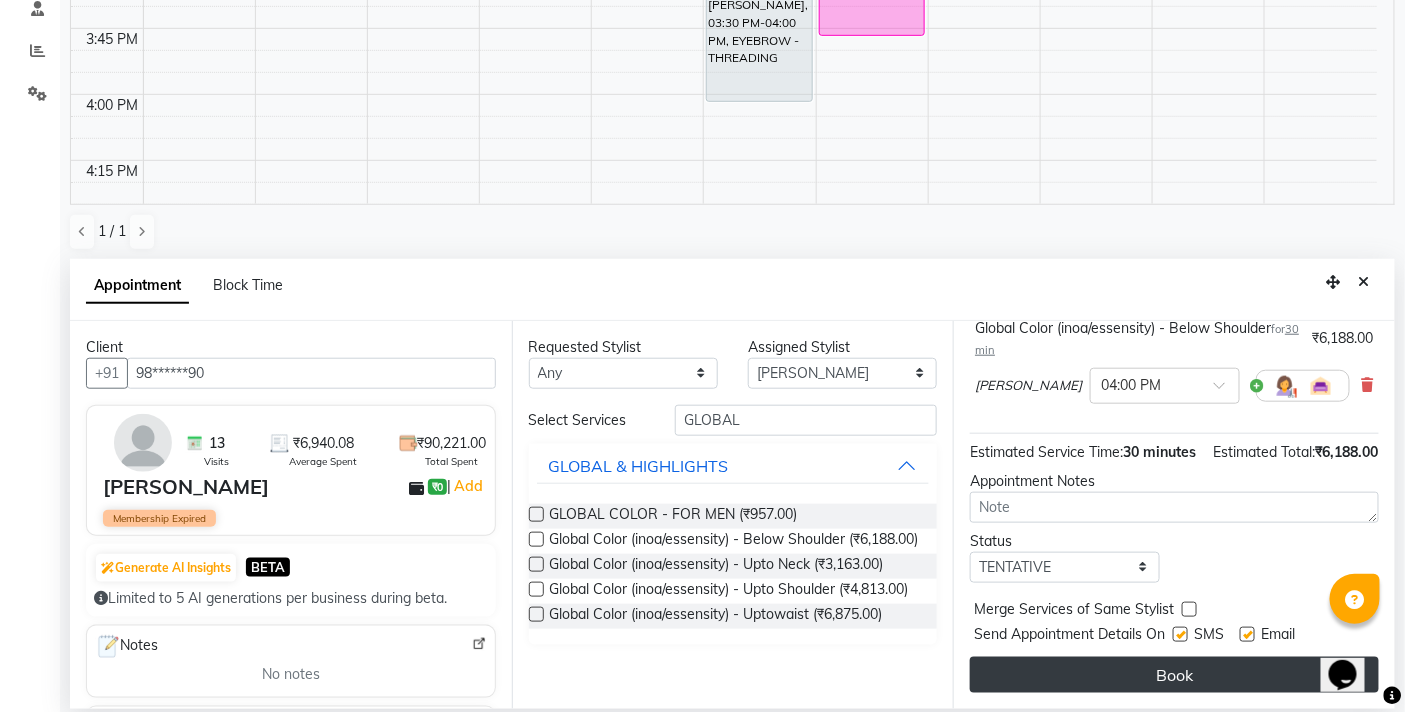 click on "Book" at bounding box center [1174, 675] 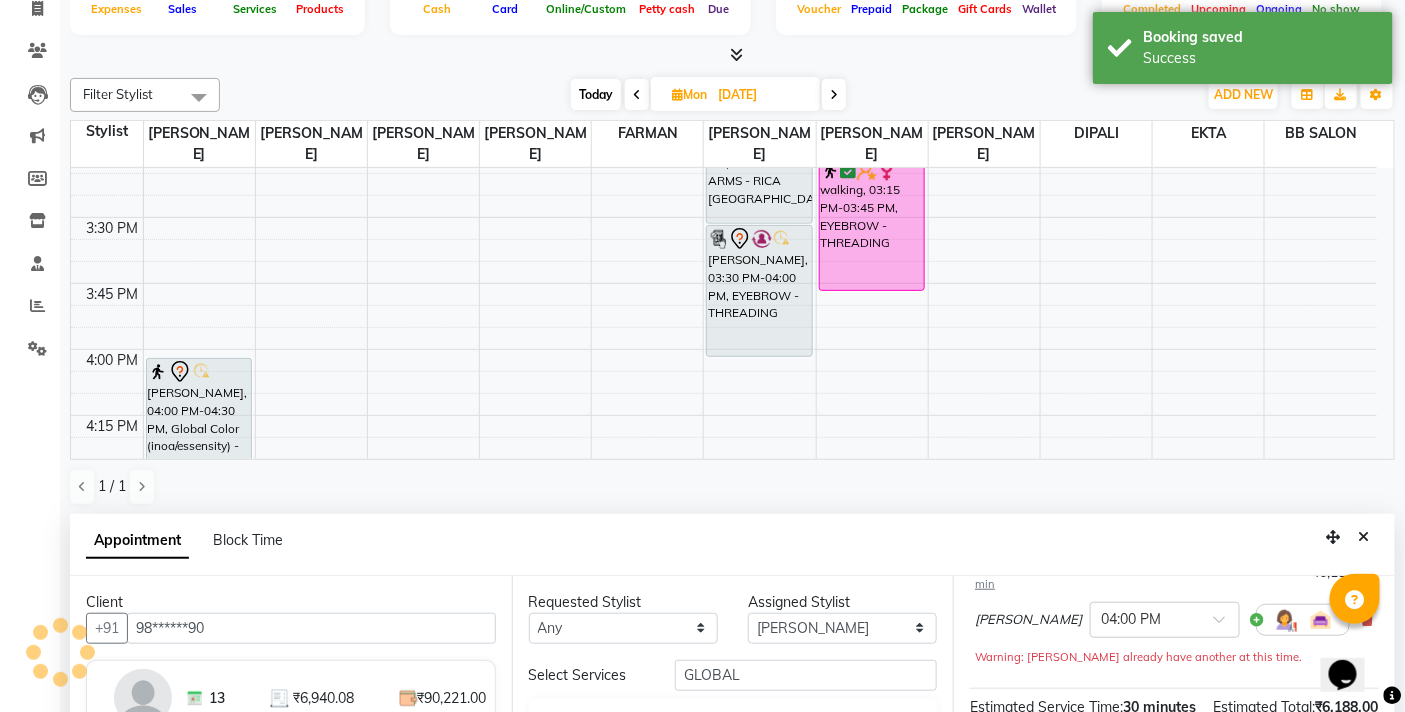 scroll, scrollTop: 0, scrollLeft: 0, axis: both 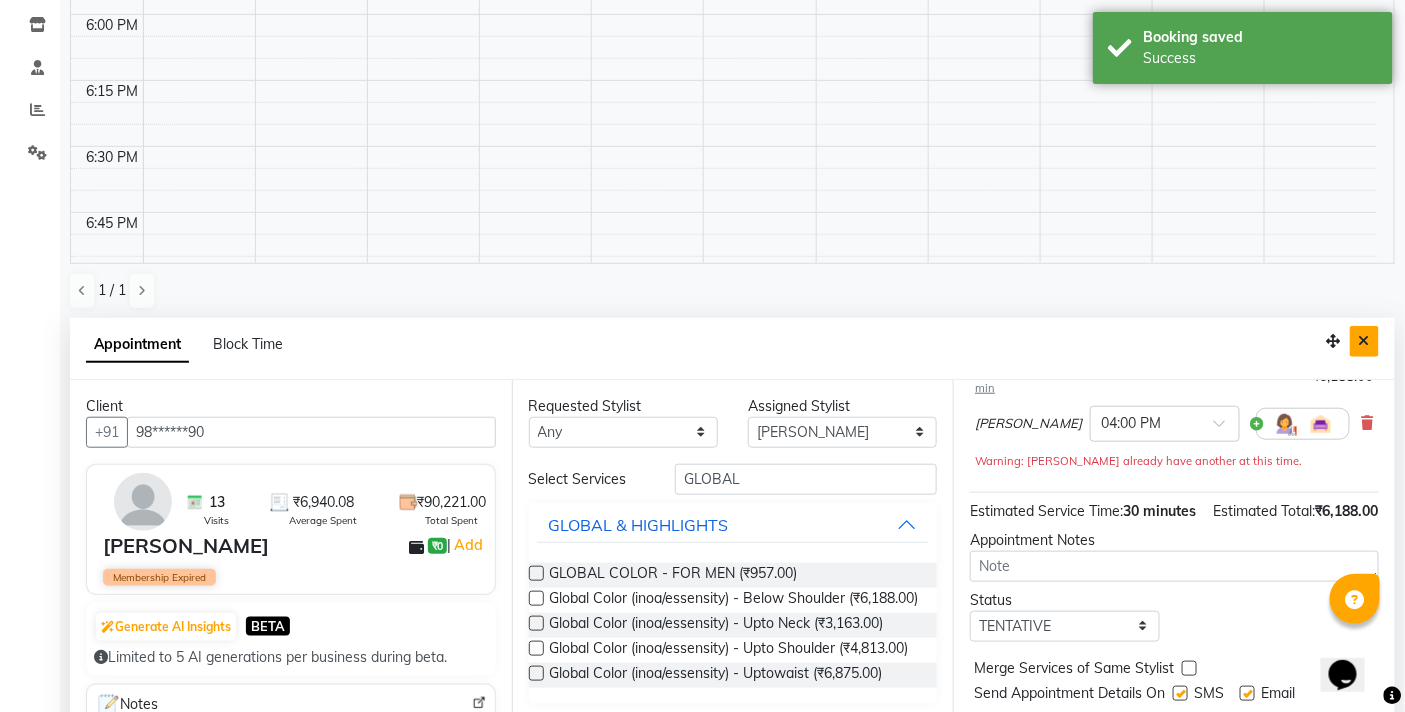 click at bounding box center (1364, 341) 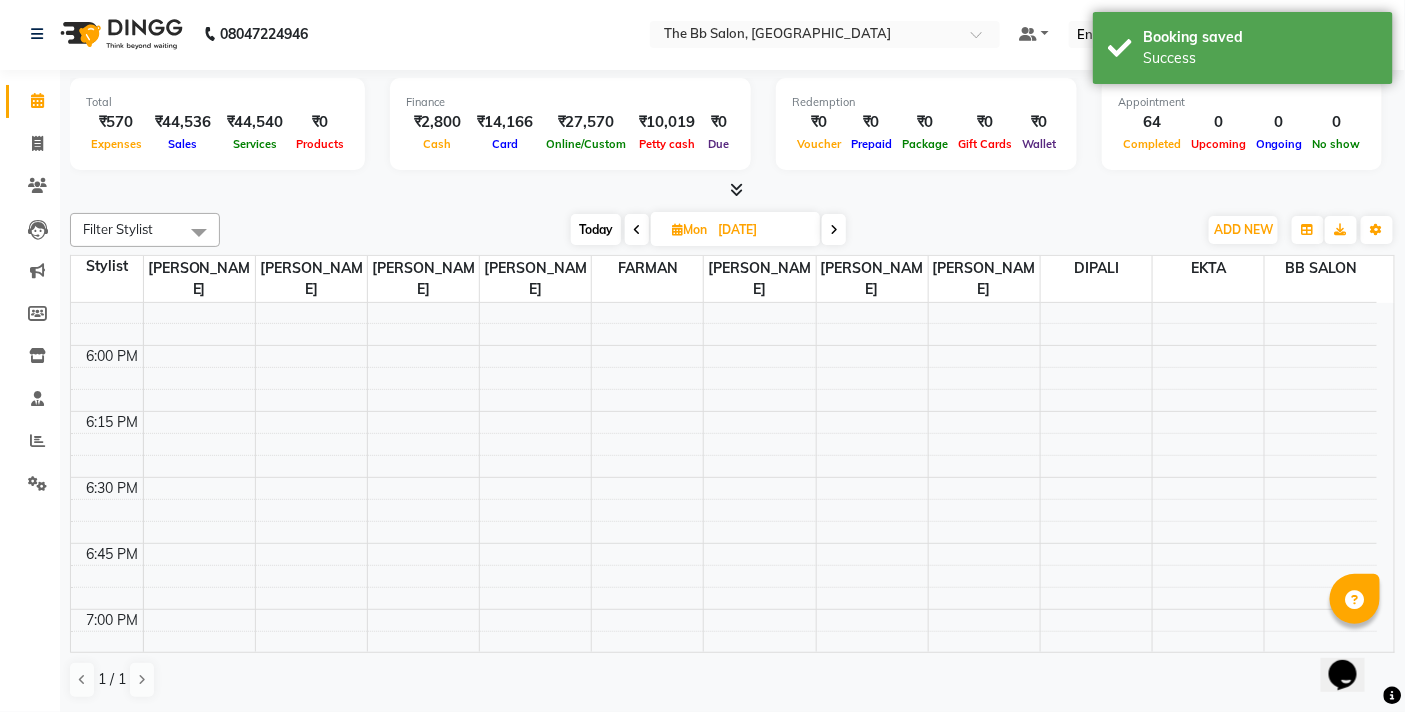 scroll, scrollTop: 1, scrollLeft: 0, axis: vertical 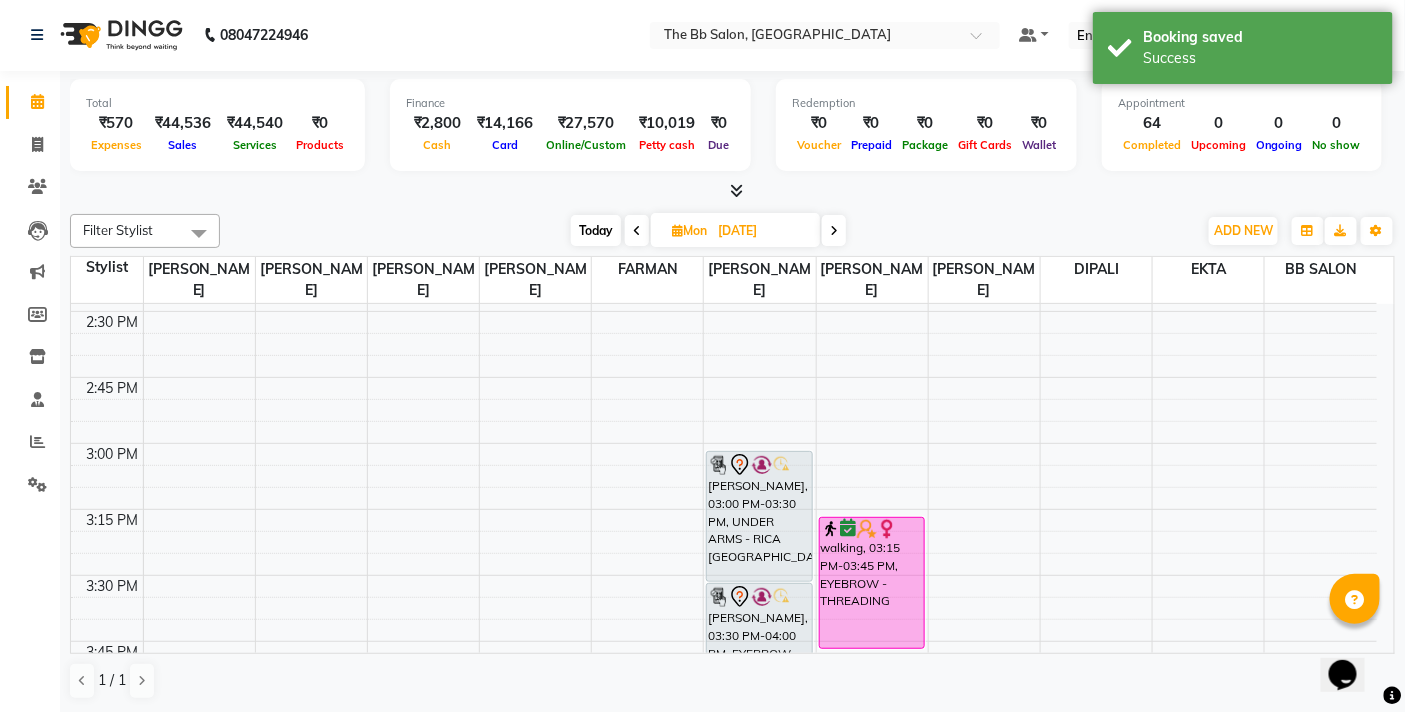 click on "Mon" at bounding box center (689, 230) 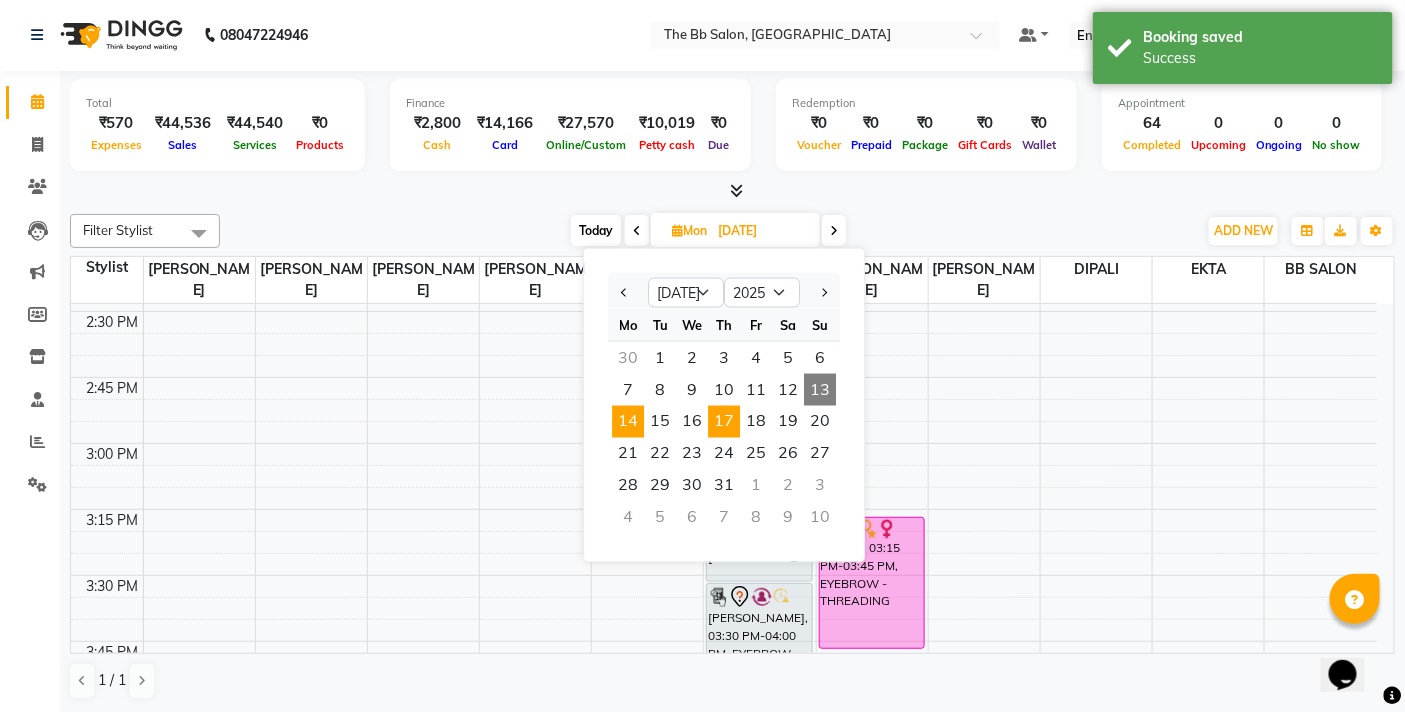 click on "17" at bounding box center [724, 422] 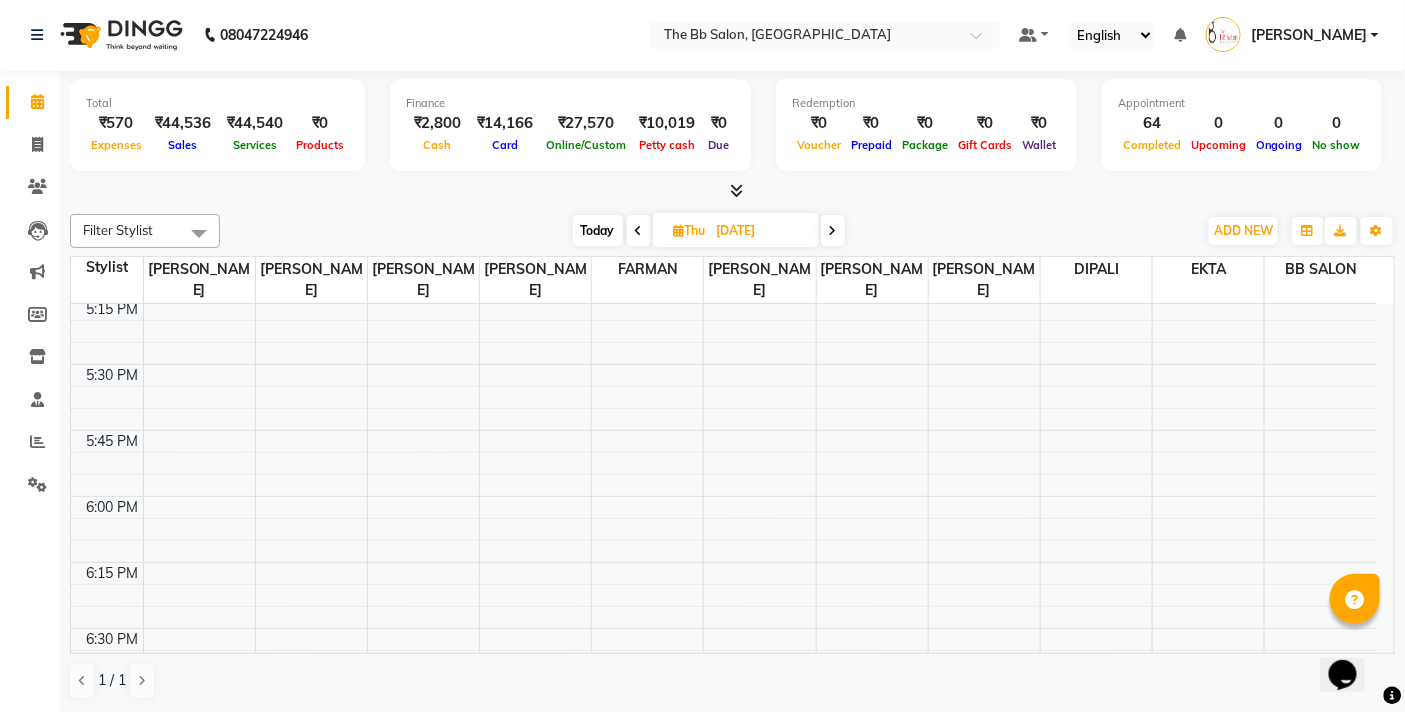 scroll, scrollTop: 2294, scrollLeft: 0, axis: vertical 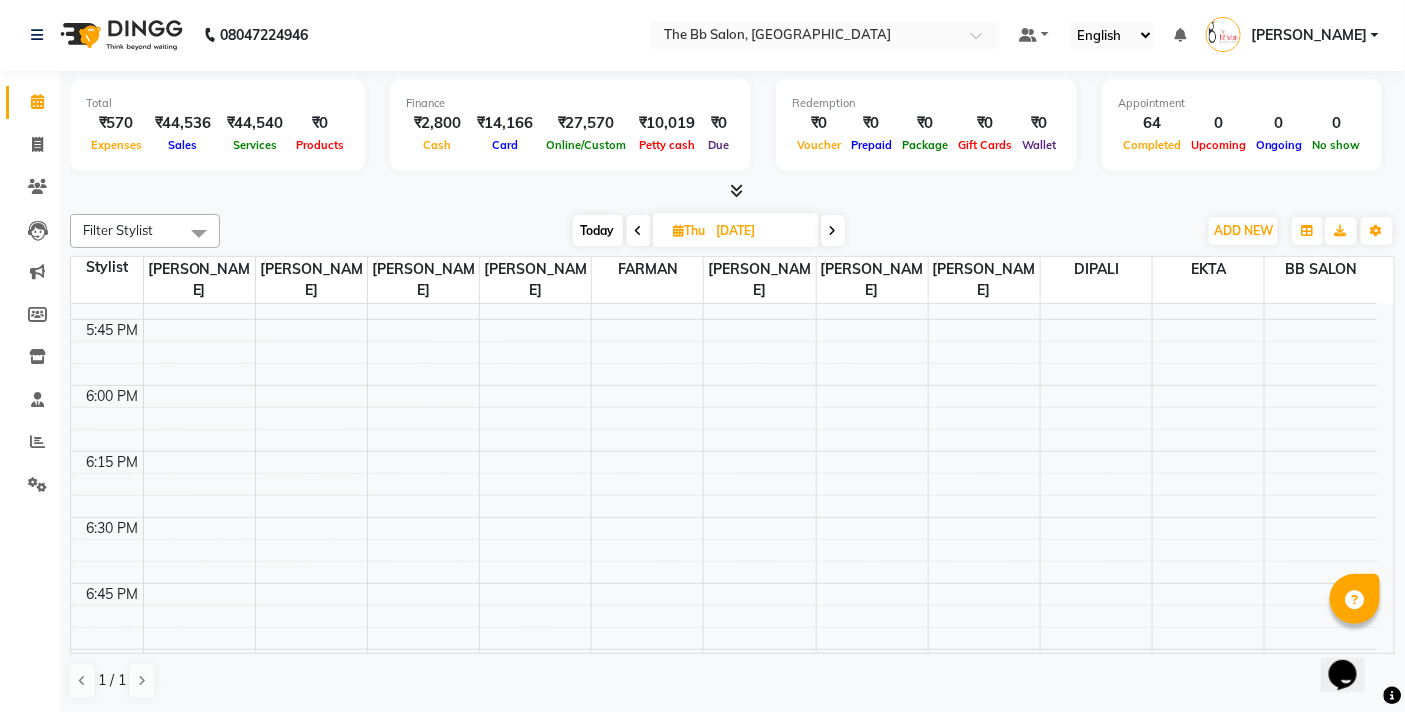 select on "83516" 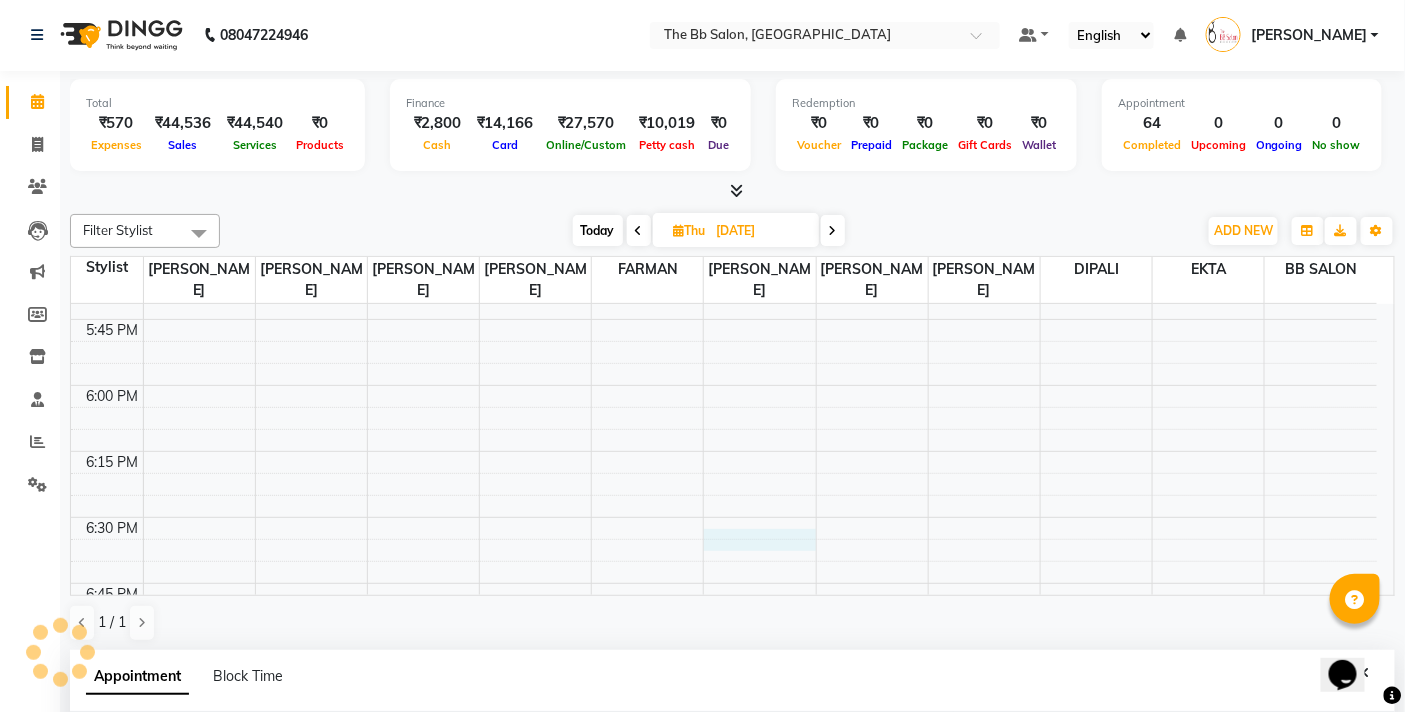 select on "1110" 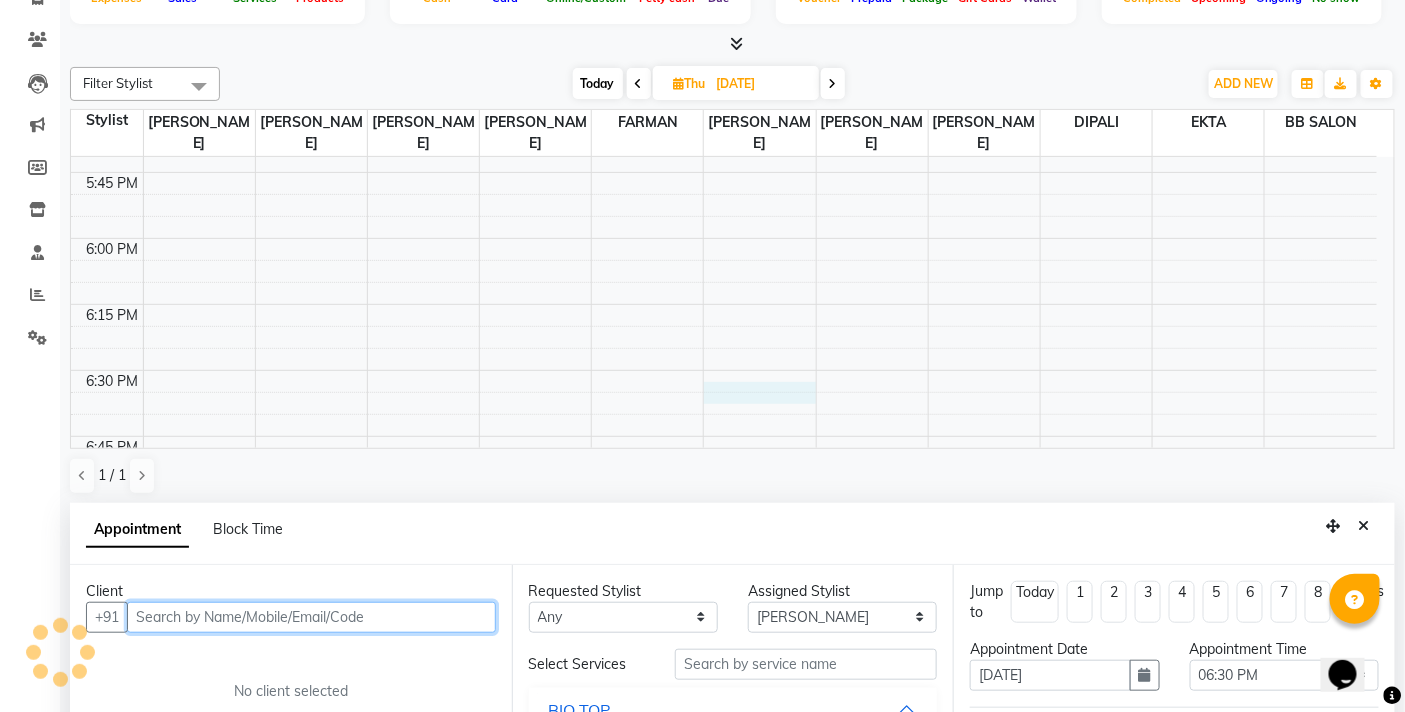 scroll, scrollTop: 392, scrollLeft: 0, axis: vertical 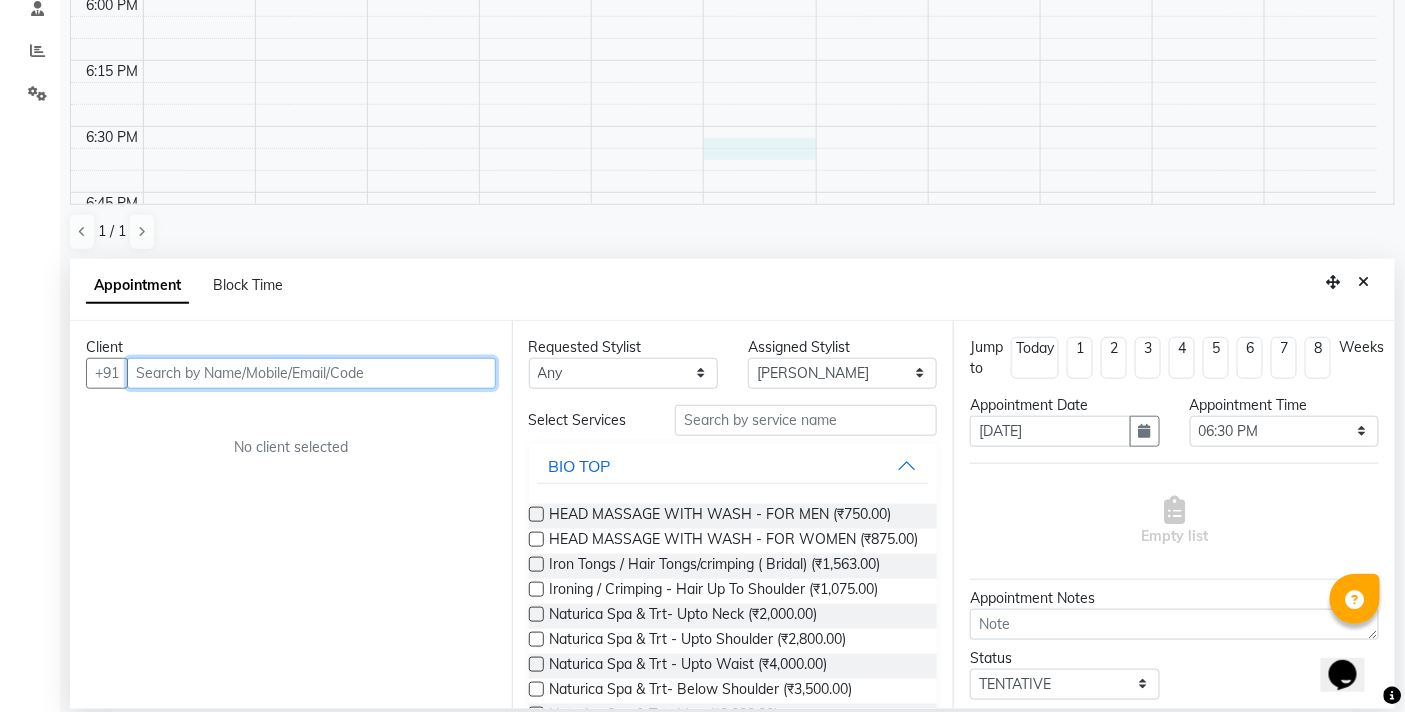 click at bounding box center [311, 373] 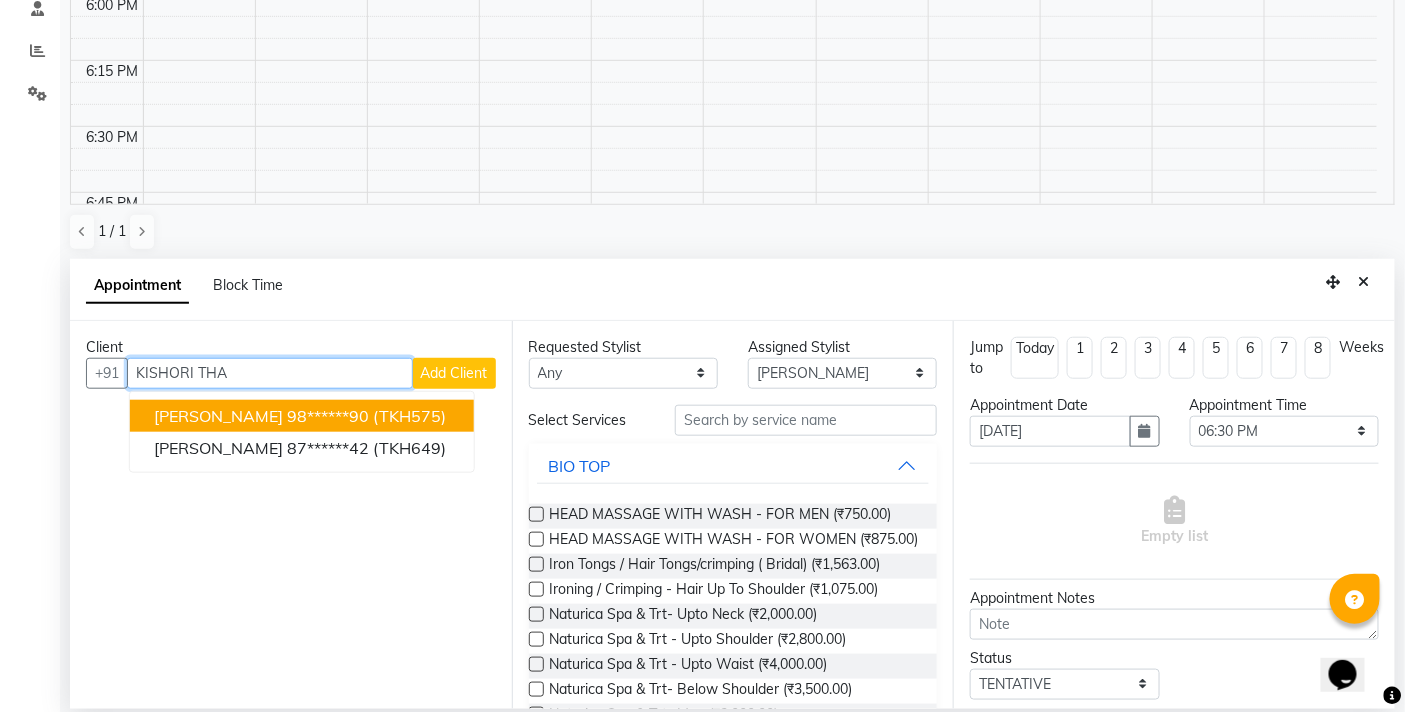 click on "[PERSON_NAME]" at bounding box center [218, 416] 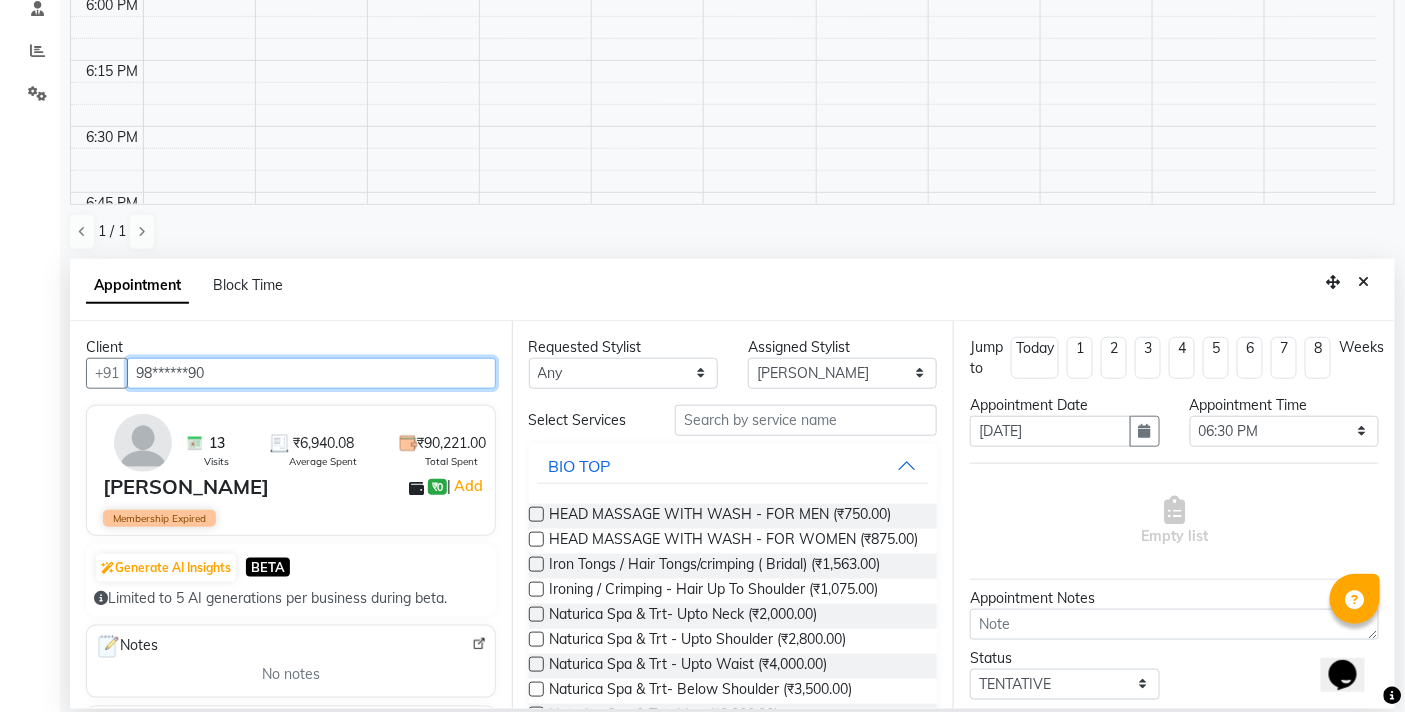 type on "98******90" 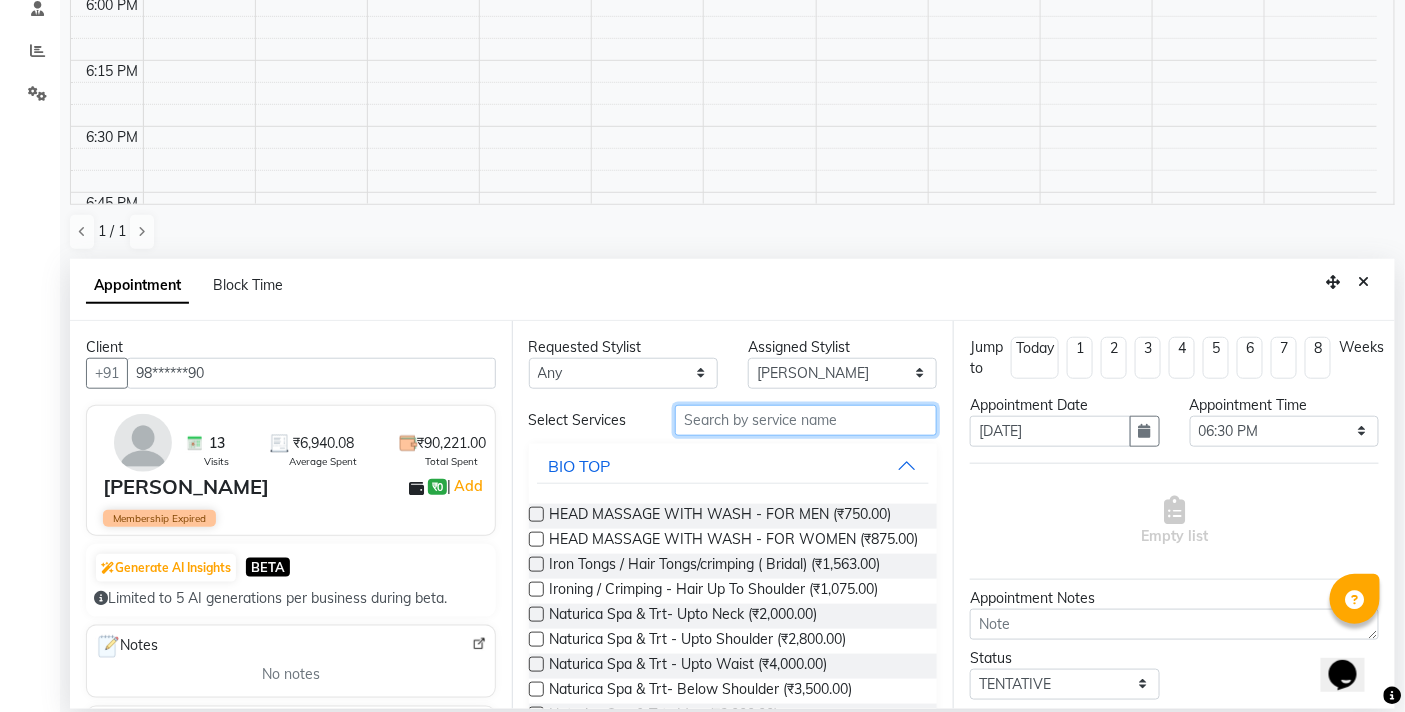 click at bounding box center [806, 420] 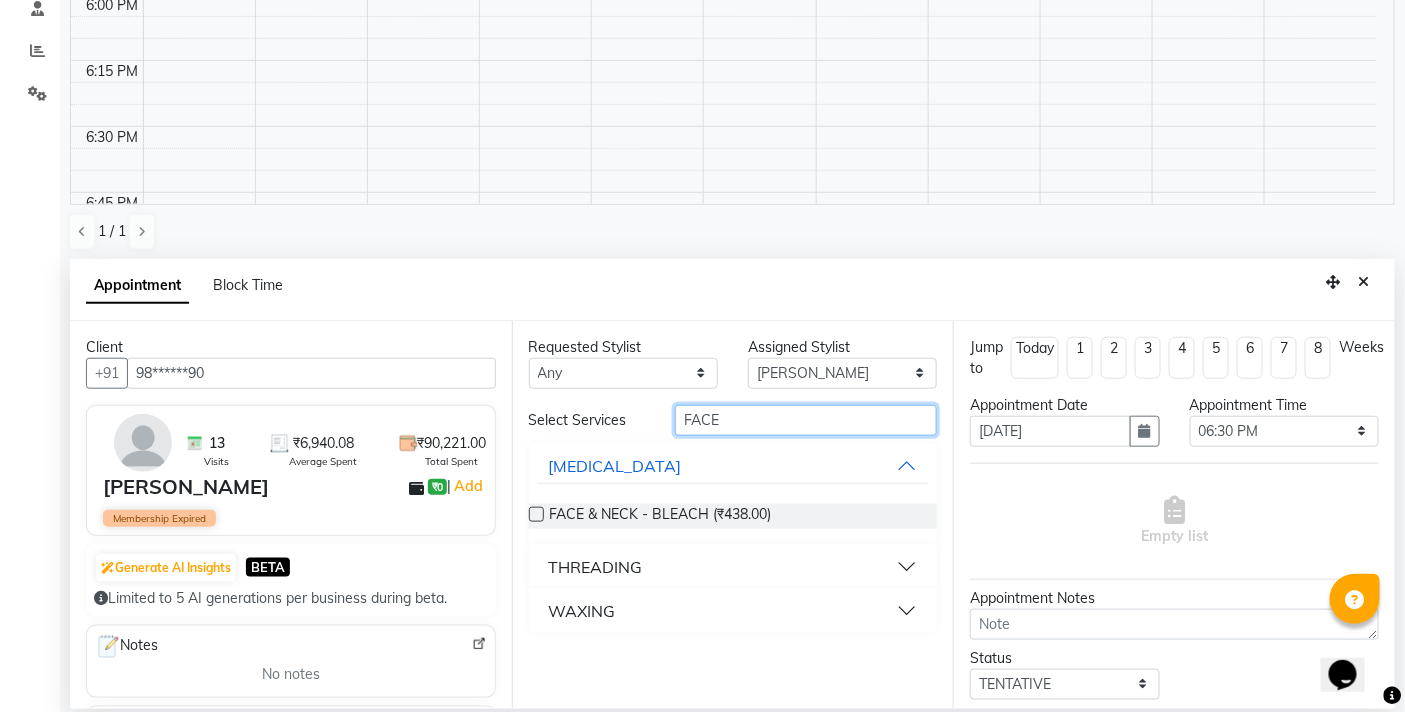 type on "FACE" 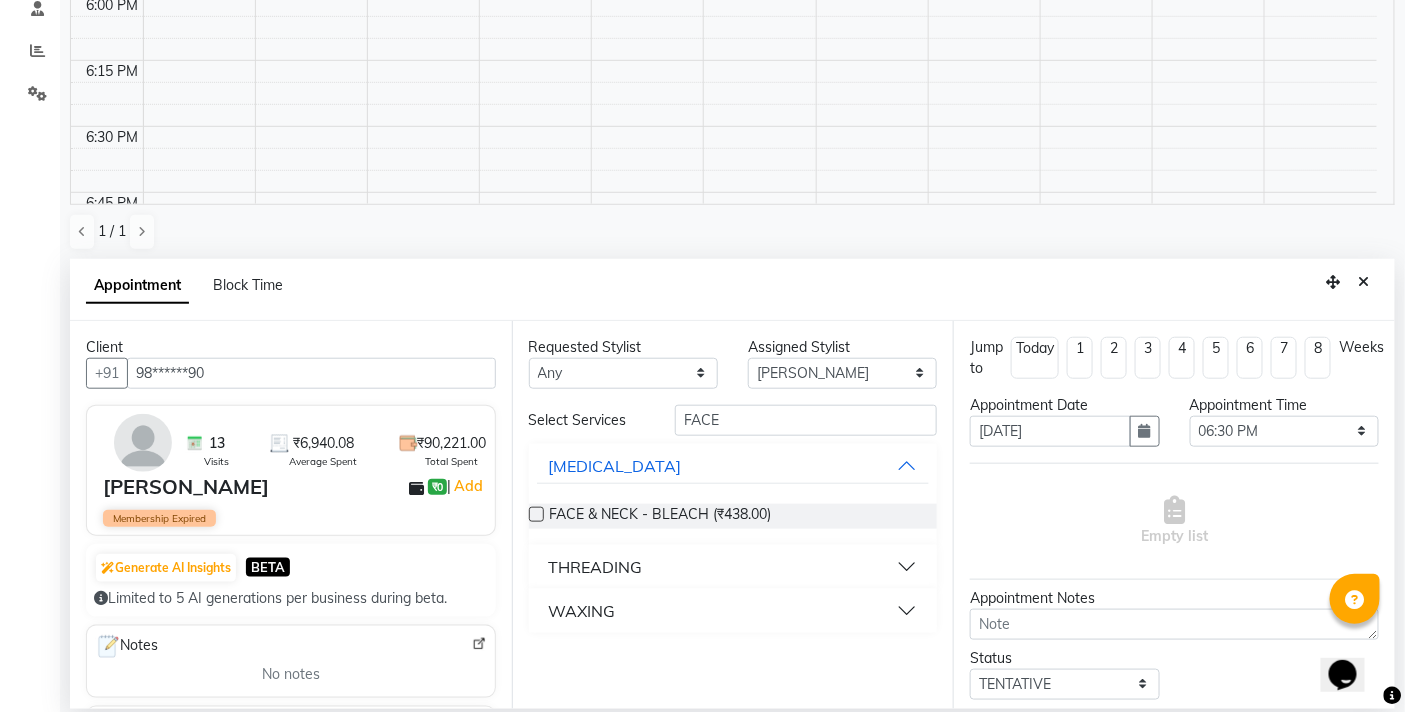 click at bounding box center [536, 514] 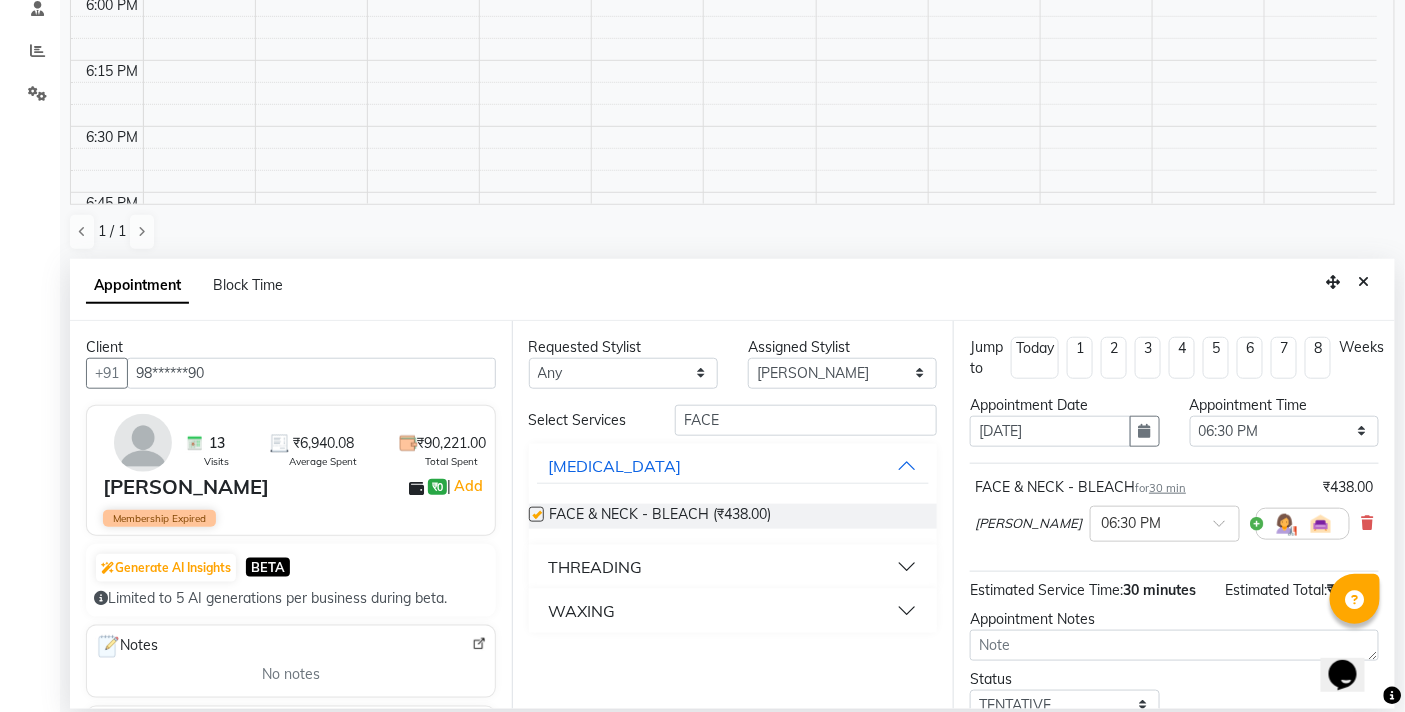 checkbox on "false" 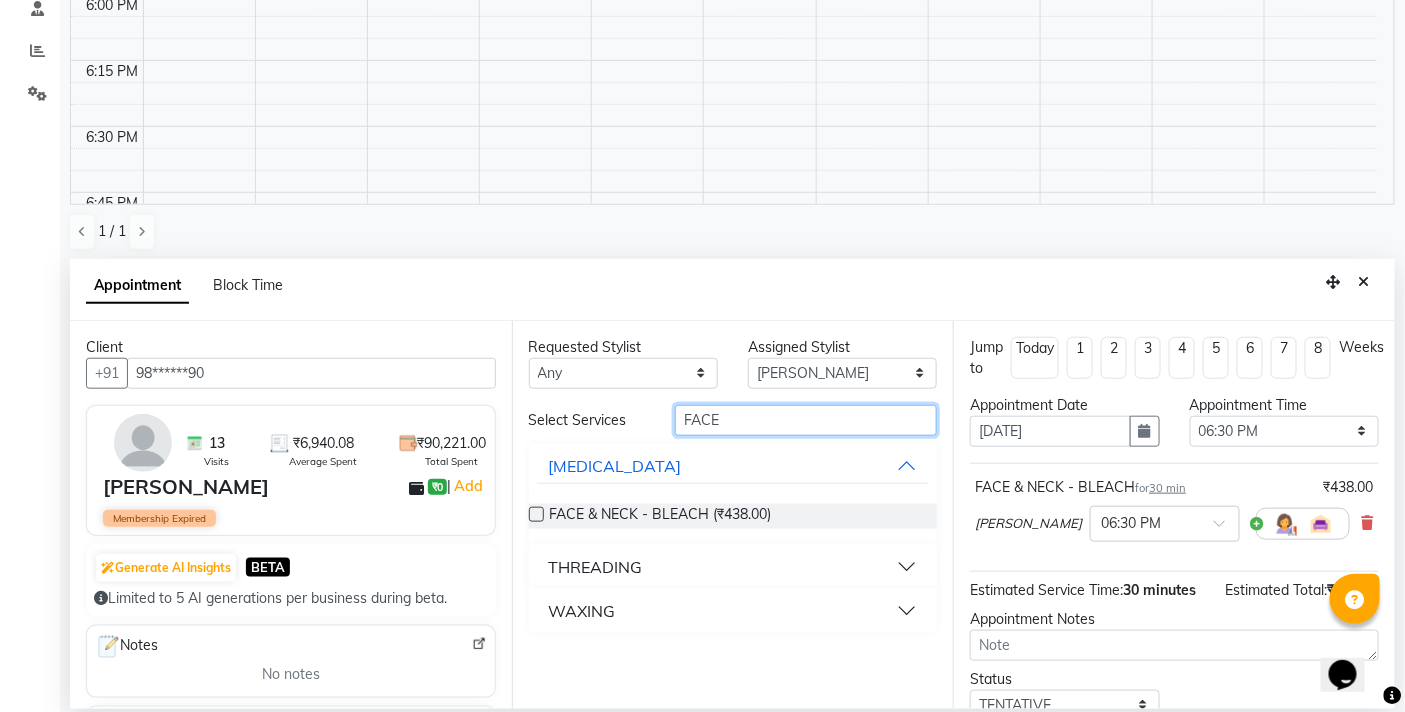 drag, startPoint x: 772, startPoint y: 422, endPoint x: 617, endPoint y: 436, distance: 155.63097 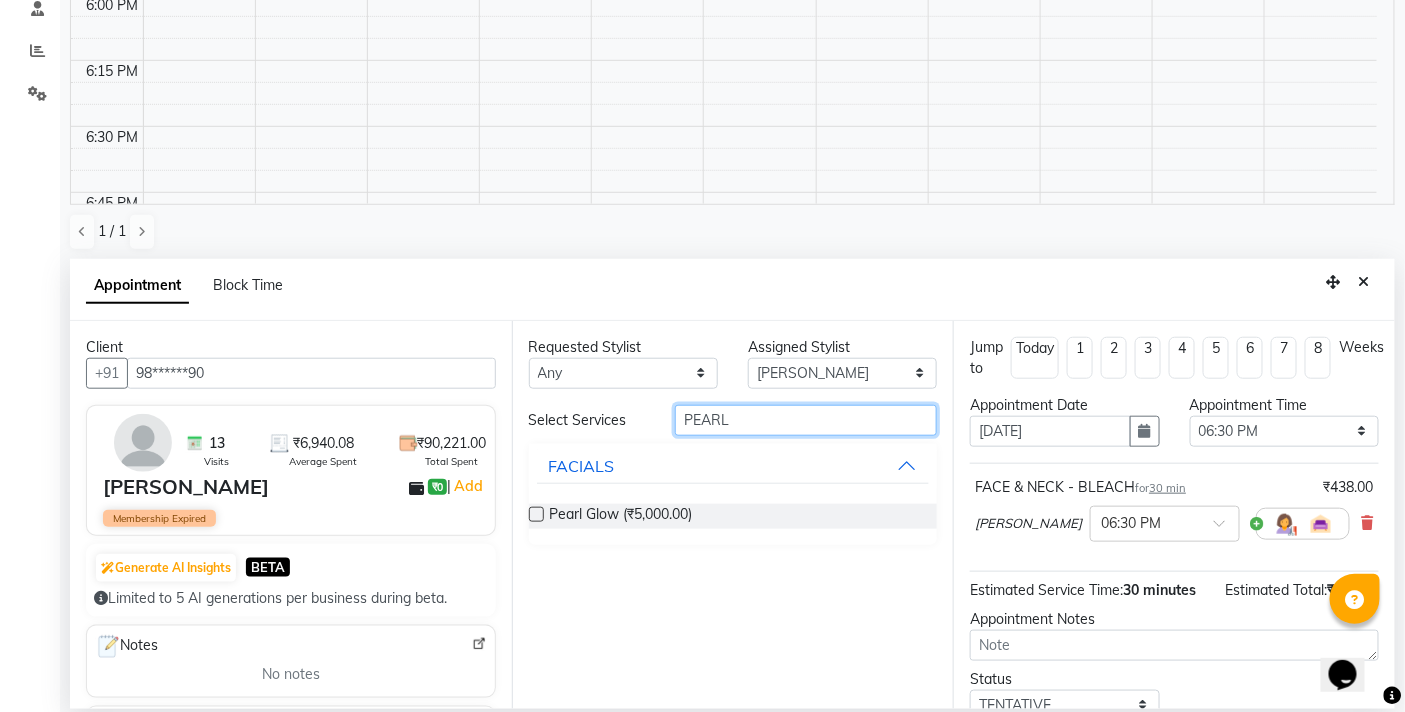type on "PEARL" 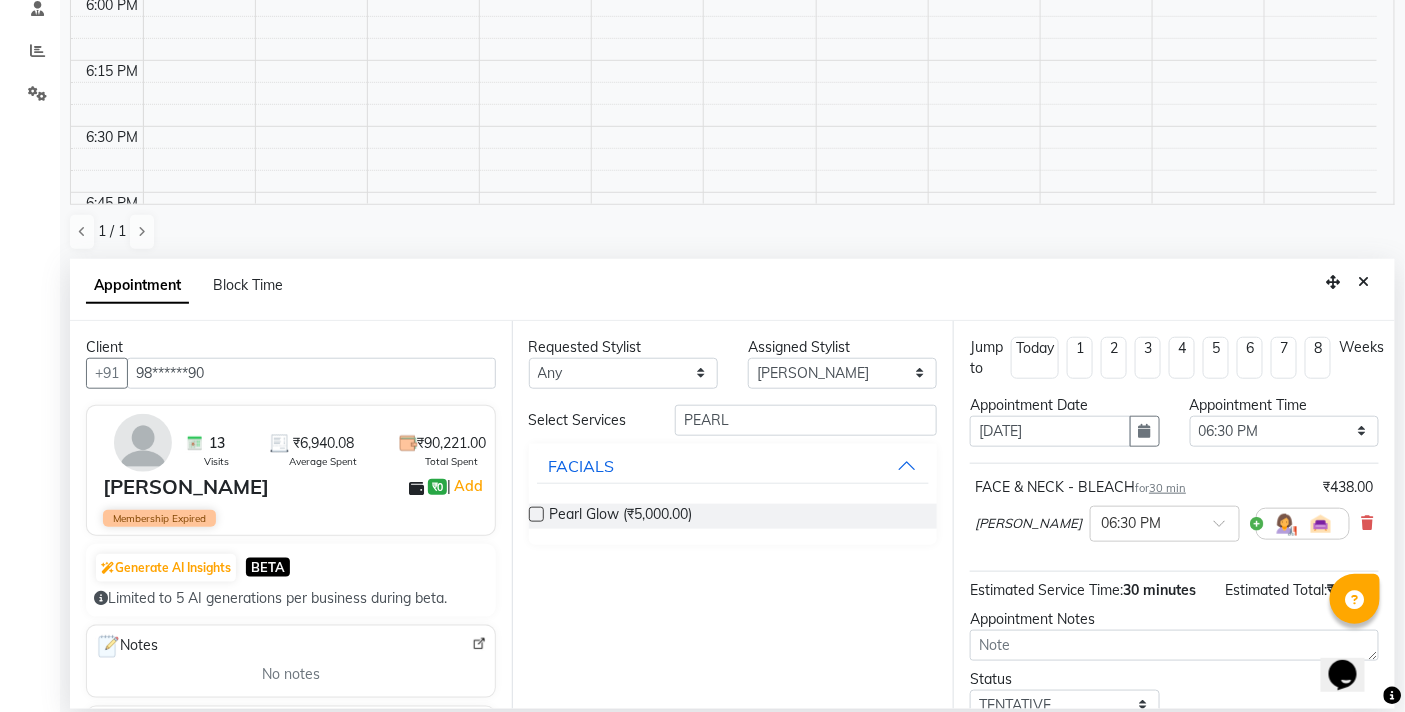 click at bounding box center (536, 514) 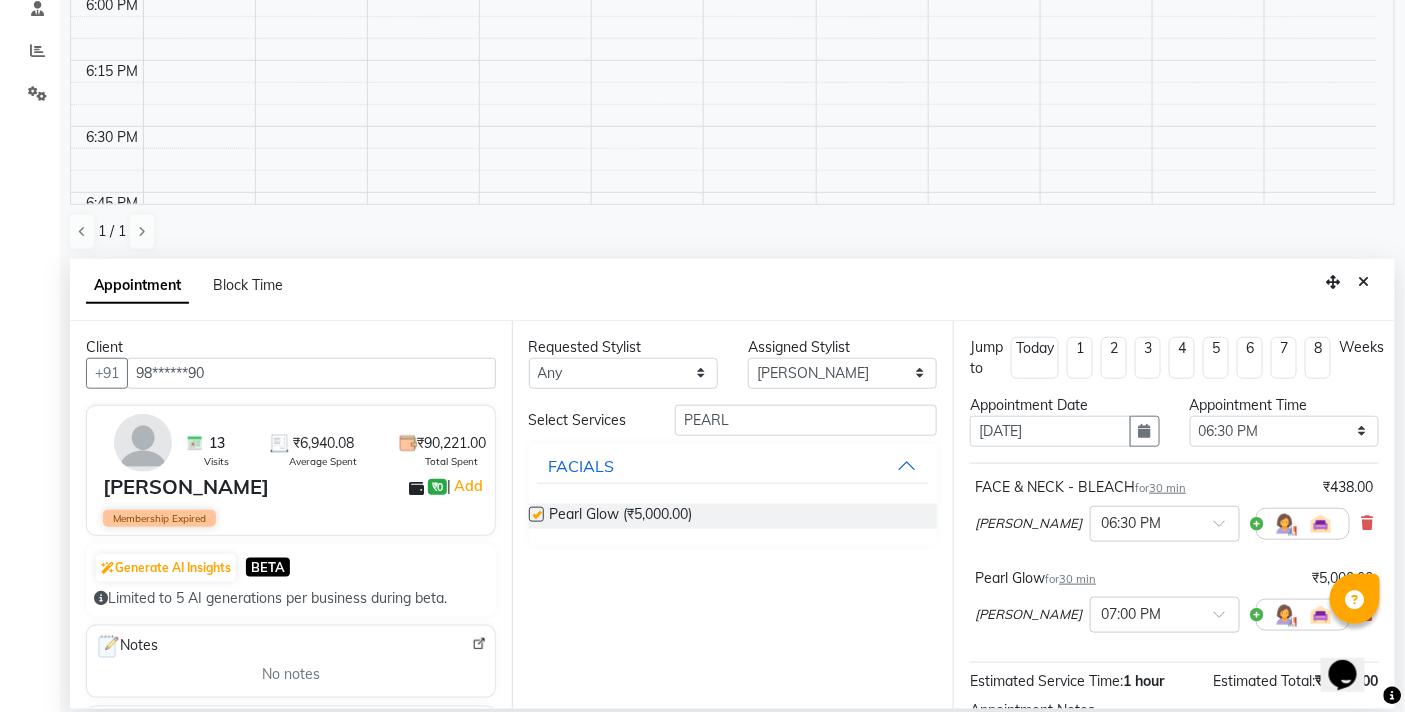 checkbox on "false" 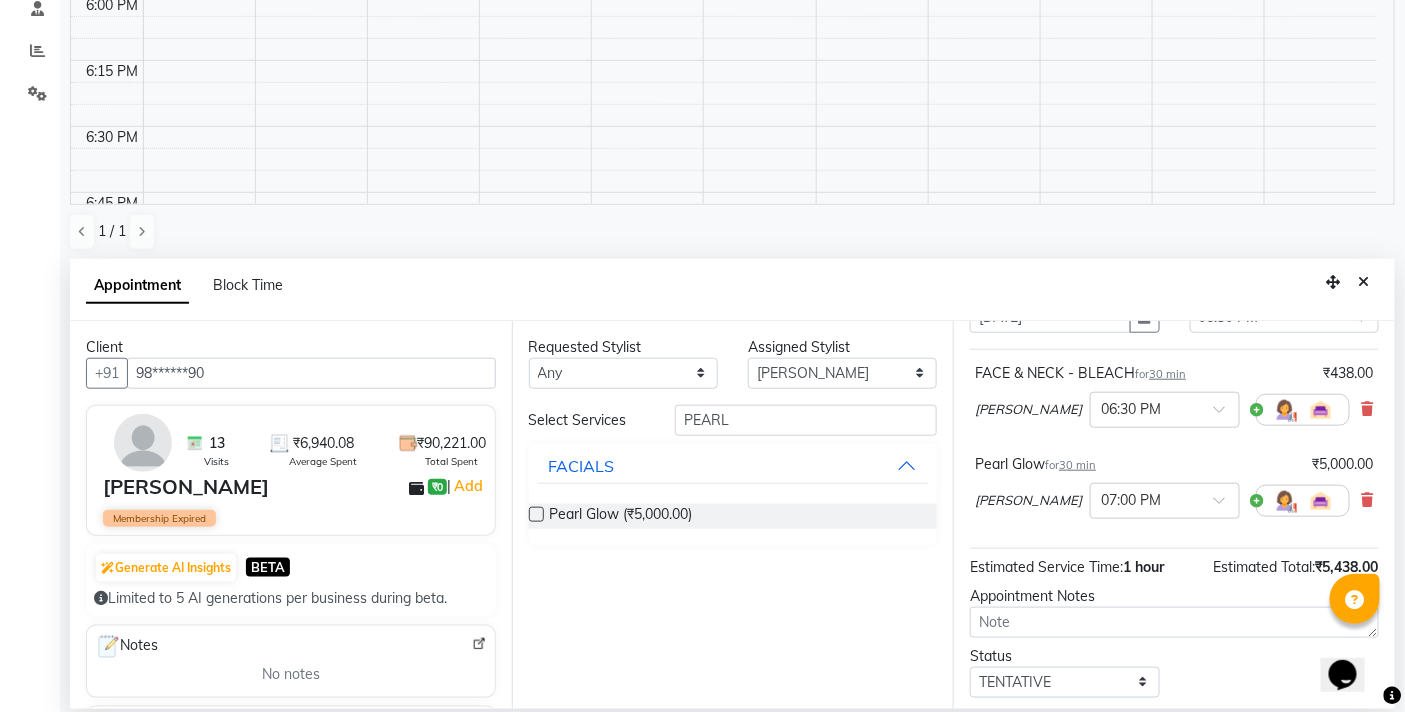 scroll, scrollTop: 228, scrollLeft: 0, axis: vertical 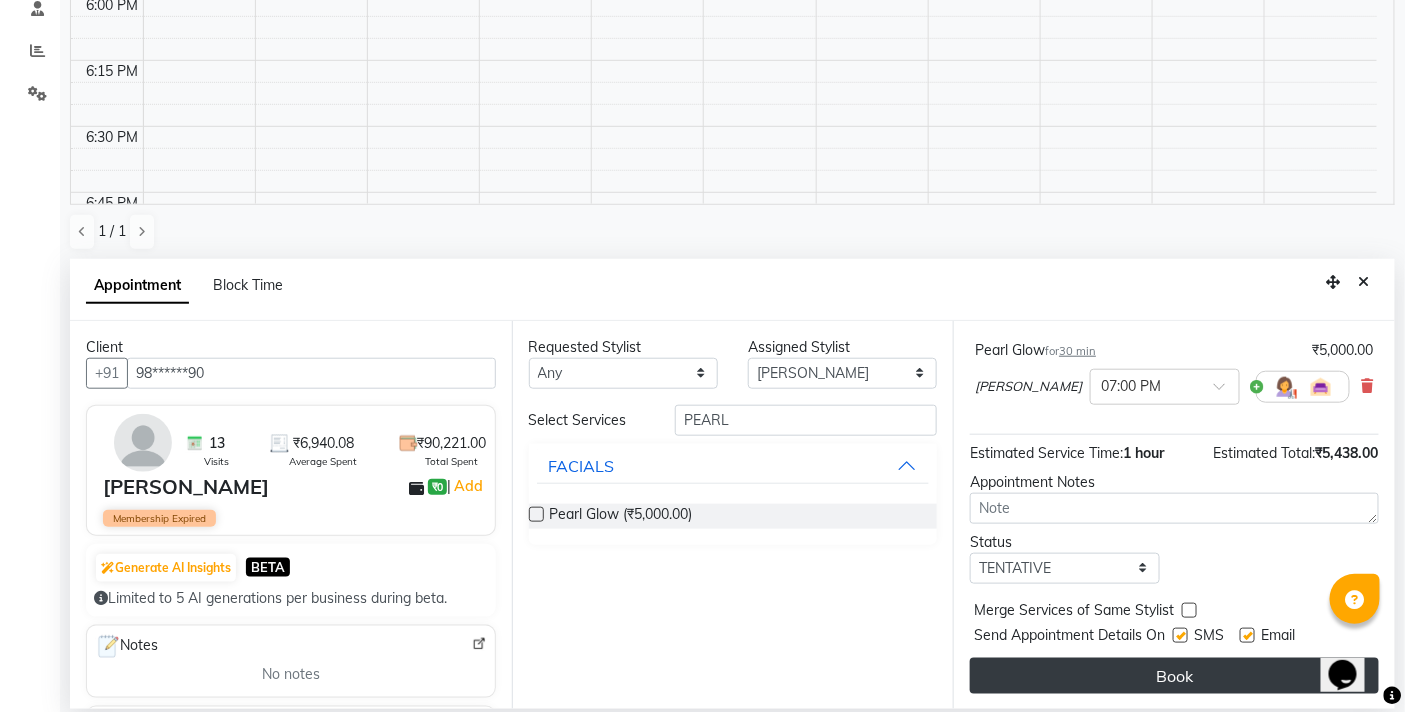 click on "Book" at bounding box center (1174, 676) 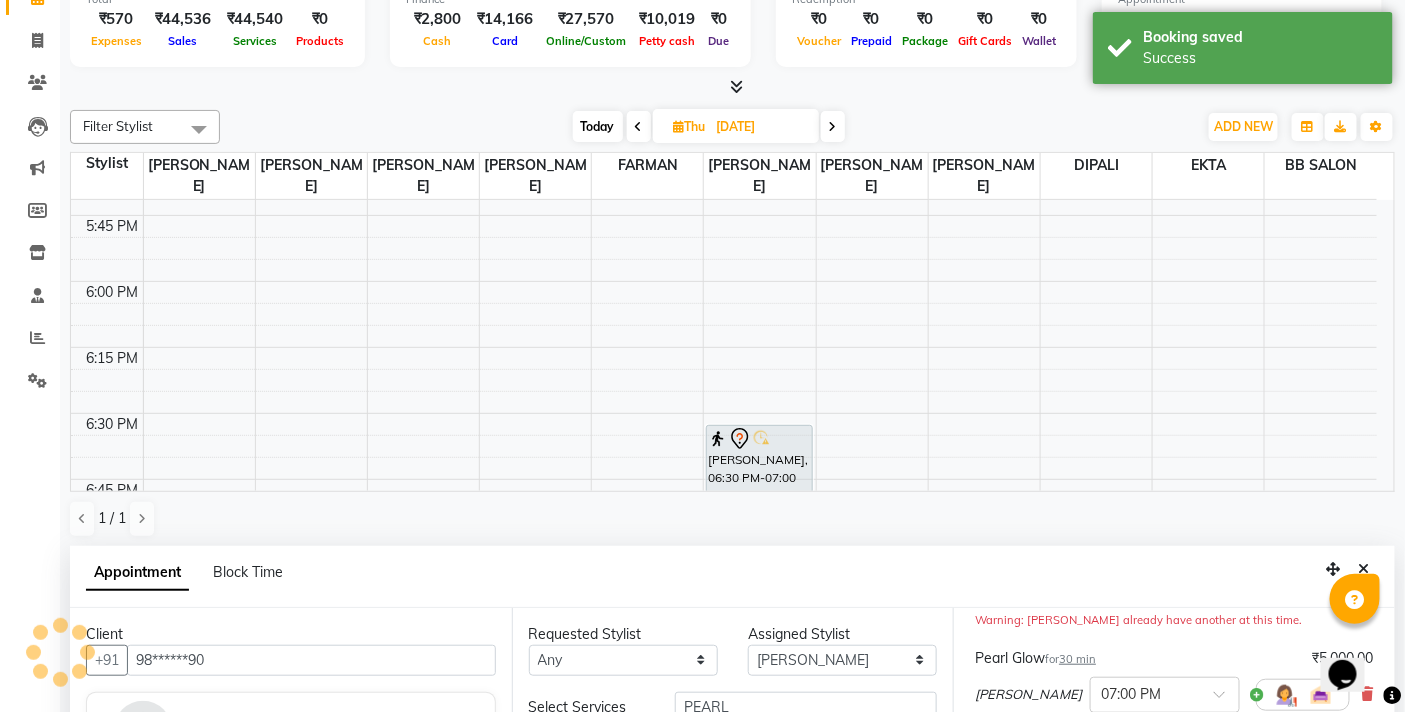 scroll, scrollTop: 0, scrollLeft: 0, axis: both 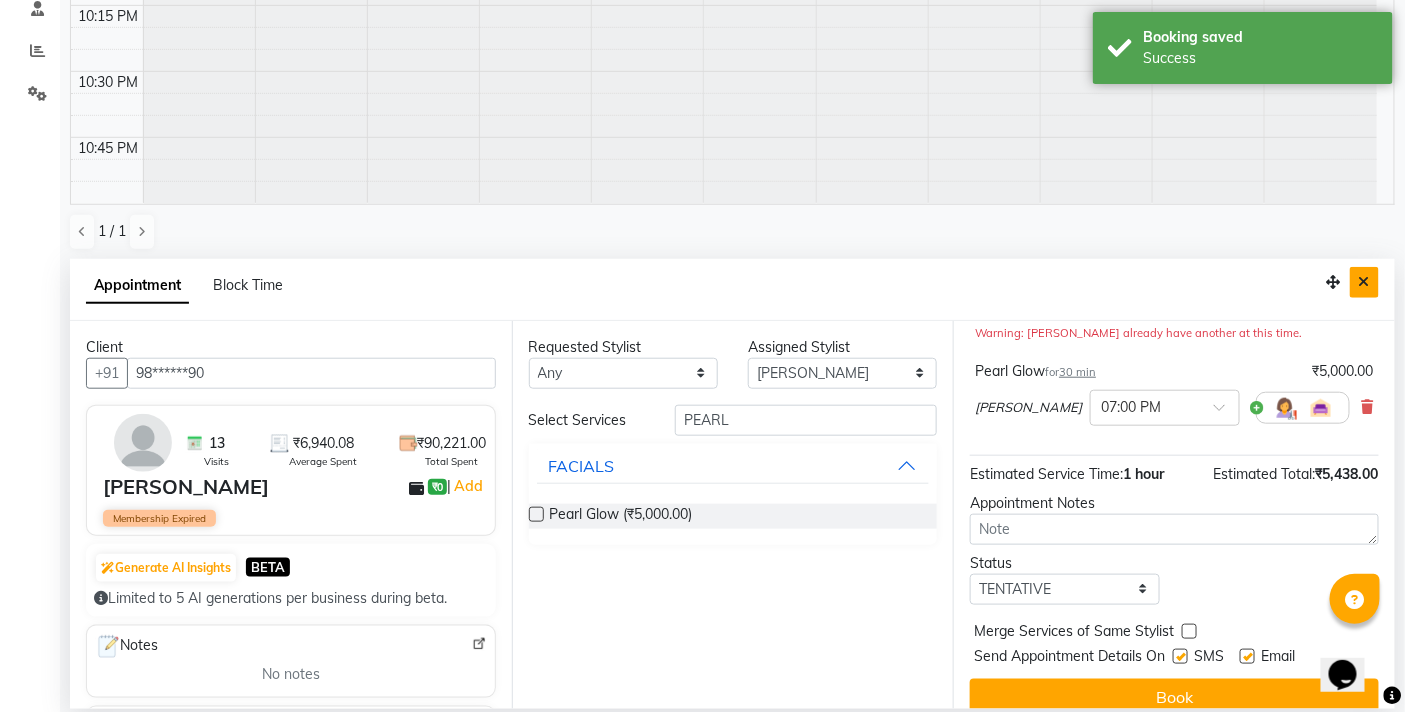 click at bounding box center [1364, 282] 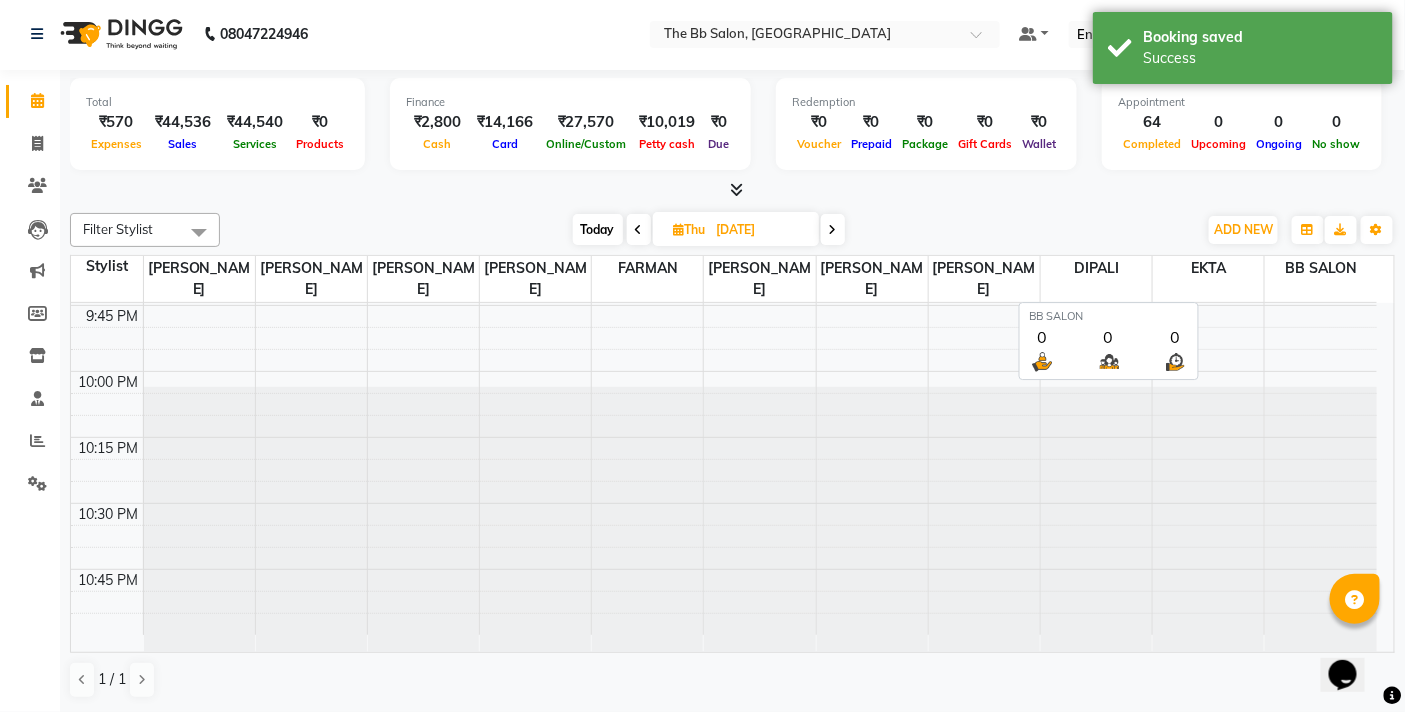 scroll, scrollTop: 1, scrollLeft: 0, axis: vertical 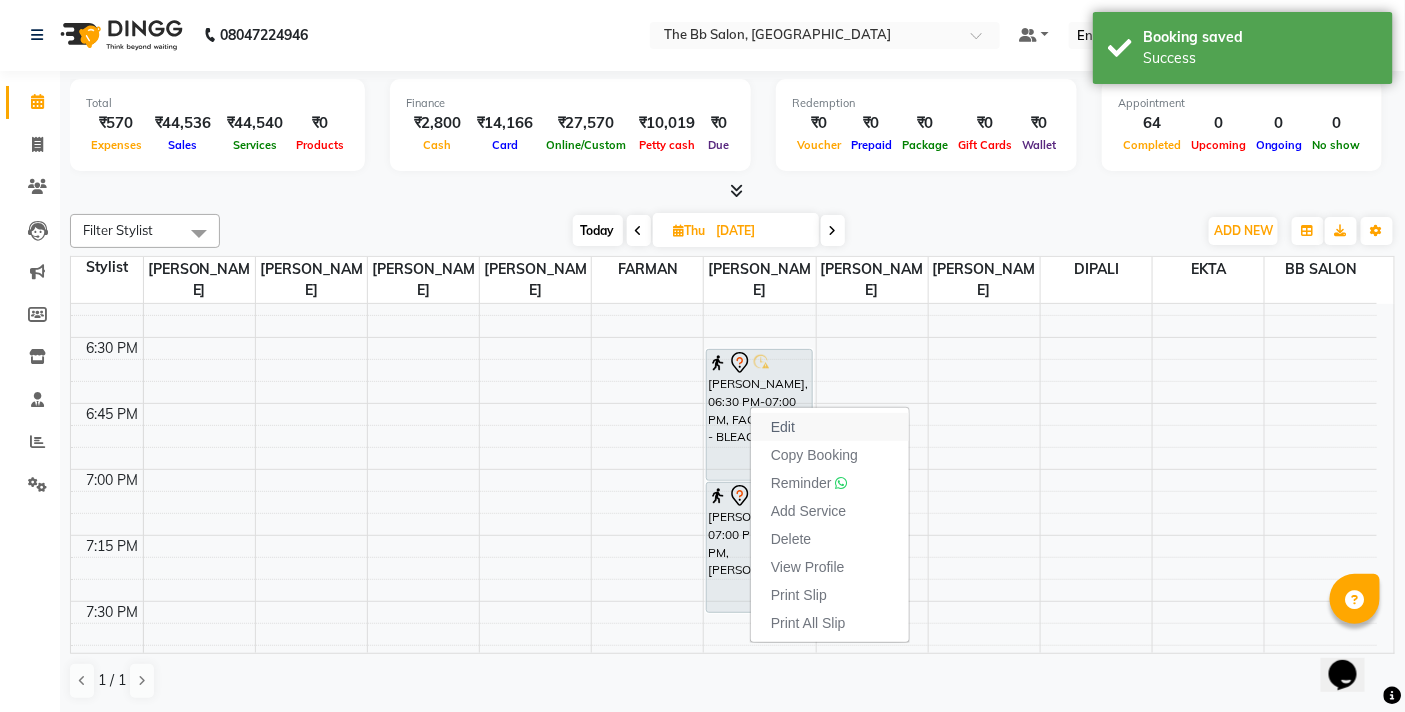 click on "Edit" at bounding box center [783, 427] 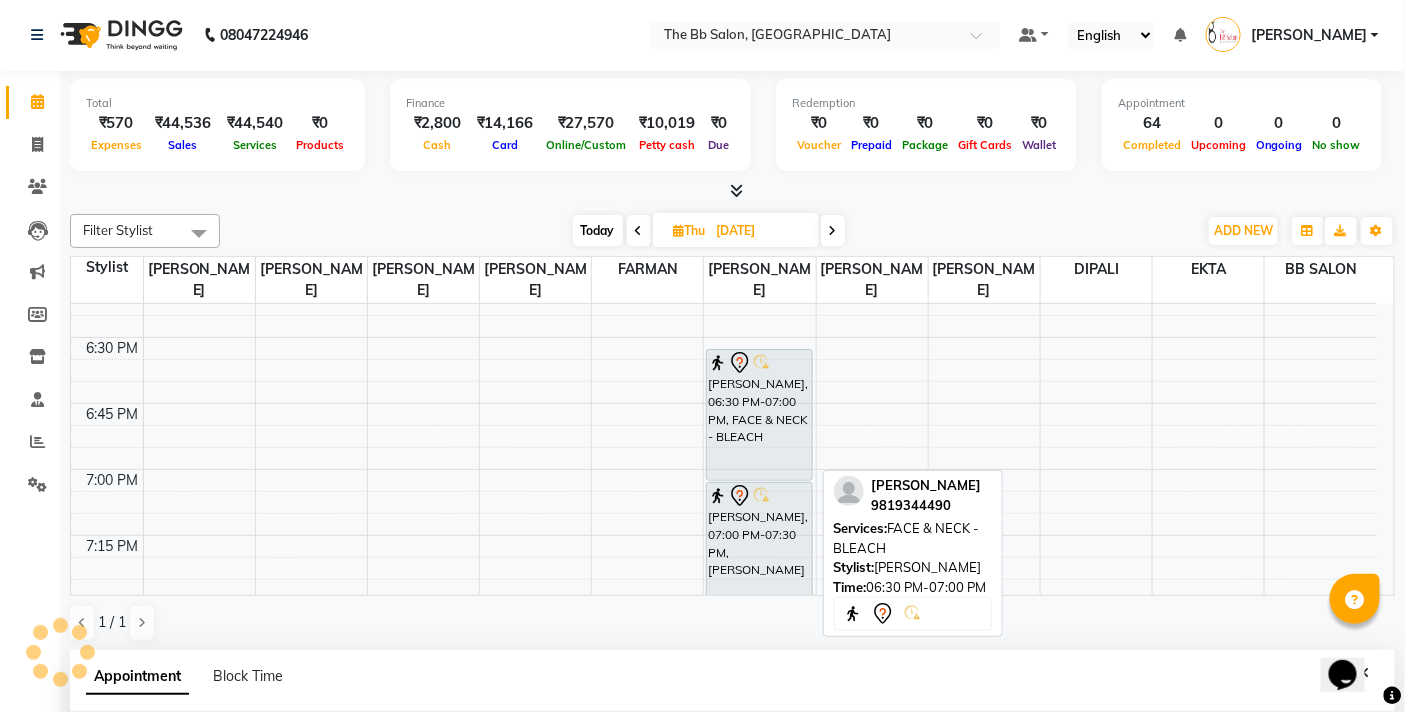 type on "[DATE]" 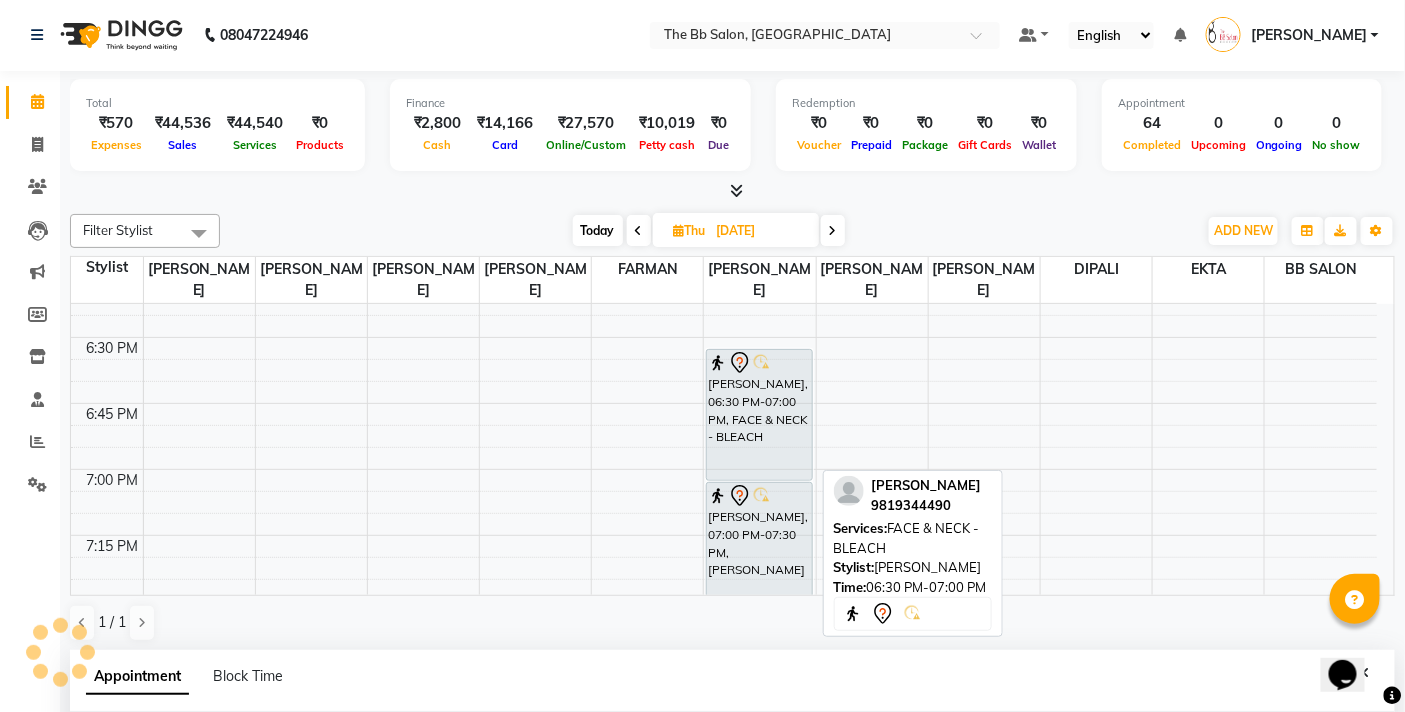 scroll, scrollTop: 58, scrollLeft: 0, axis: vertical 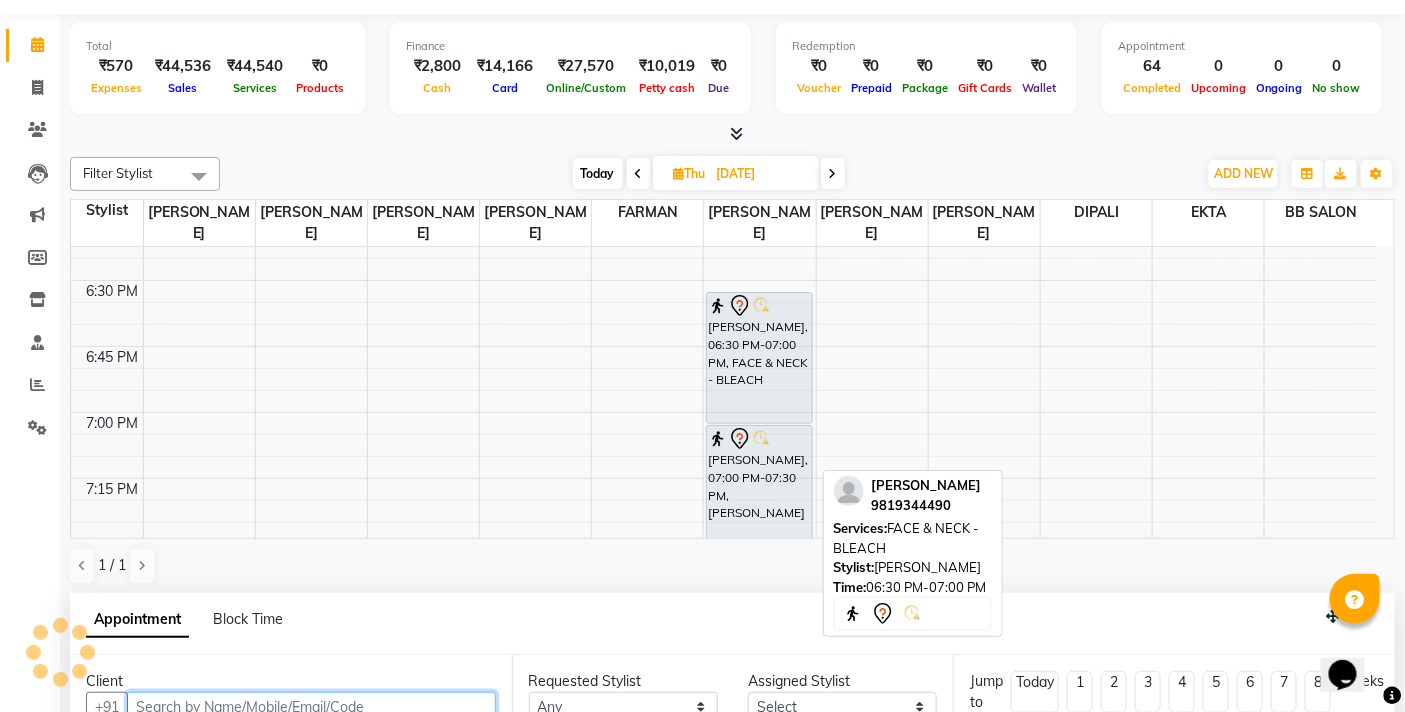 select on "1110" 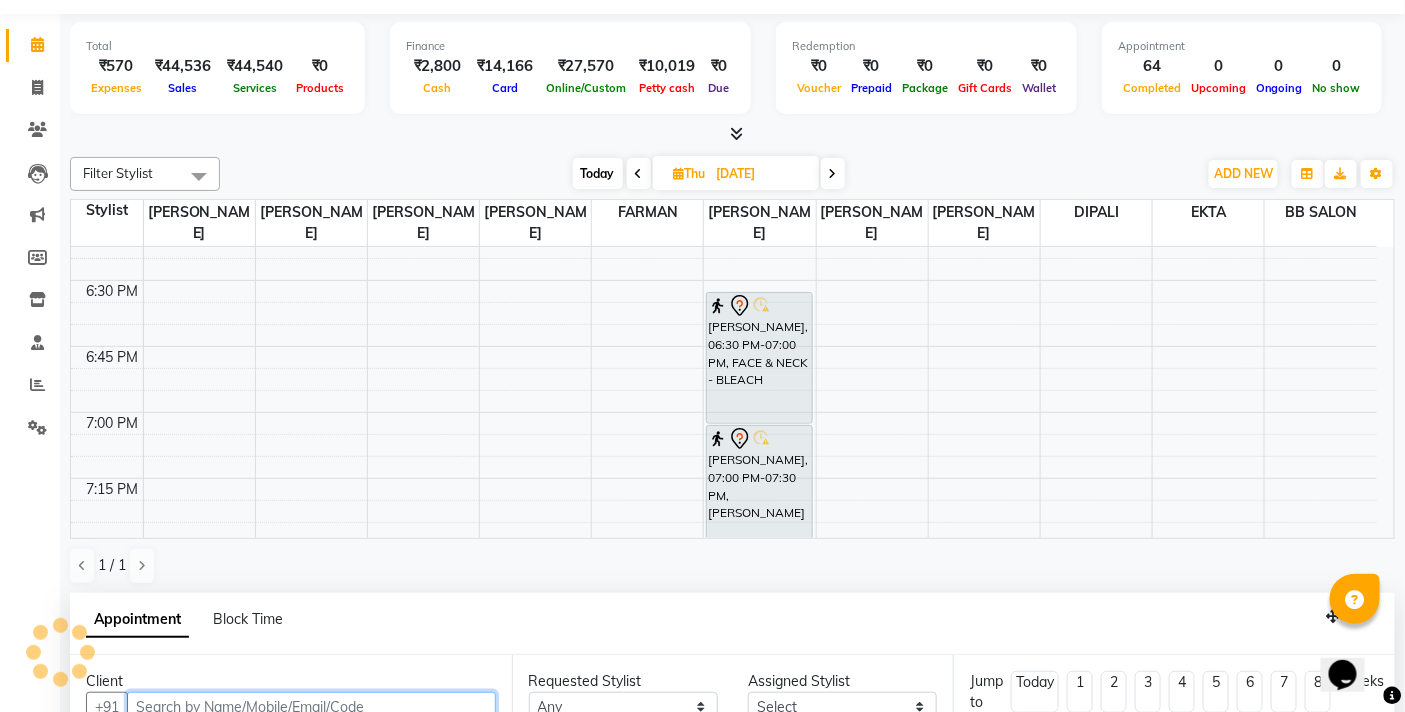select on "83516" 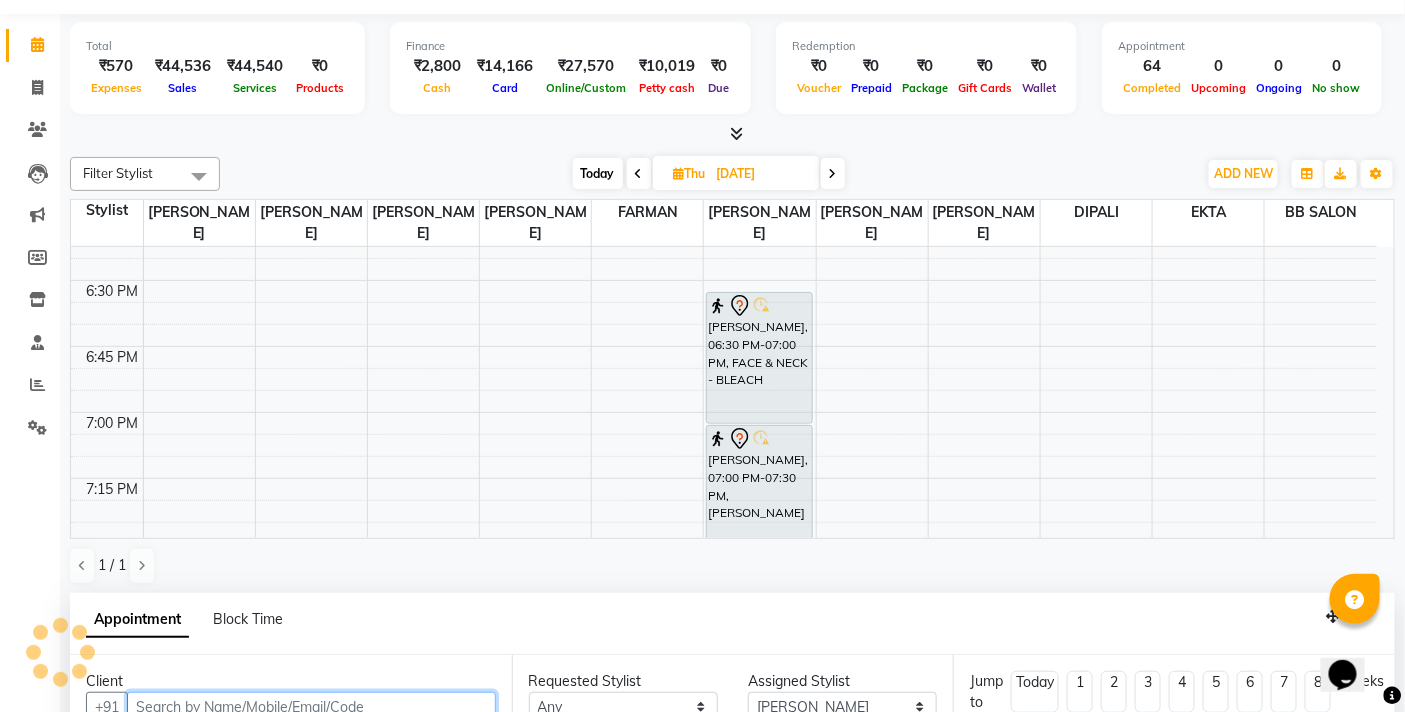 select on "3065" 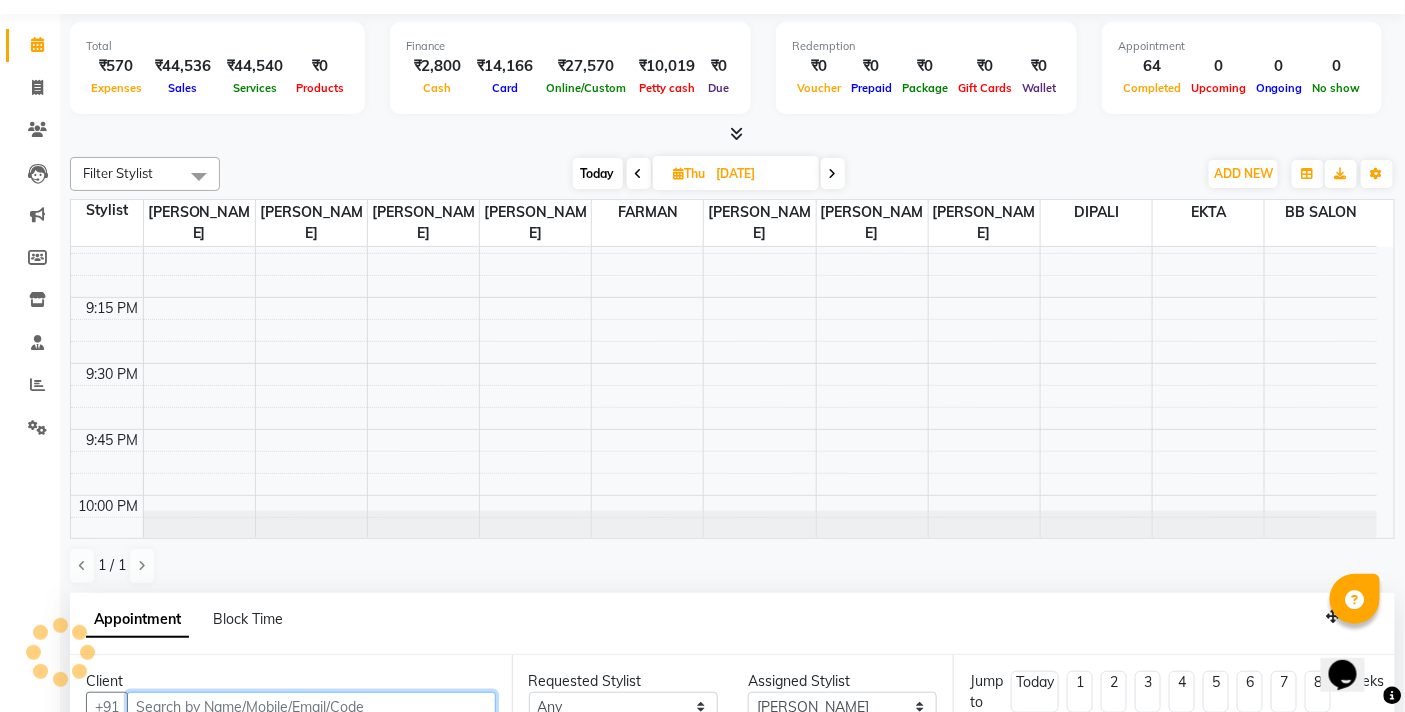 scroll, scrollTop: 392, scrollLeft: 0, axis: vertical 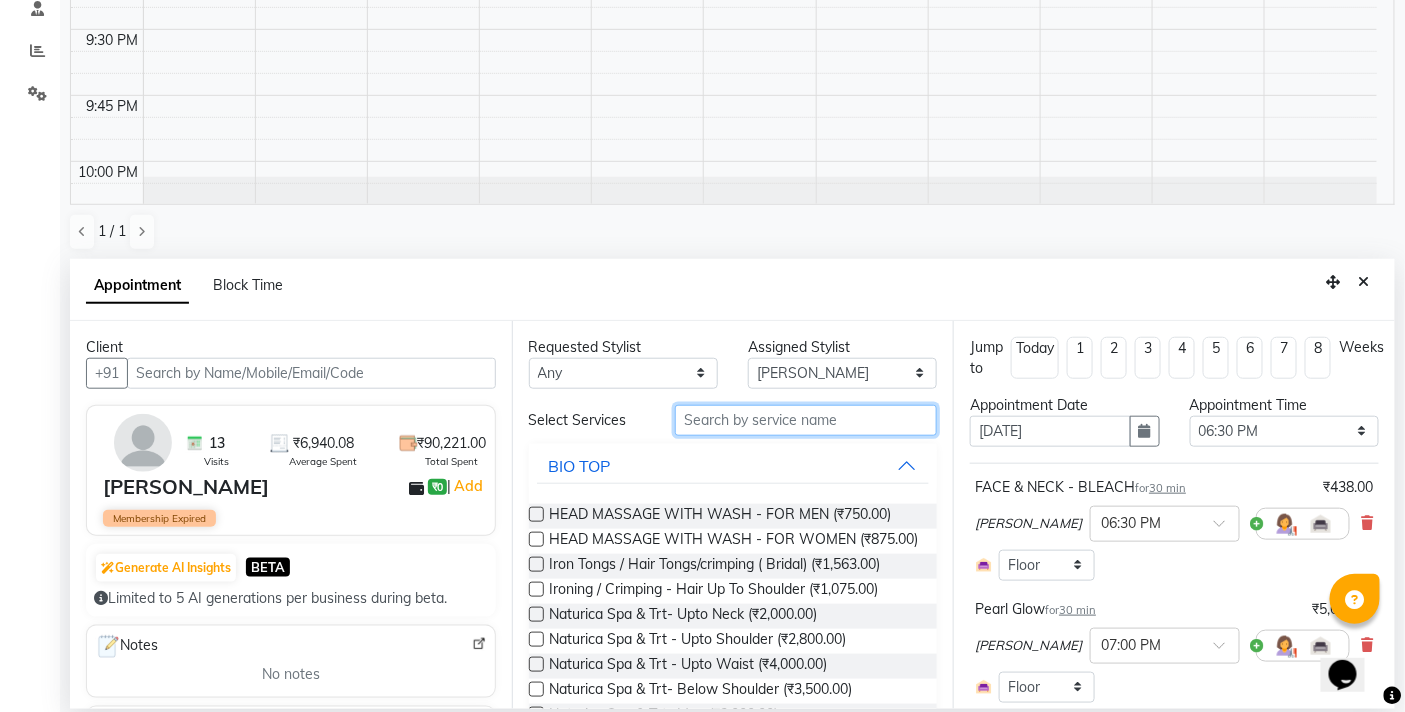 click at bounding box center (806, 420) 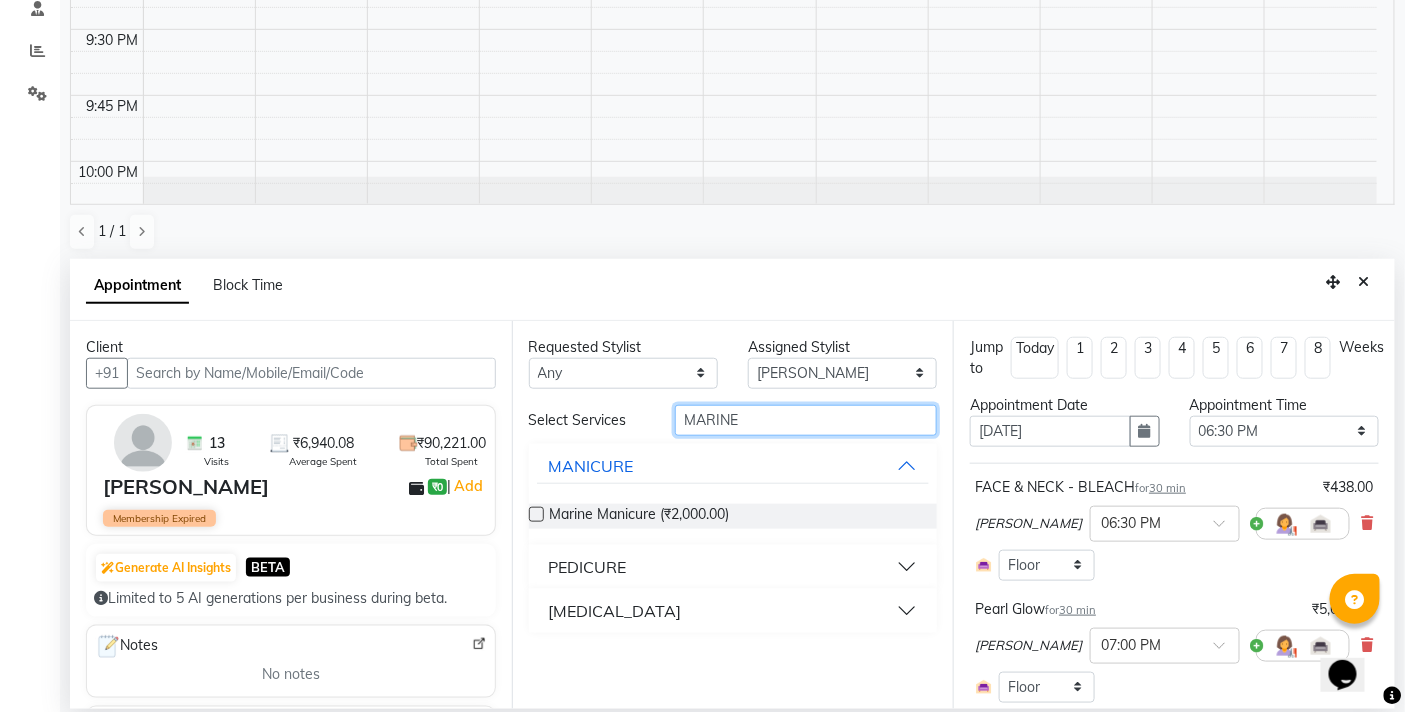type on "MARINE" 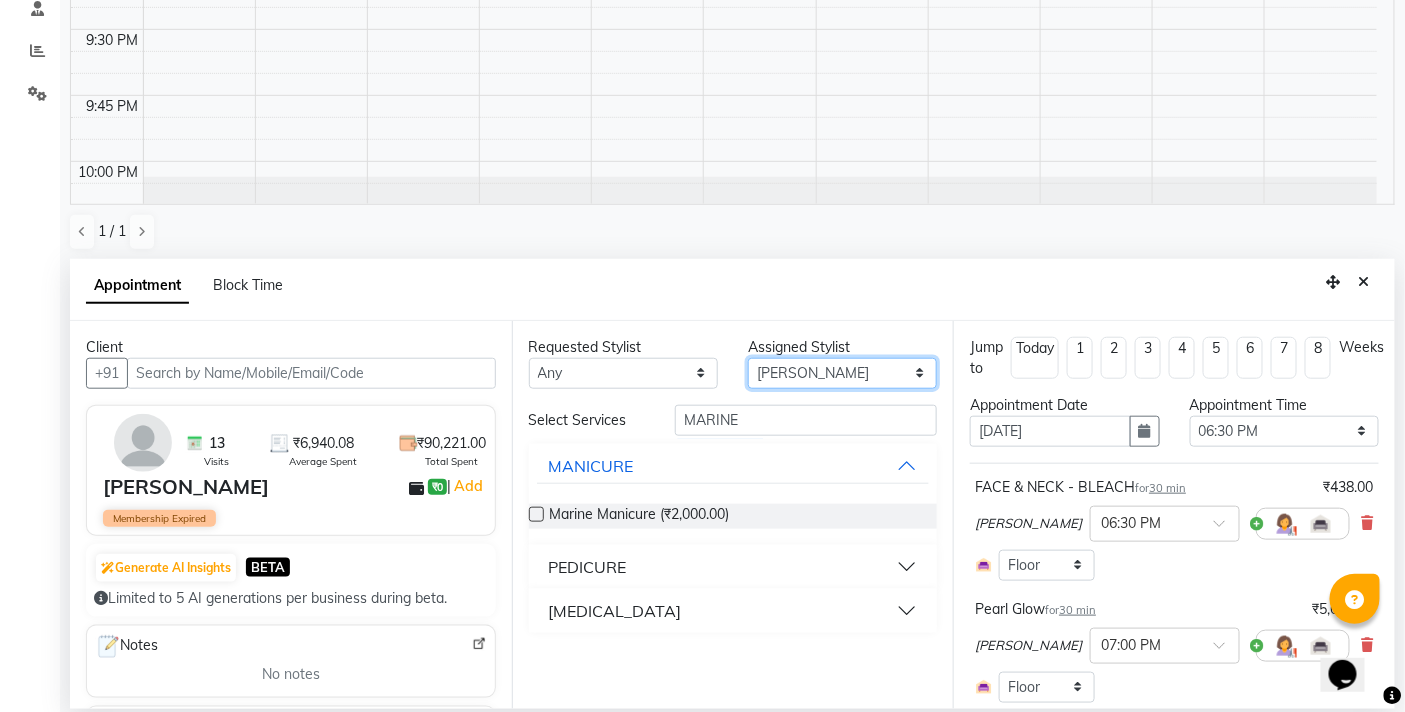 click on "Select BB SALON [PERSON_NAME] [PERSON_NAME] [PERSON_NAME] [PERSON_NAME] [PERSON_NAME] [PERSON_NAME] [PERSON_NAME] [PERSON_NAME] [PERSON_NAME]" at bounding box center [842, 373] 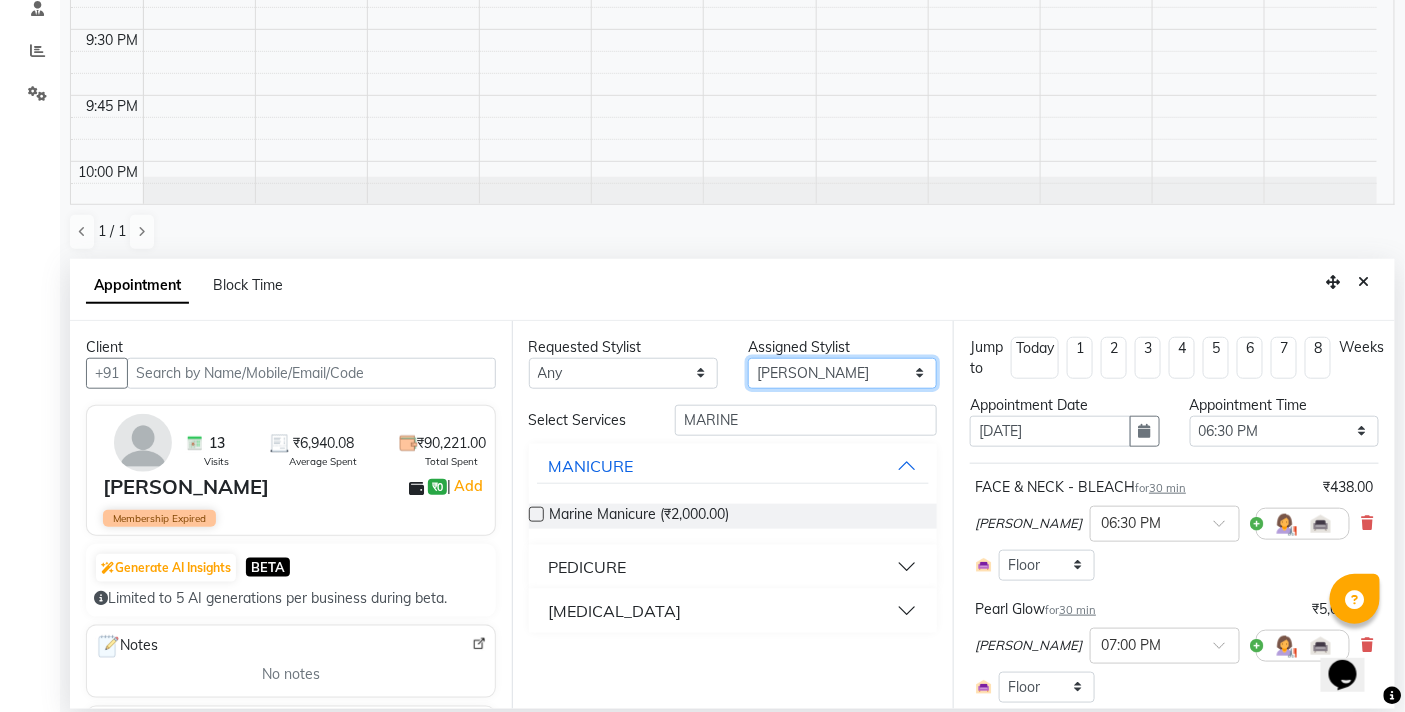 select on "83524" 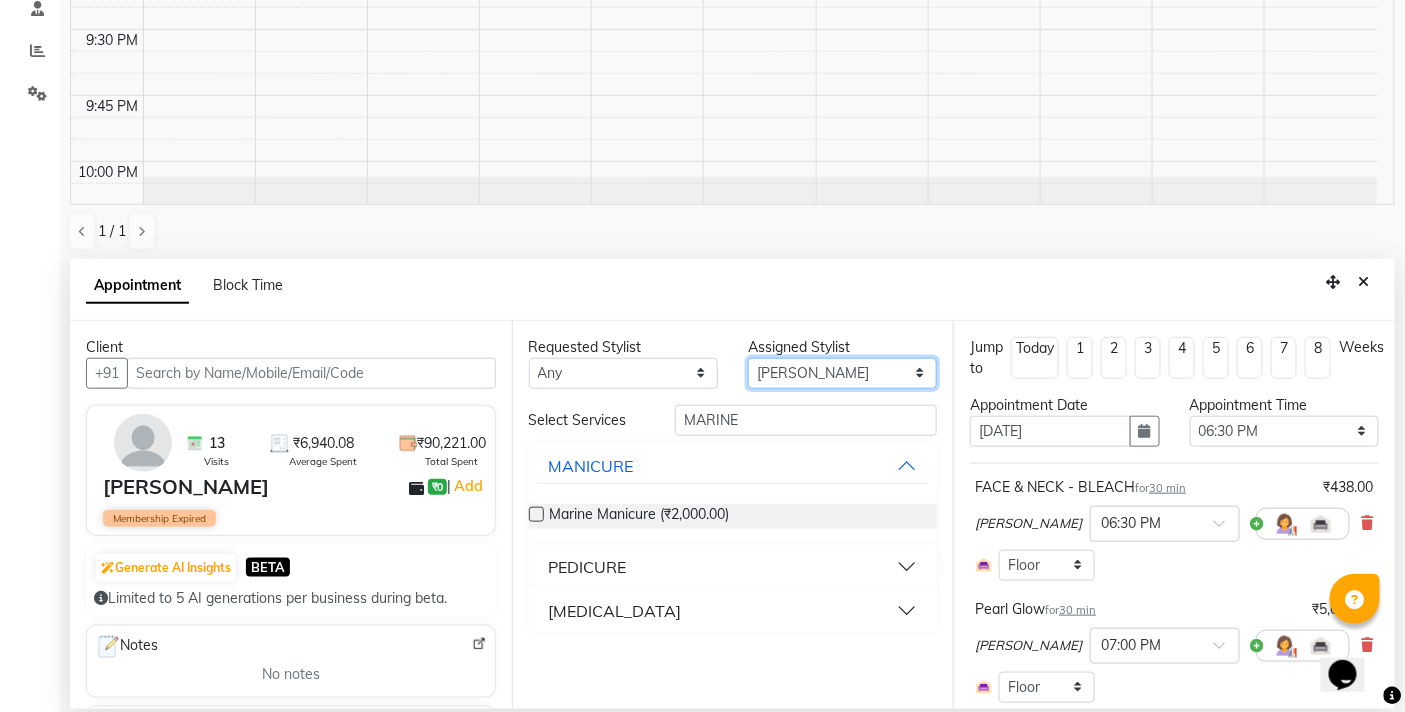 click on "Select BB SALON [PERSON_NAME] [PERSON_NAME] [PERSON_NAME] [PERSON_NAME] [PERSON_NAME] [PERSON_NAME] [PERSON_NAME] [PERSON_NAME] [PERSON_NAME]" at bounding box center (842, 373) 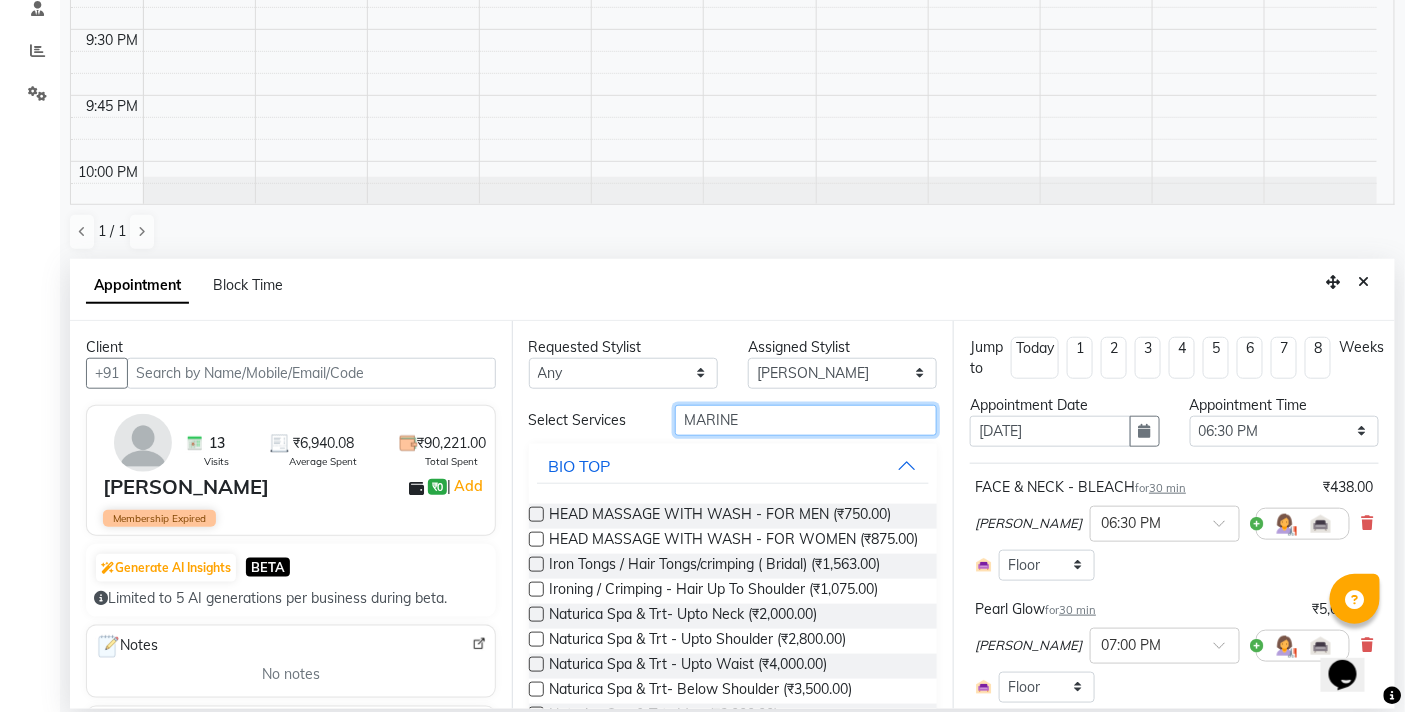 drag, startPoint x: 758, startPoint y: 414, endPoint x: 630, endPoint y: 426, distance: 128.56126 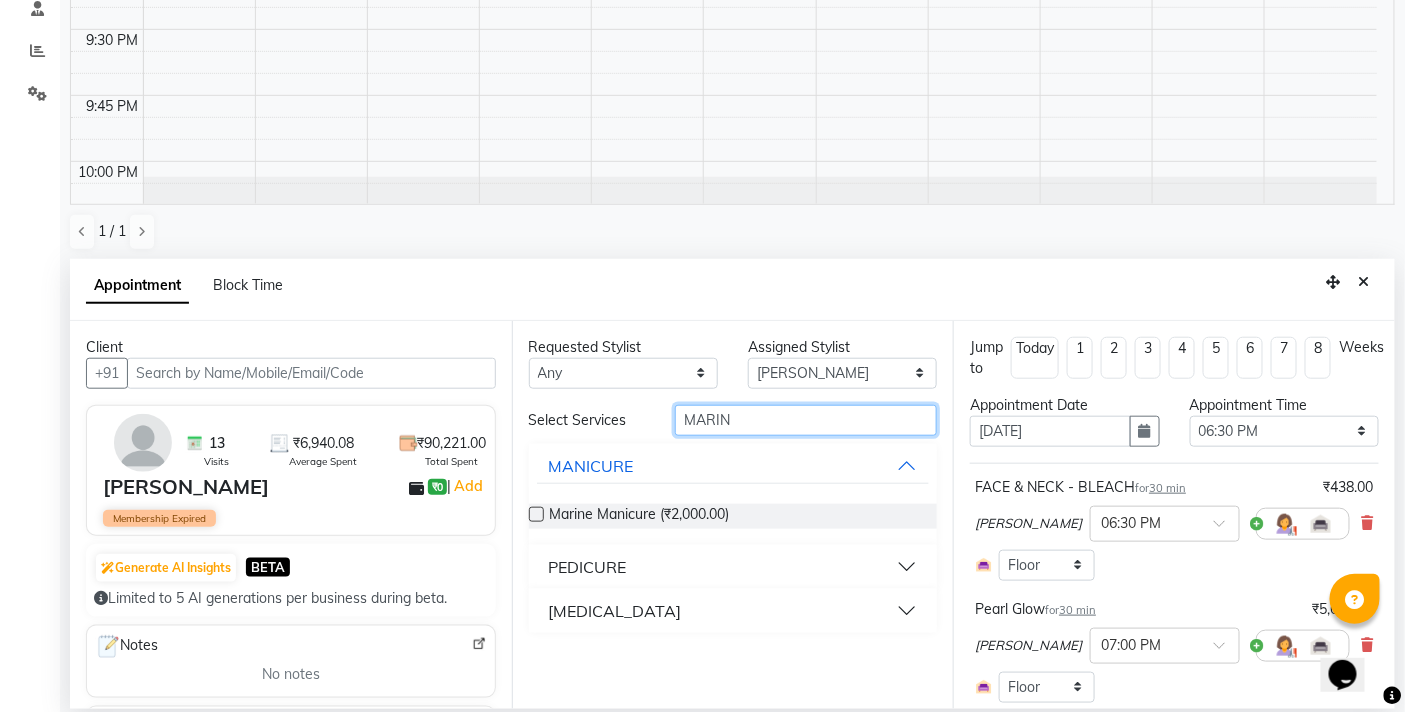 type on "MARINE" 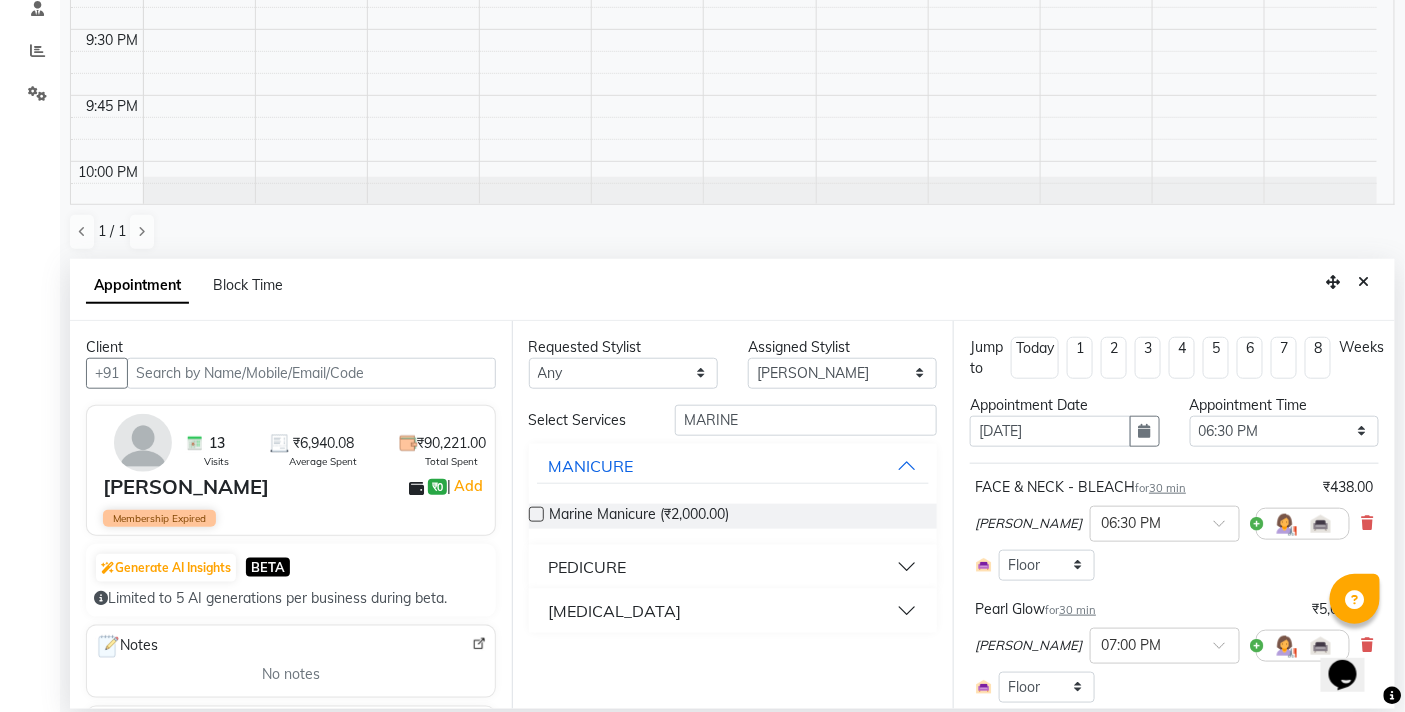 click at bounding box center [536, 514] 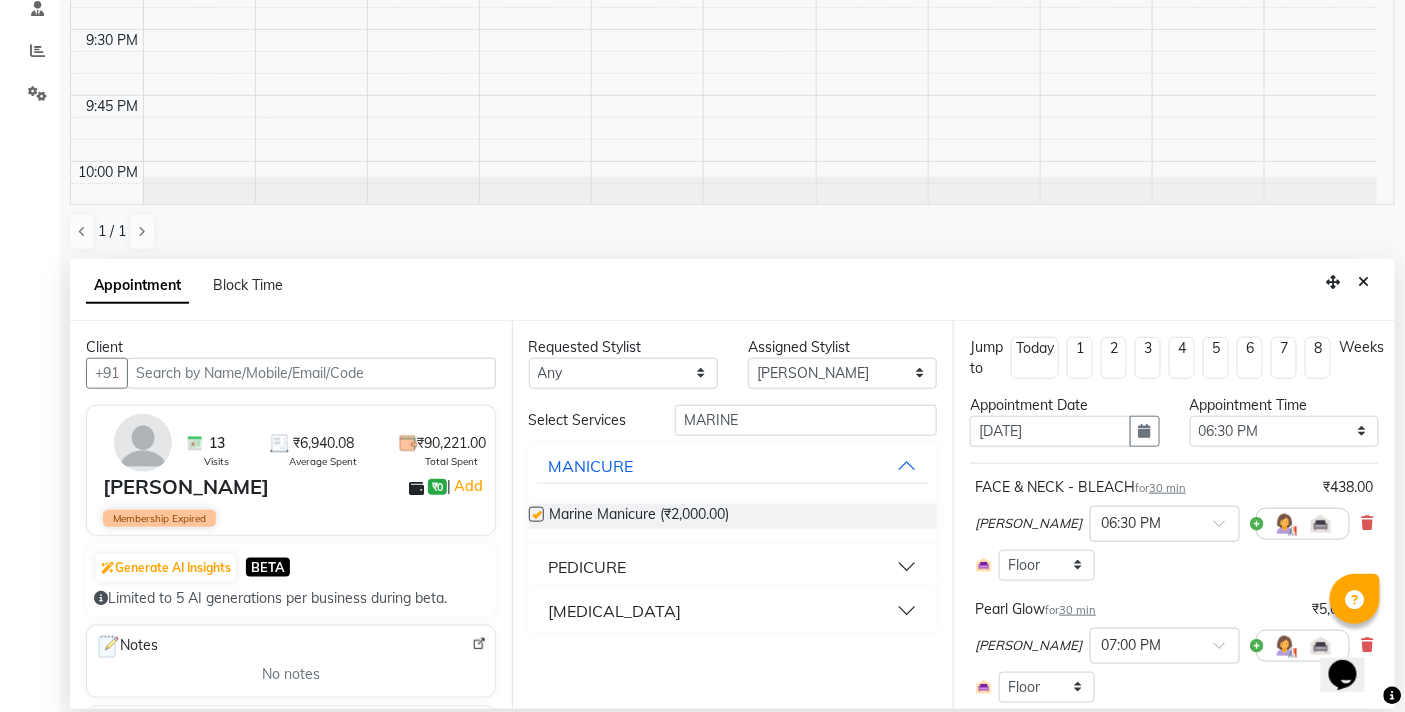 checkbox on "false" 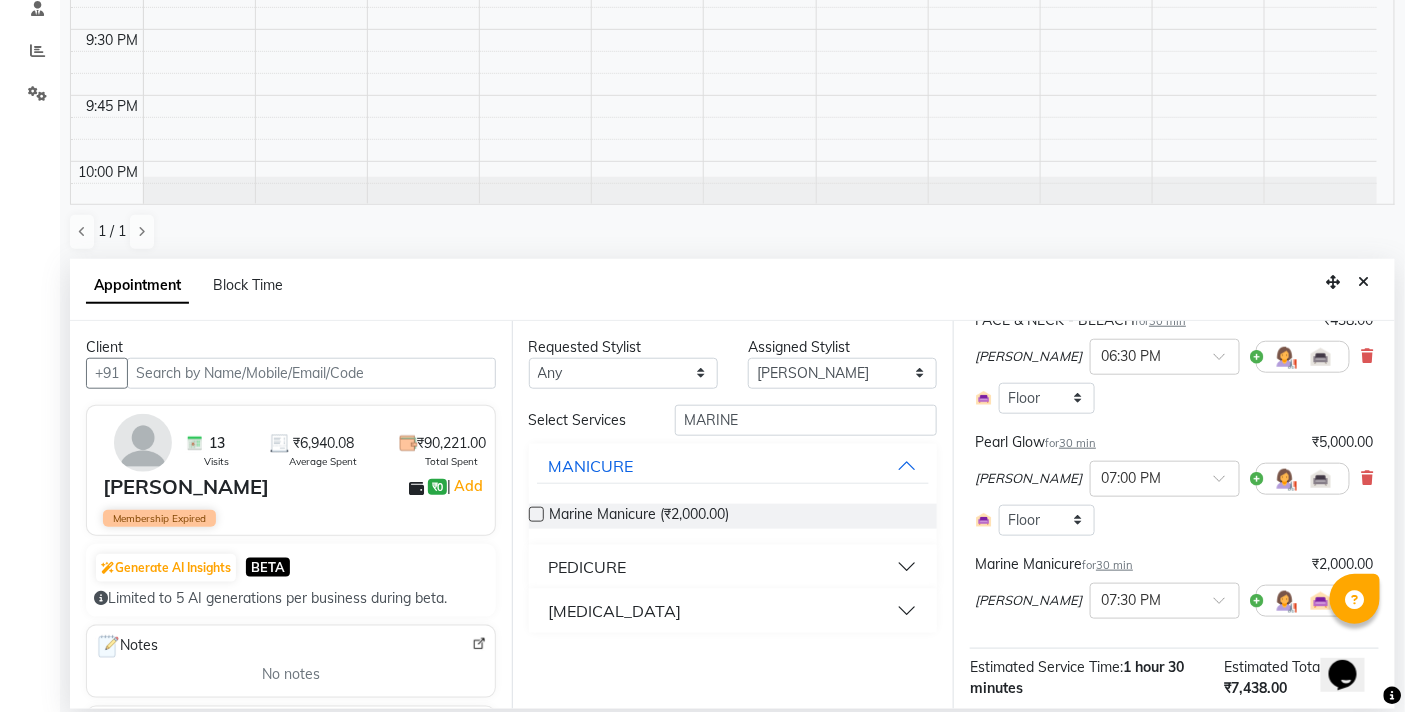 scroll, scrollTop: 345, scrollLeft: 0, axis: vertical 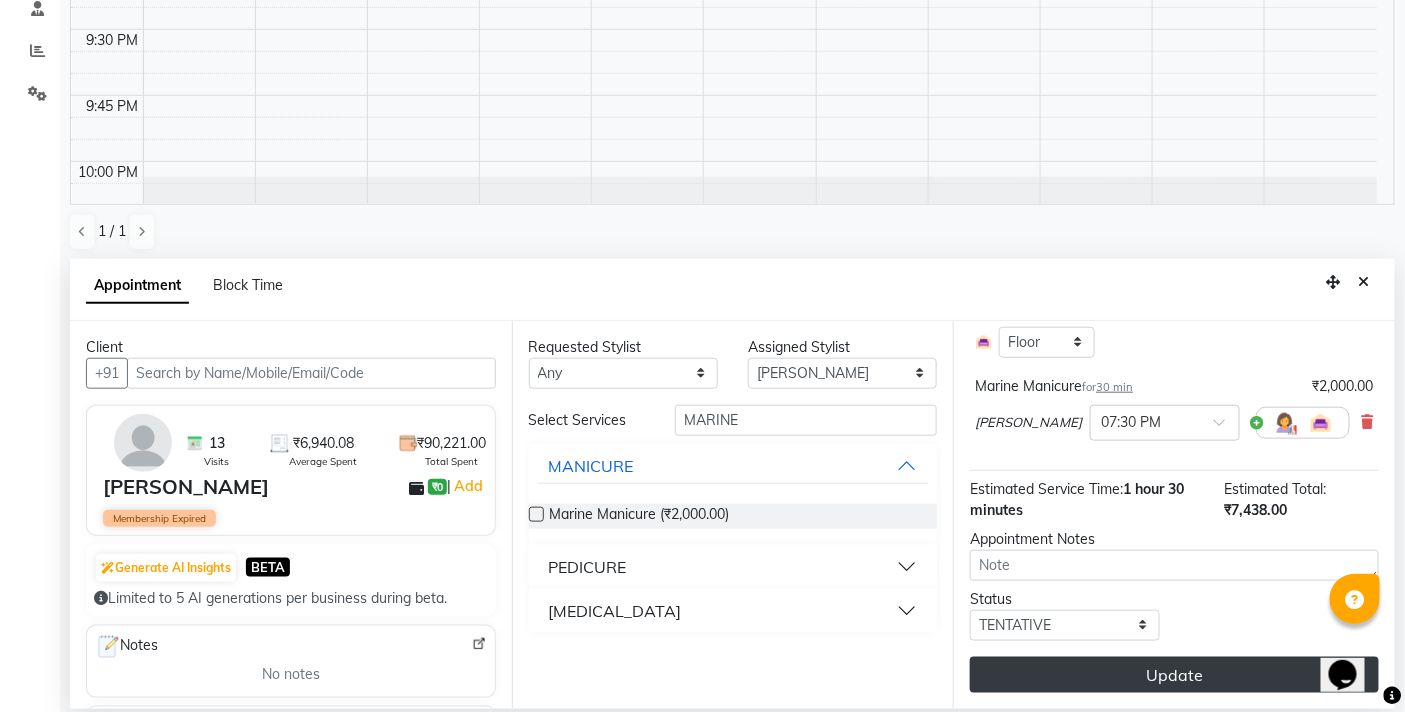 click on "Update" at bounding box center (1174, 675) 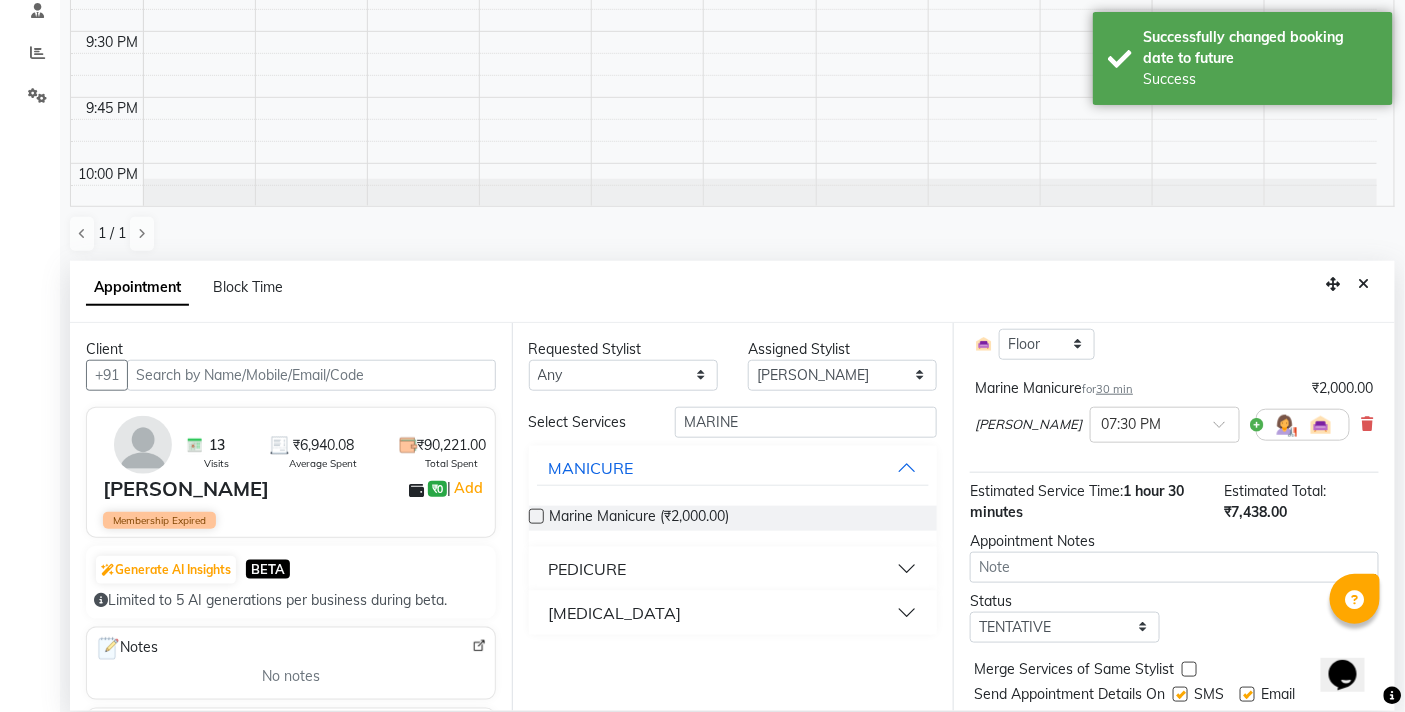 scroll, scrollTop: 392, scrollLeft: 0, axis: vertical 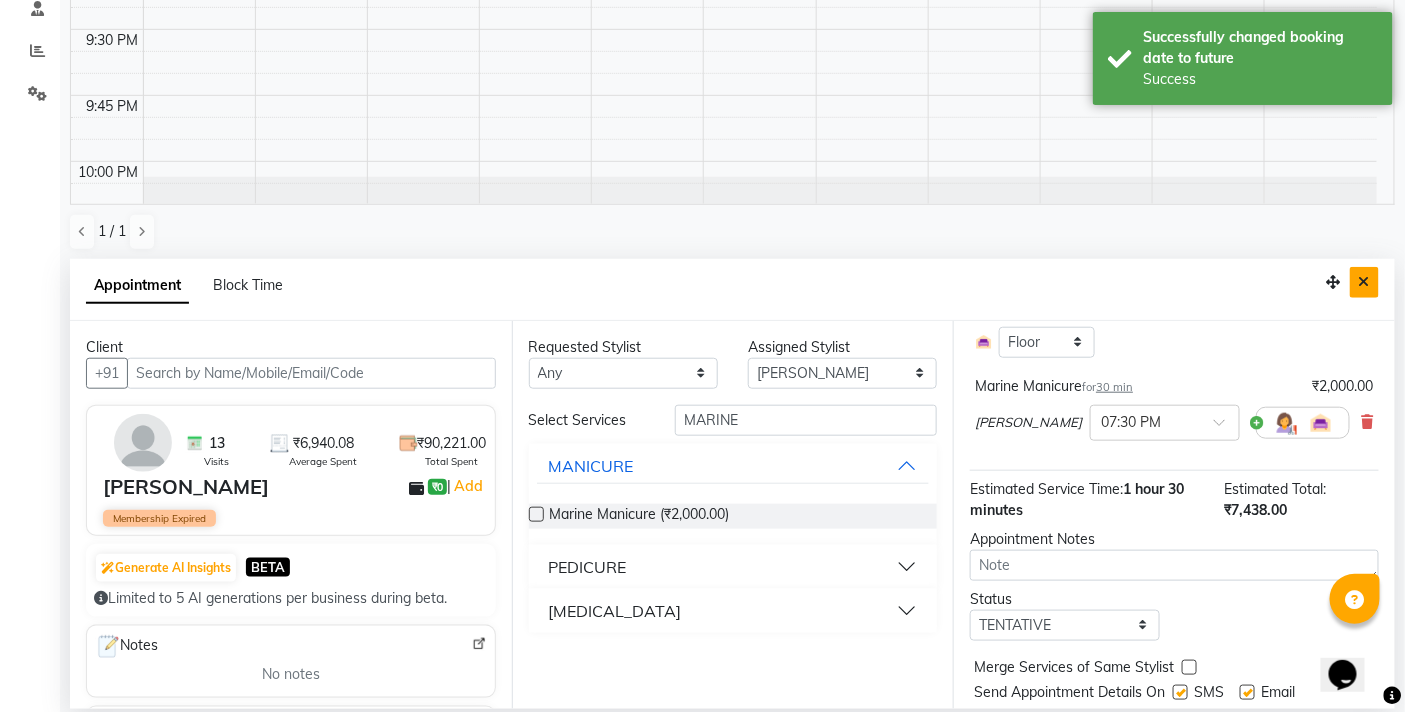 click at bounding box center (1364, 282) 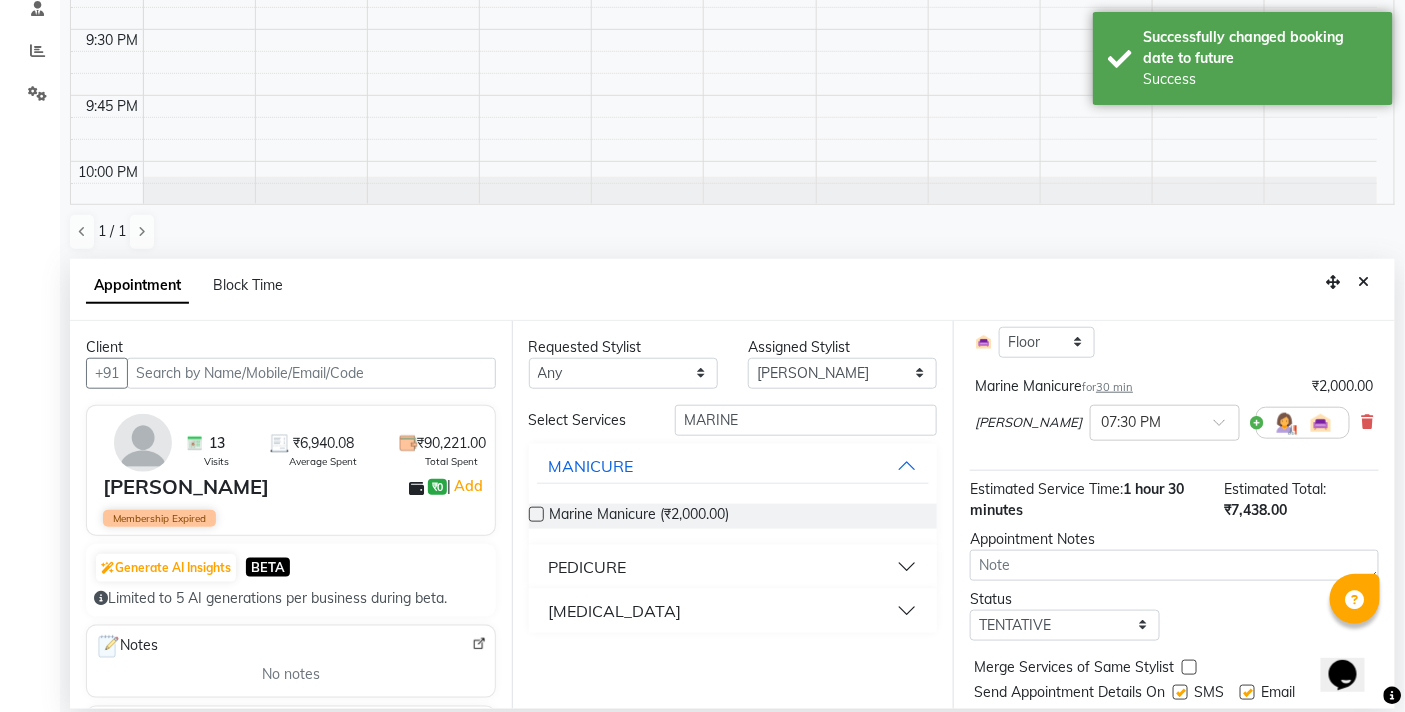 scroll, scrollTop: 1, scrollLeft: 0, axis: vertical 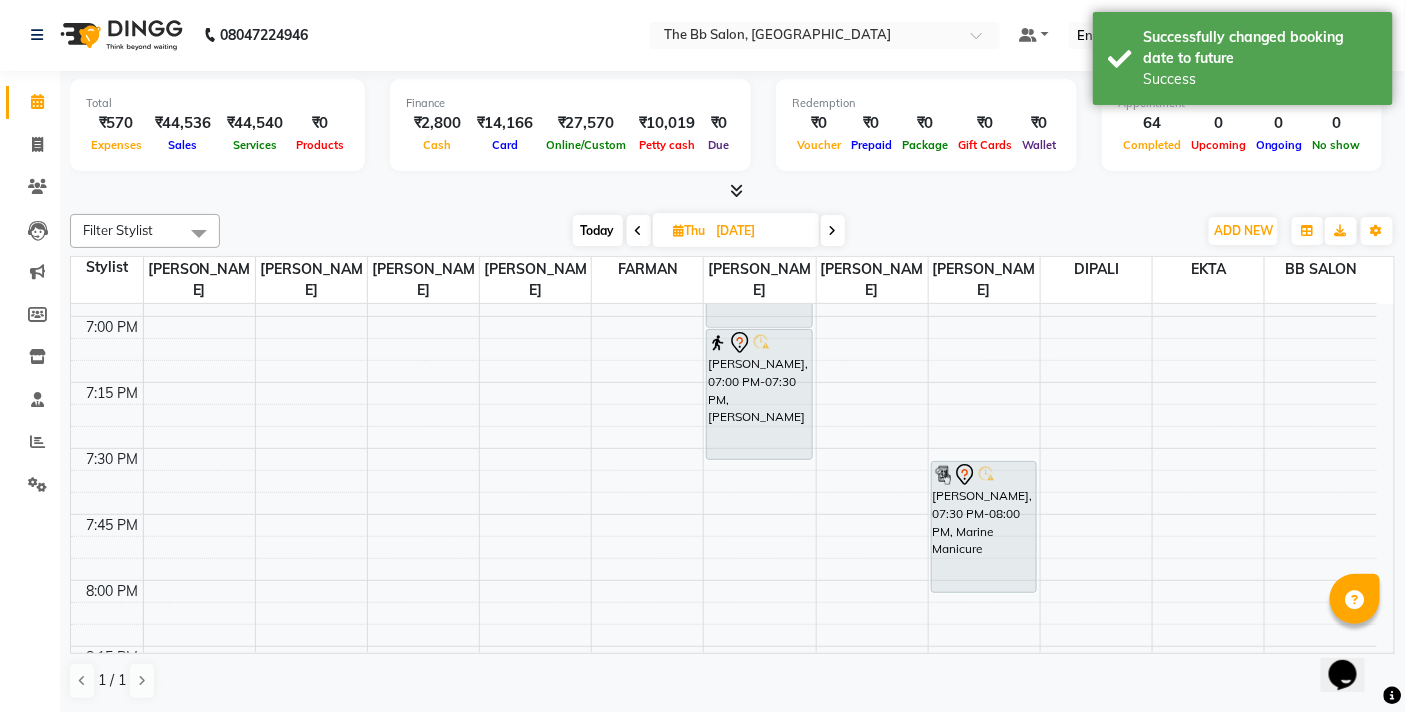 click on "[DATE]" at bounding box center [761, 231] 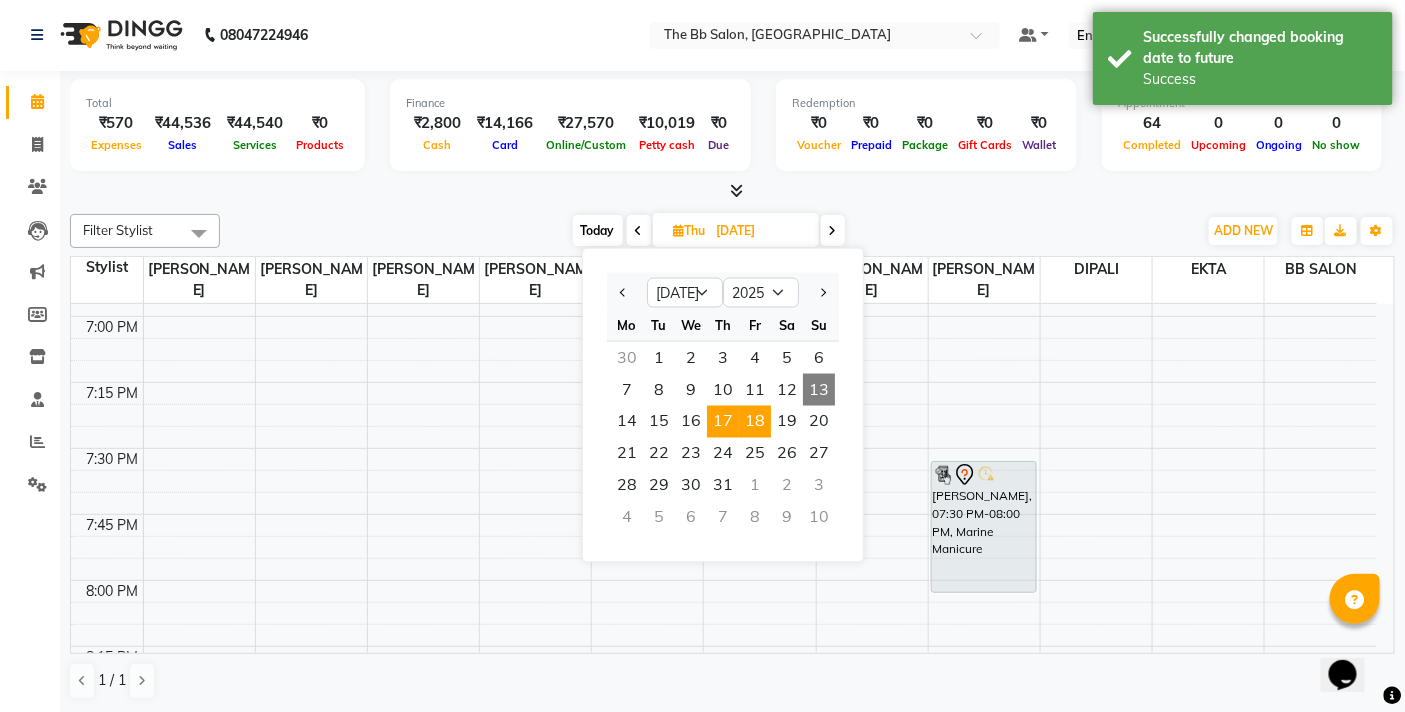 click on "18" at bounding box center (755, 422) 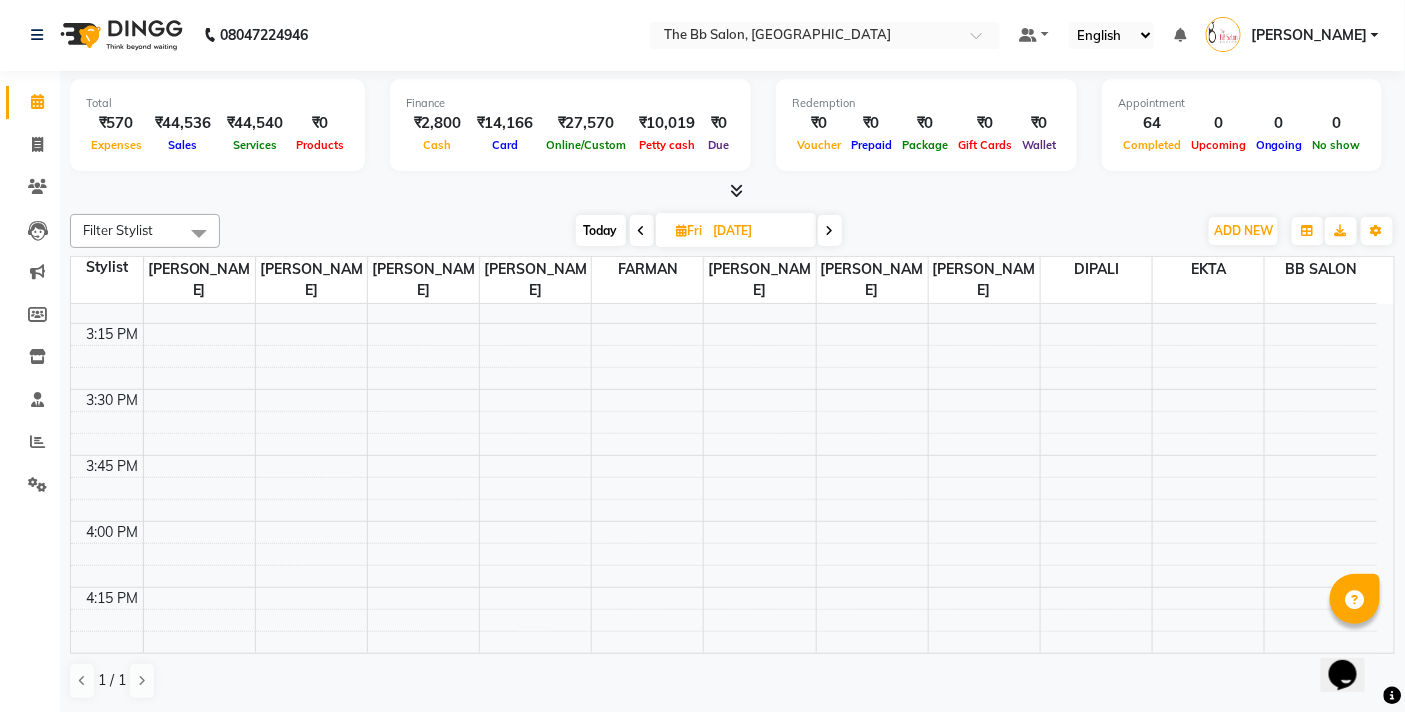 scroll, scrollTop: 1627, scrollLeft: 0, axis: vertical 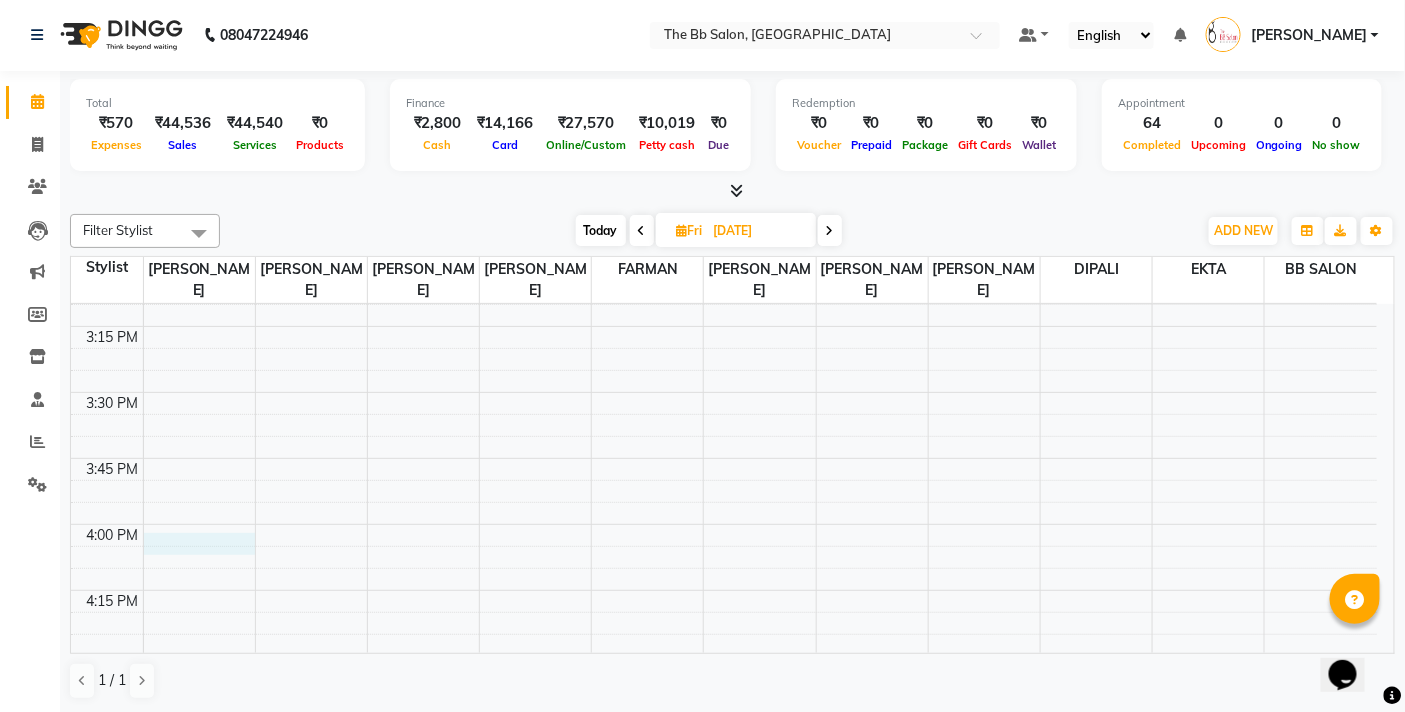 select on "83660" 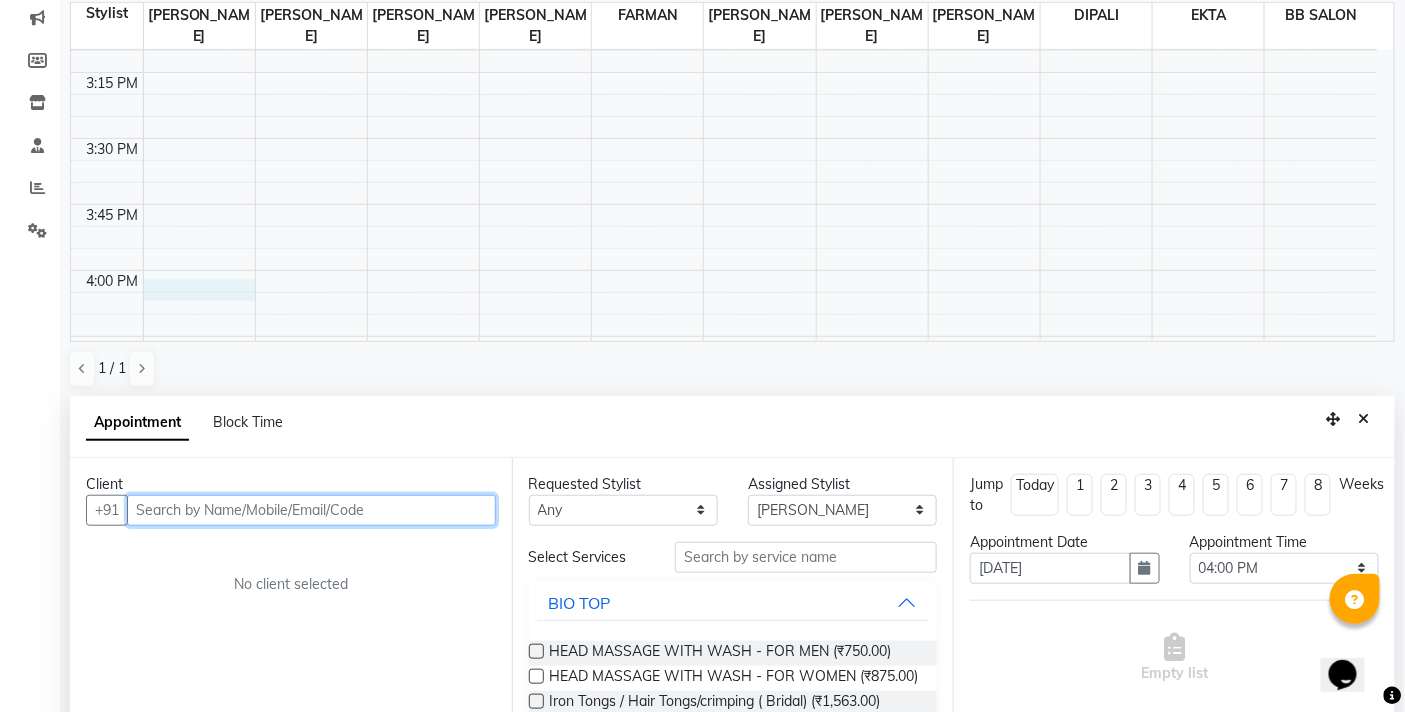 scroll, scrollTop: 392, scrollLeft: 0, axis: vertical 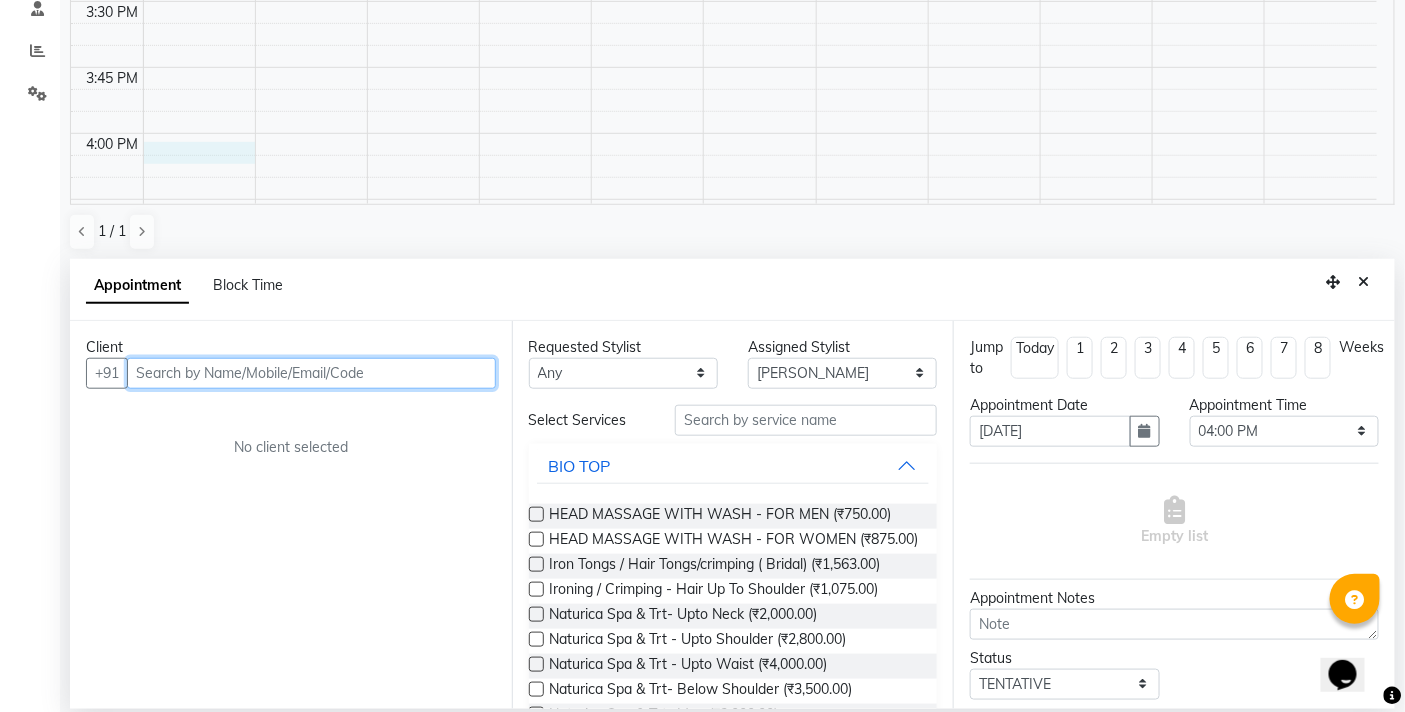 click at bounding box center (311, 373) 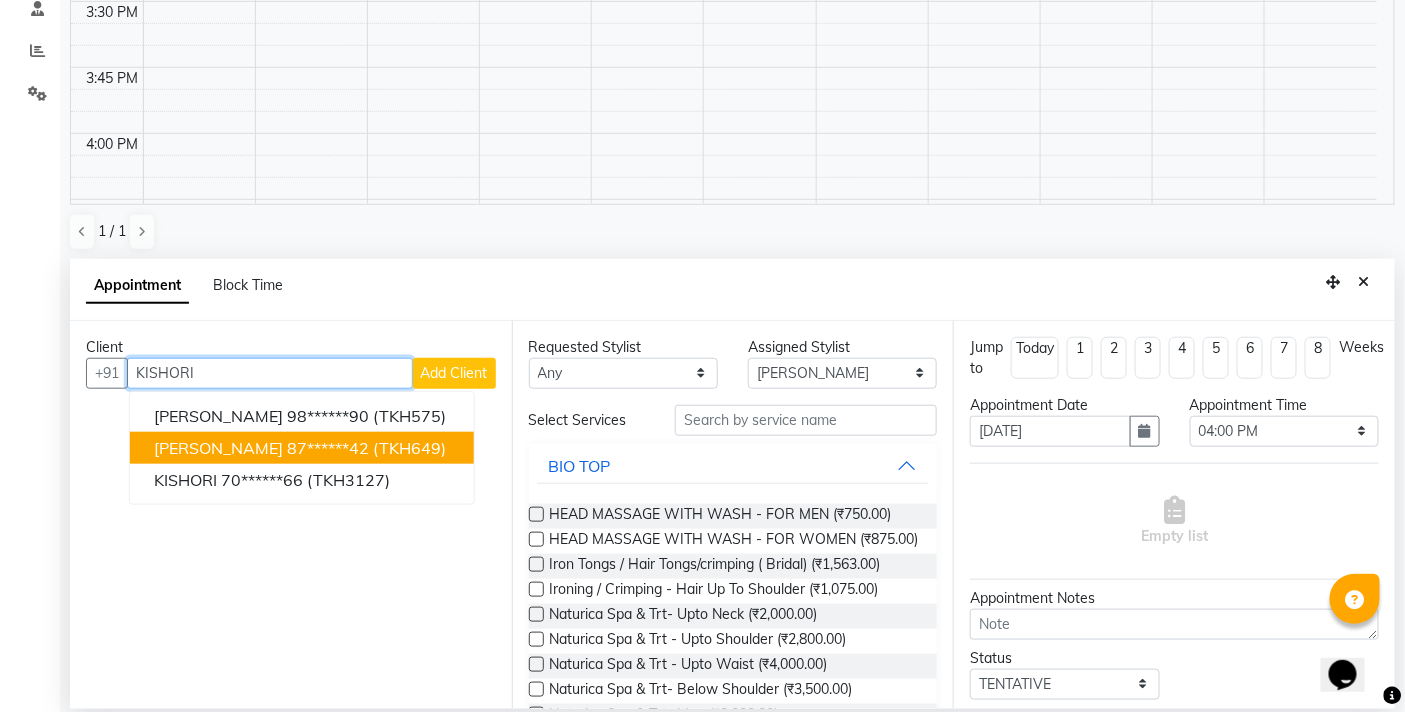 click on "[PERSON_NAME]" at bounding box center (218, 448) 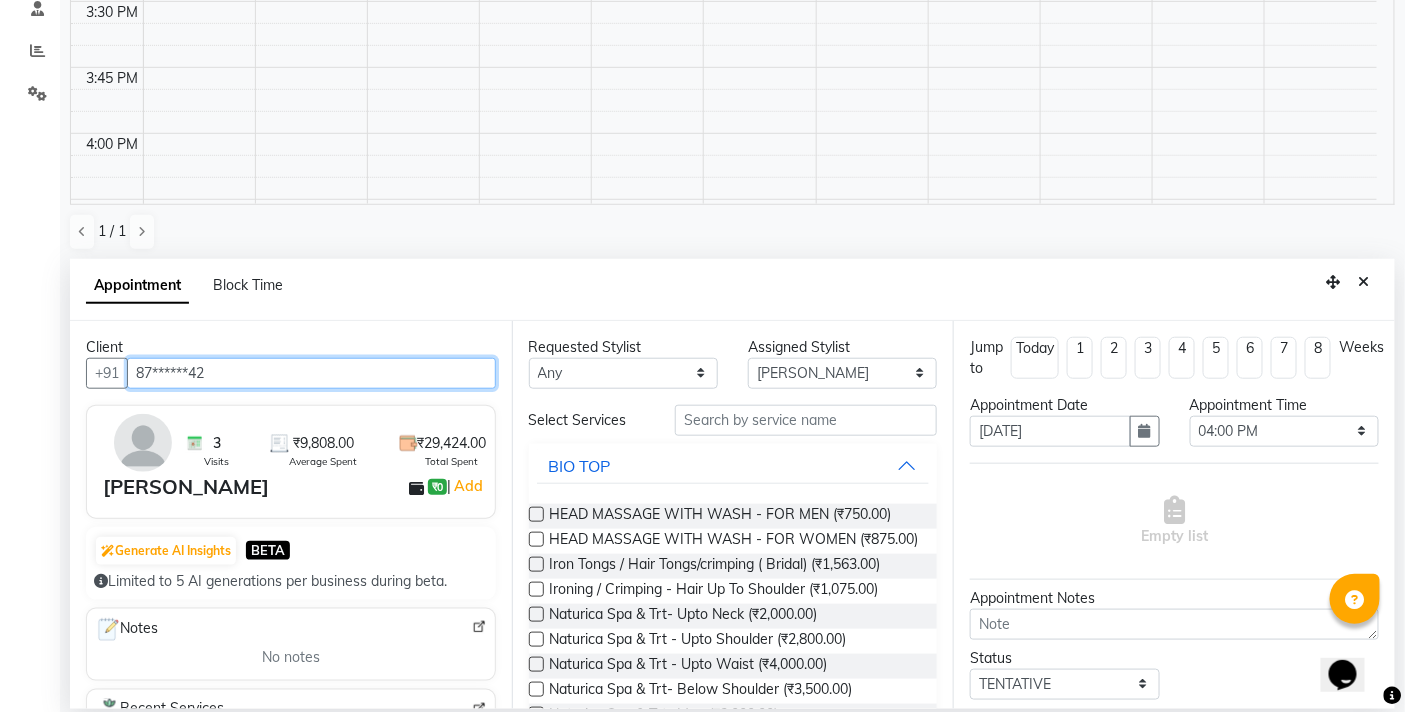 type on "87******42" 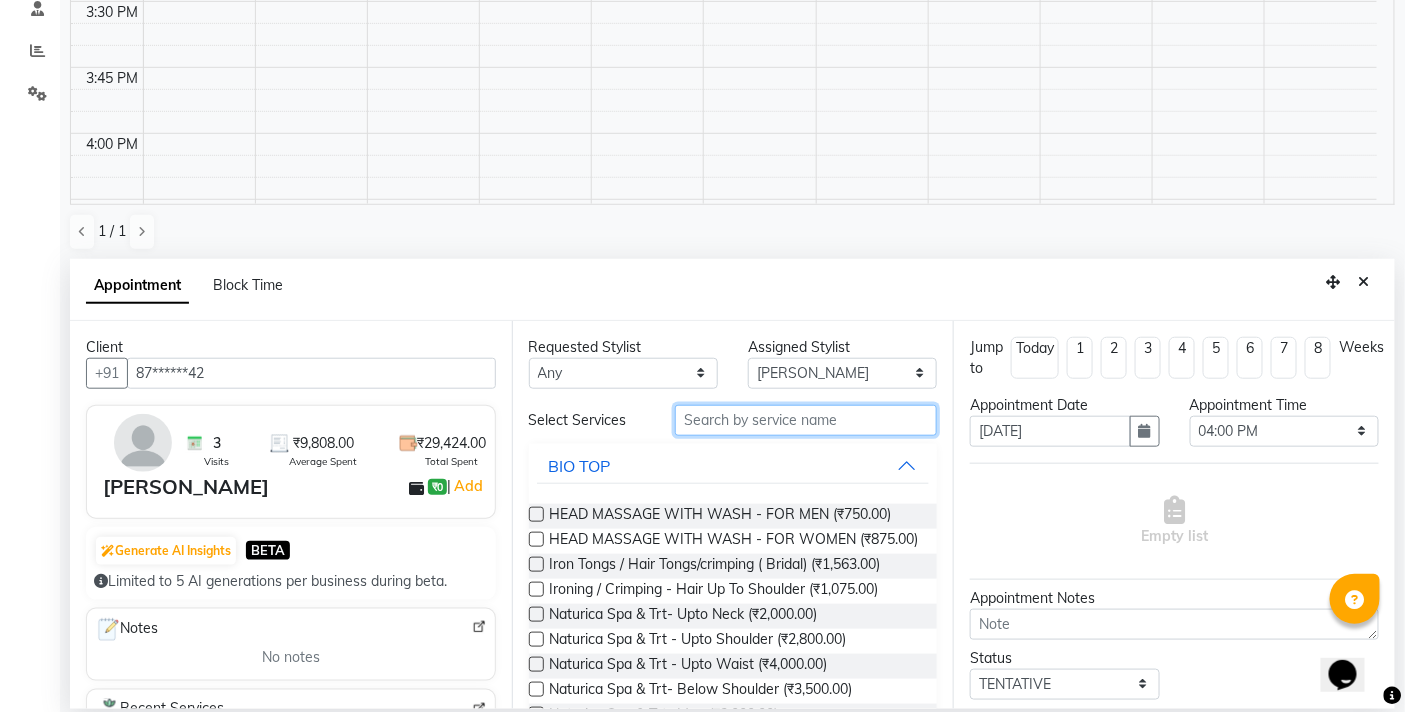 click at bounding box center (806, 420) 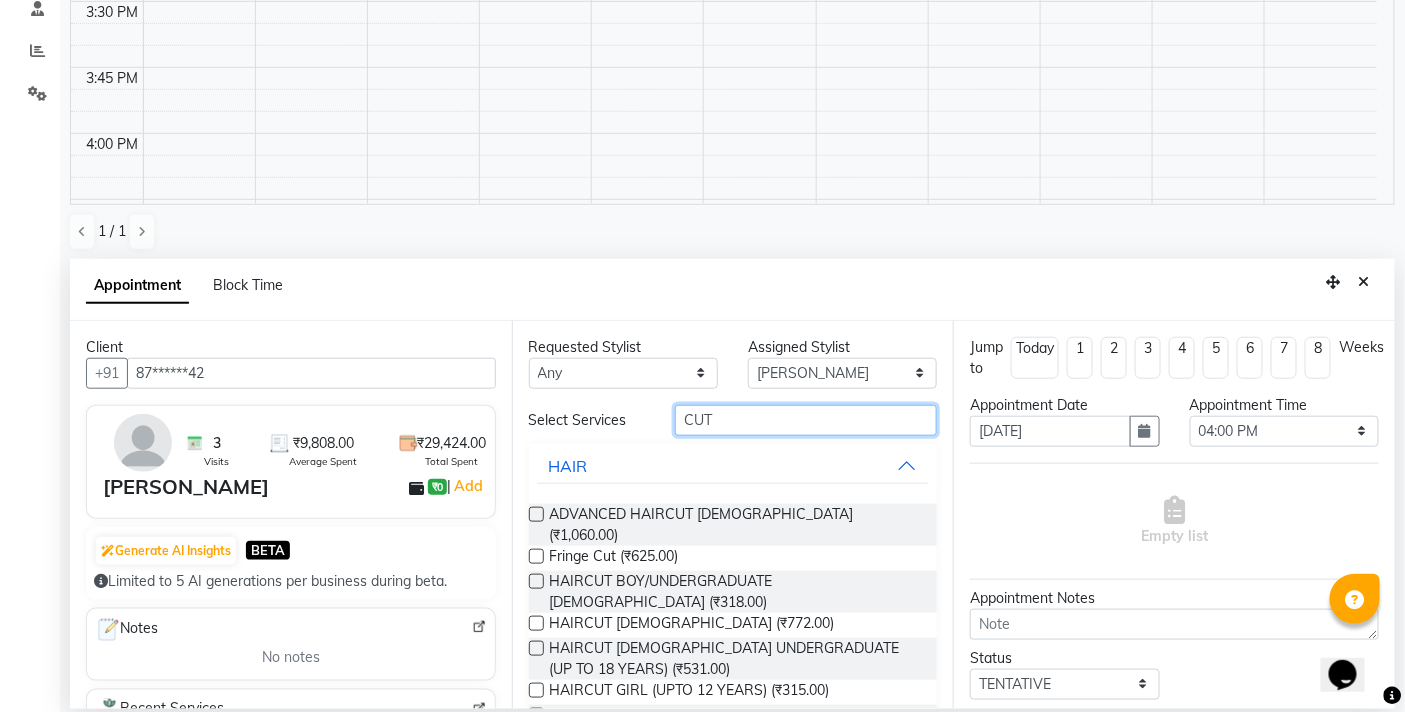 type on "CUT" 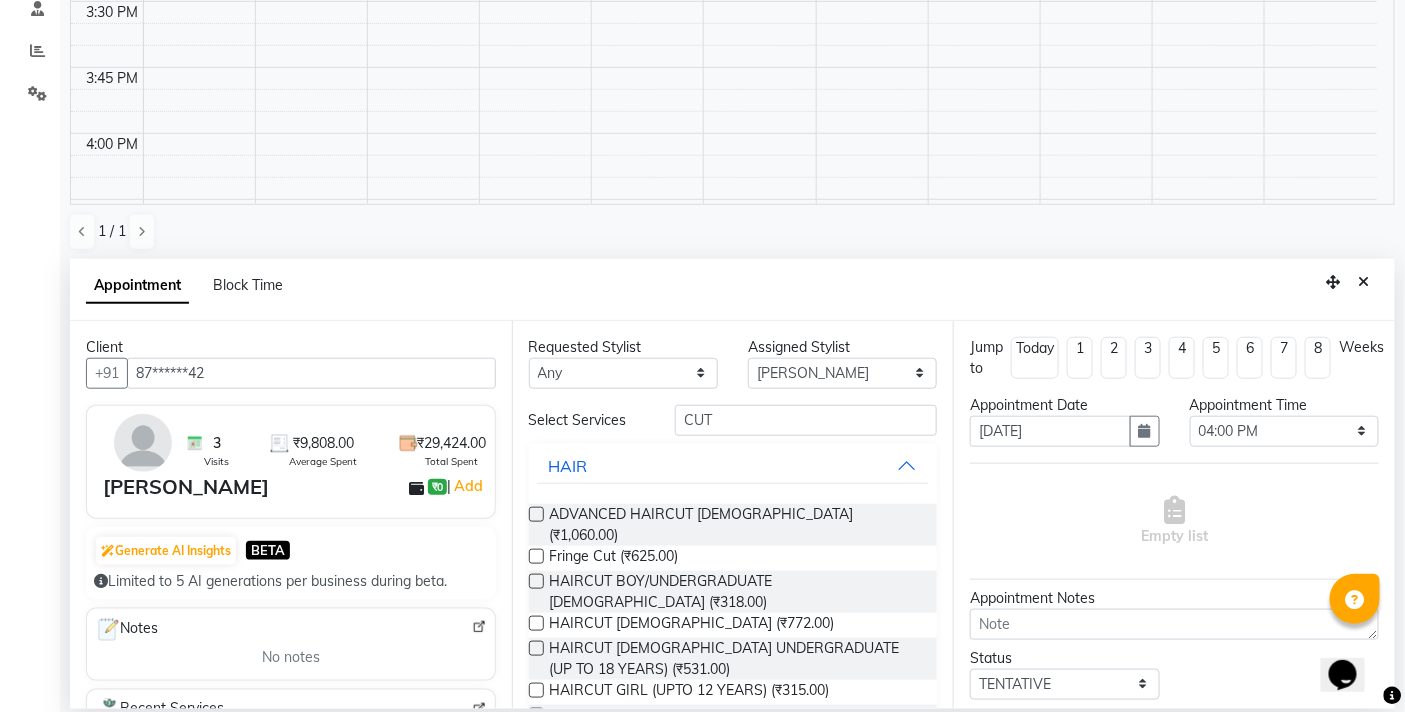 click at bounding box center (536, 623) 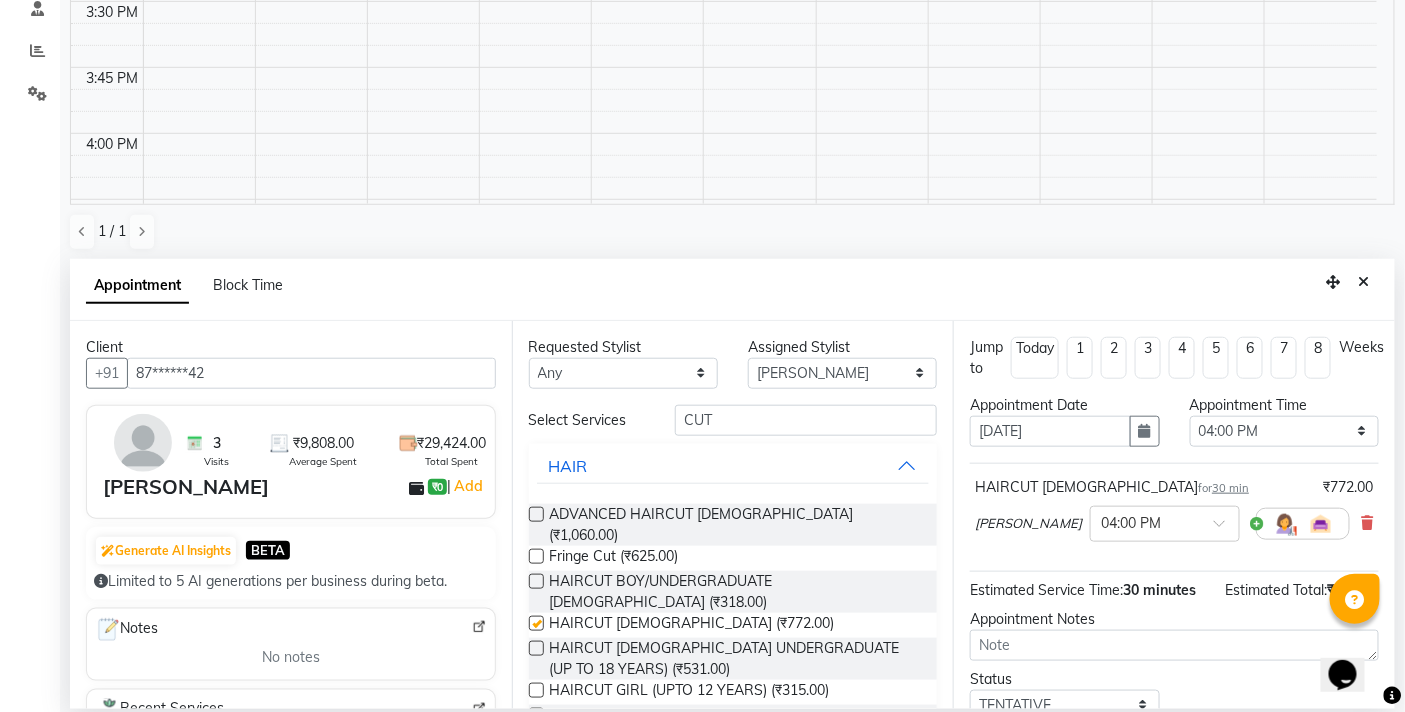 checkbox on "false" 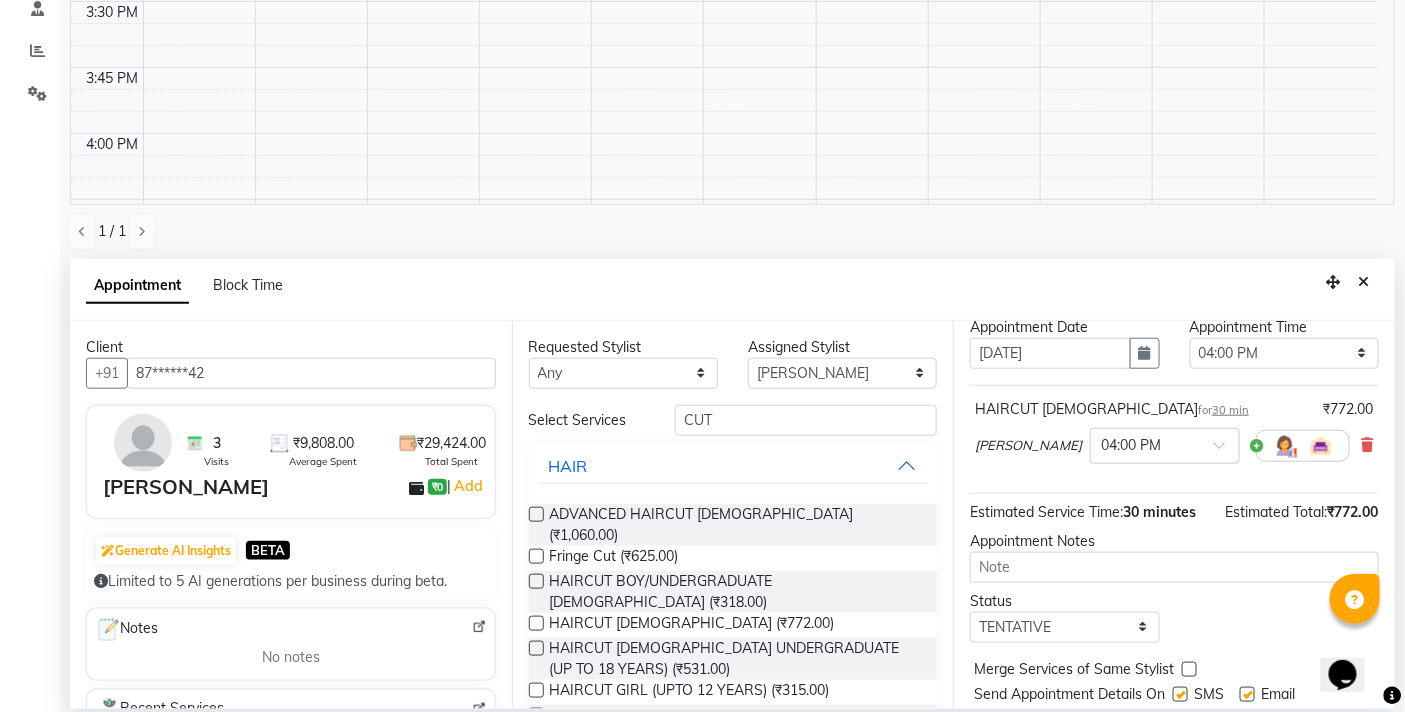 scroll, scrollTop: 158, scrollLeft: 0, axis: vertical 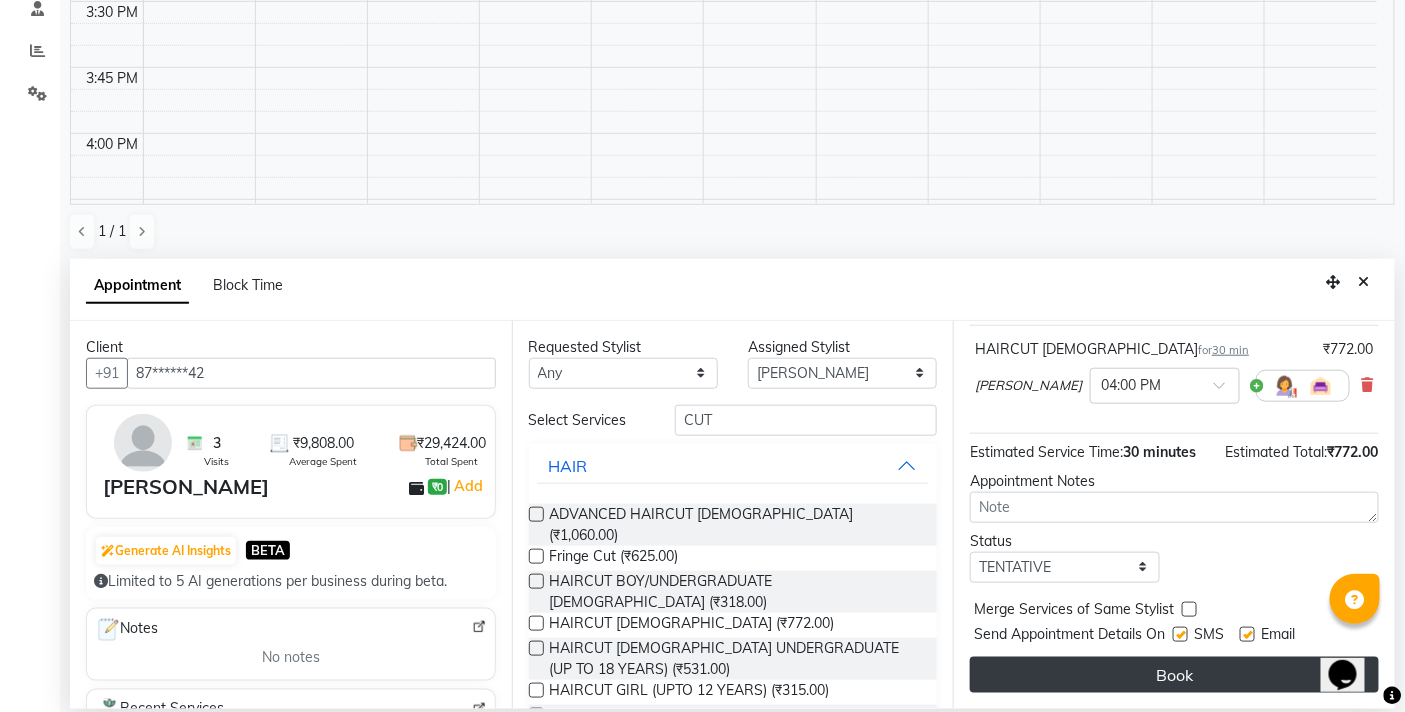 click on "Book" at bounding box center [1174, 675] 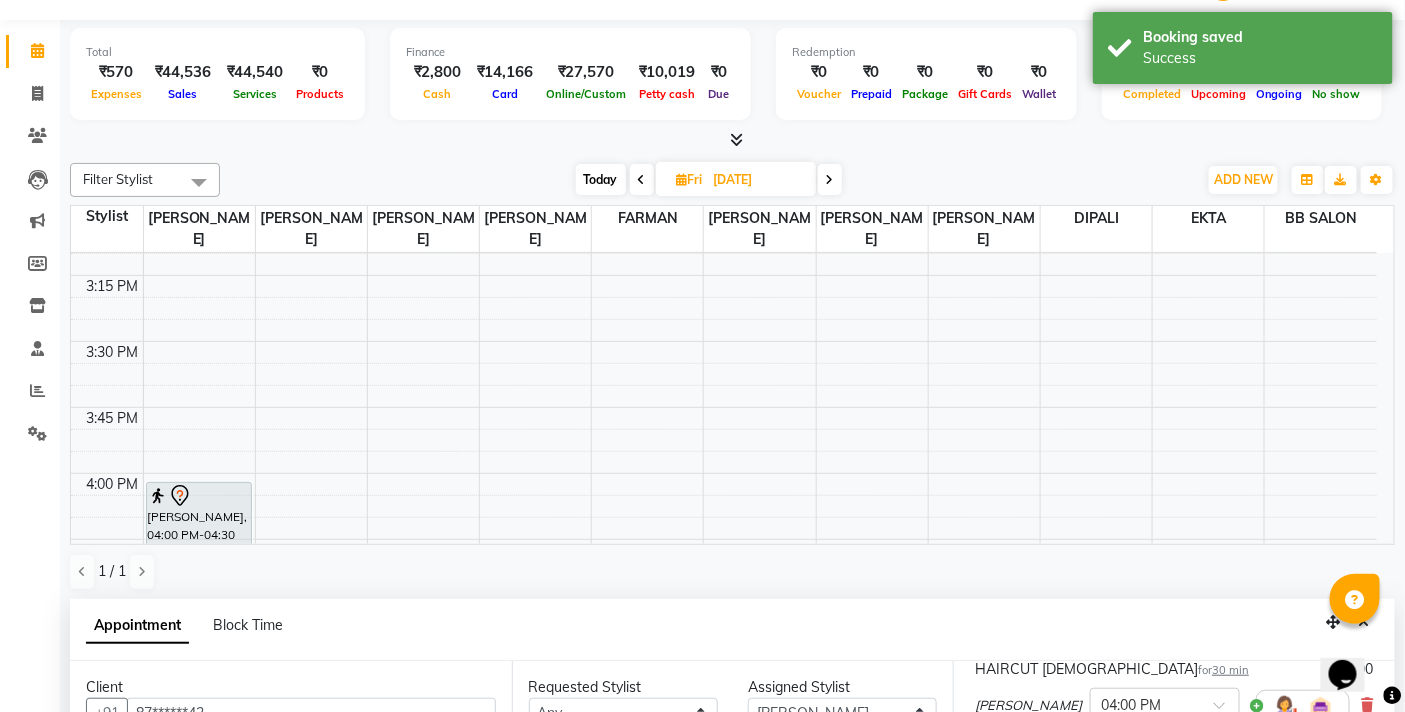 scroll, scrollTop: 0, scrollLeft: 0, axis: both 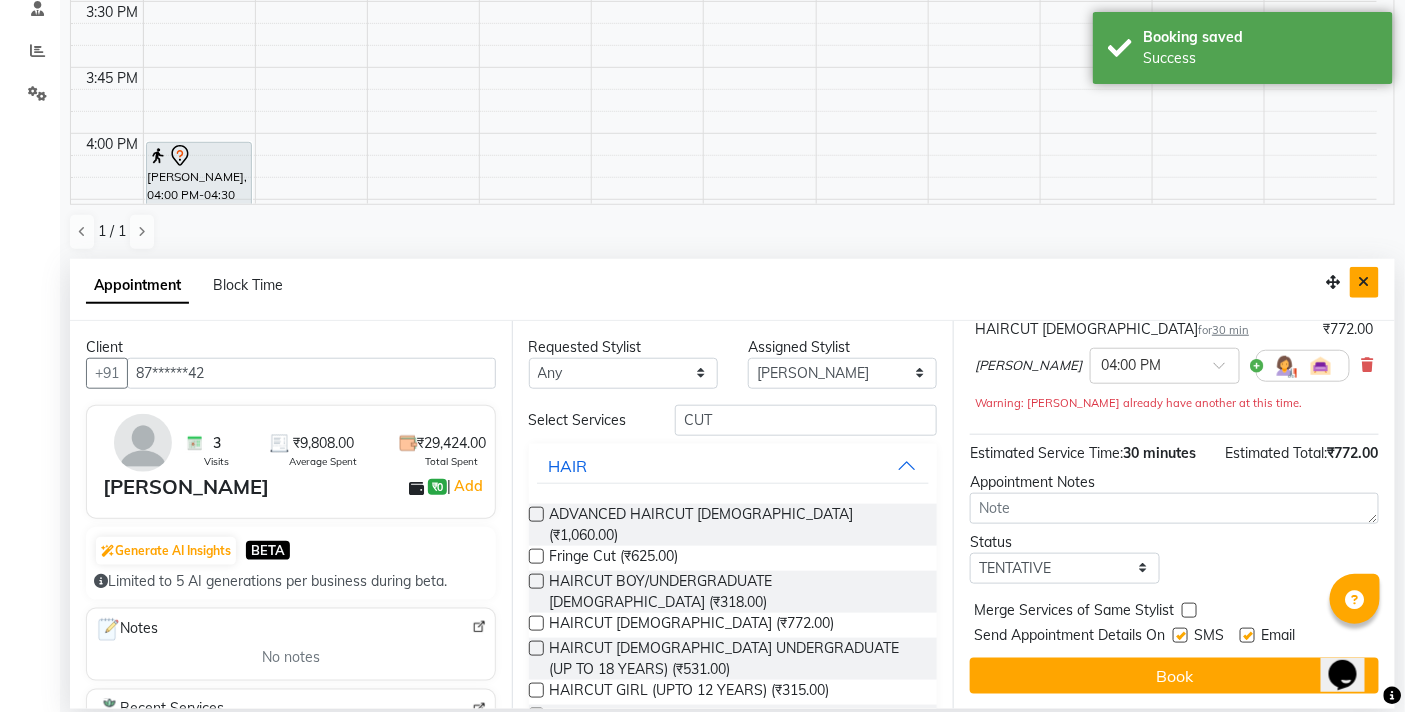 click at bounding box center [1364, 282] 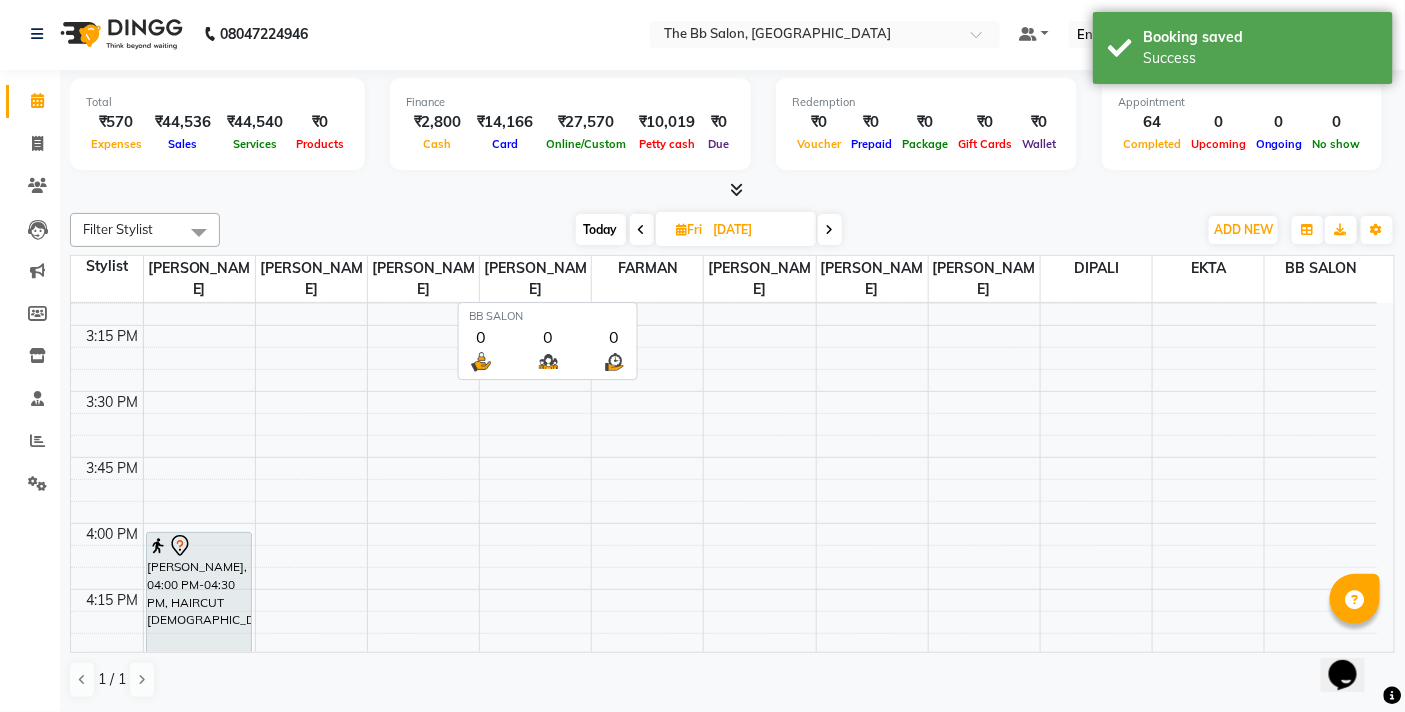scroll, scrollTop: 1, scrollLeft: 0, axis: vertical 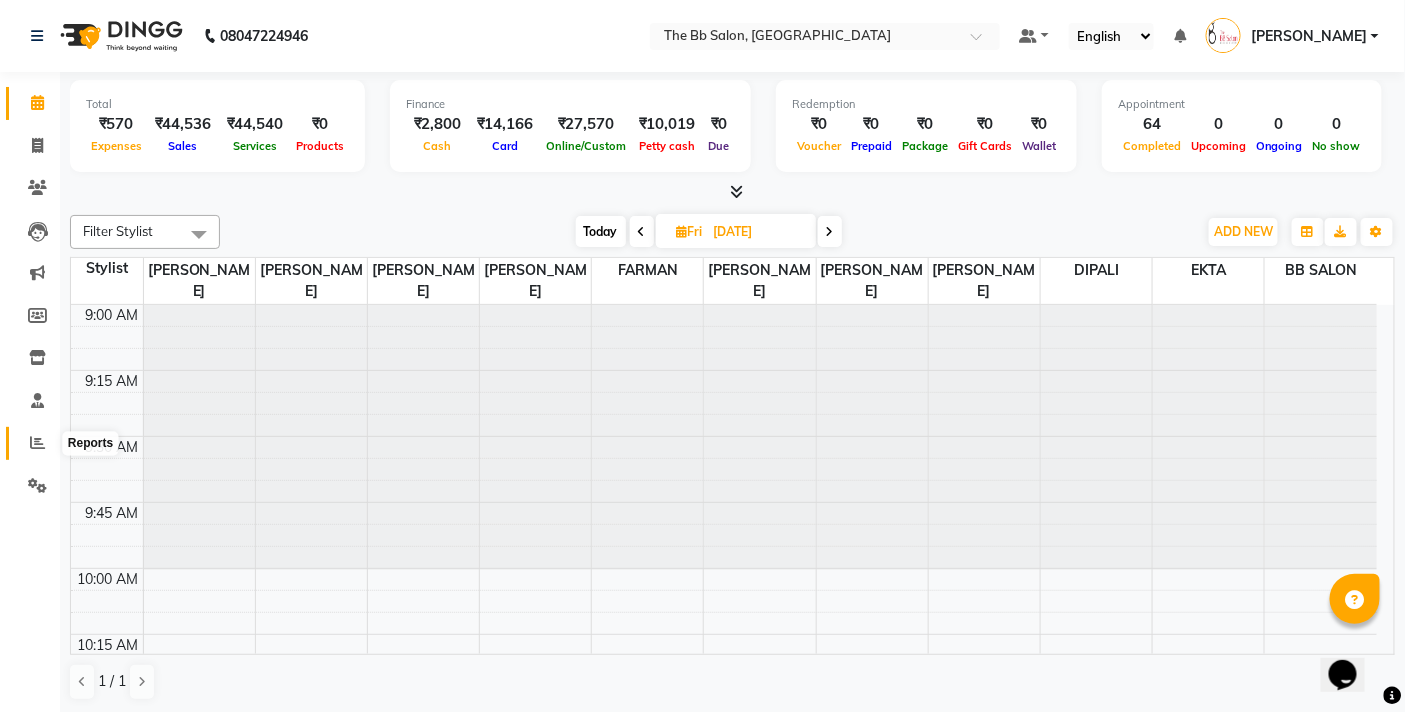 click 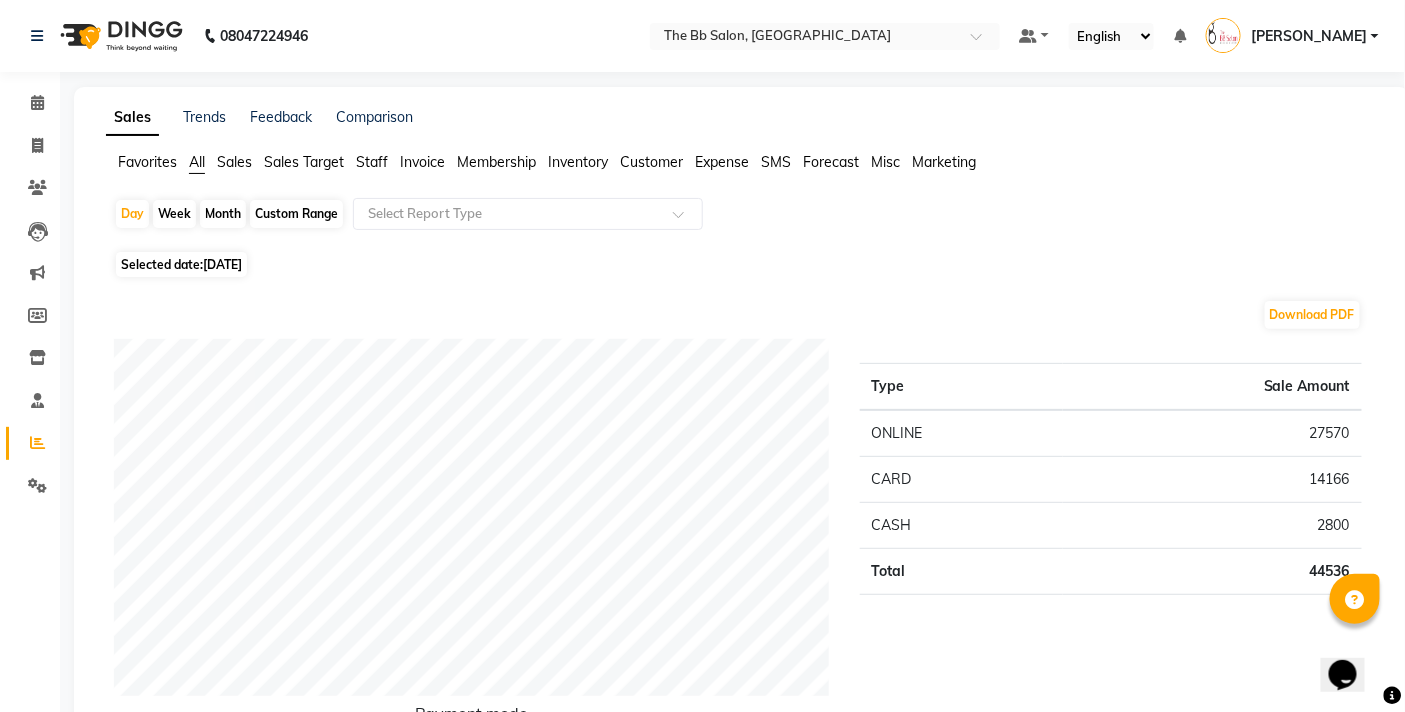 scroll, scrollTop: 111, scrollLeft: 0, axis: vertical 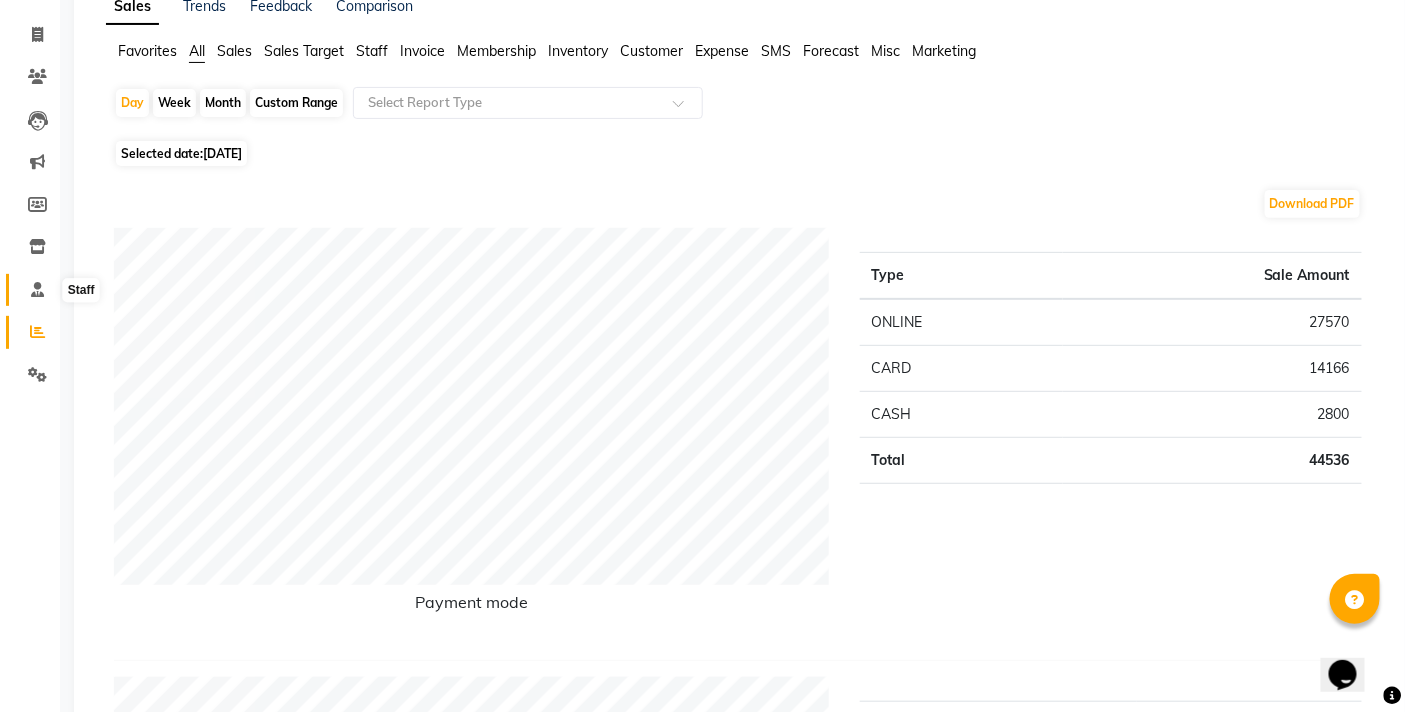 click 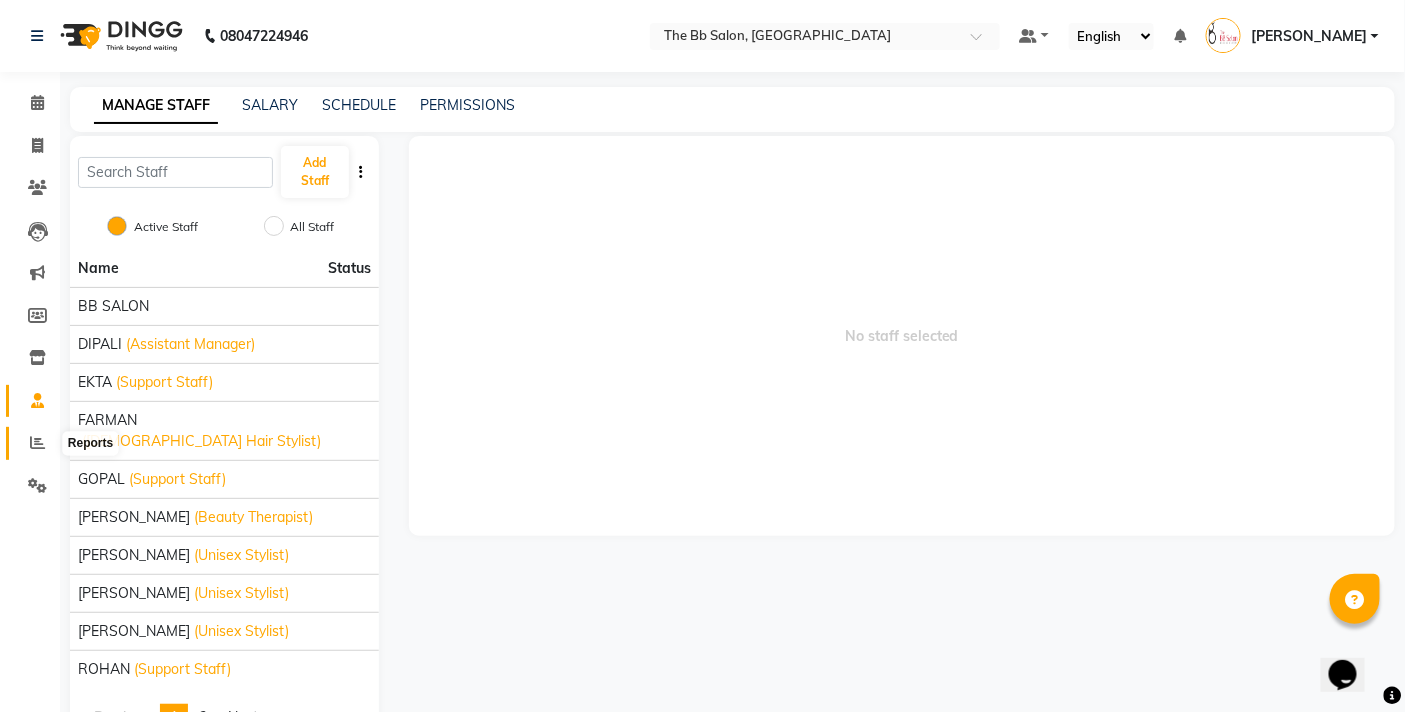 click 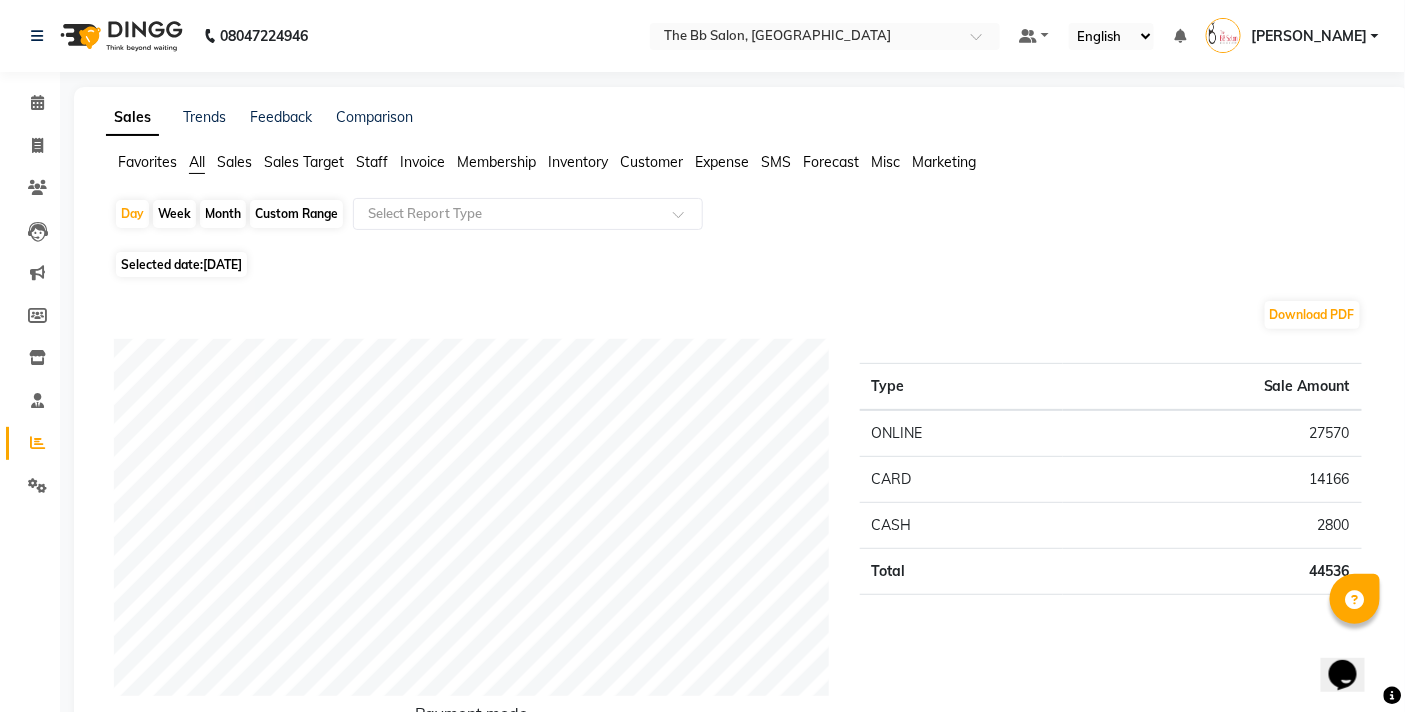 click on "Staff" 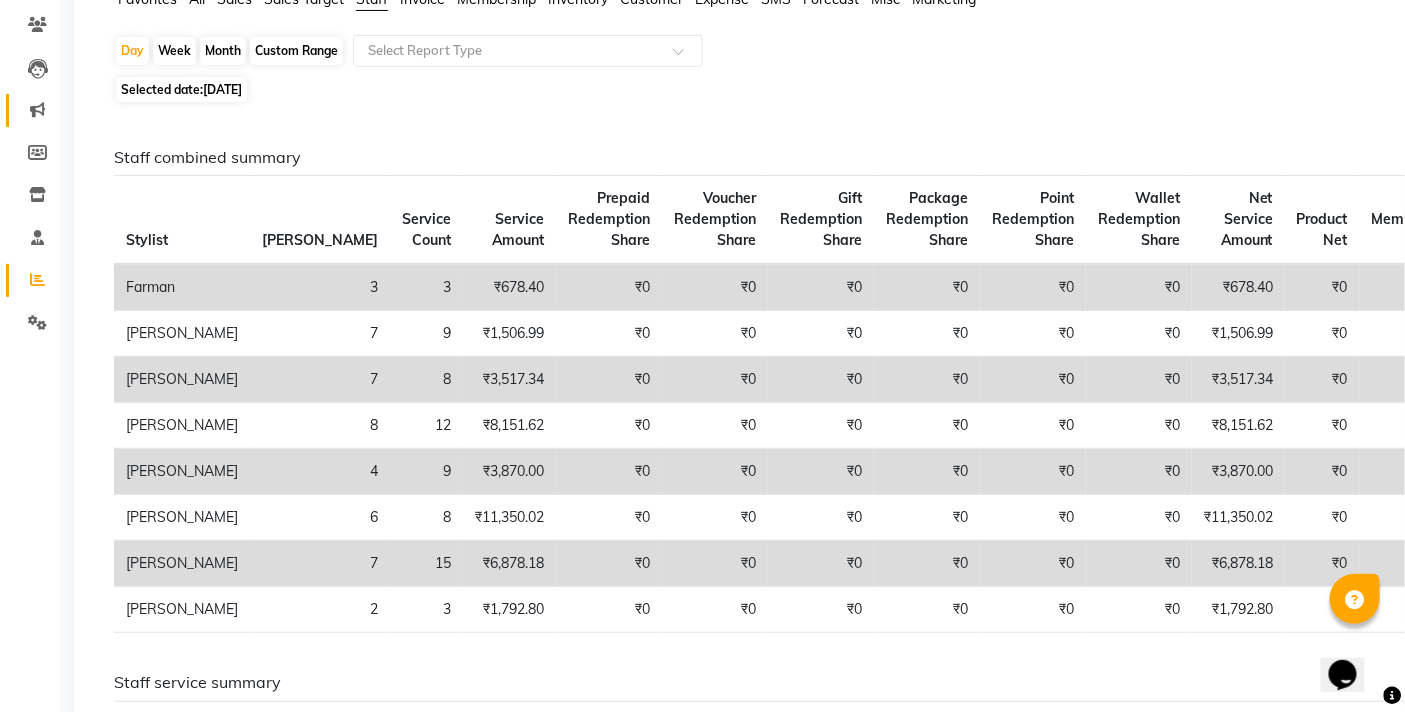 scroll, scrollTop: 0, scrollLeft: 0, axis: both 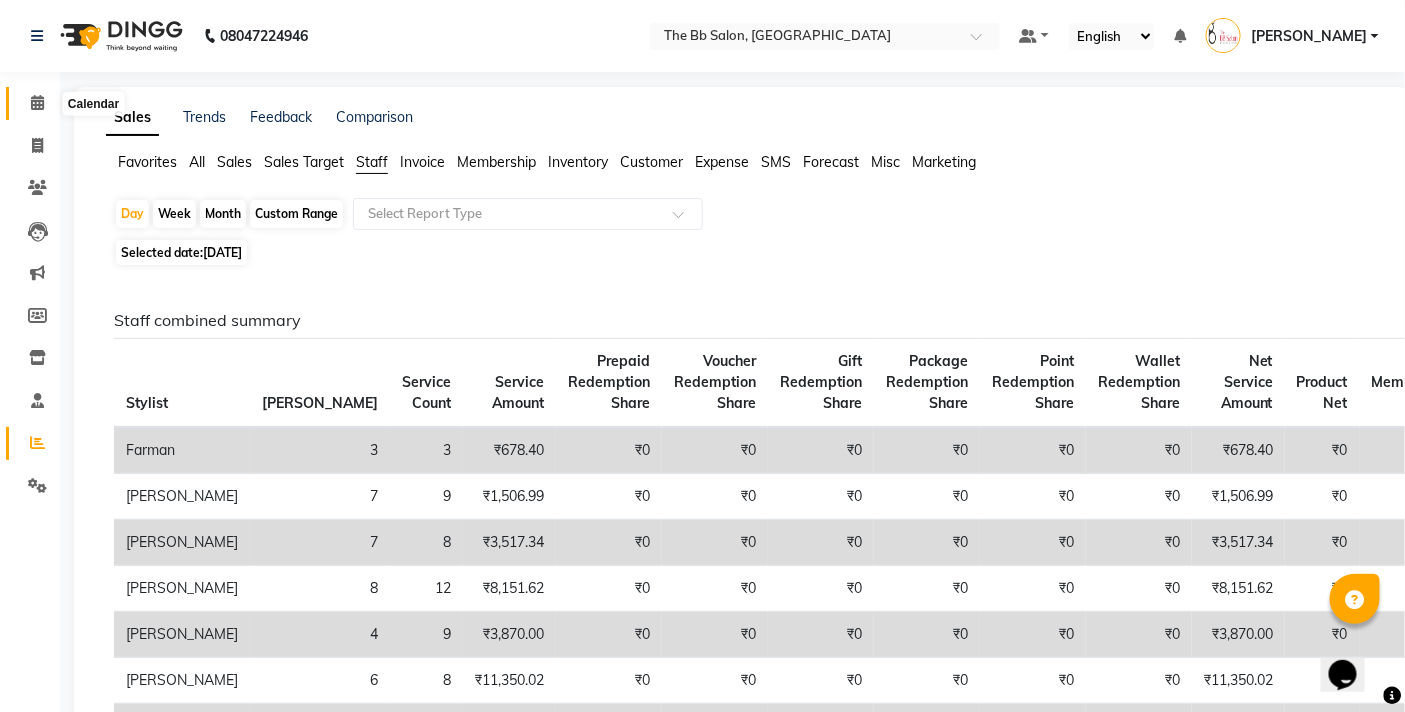 click 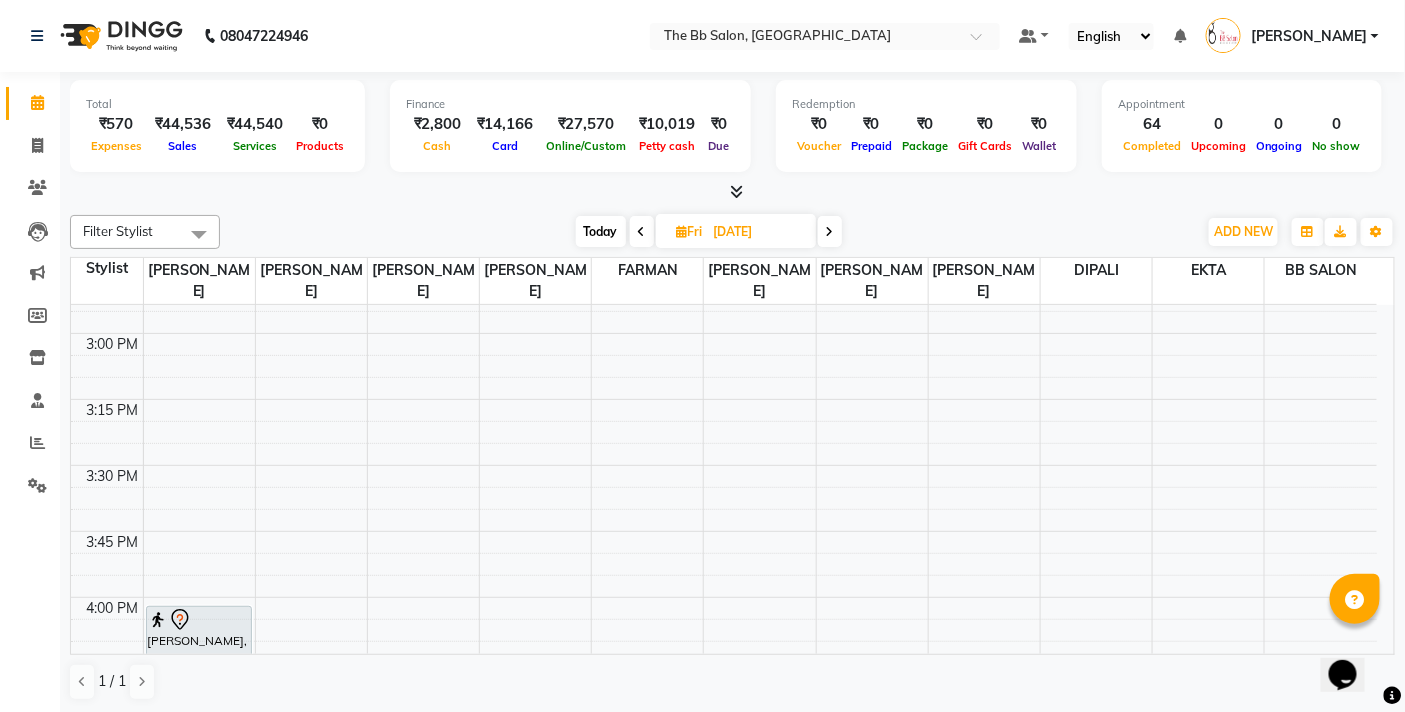 click on "Today" at bounding box center [601, 231] 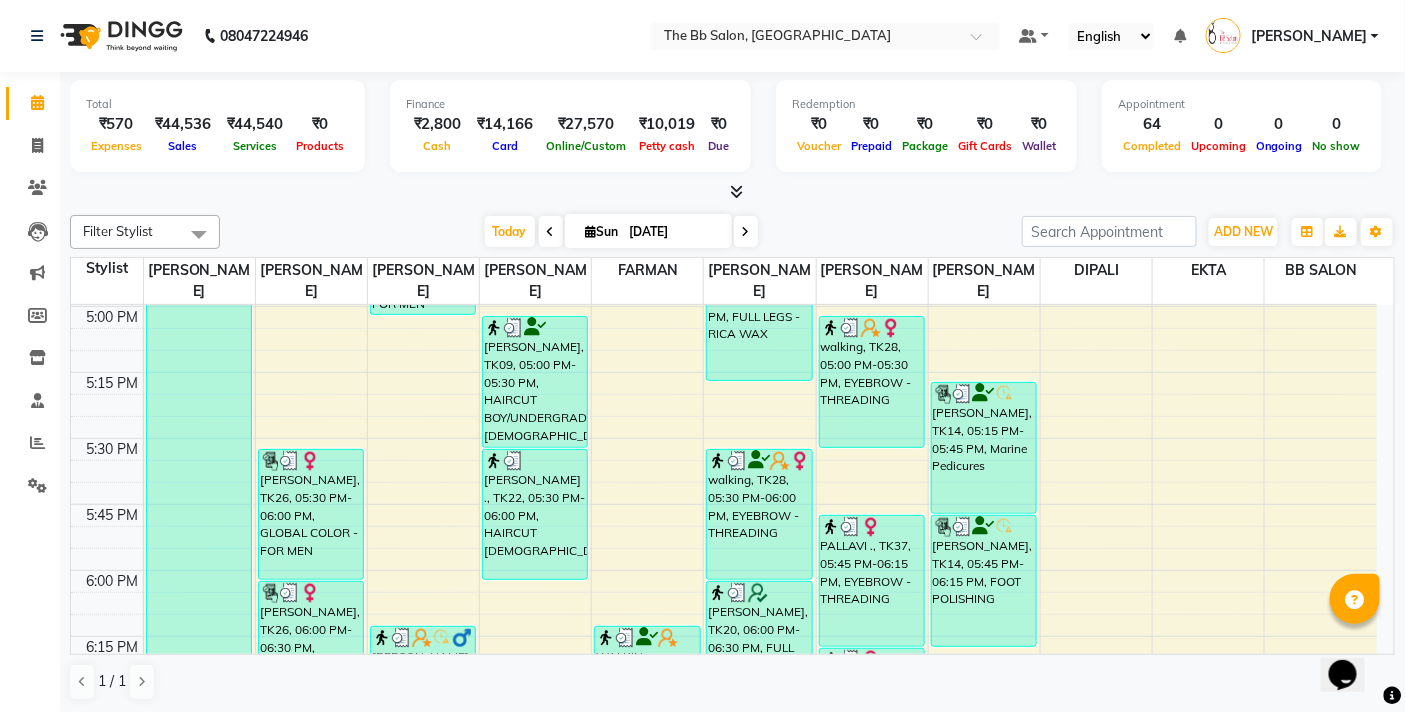 scroll, scrollTop: 1918, scrollLeft: 0, axis: vertical 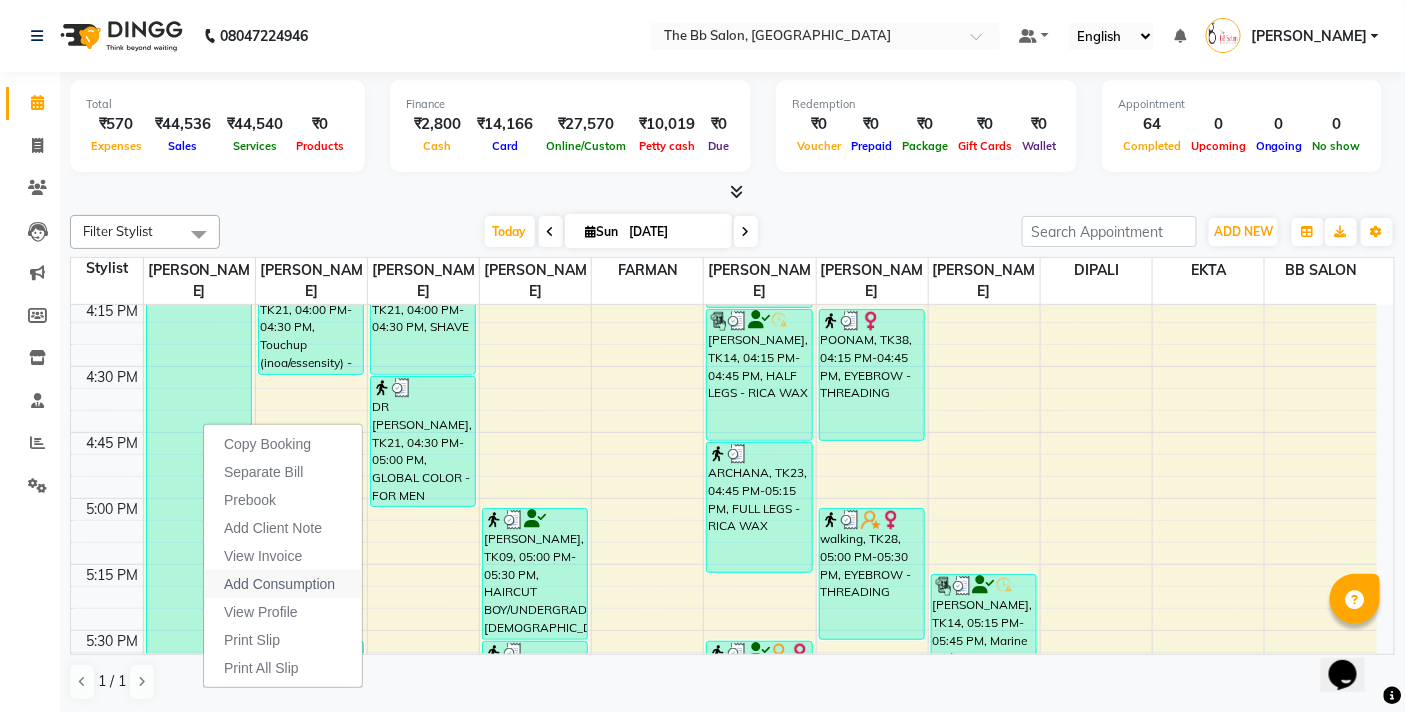 click on "Add Consumption" at bounding box center (283, 584) 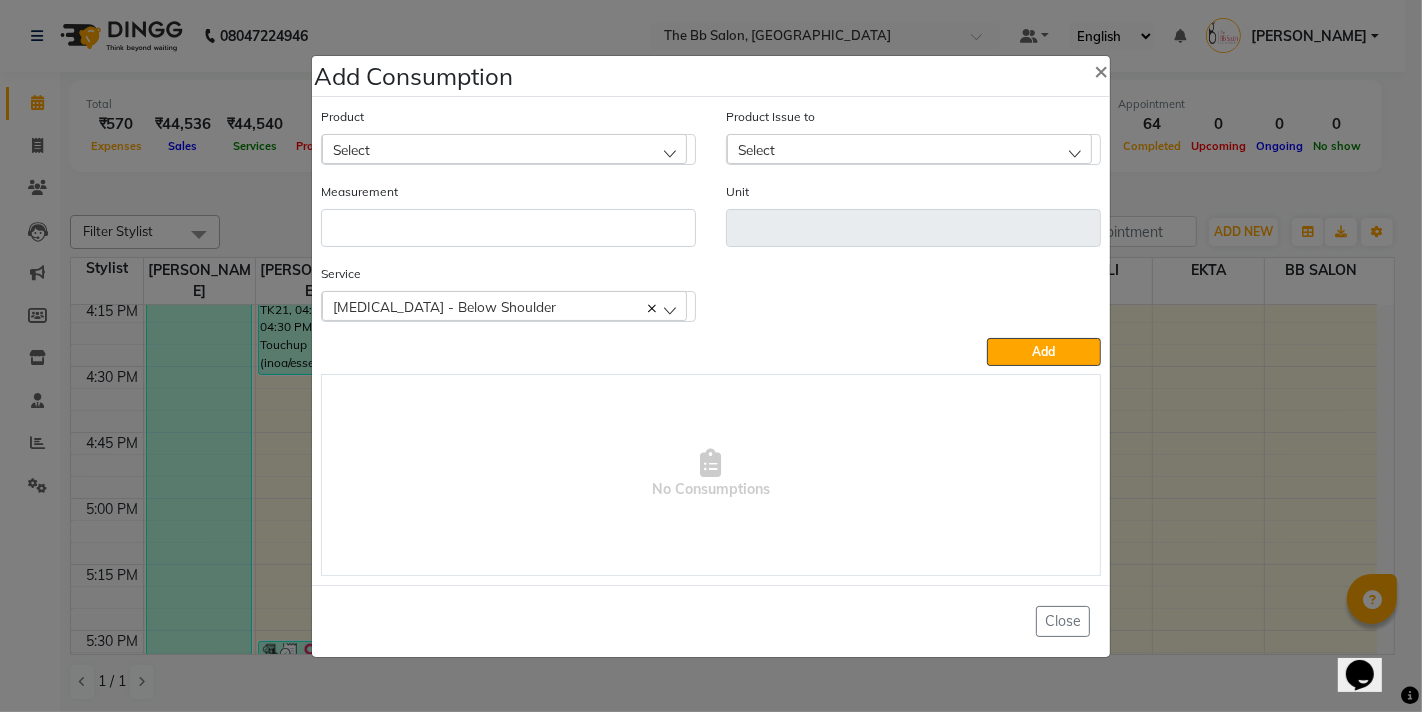 click on "Select" 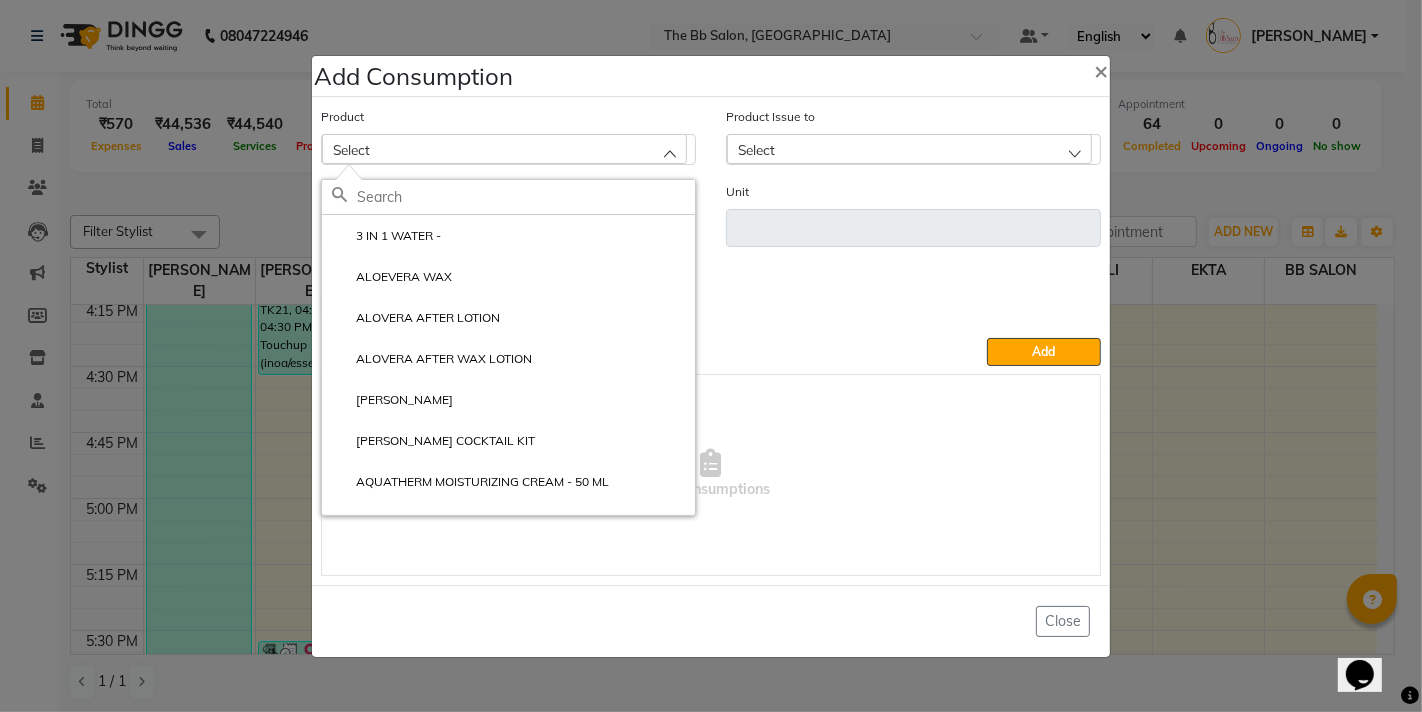 click 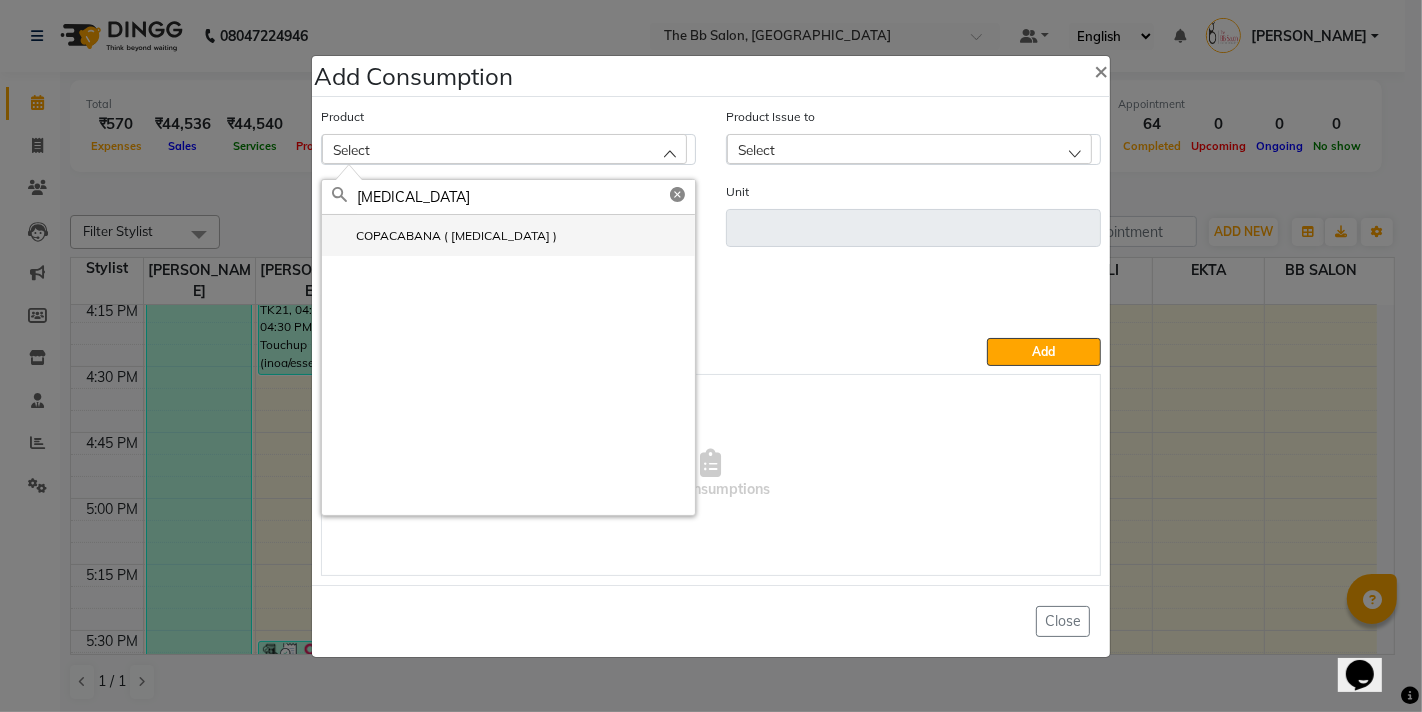 type on "BOTOX" 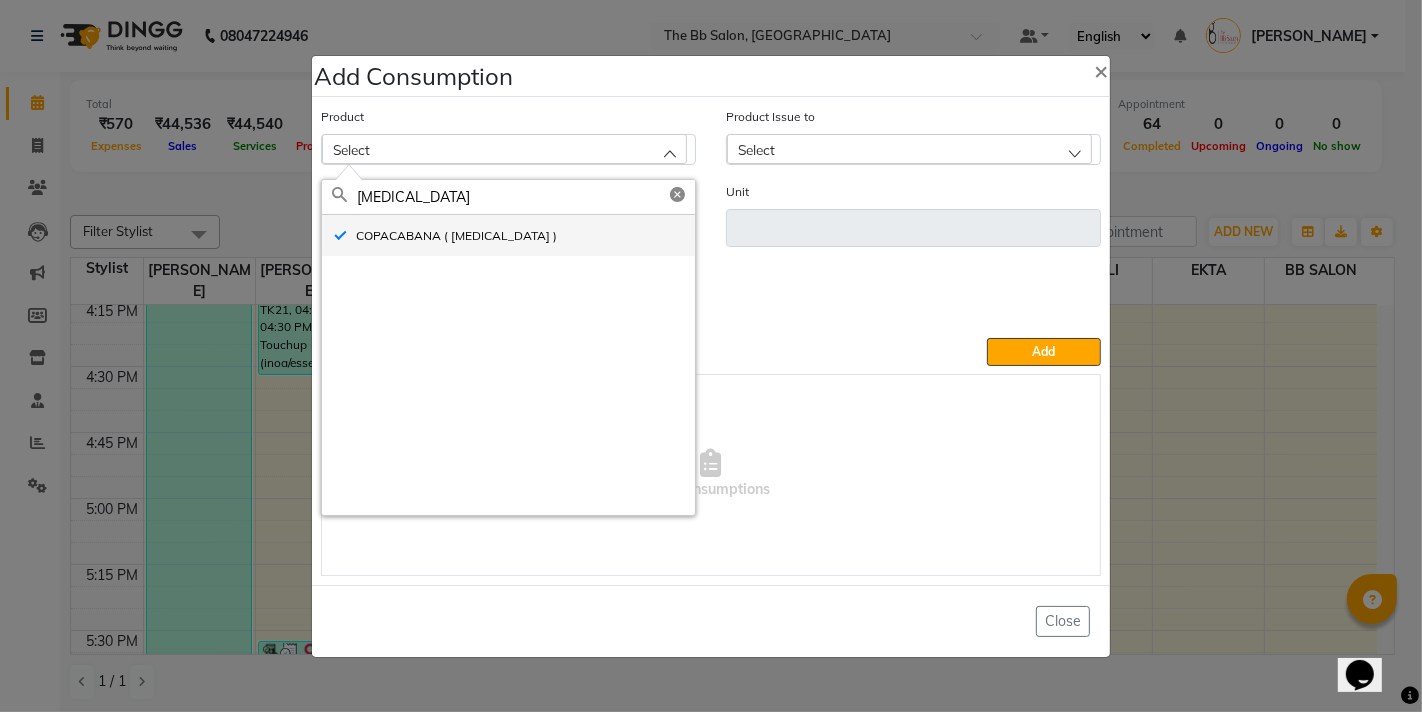 type on "ML" 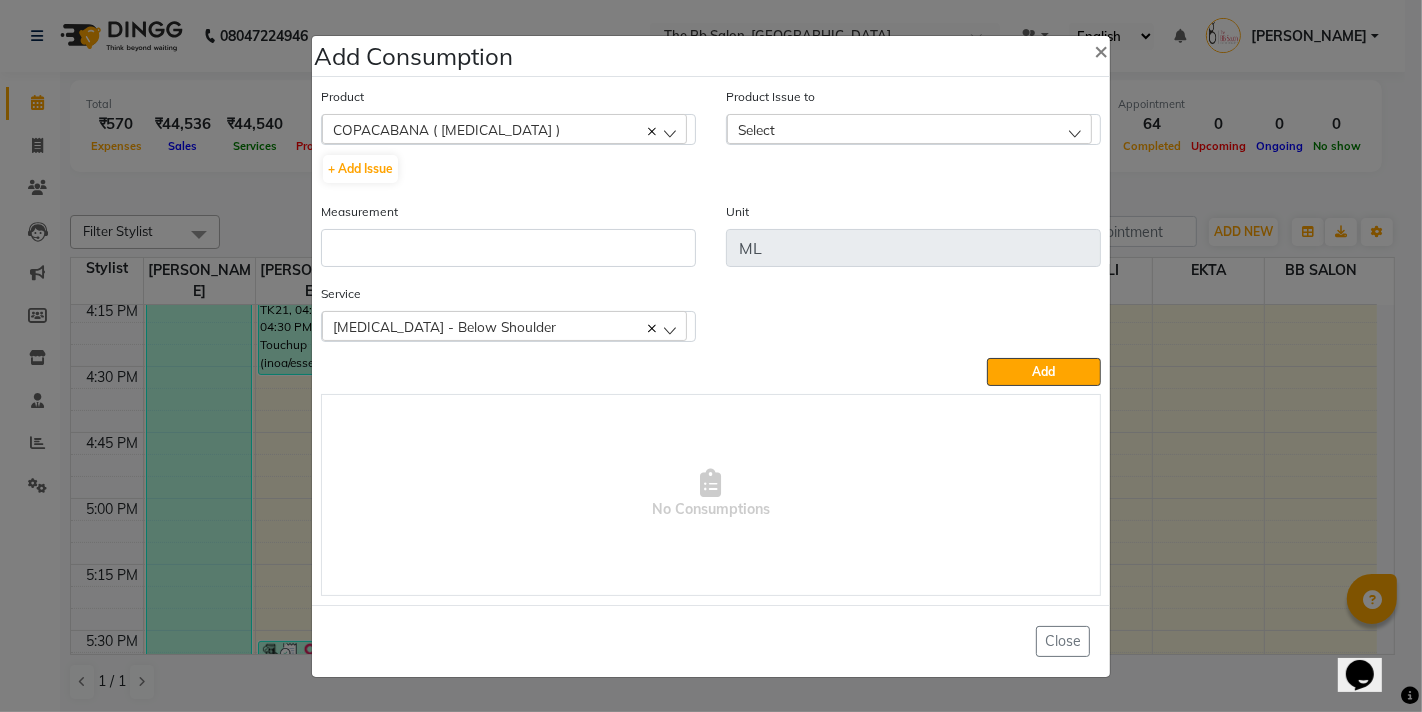 click on "Product Issue to Select 2025-07-05, Issued to: BB SALON, Balance: 530" 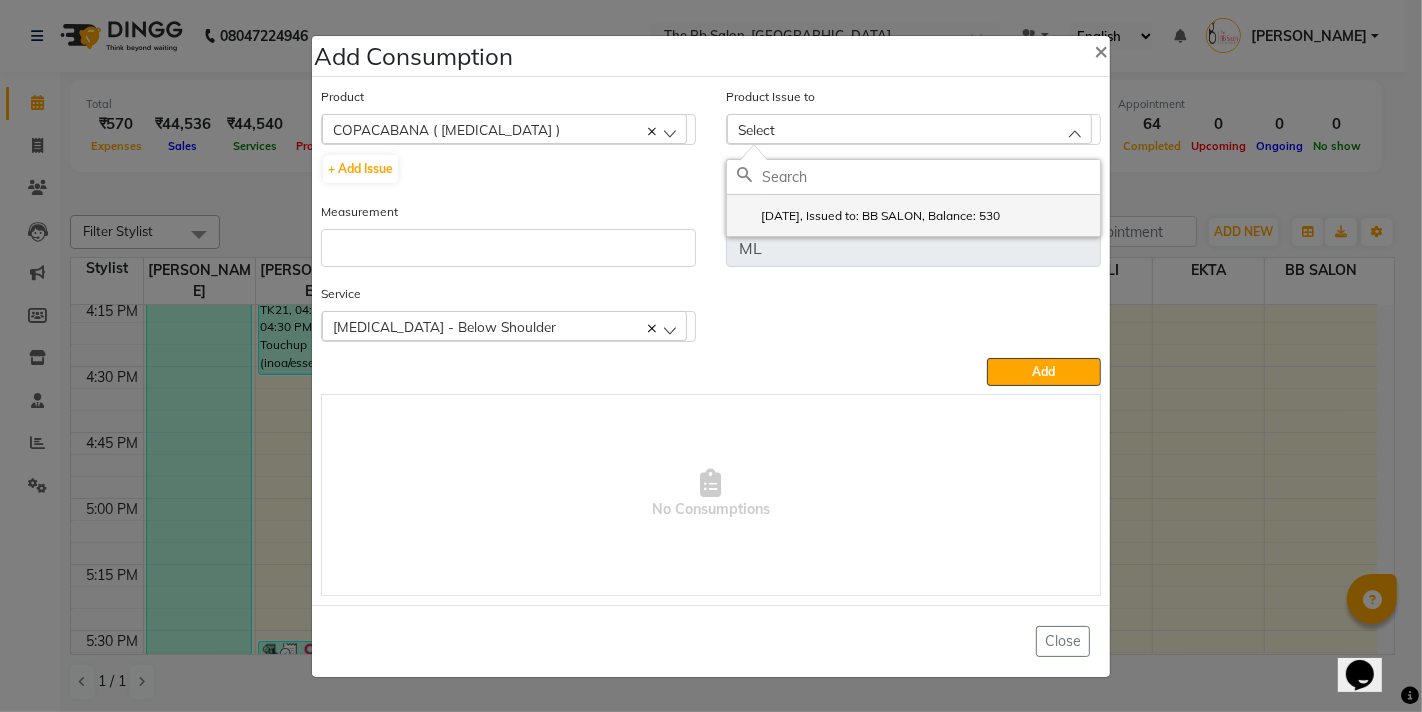 click on "2025-07-05, Issued to: BB SALON, Balance: 530" 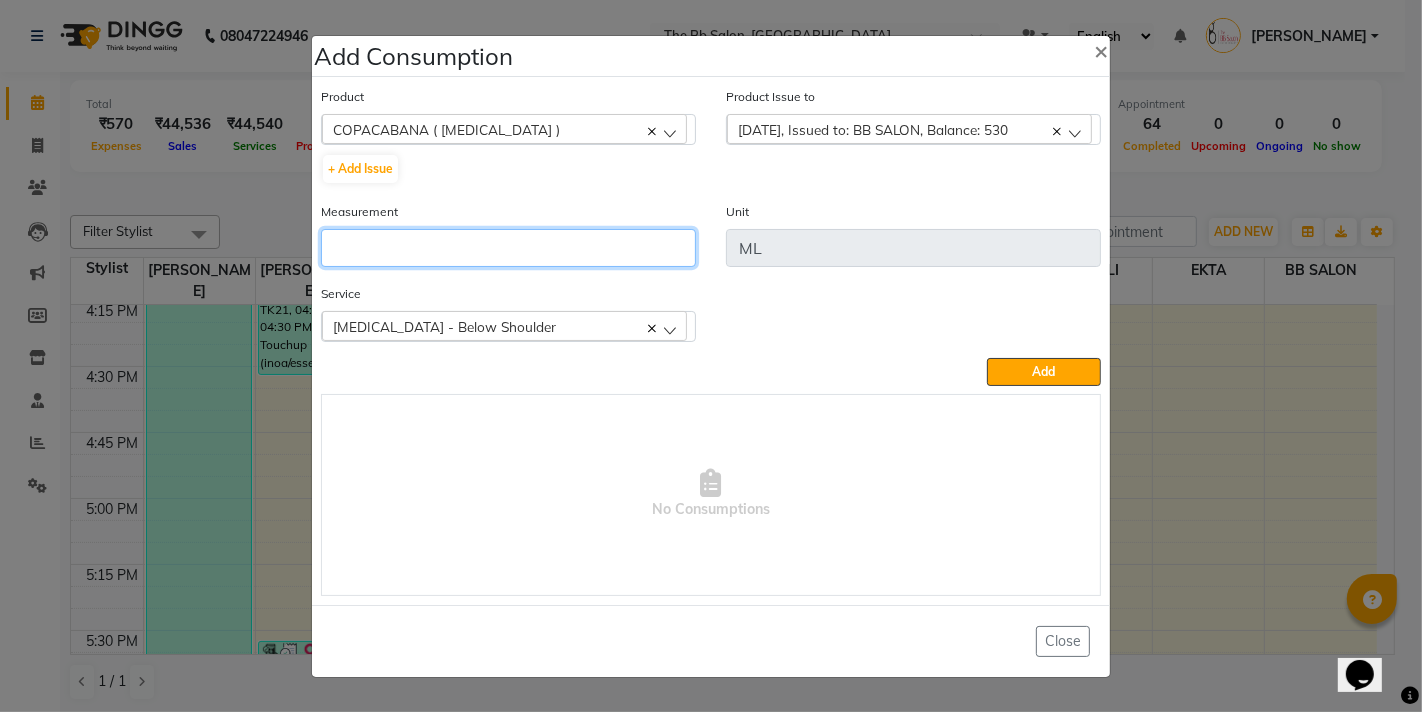 click 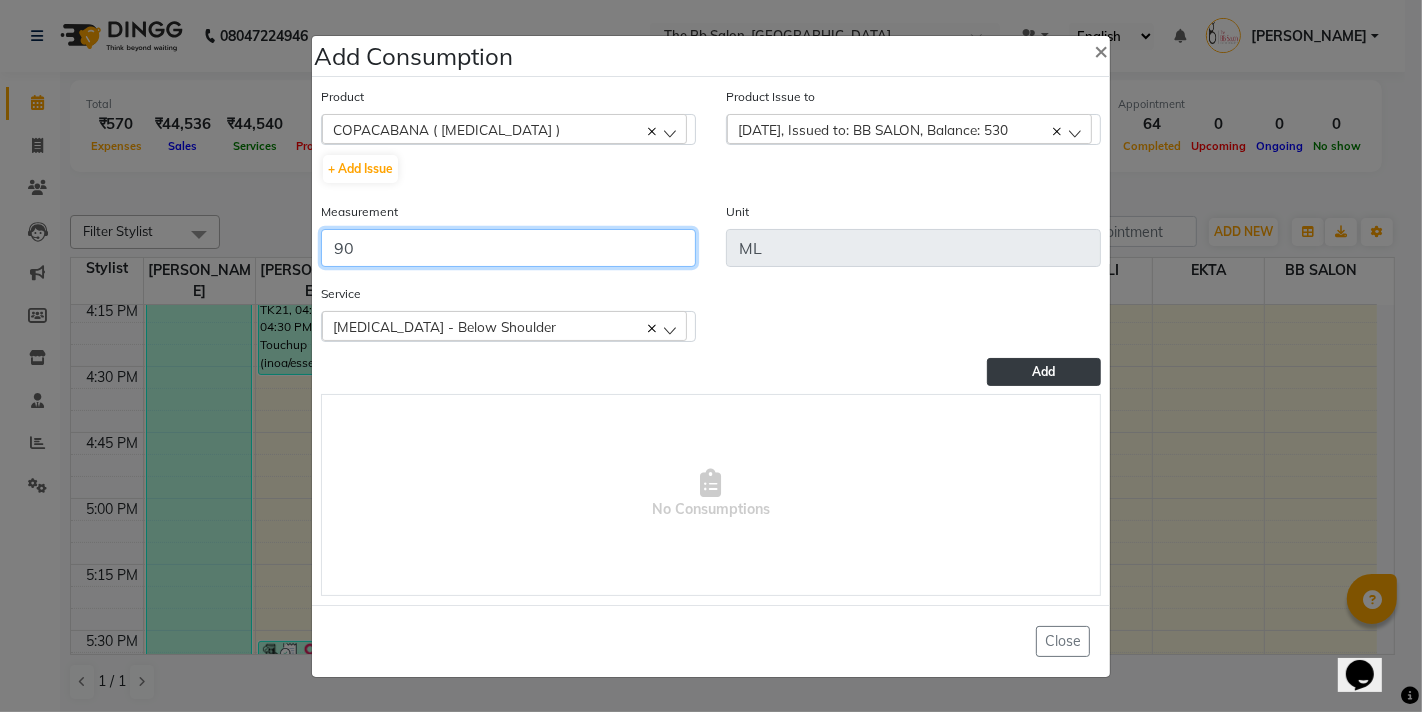 type on "90" 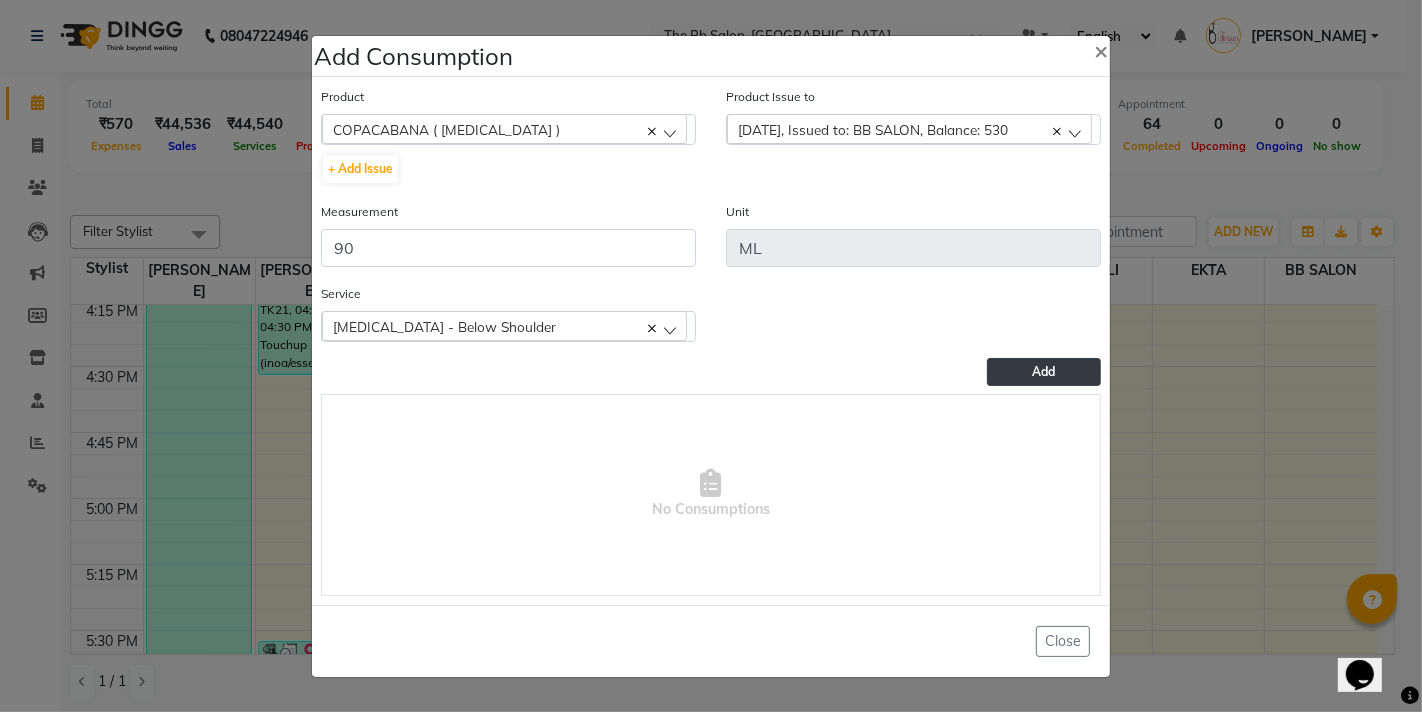 click on "Add" 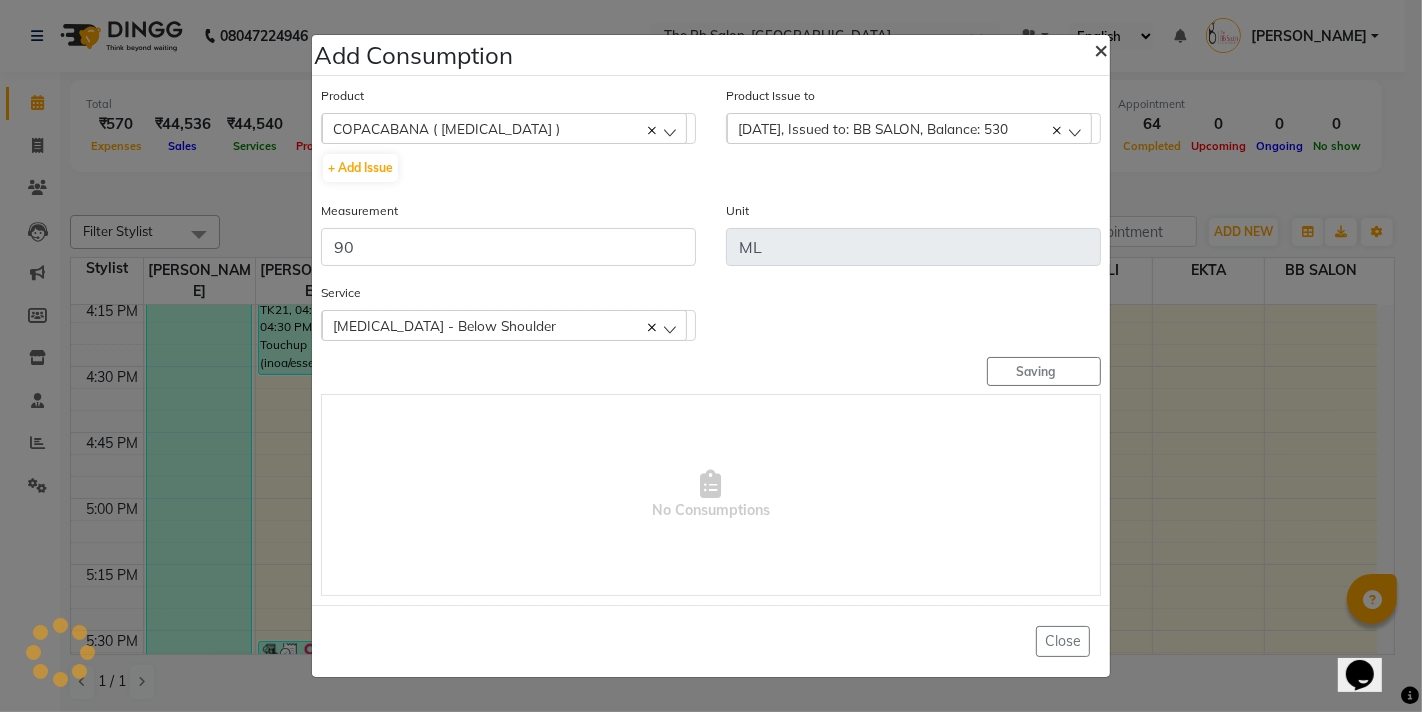 type 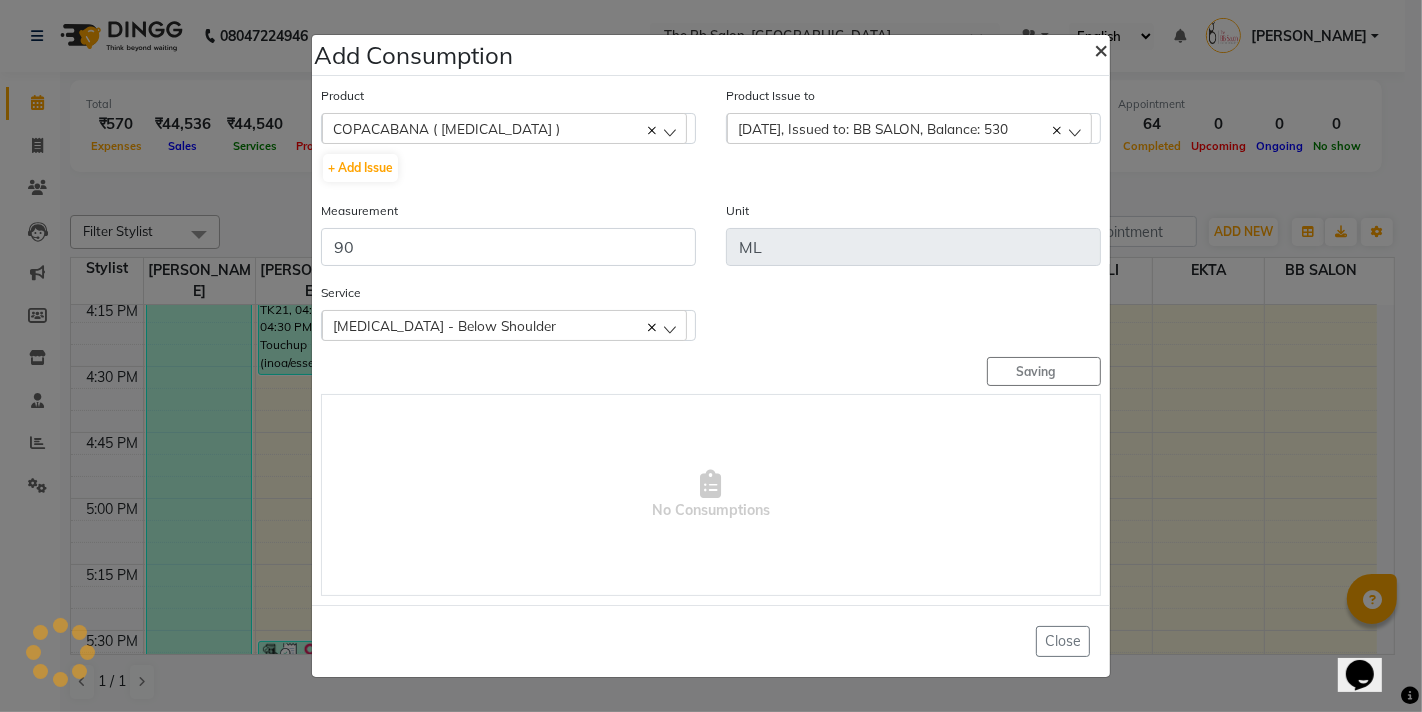 type 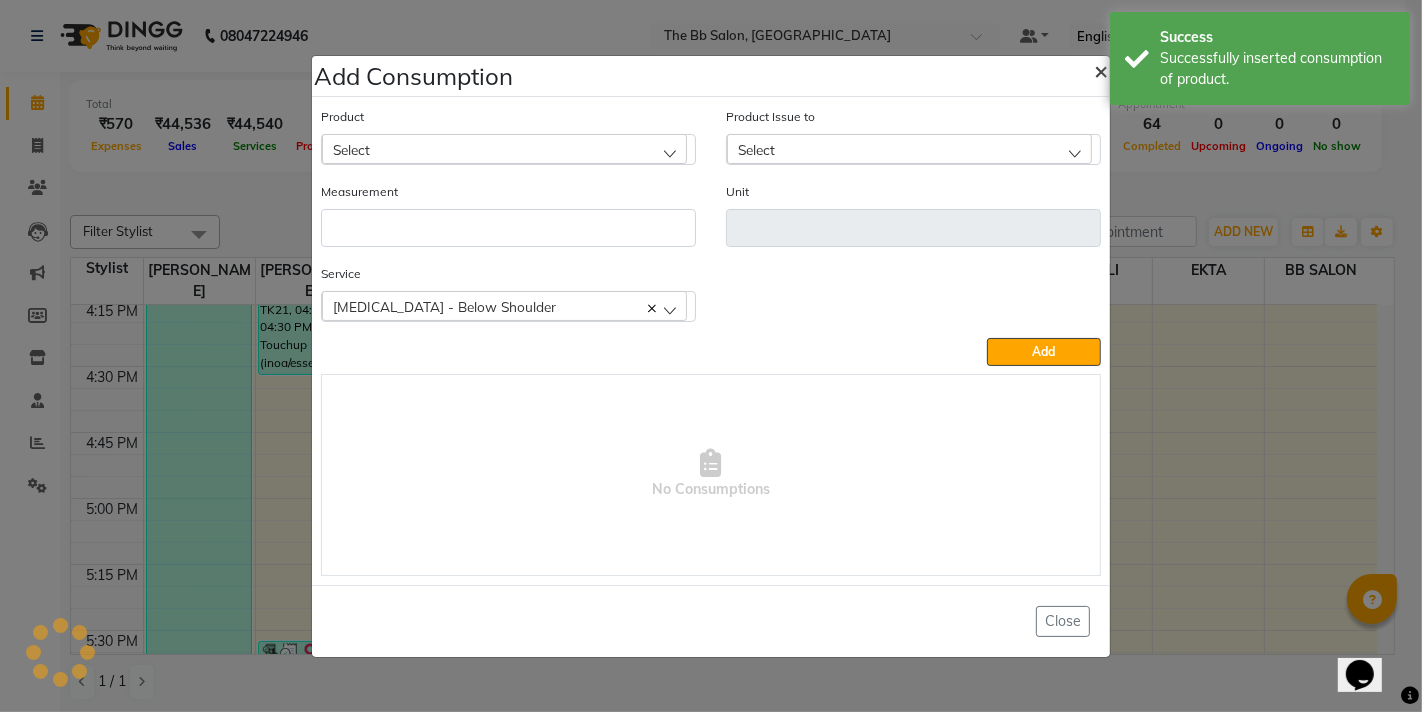 click on "×" 